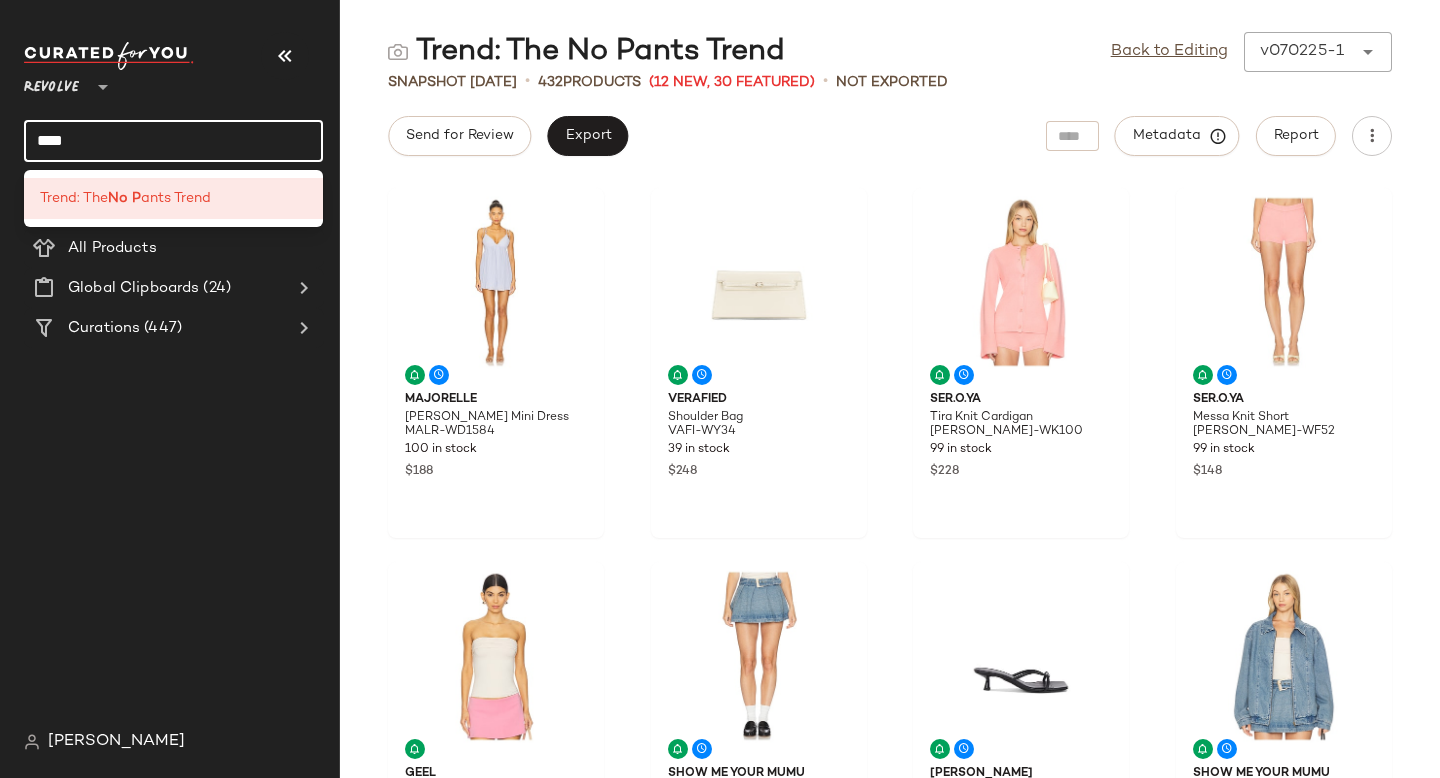 scroll, scrollTop: 0, scrollLeft: 0, axis: both 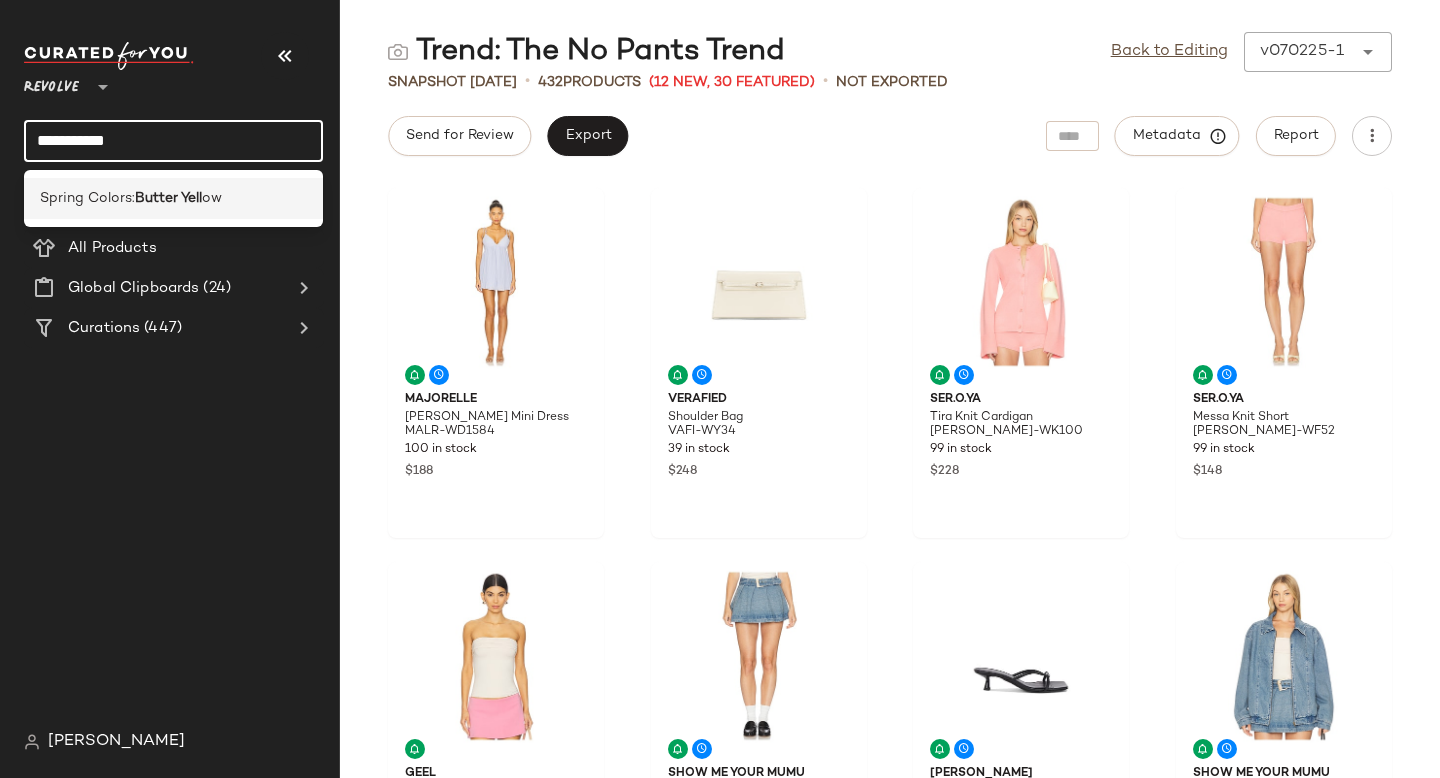 type on "**********" 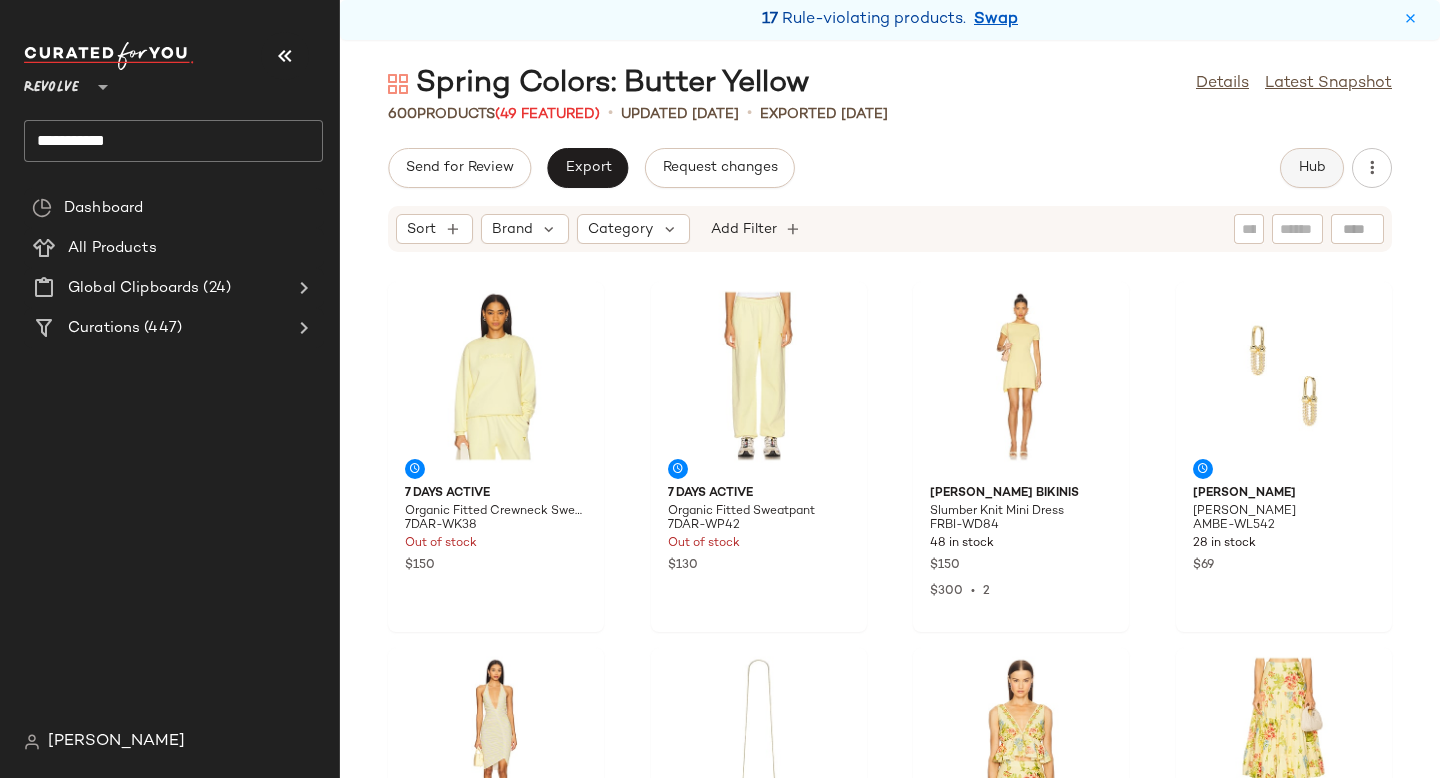 click on "Hub" at bounding box center [1312, 168] 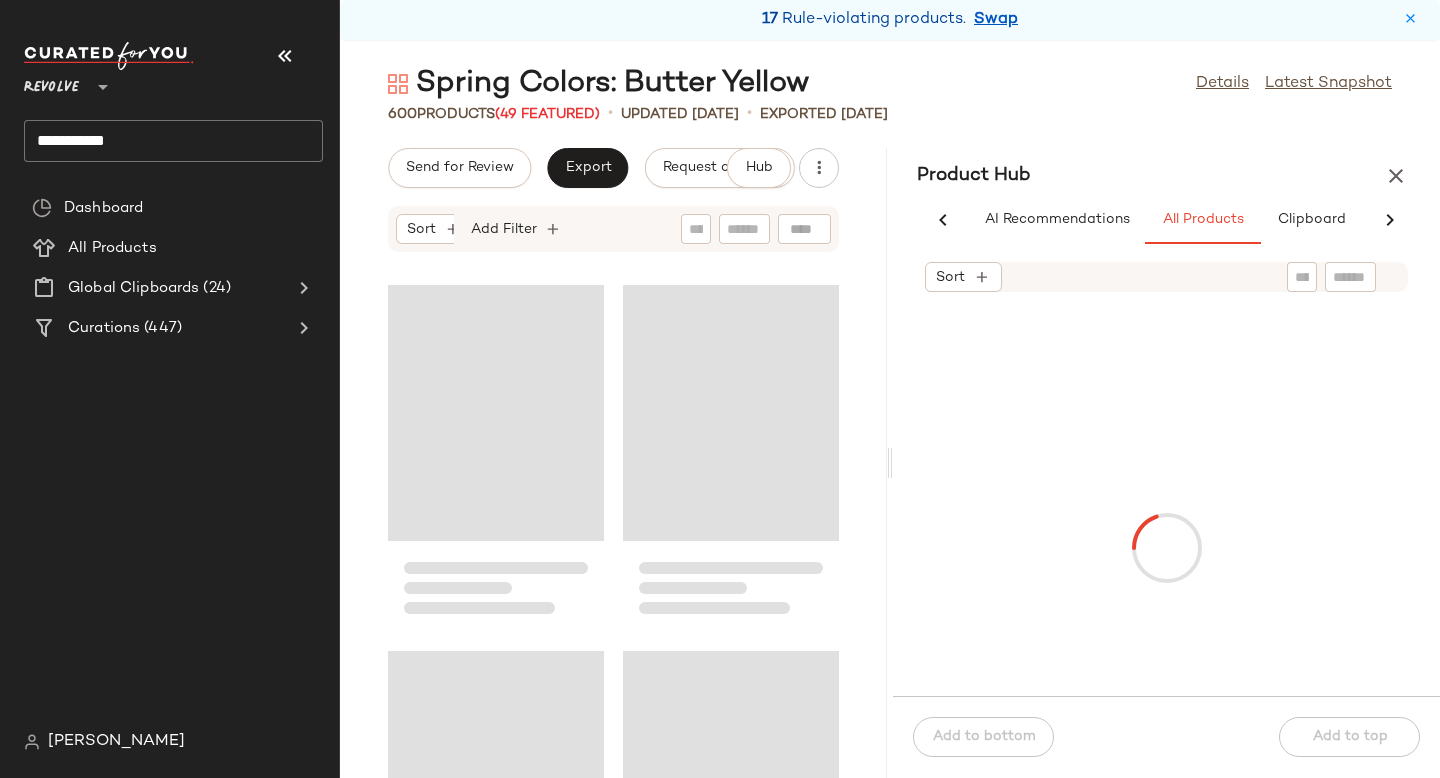 scroll, scrollTop: 0, scrollLeft: 92, axis: horizontal 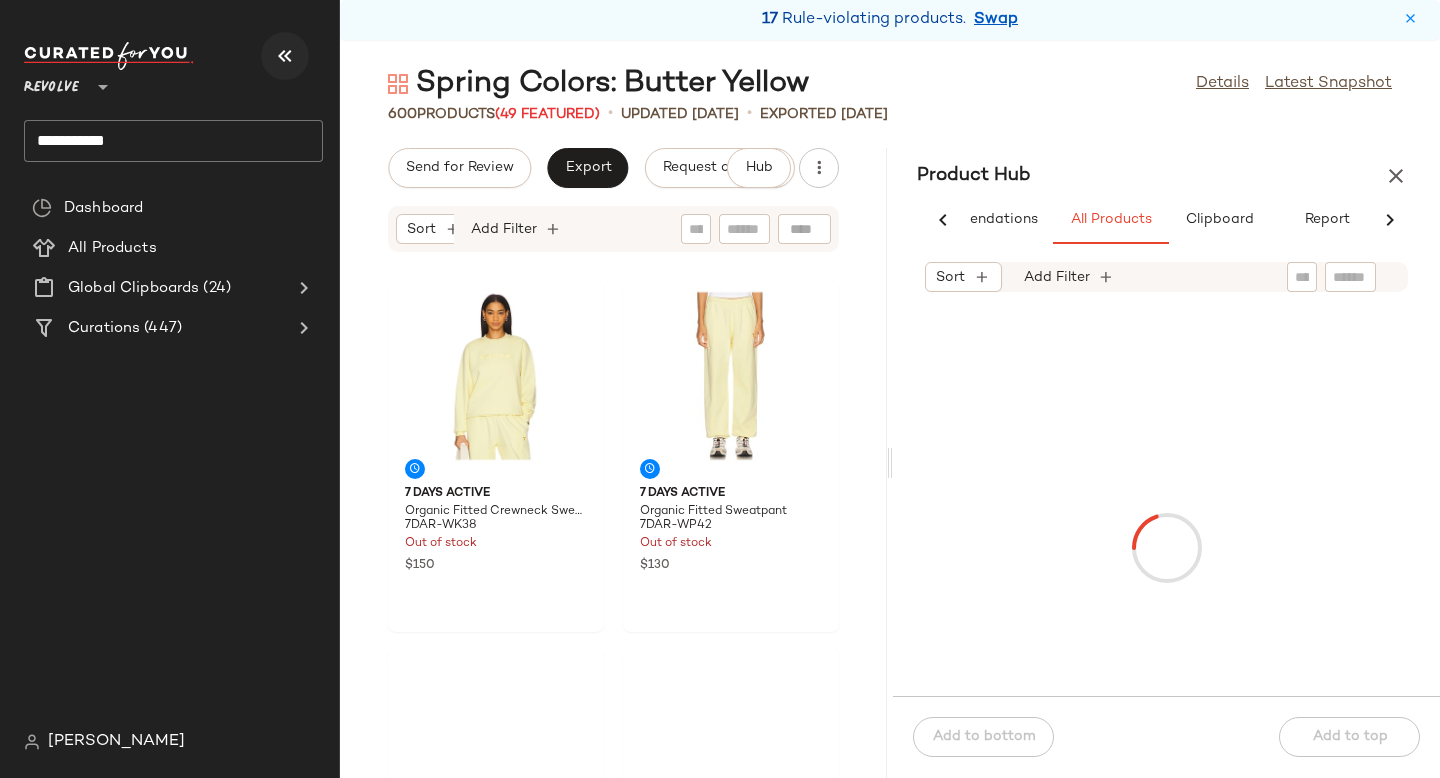 click at bounding box center (285, 56) 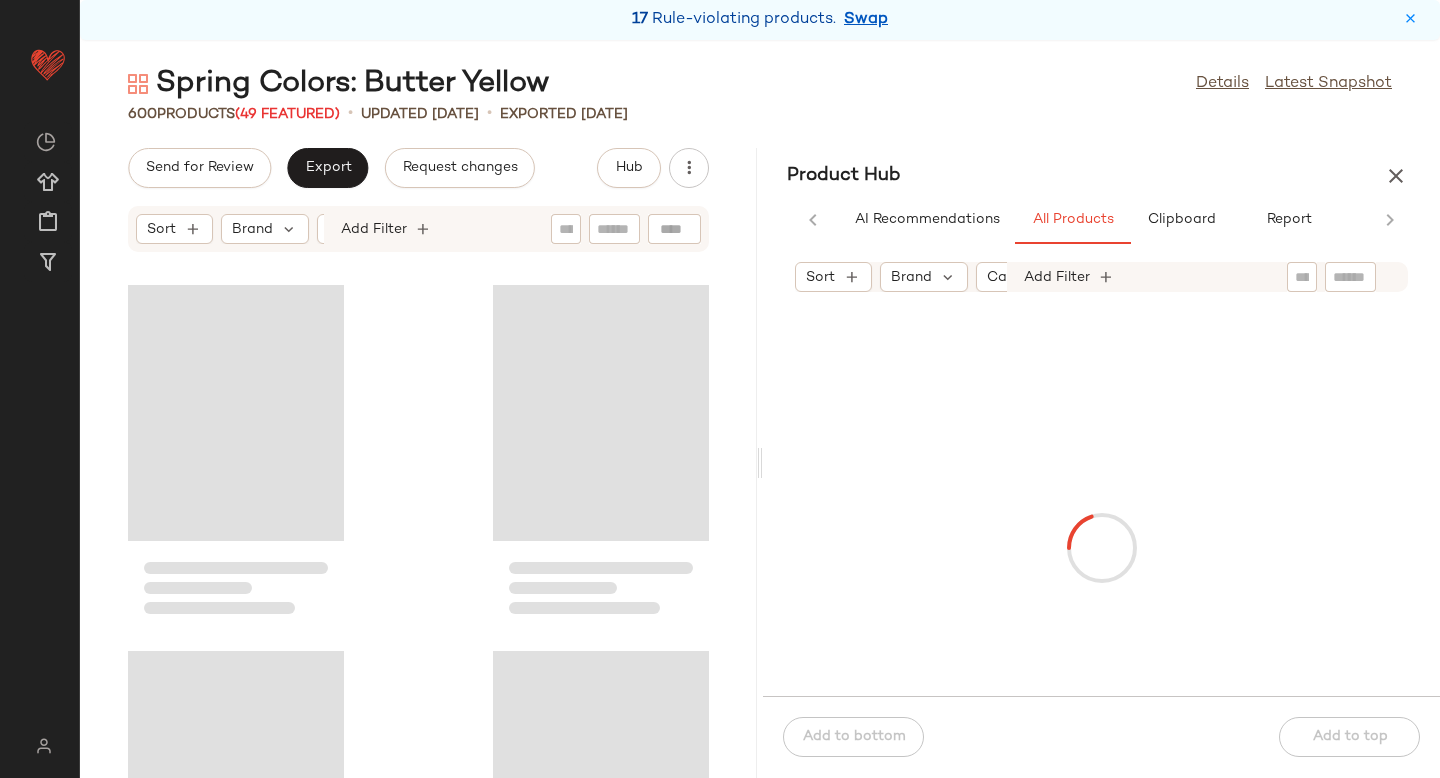 scroll, scrollTop: 0, scrollLeft: 0, axis: both 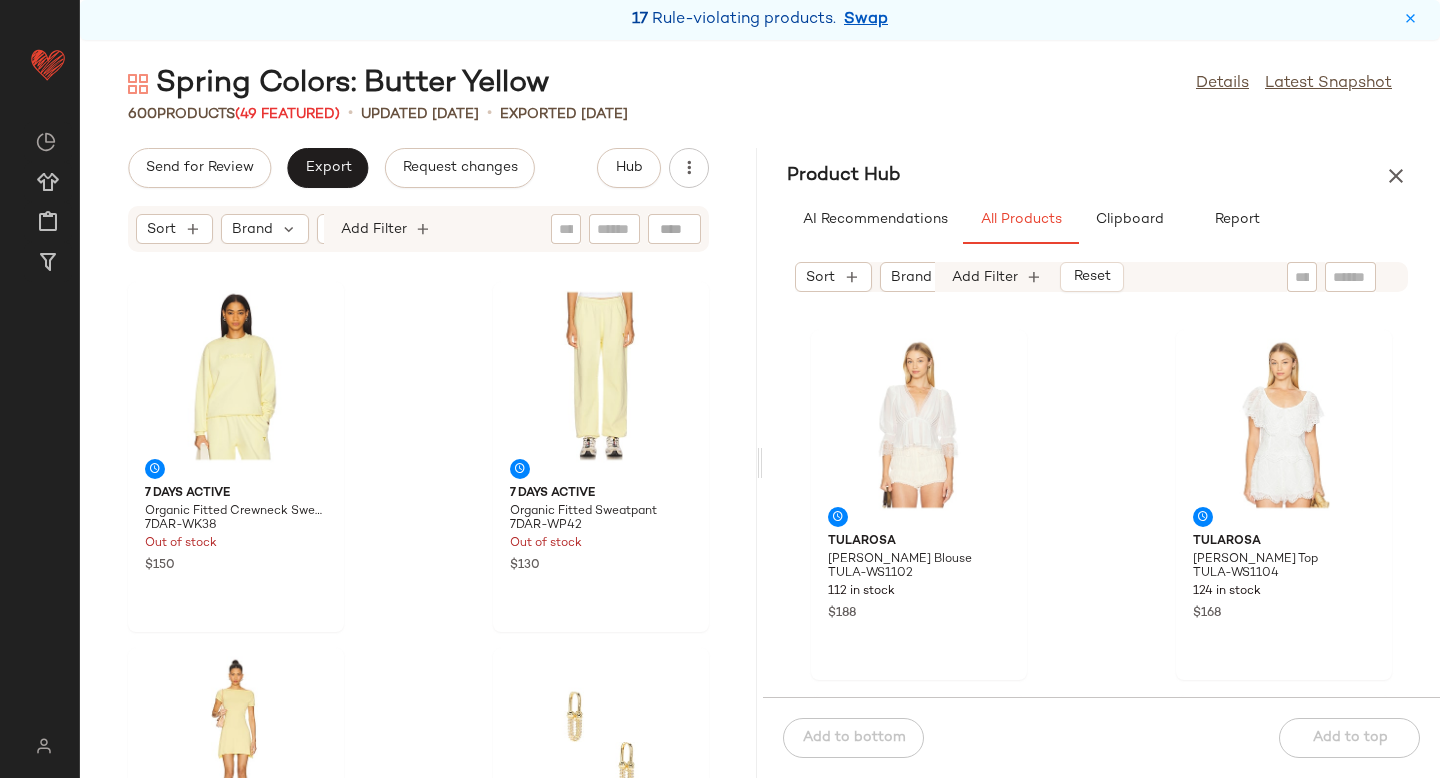click 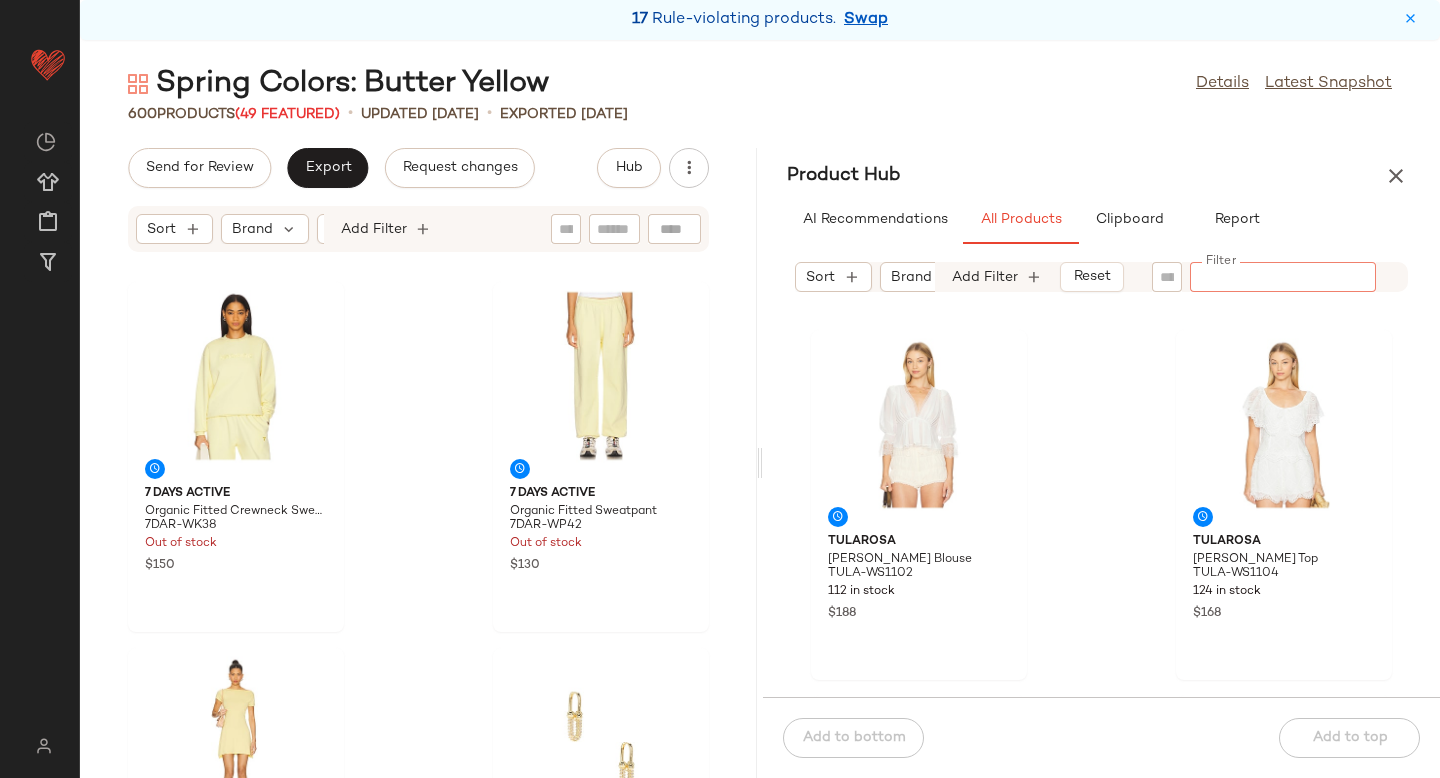 paste on "**********" 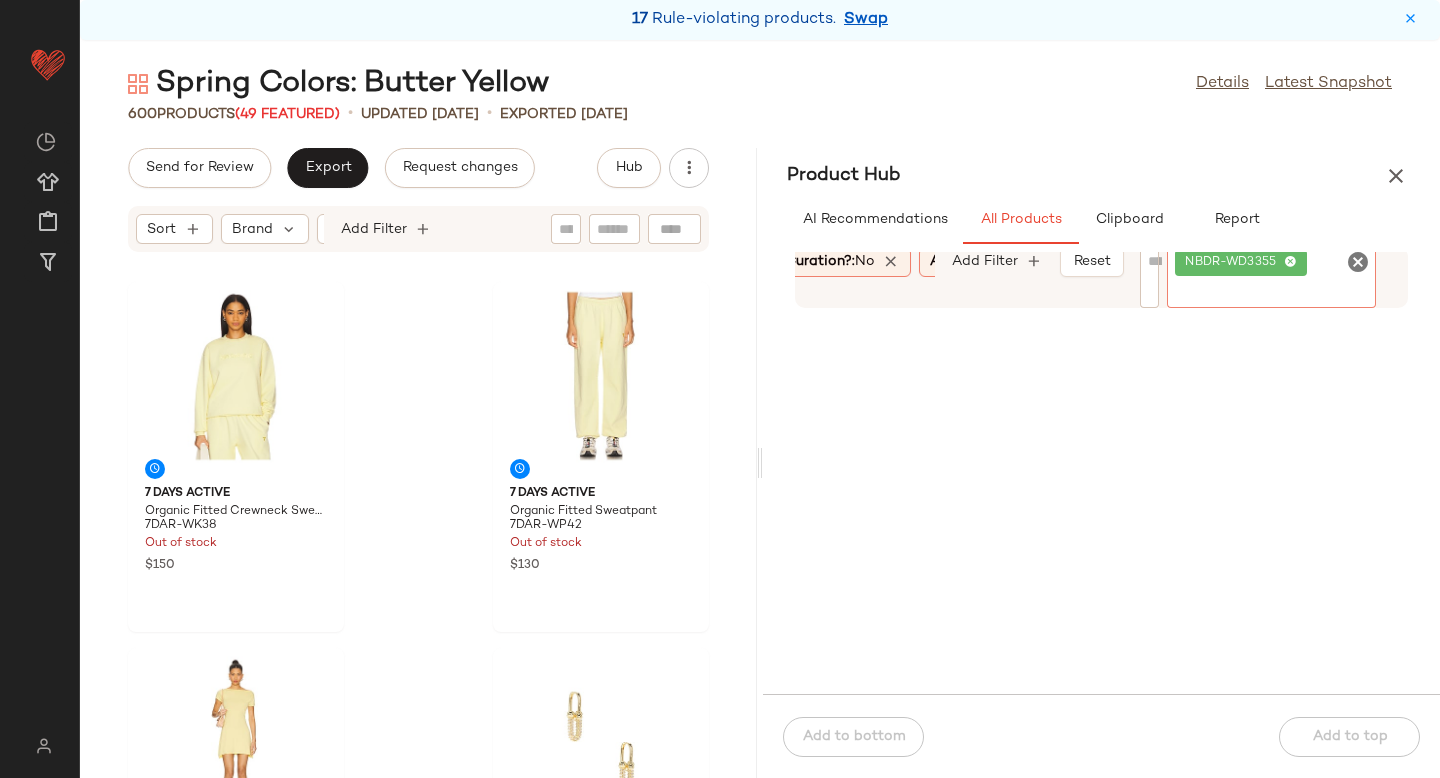 scroll, scrollTop: 0, scrollLeft: 367, axis: horizontal 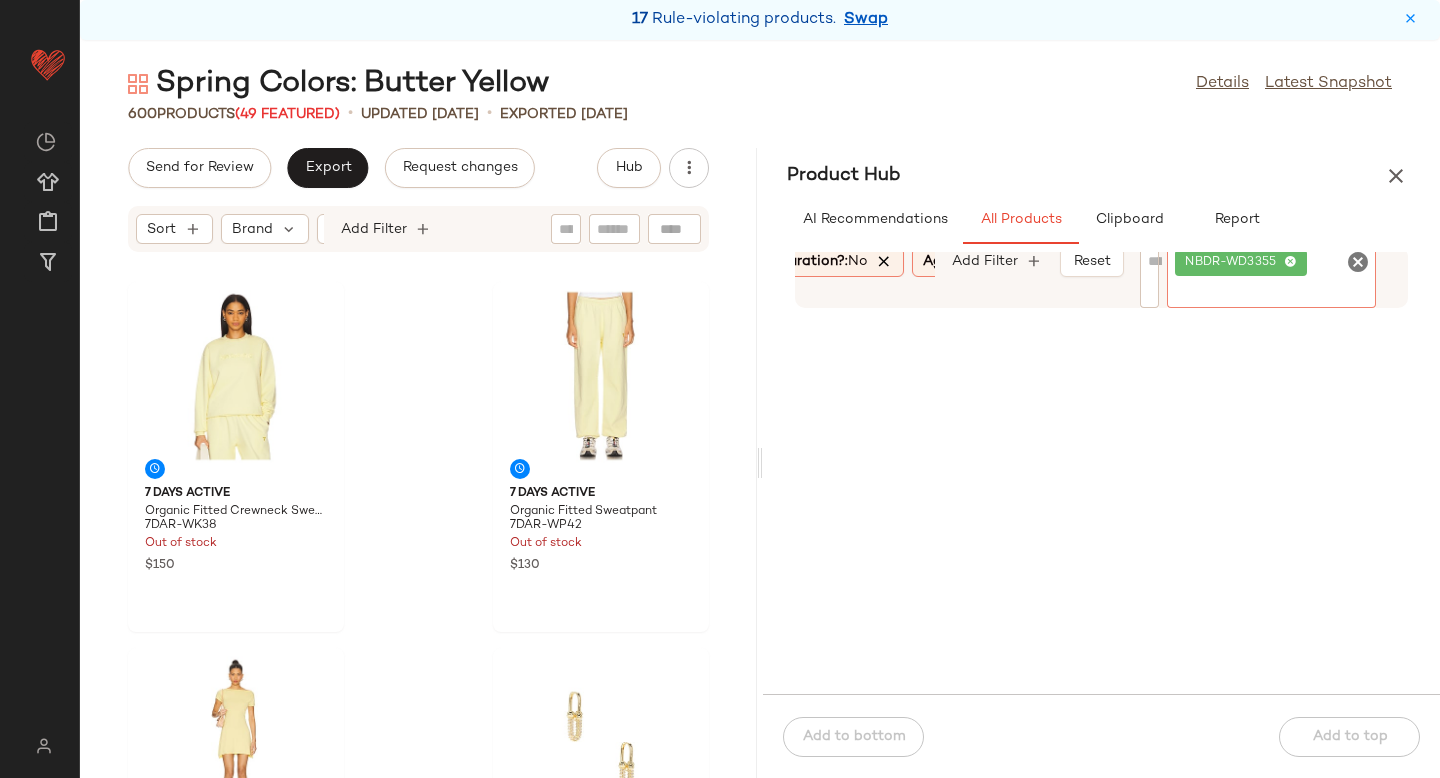 click at bounding box center (885, 262) 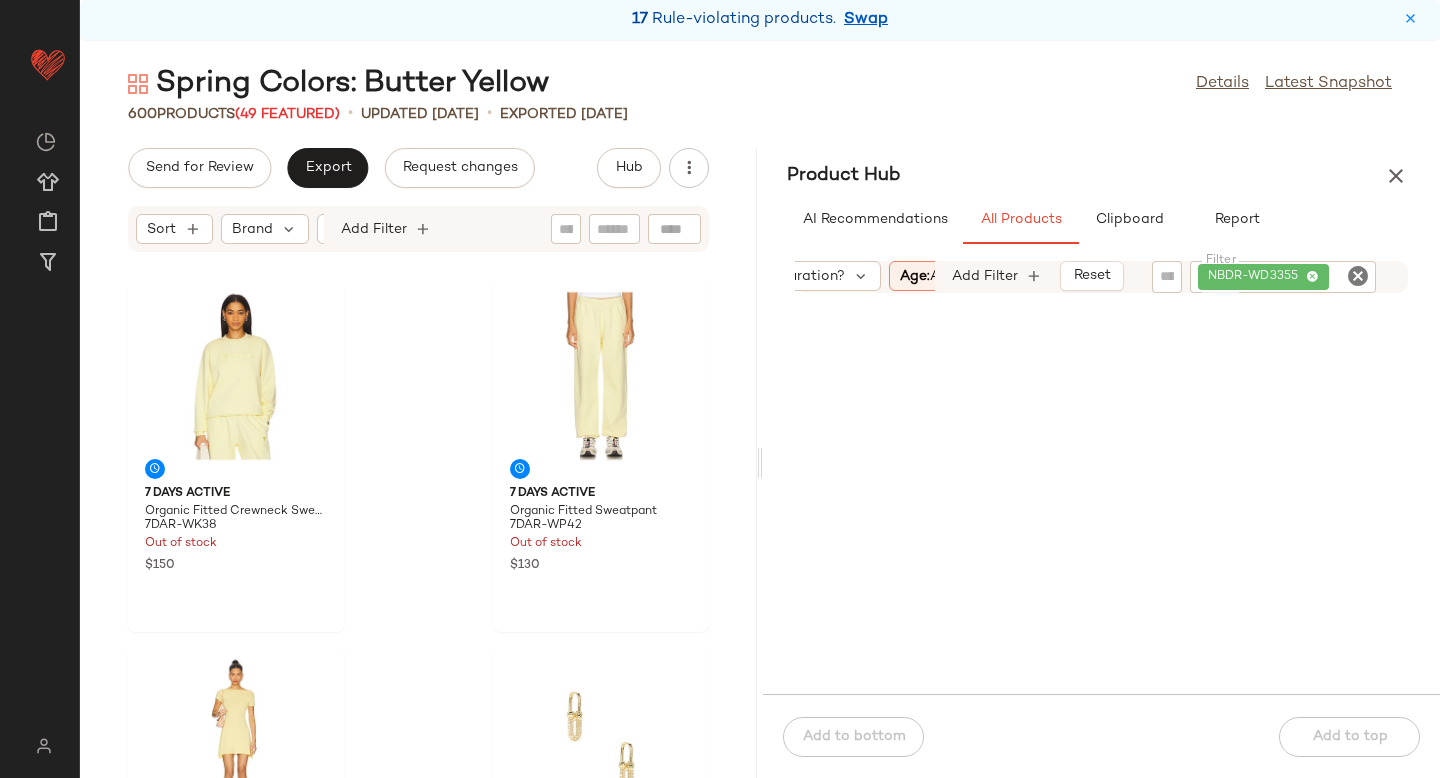 click on "NBDR-WD3355" 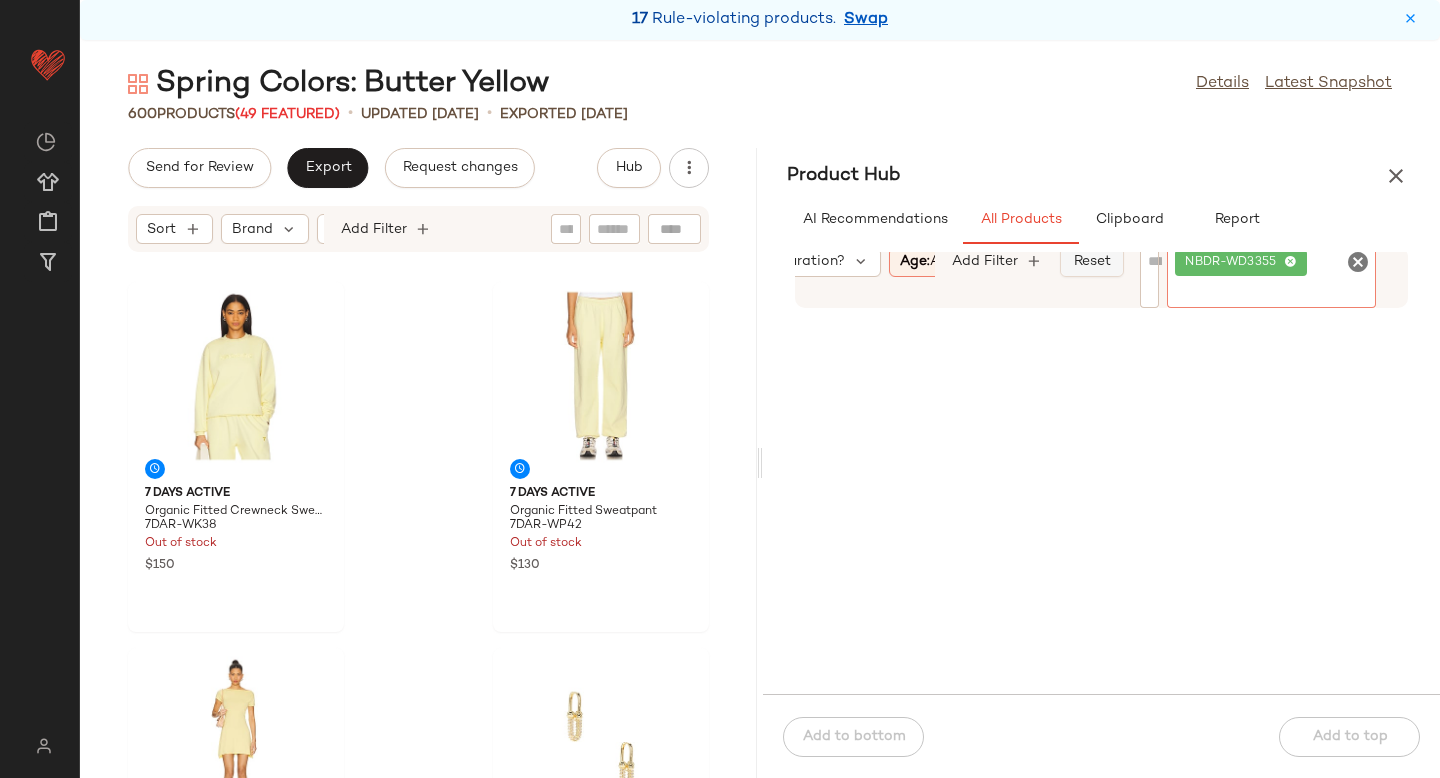 click on "Reset" 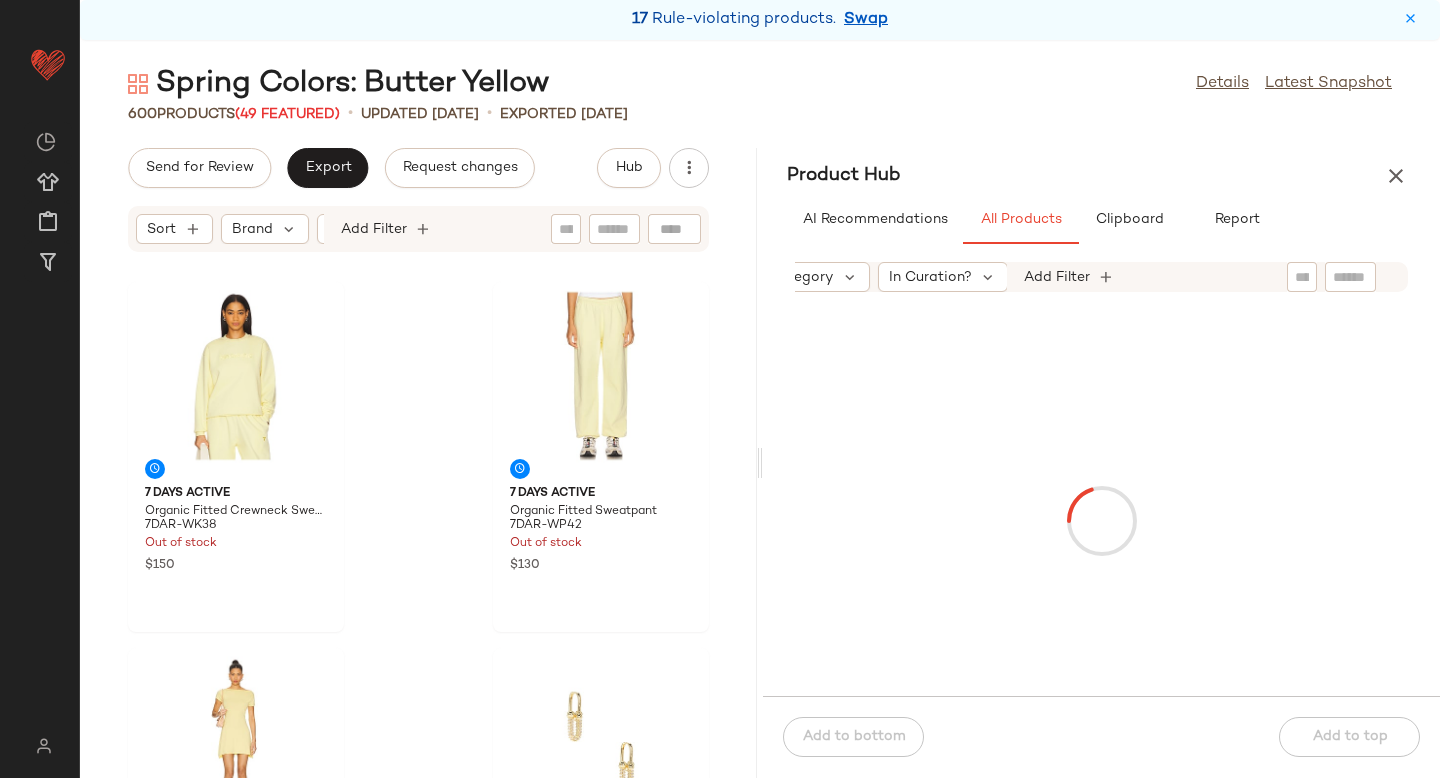click 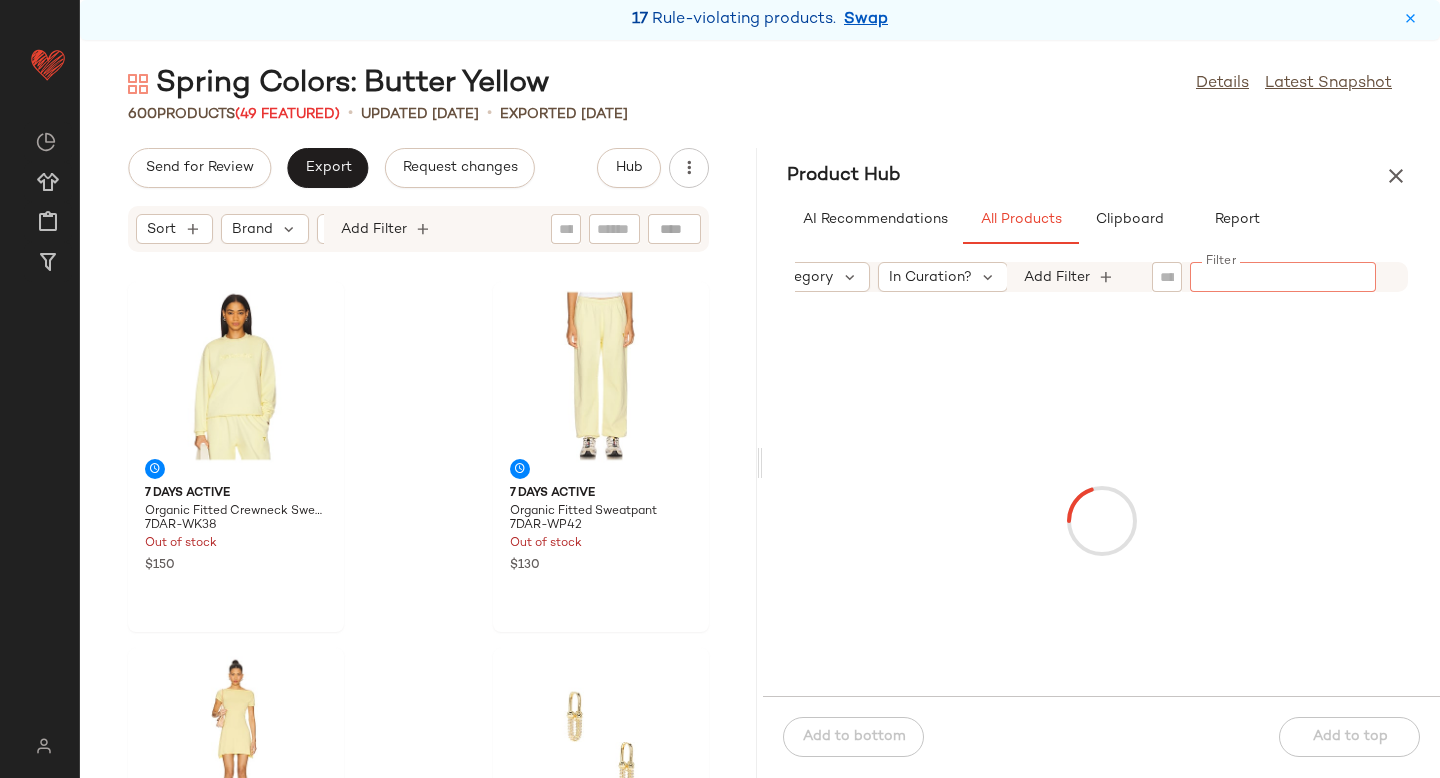 paste on "**********" 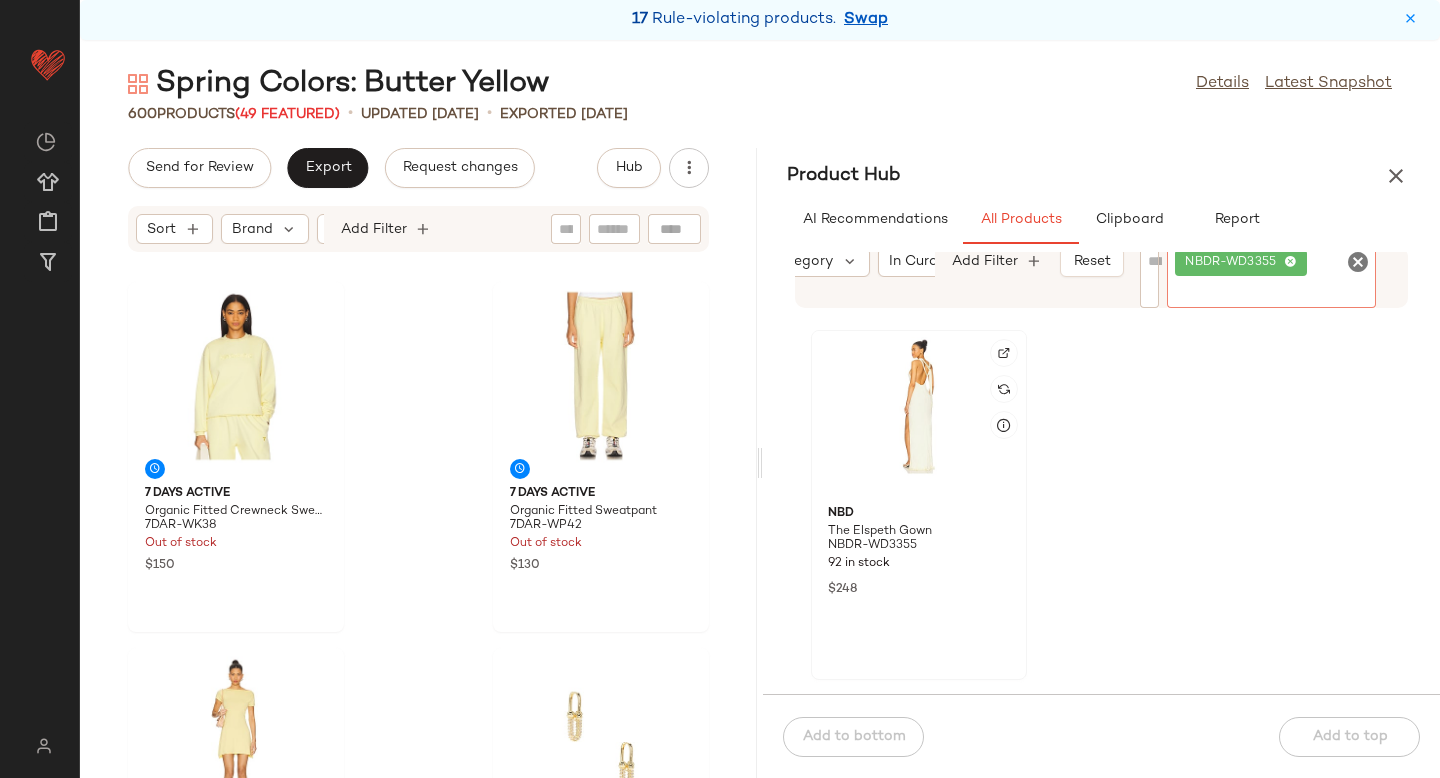 click 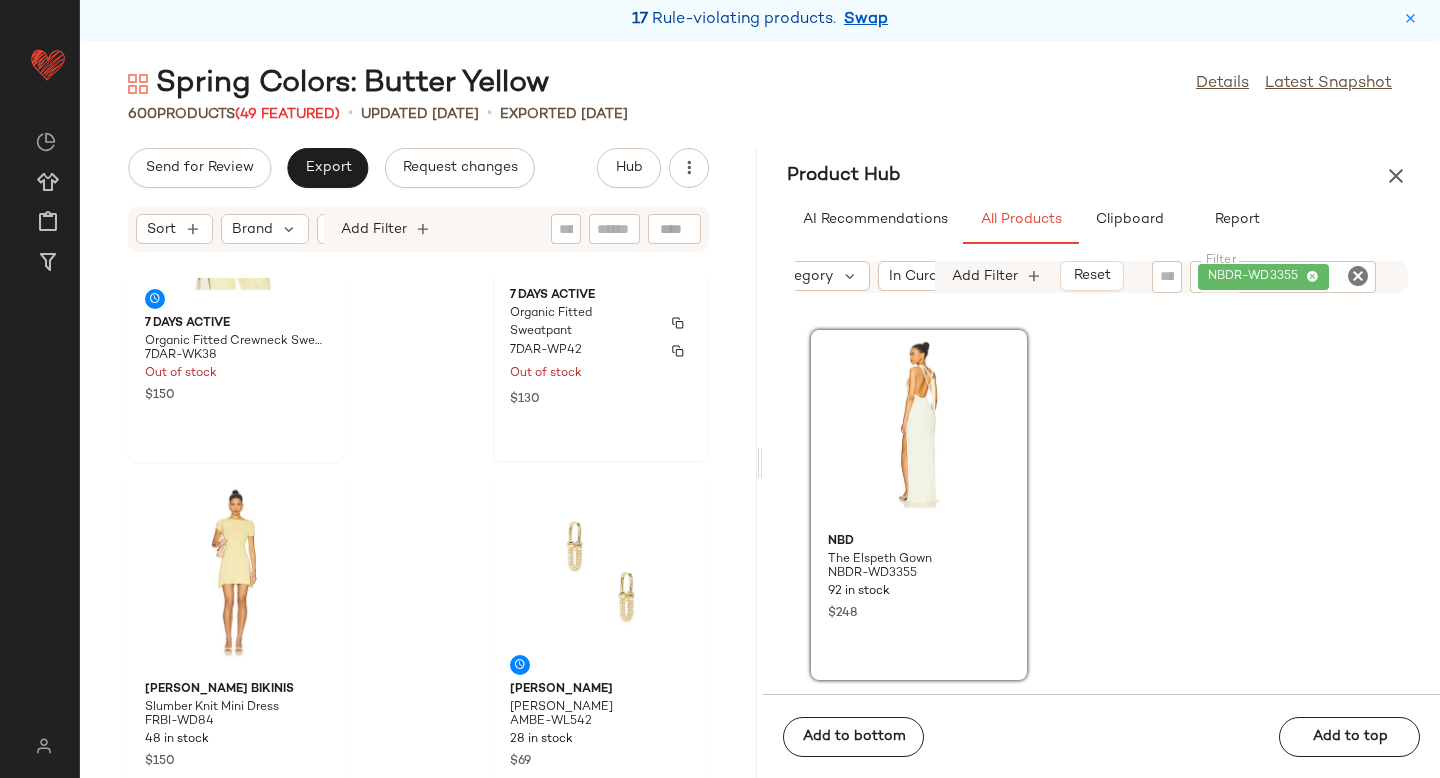 scroll, scrollTop: 204, scrollLeft: 0, axis: vertical 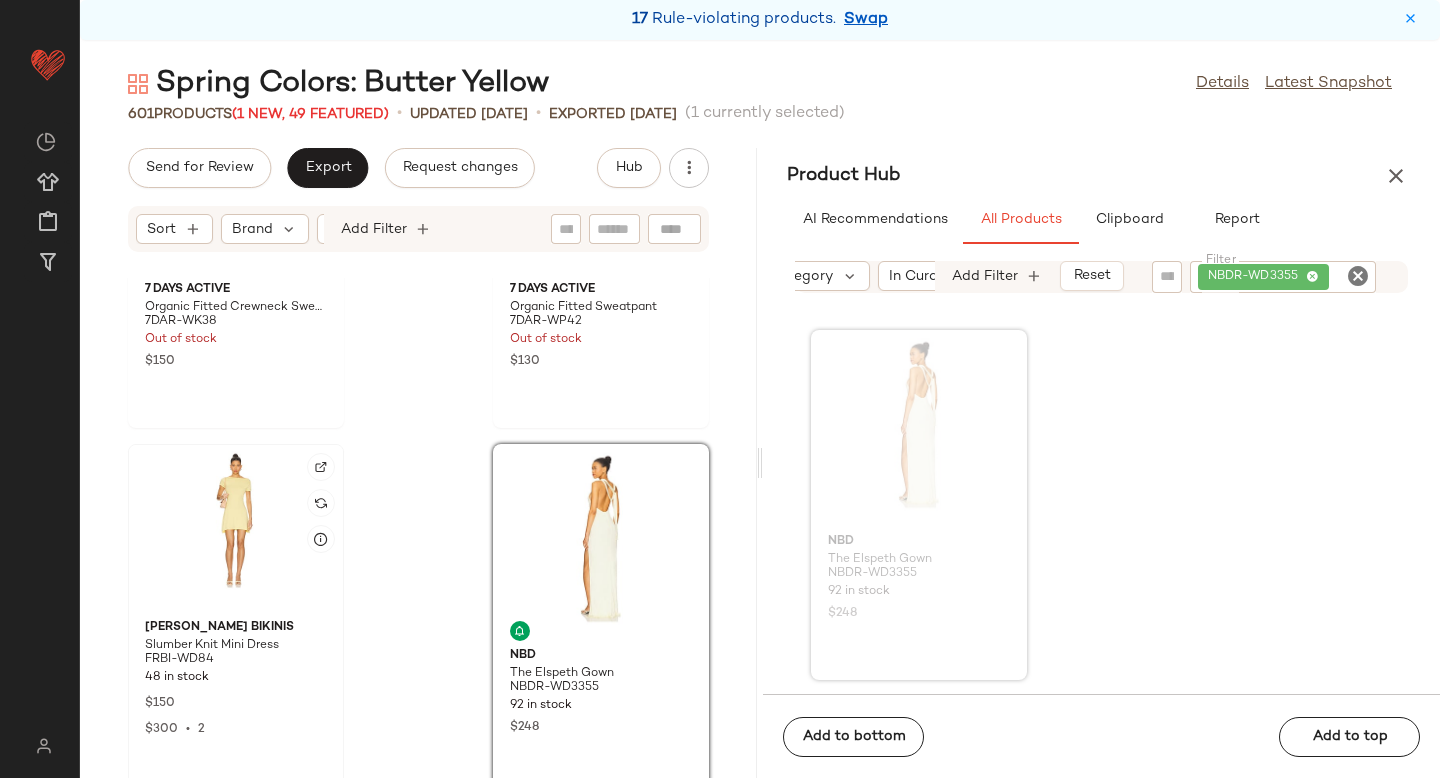 click 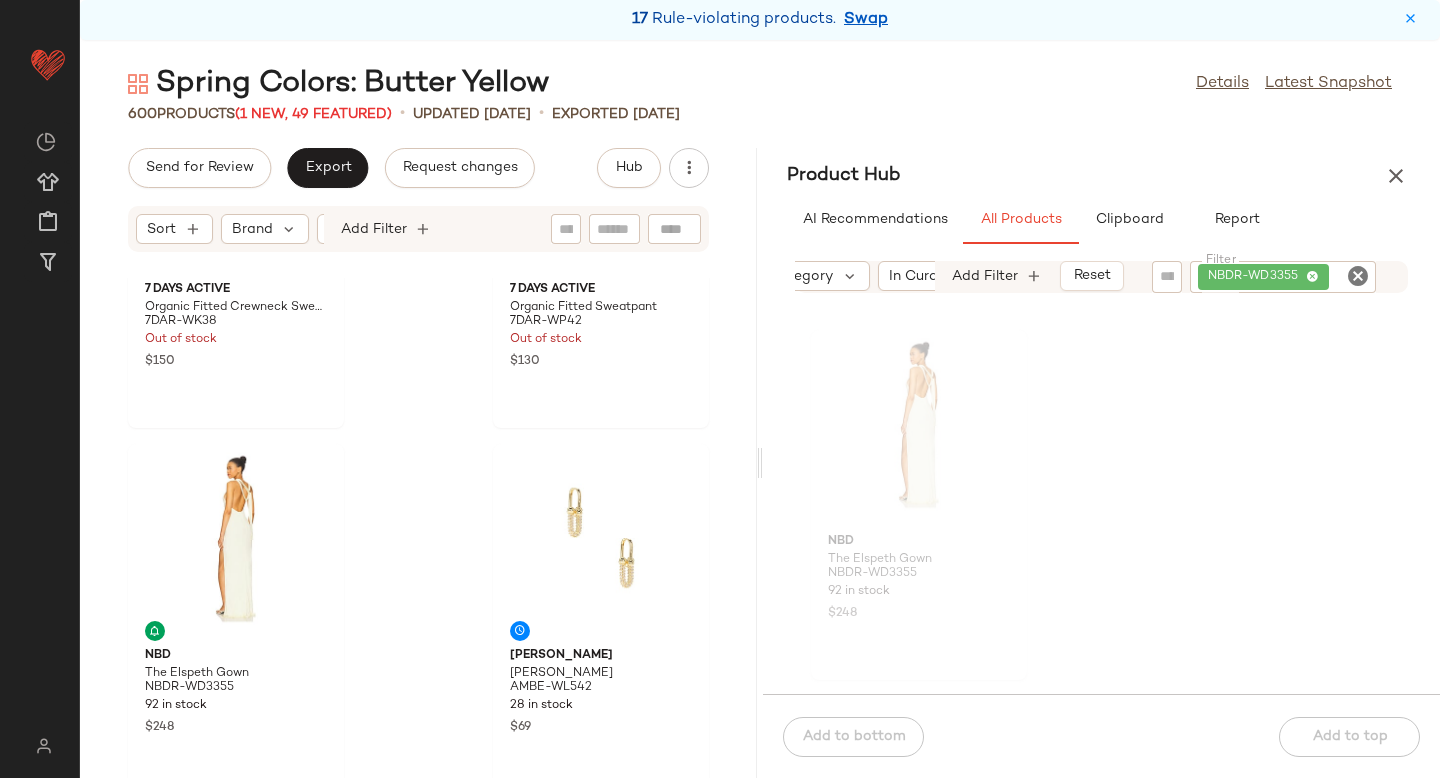 click 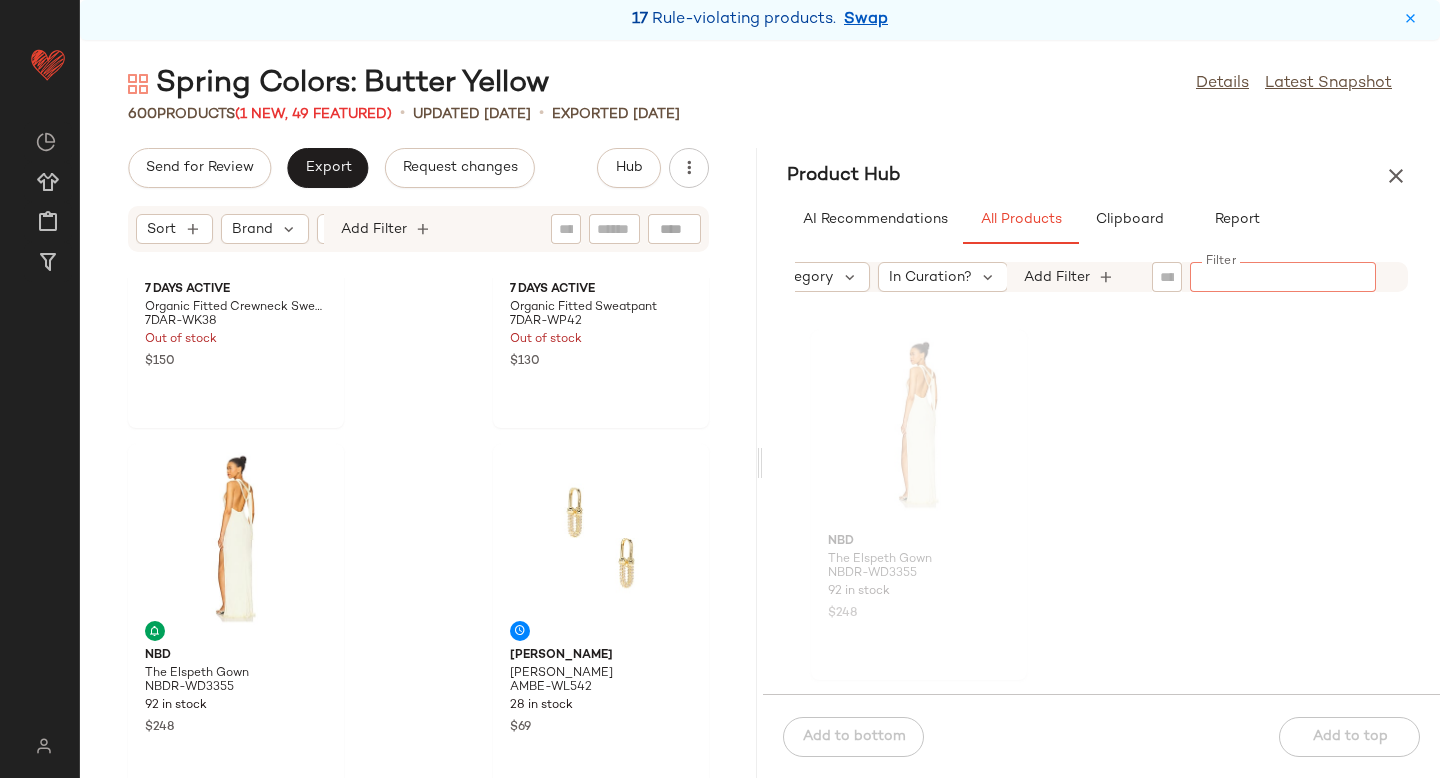 paste on "********" 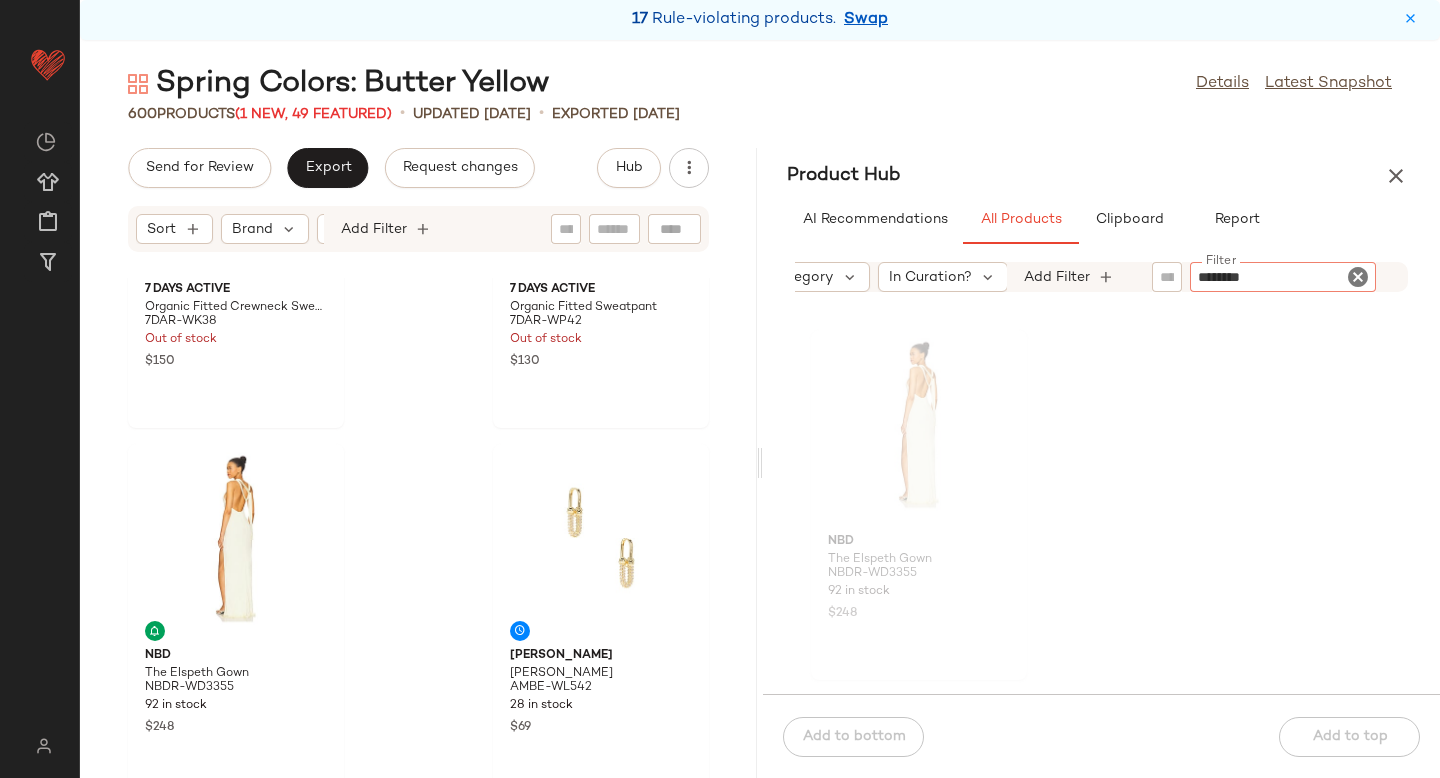 type 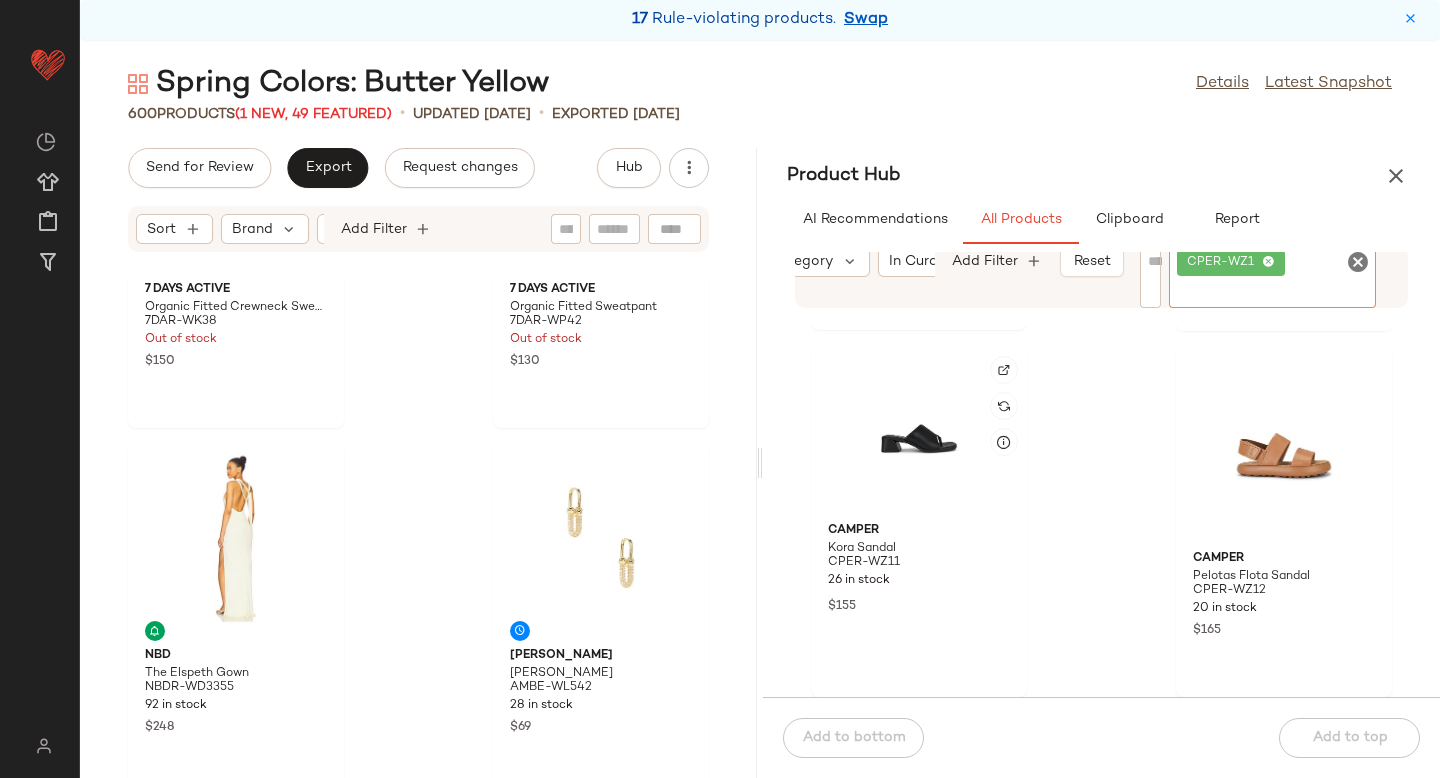 scroll, scrollTop: 0, scrollLeft: 0, axis: both 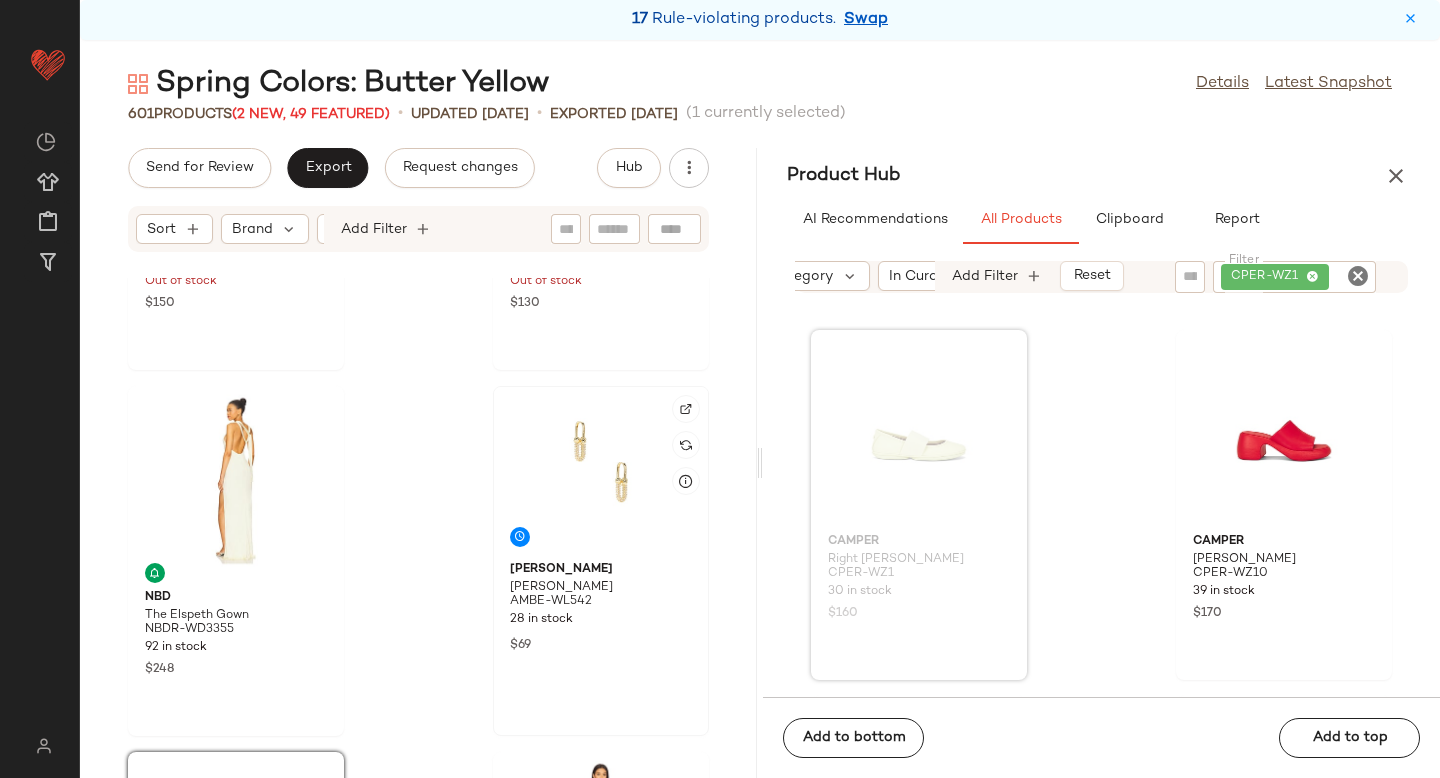 click 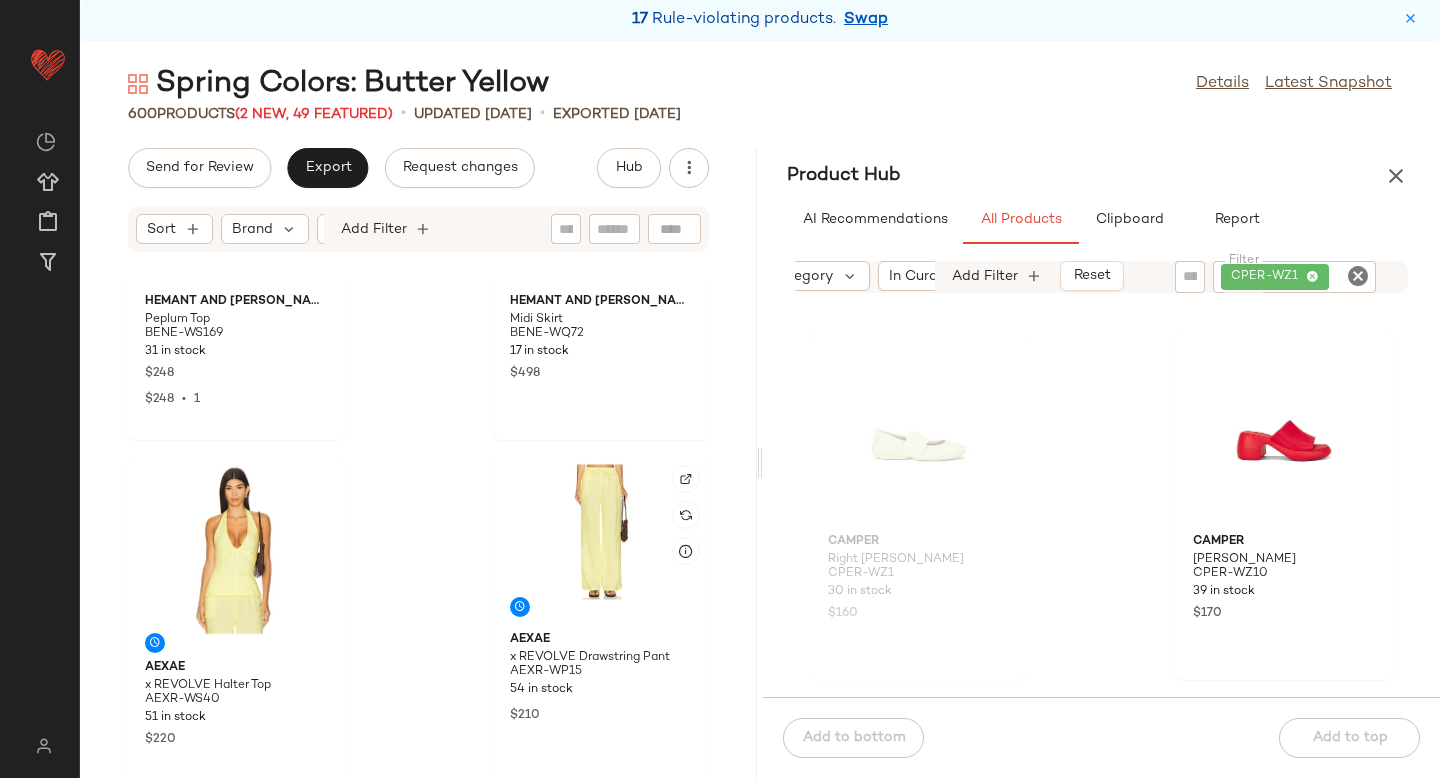 scroll, scrollTop: 0, scrollLeft: 0, axis: both 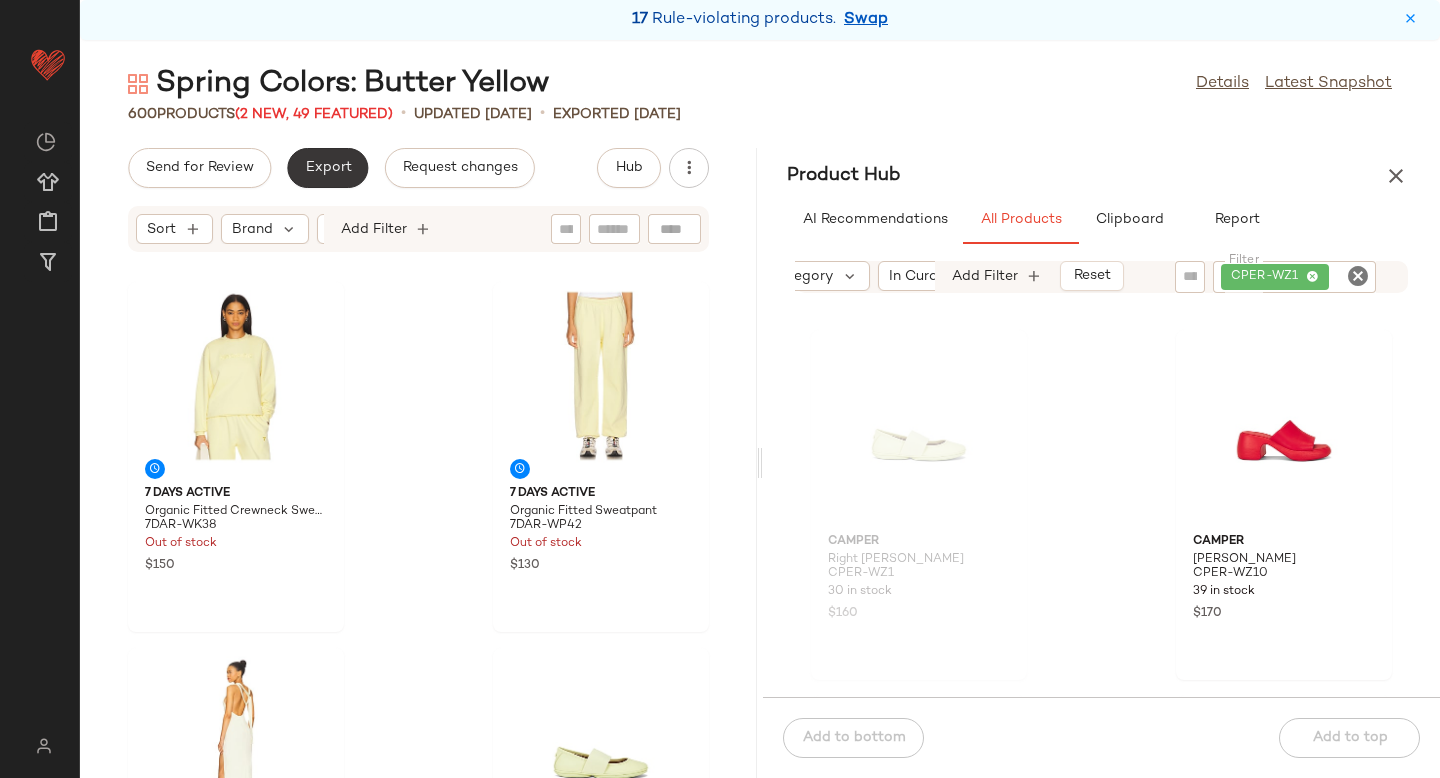 click on "Export" 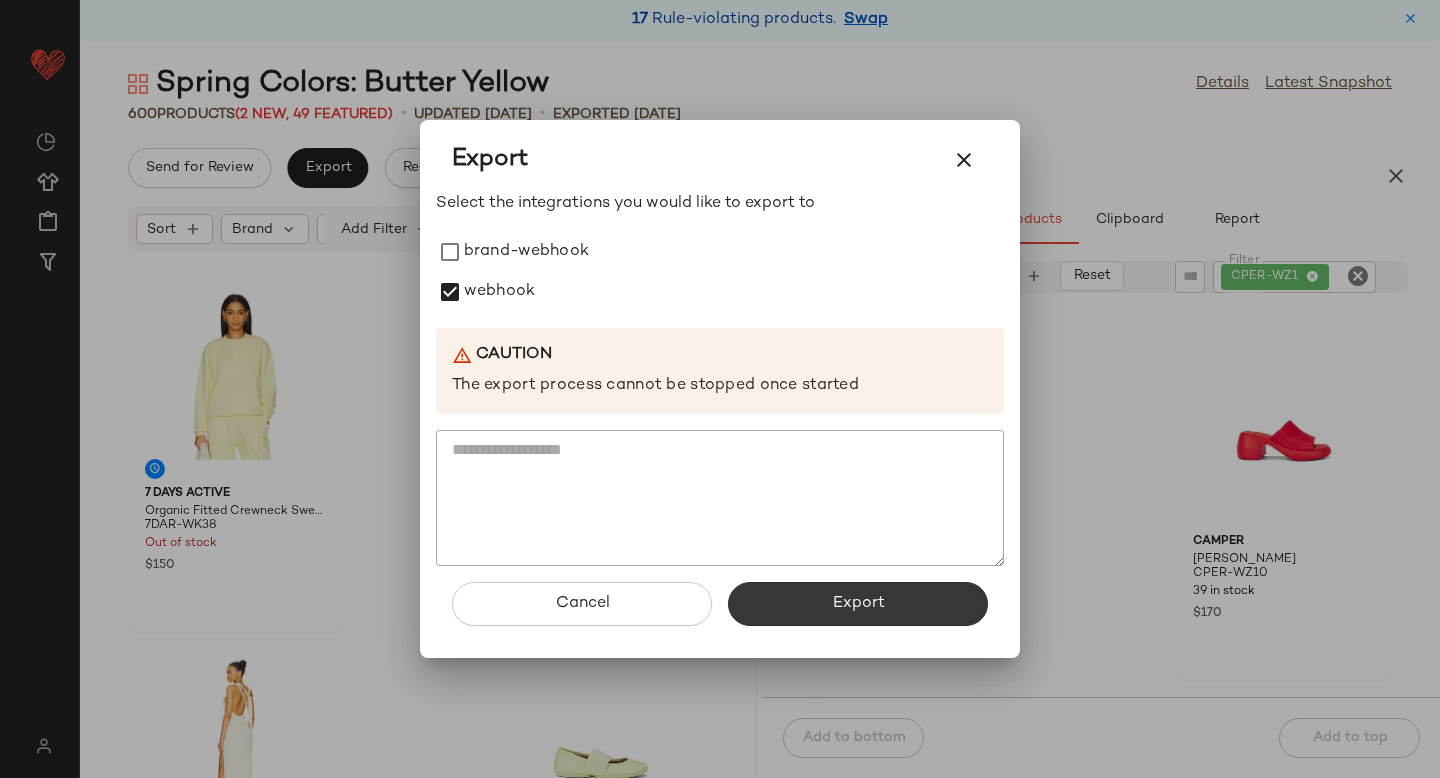 click on "Export" at bounding box center [858, 604] 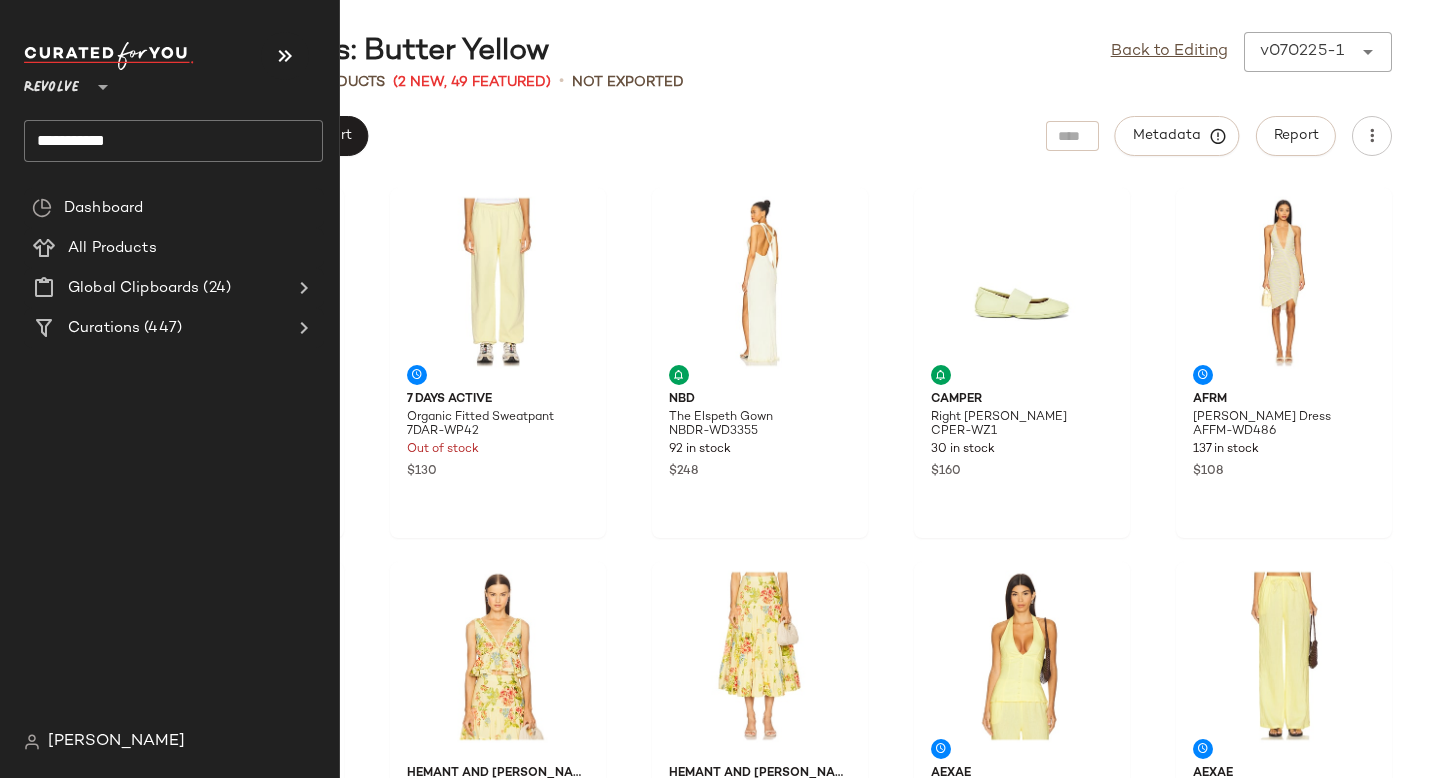 click on "**********" 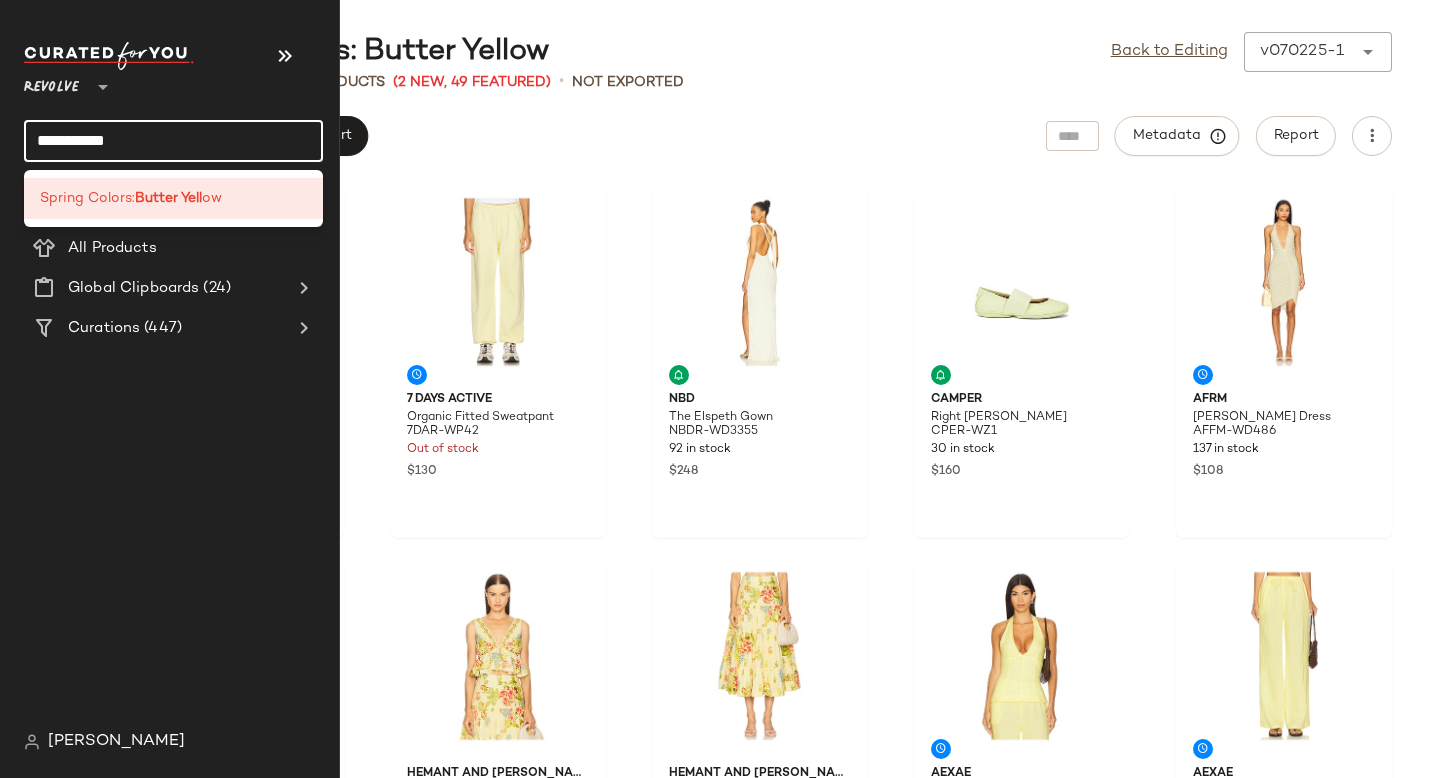 click on "**********" 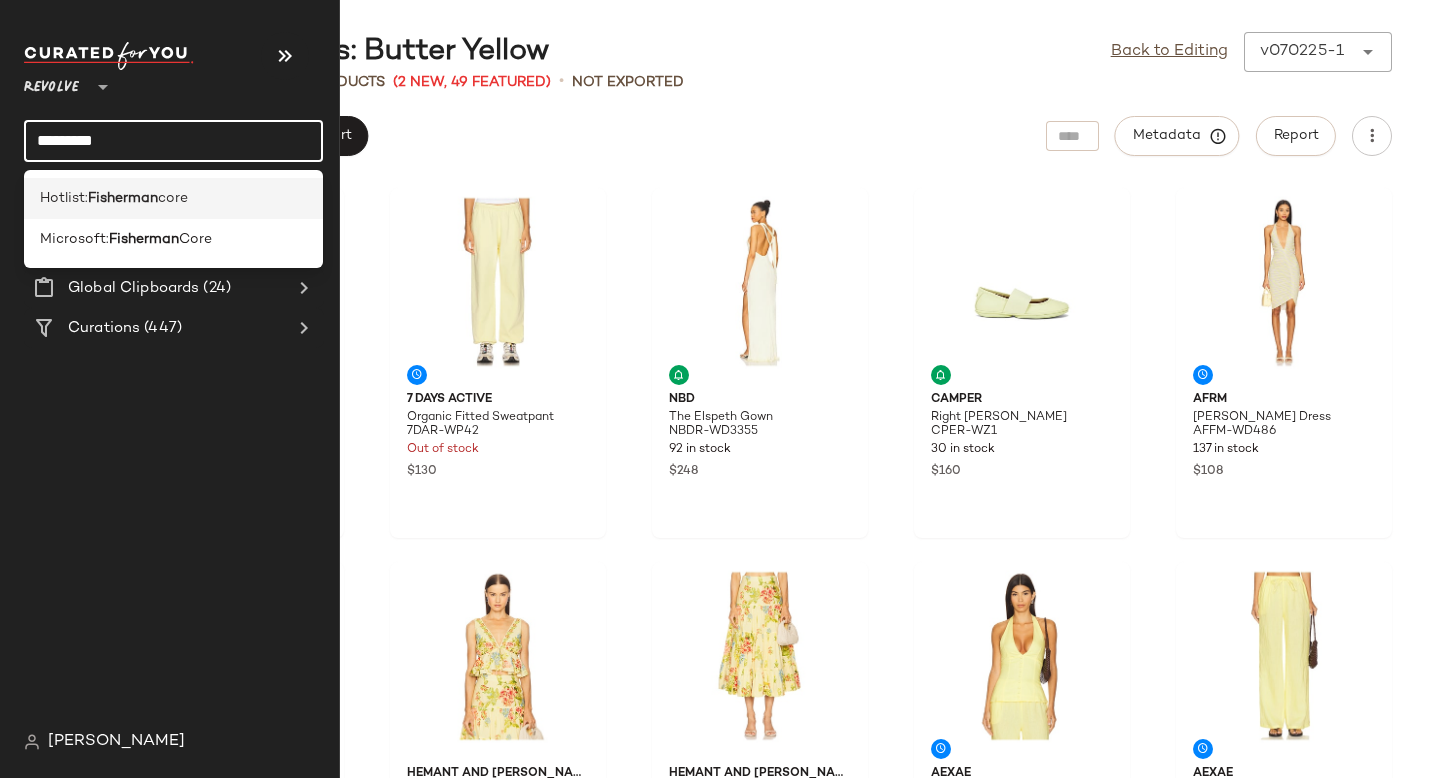 type on "*********" 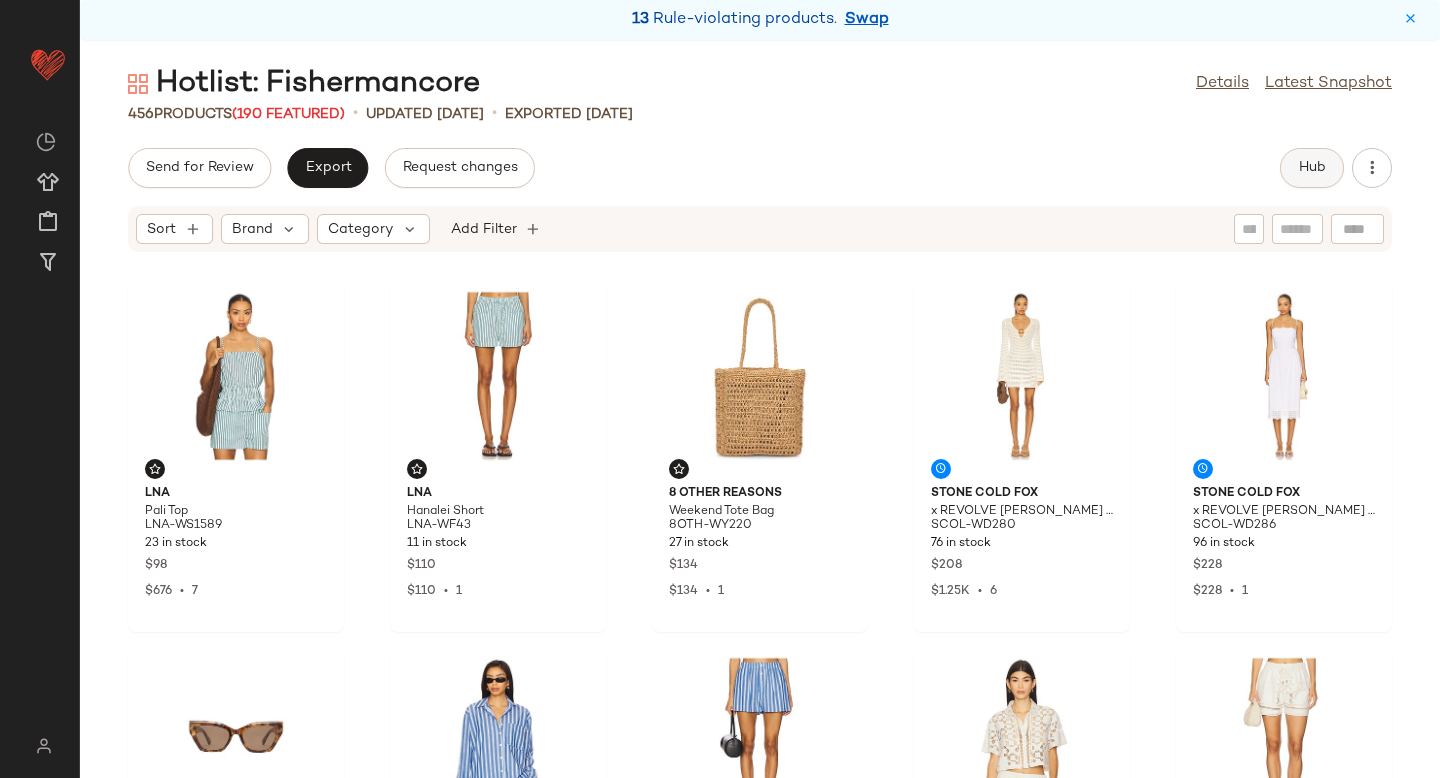 click on "Hub" 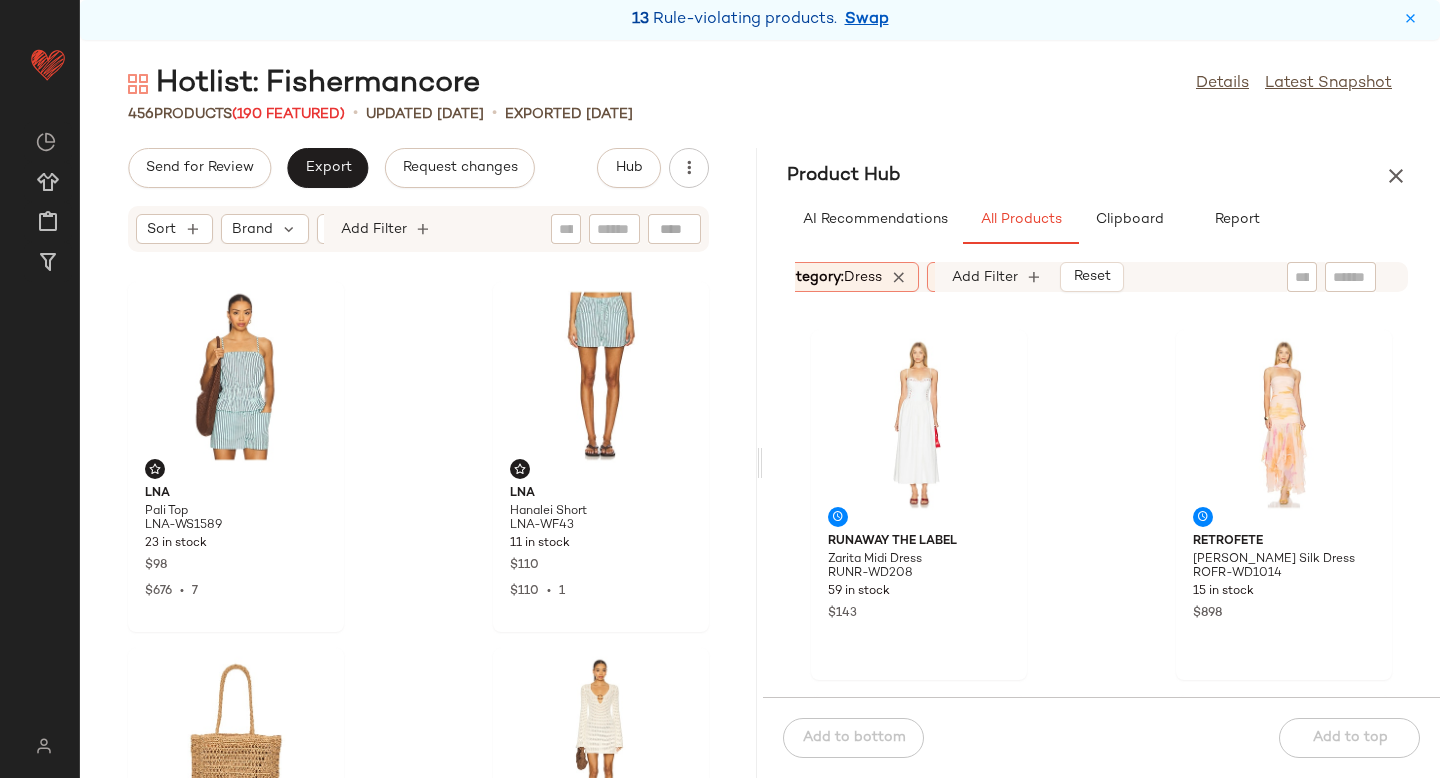 scroll, scrollTop: 0, scrollLeft: 213, axis: horizontal 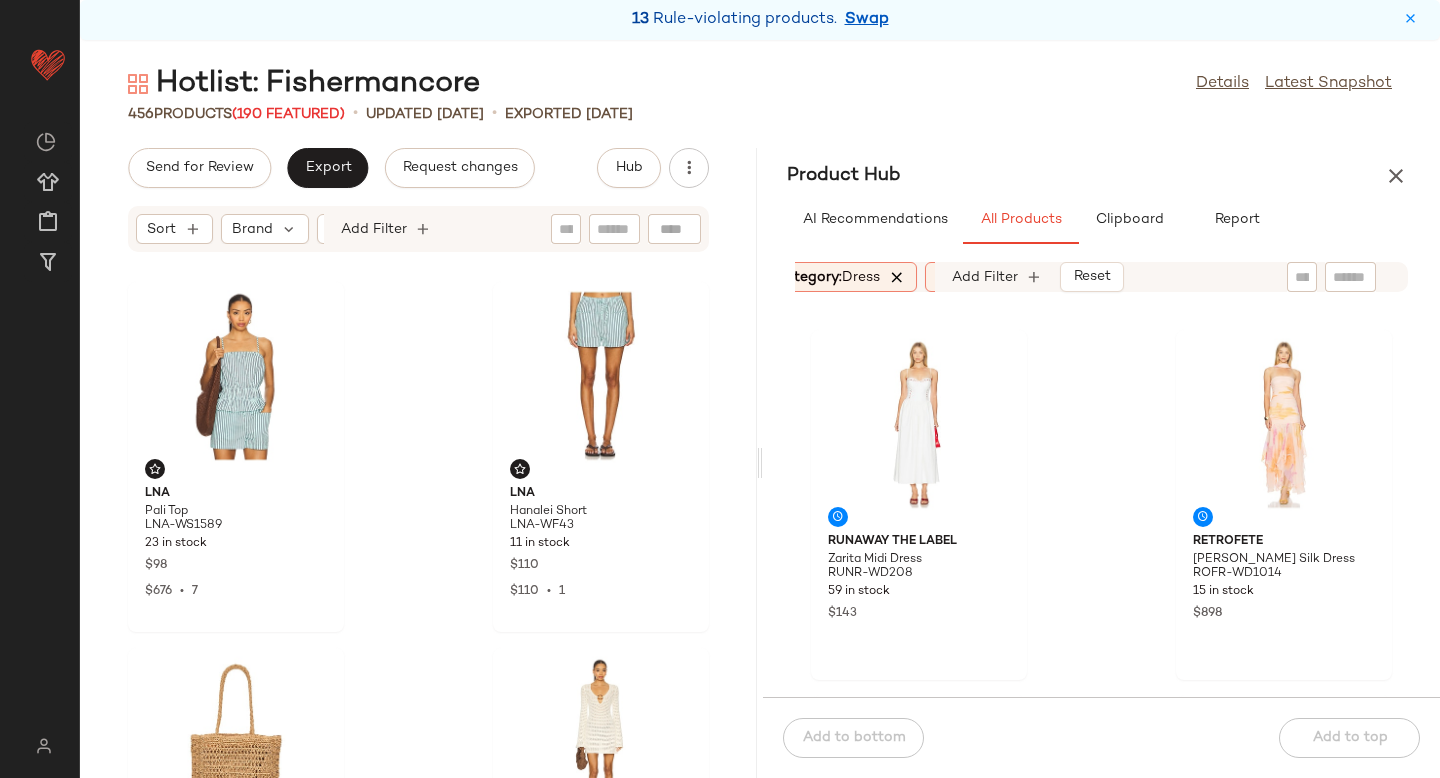 click at bounding box center (897, 277) 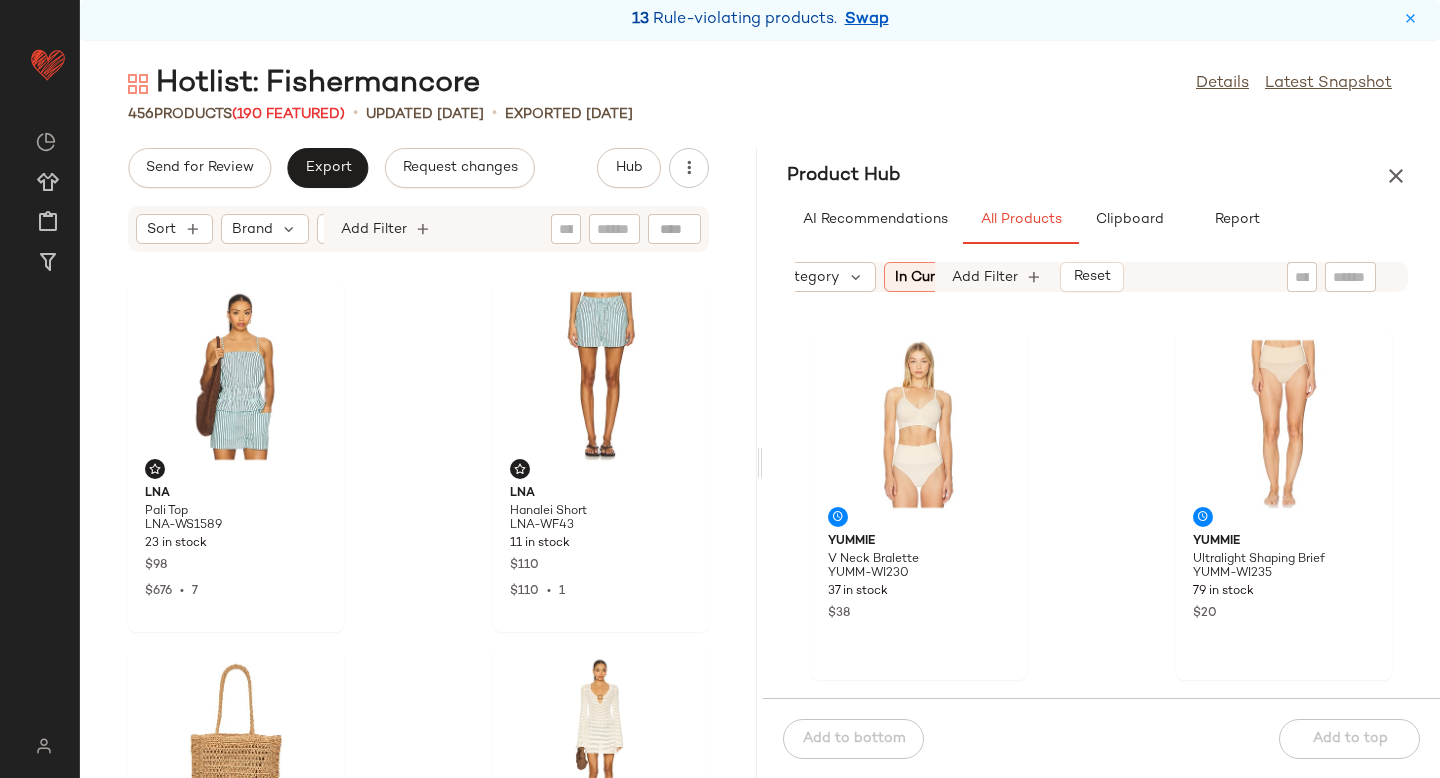 click 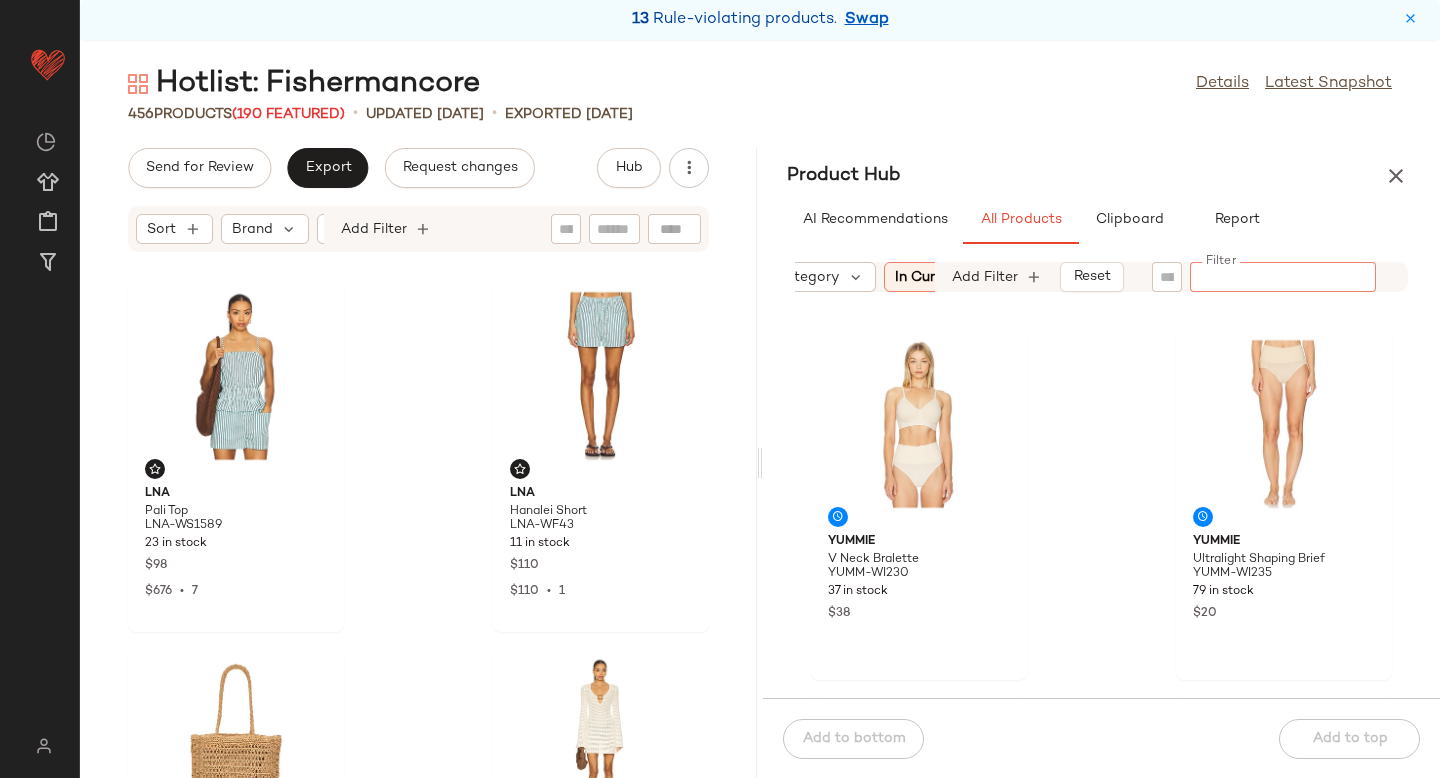 paste on "*********" 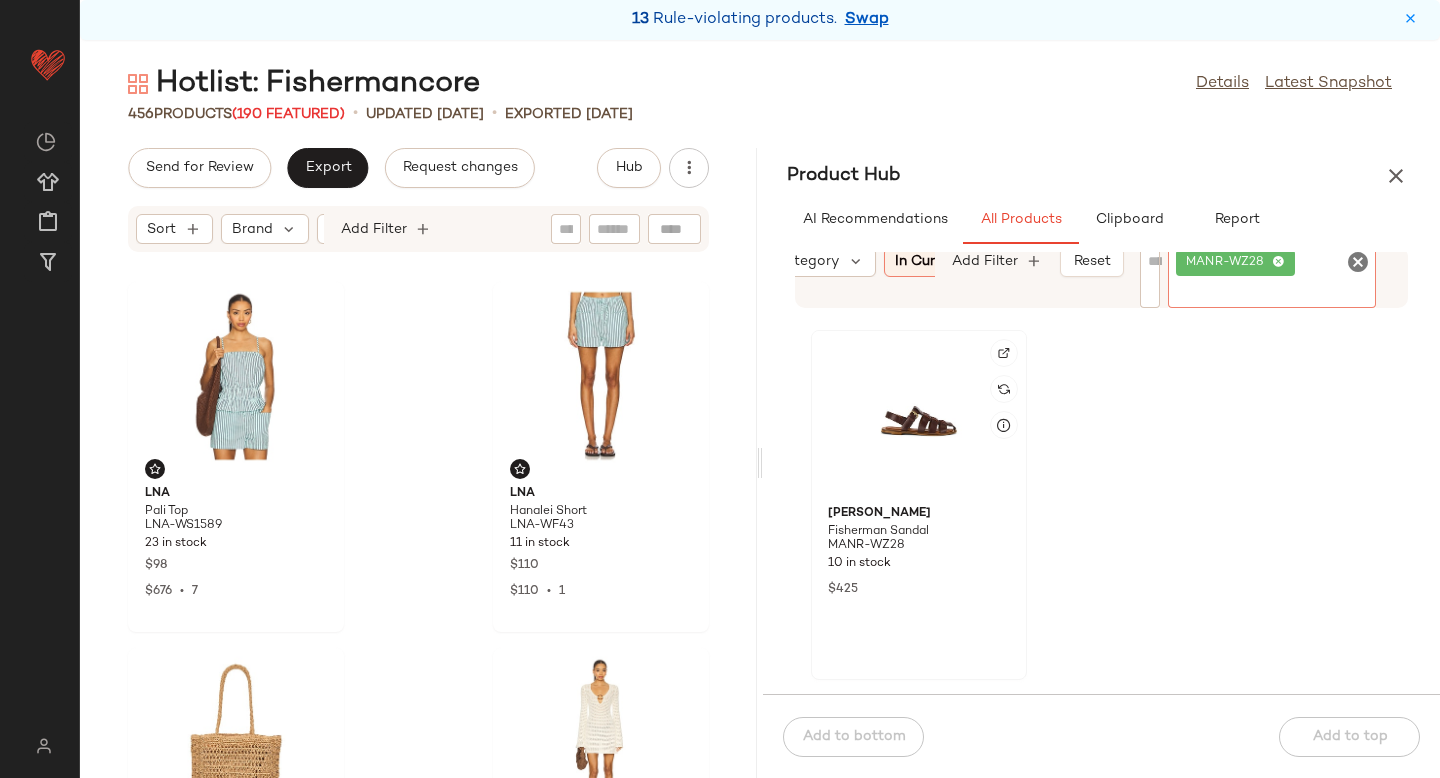 click 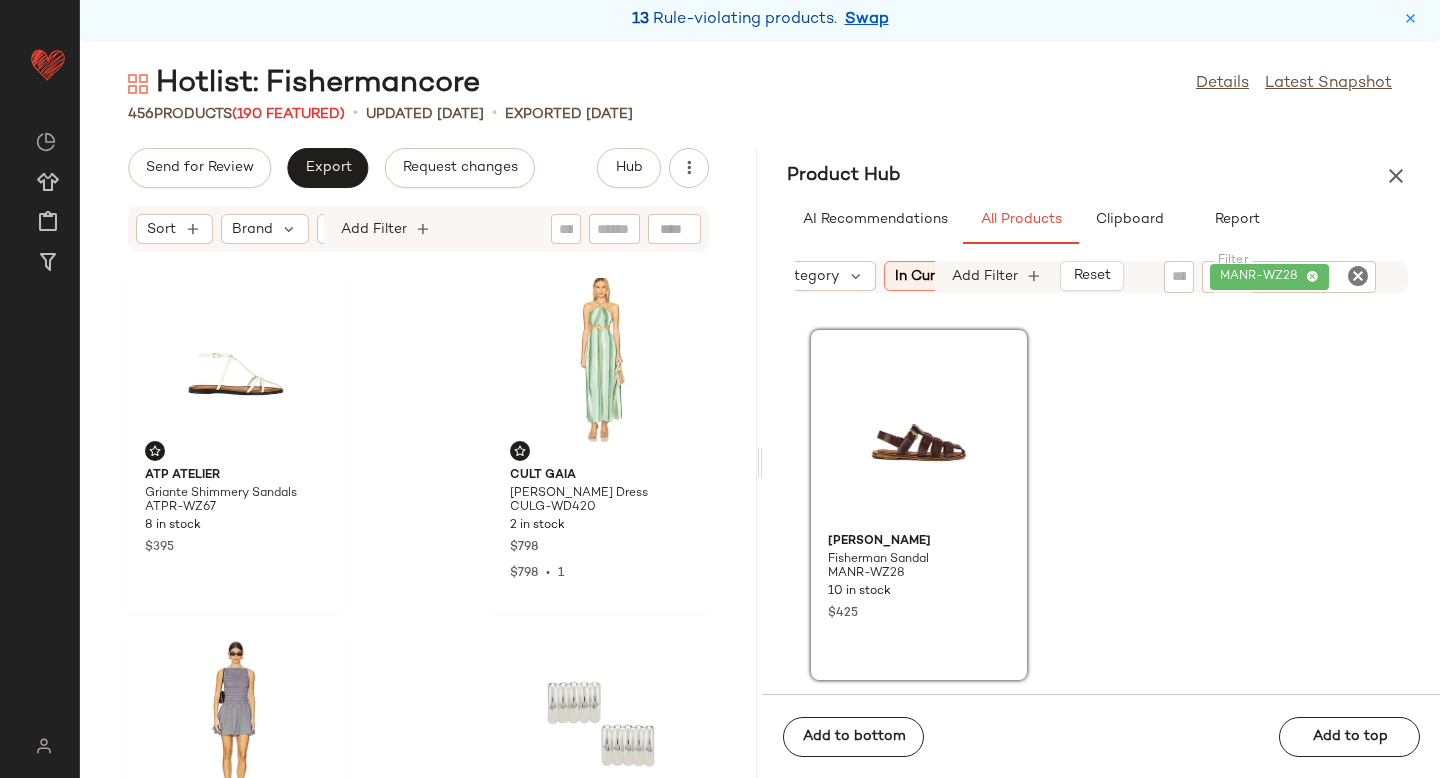 scroll, scrollTop: 1872, scrollLeft: 0, axis: vertical 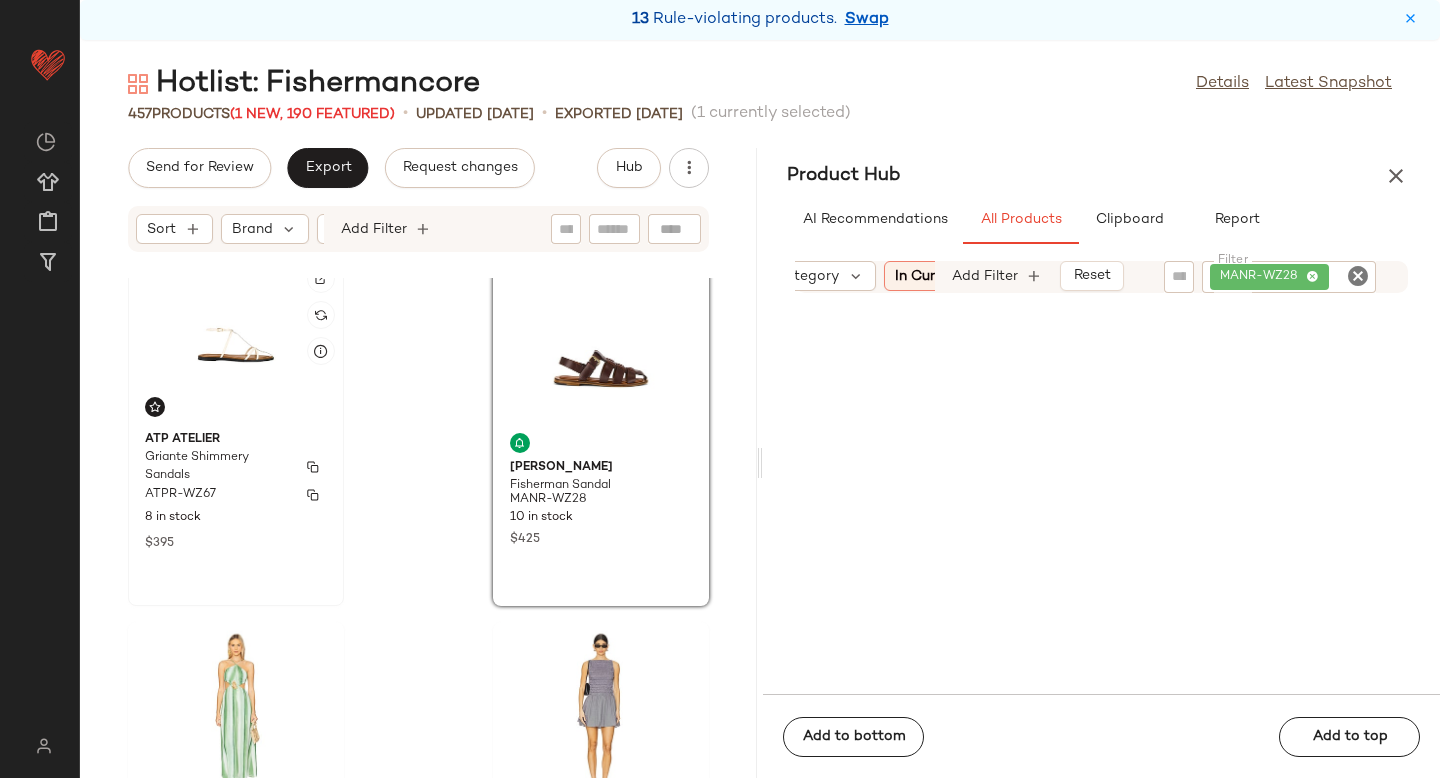 click on "ATP Atelier Griante Shimmery Sandals ATPR-WZ67 8 in stock $395" 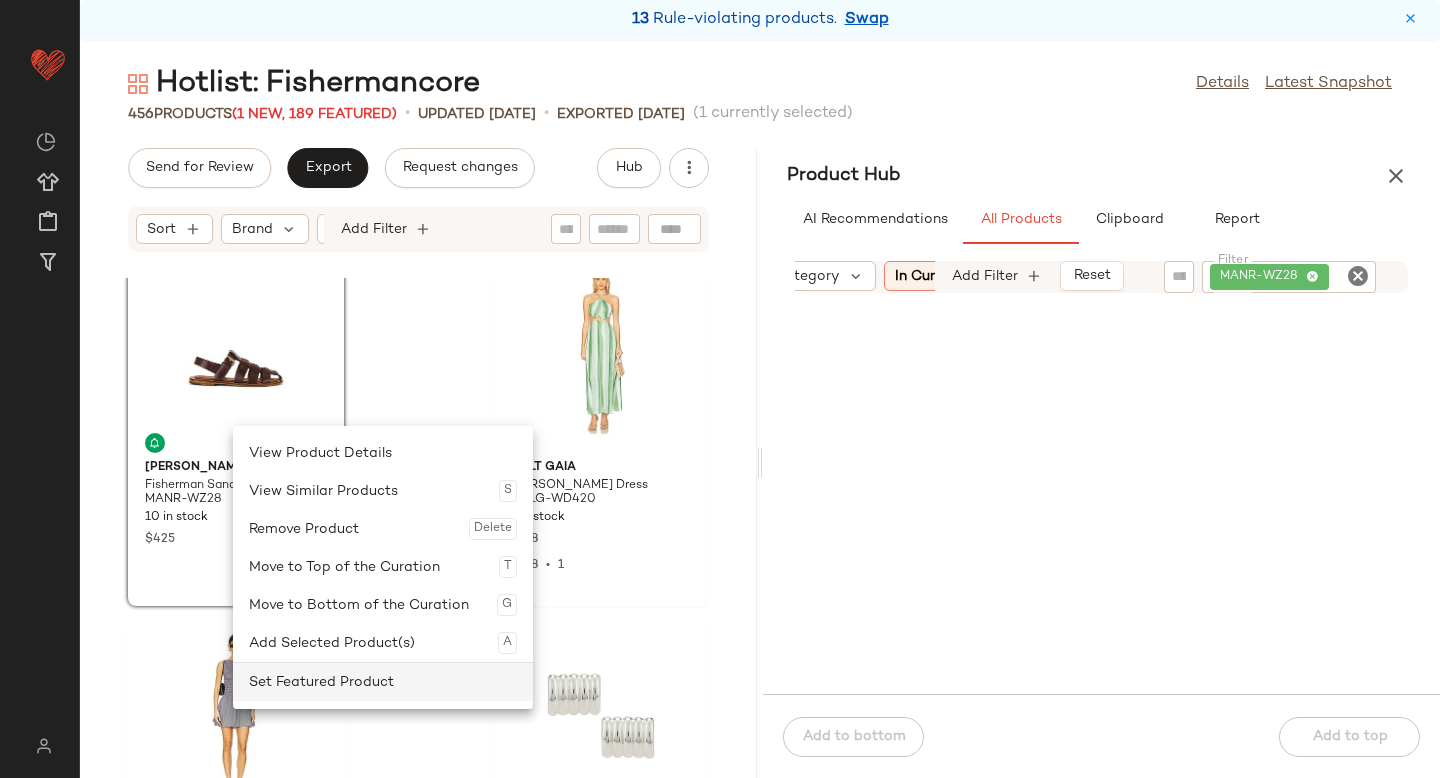 click on "Set Featured Product" 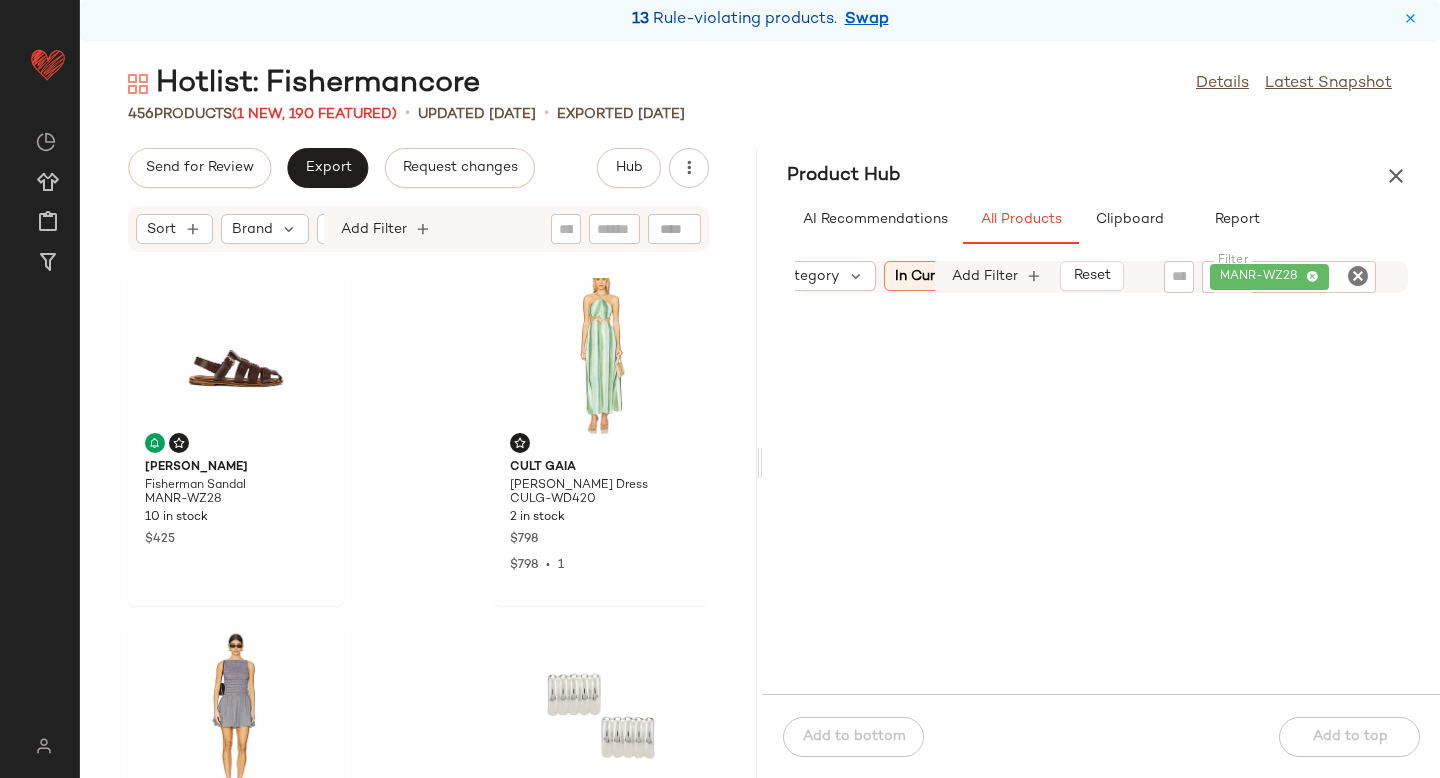 click 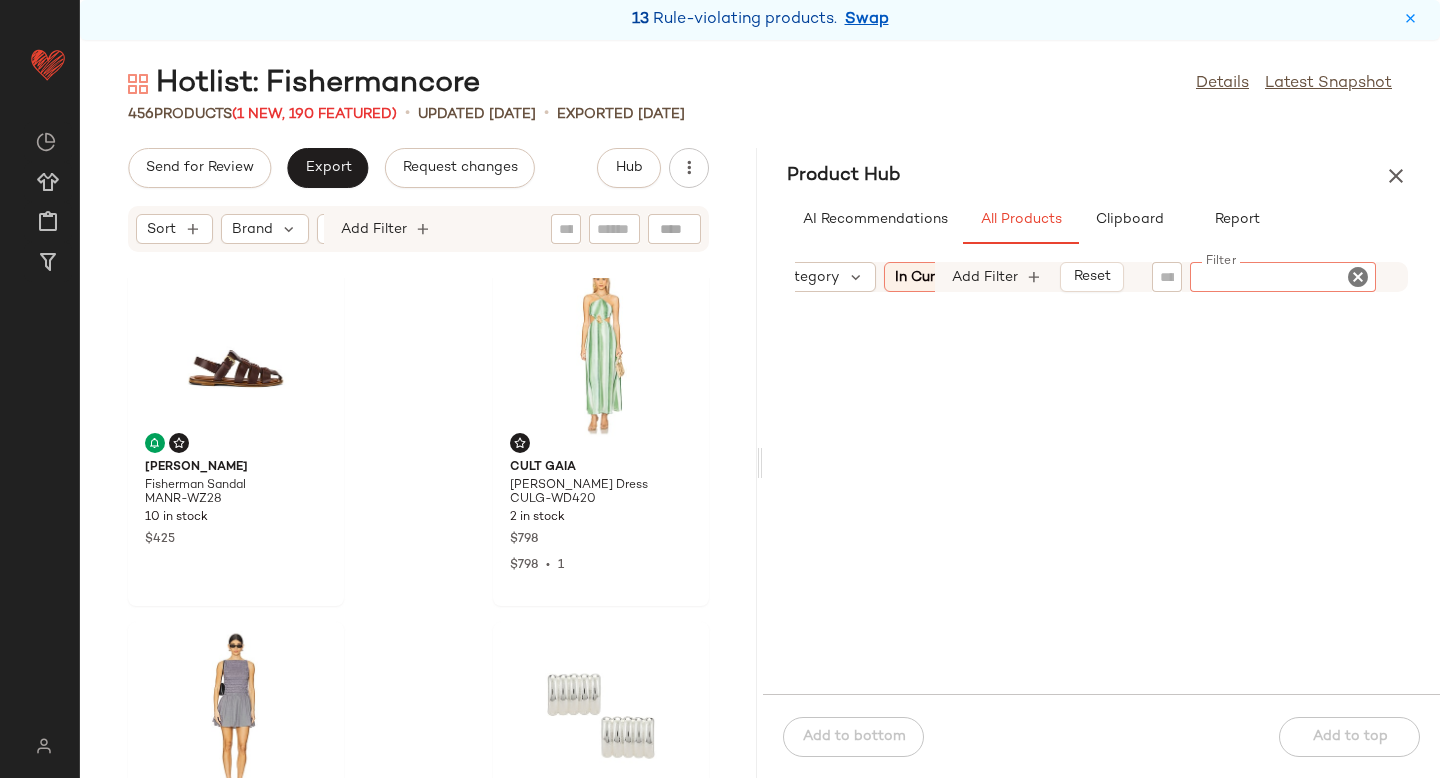 paste on "*********" 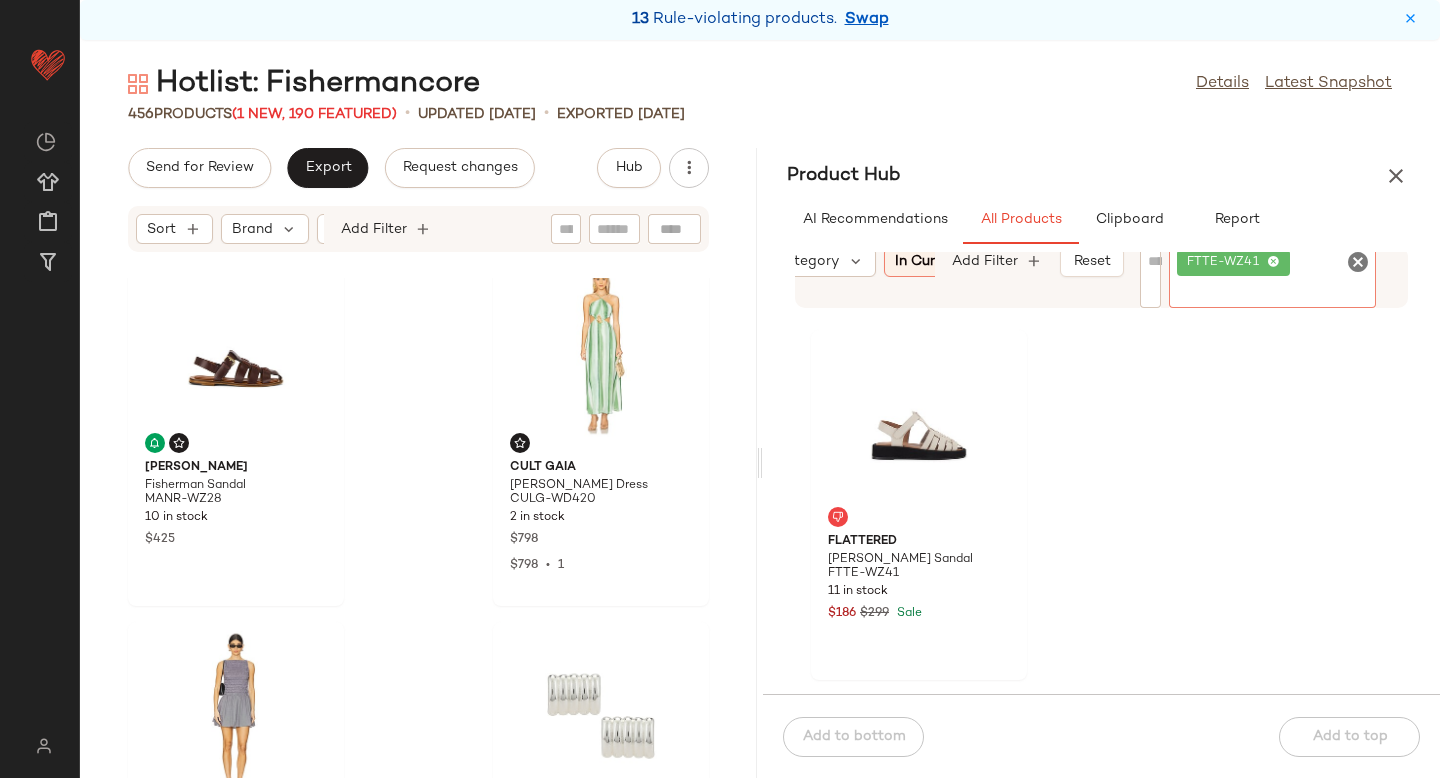 click 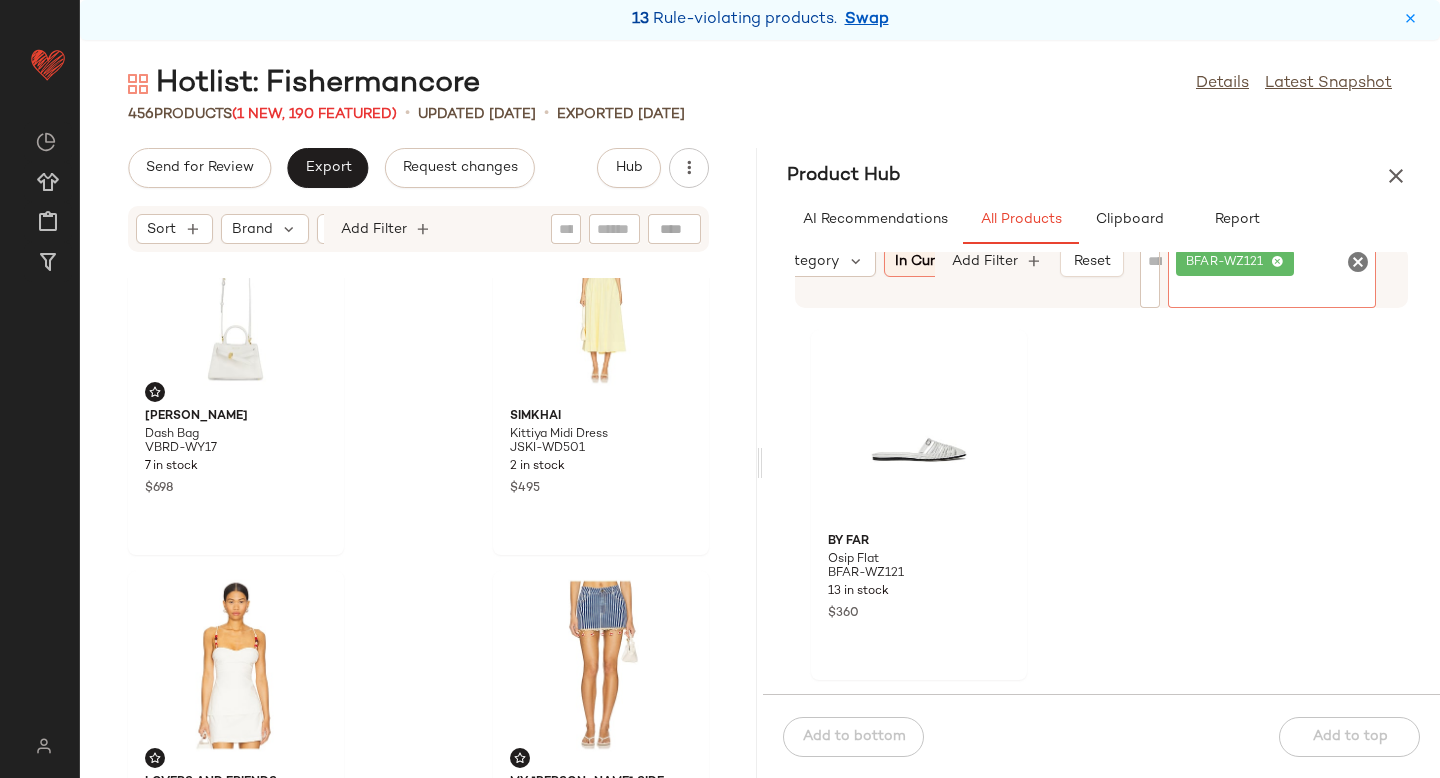 scroll, scrollTop: 3625, scrollLeft: 0, axis: vertical 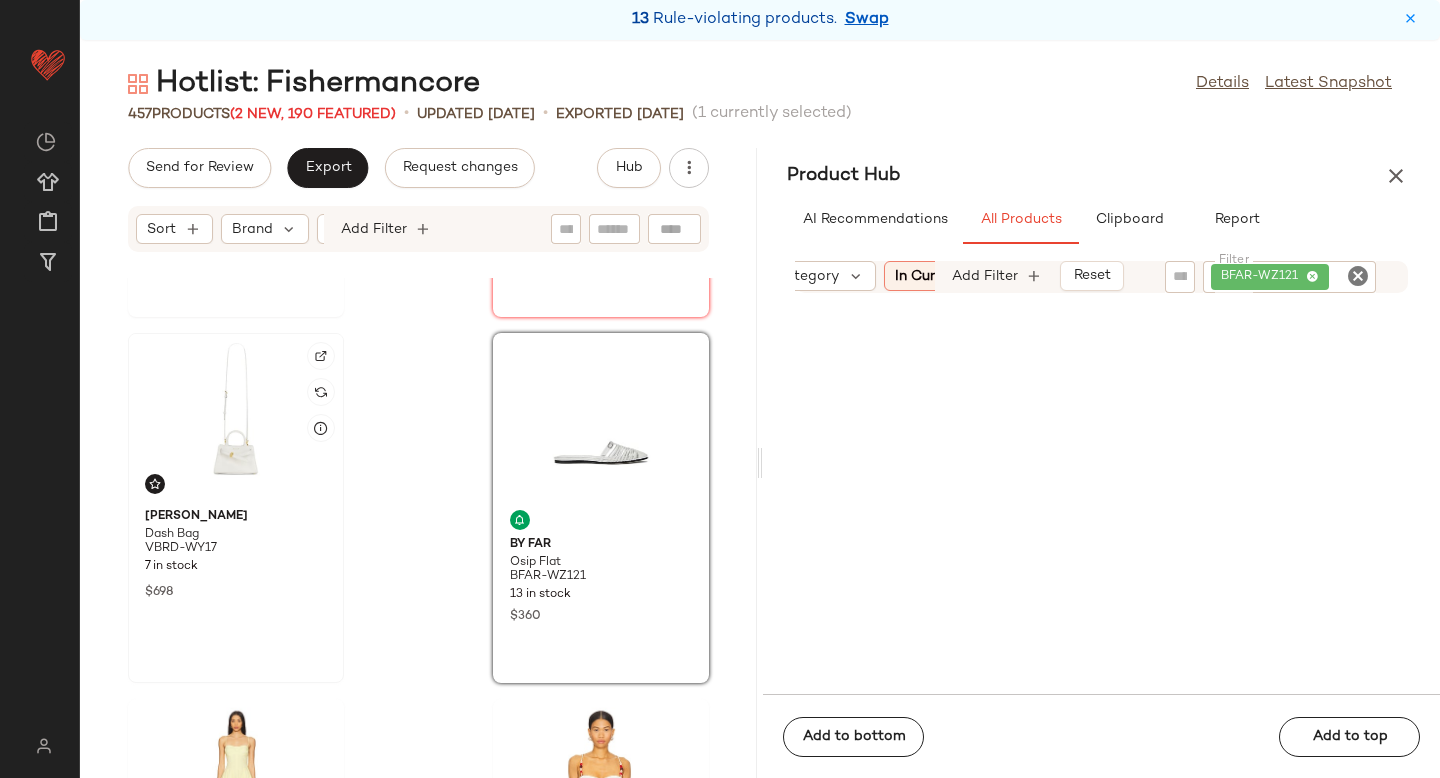 click 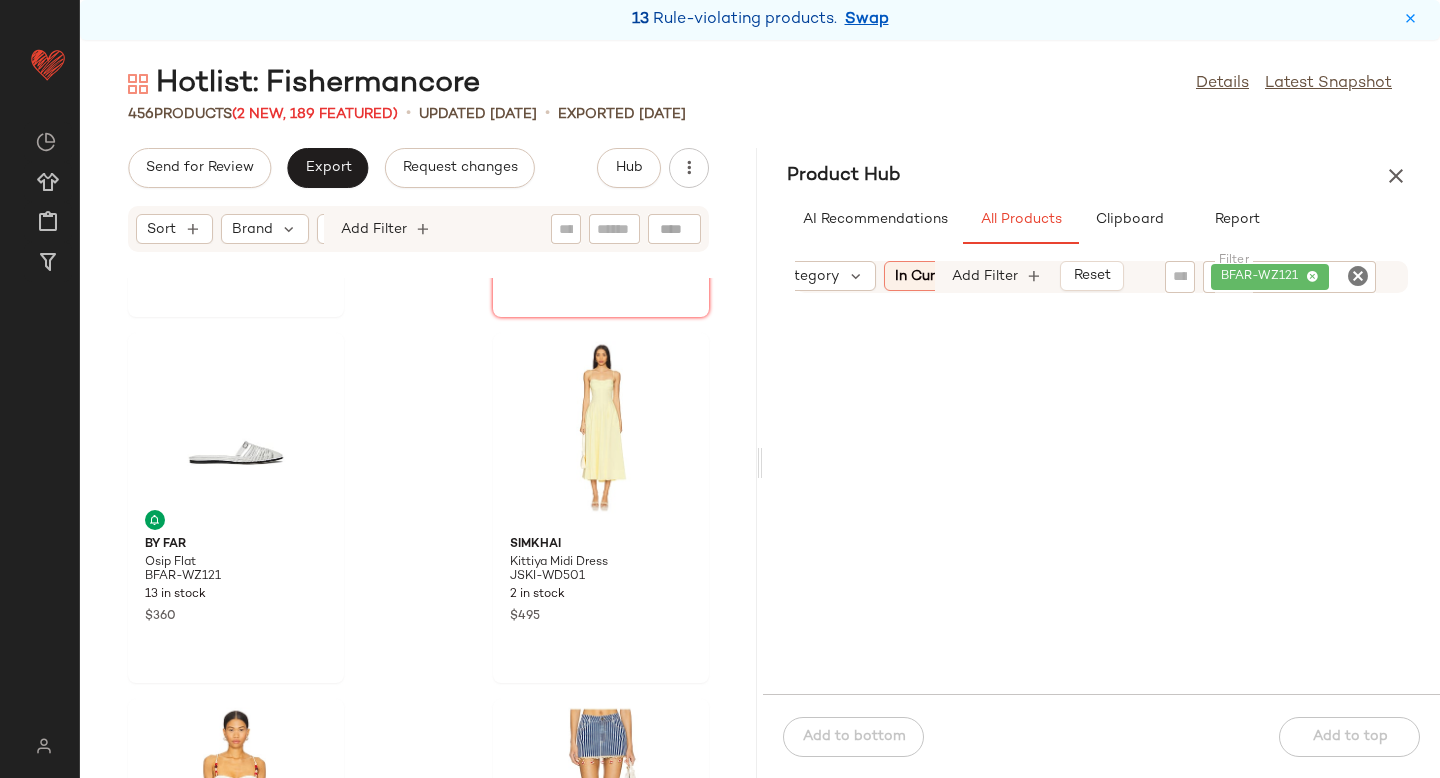 click 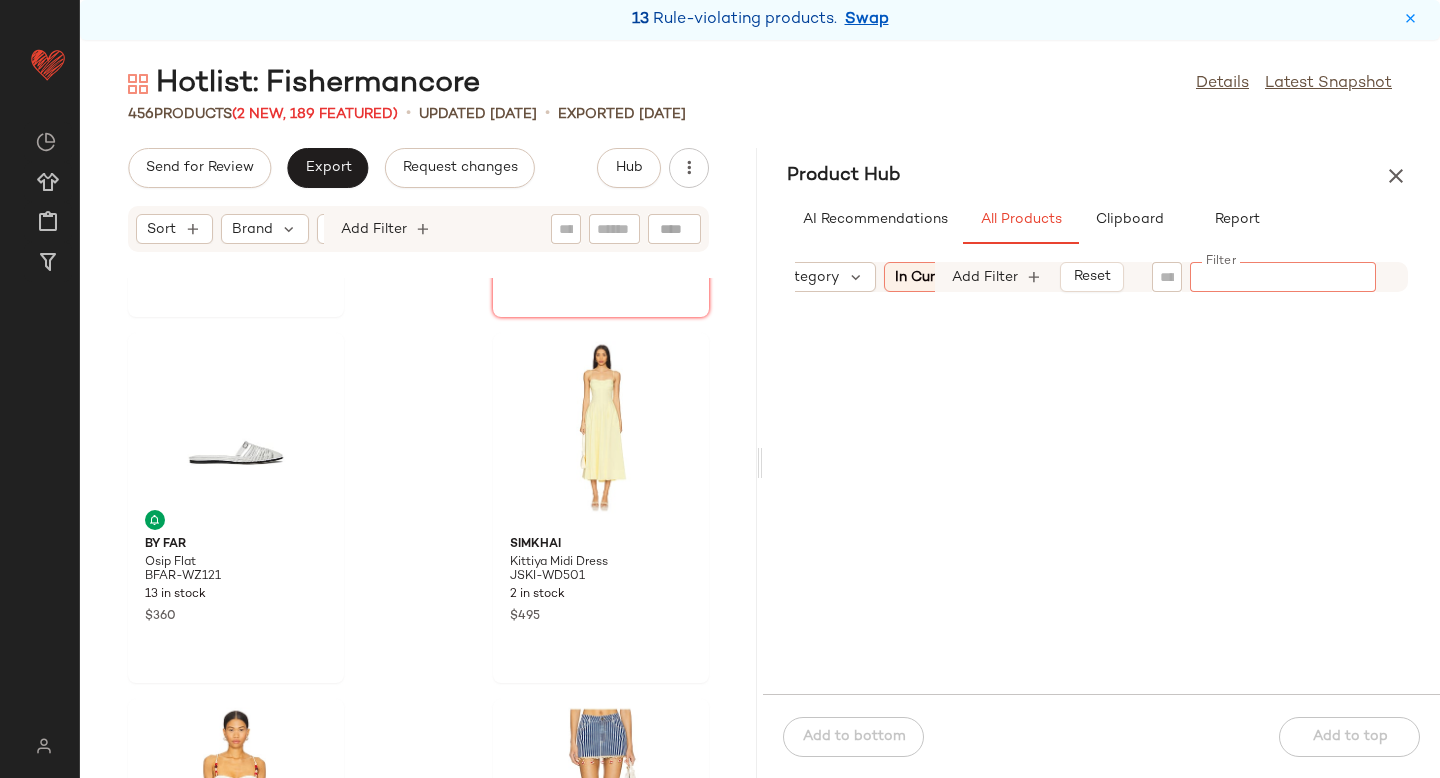 paste on "*********" 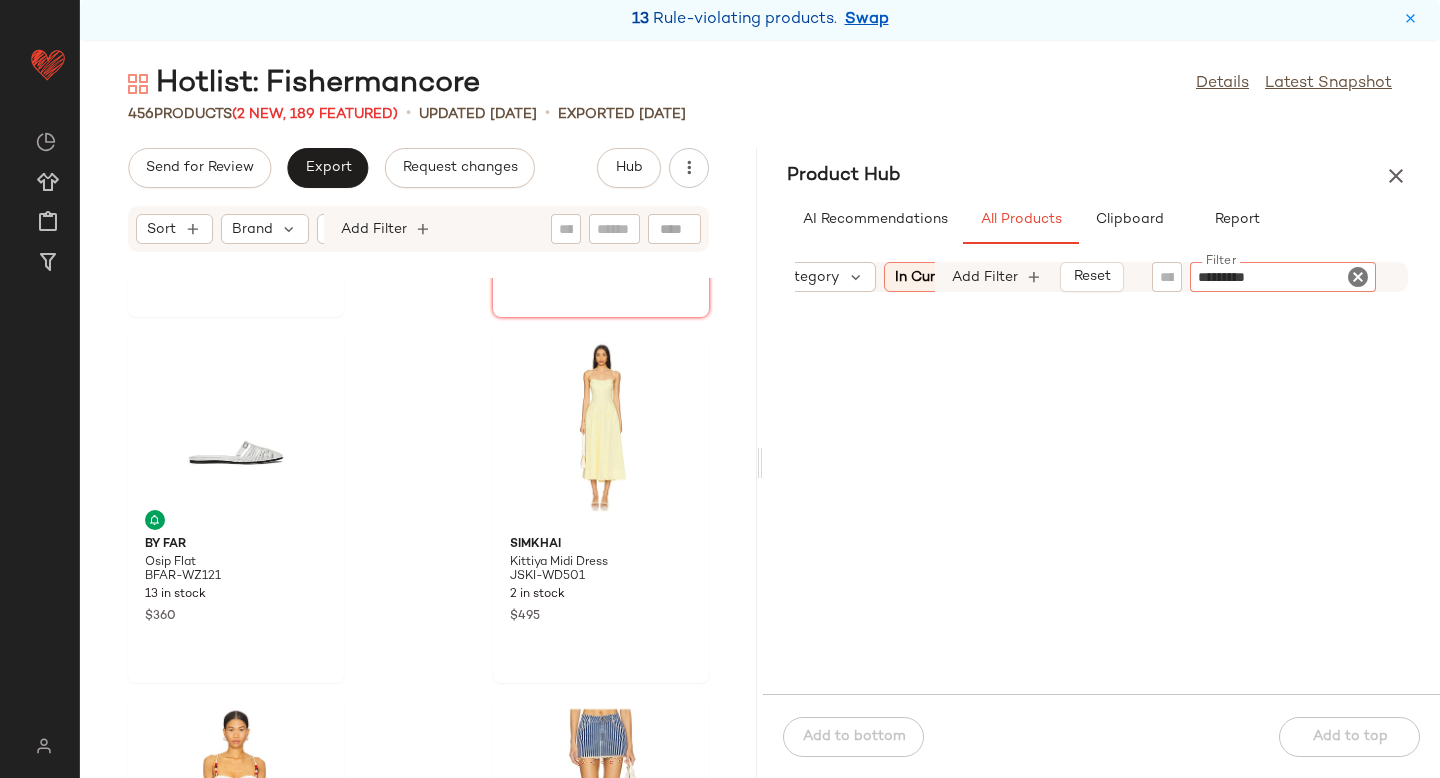 type 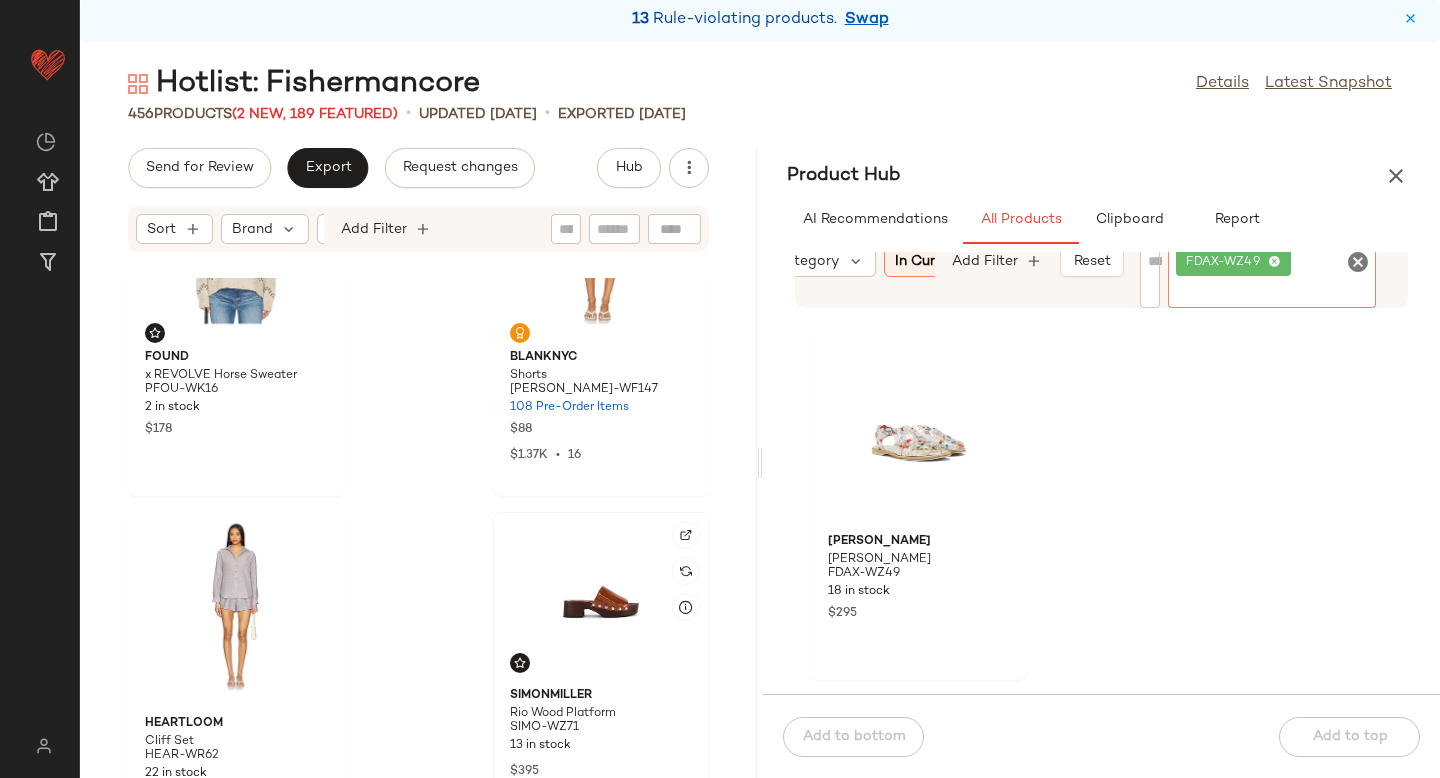 scroll, scrollTop: 6145, scrollLeft: 0, axis: vertical 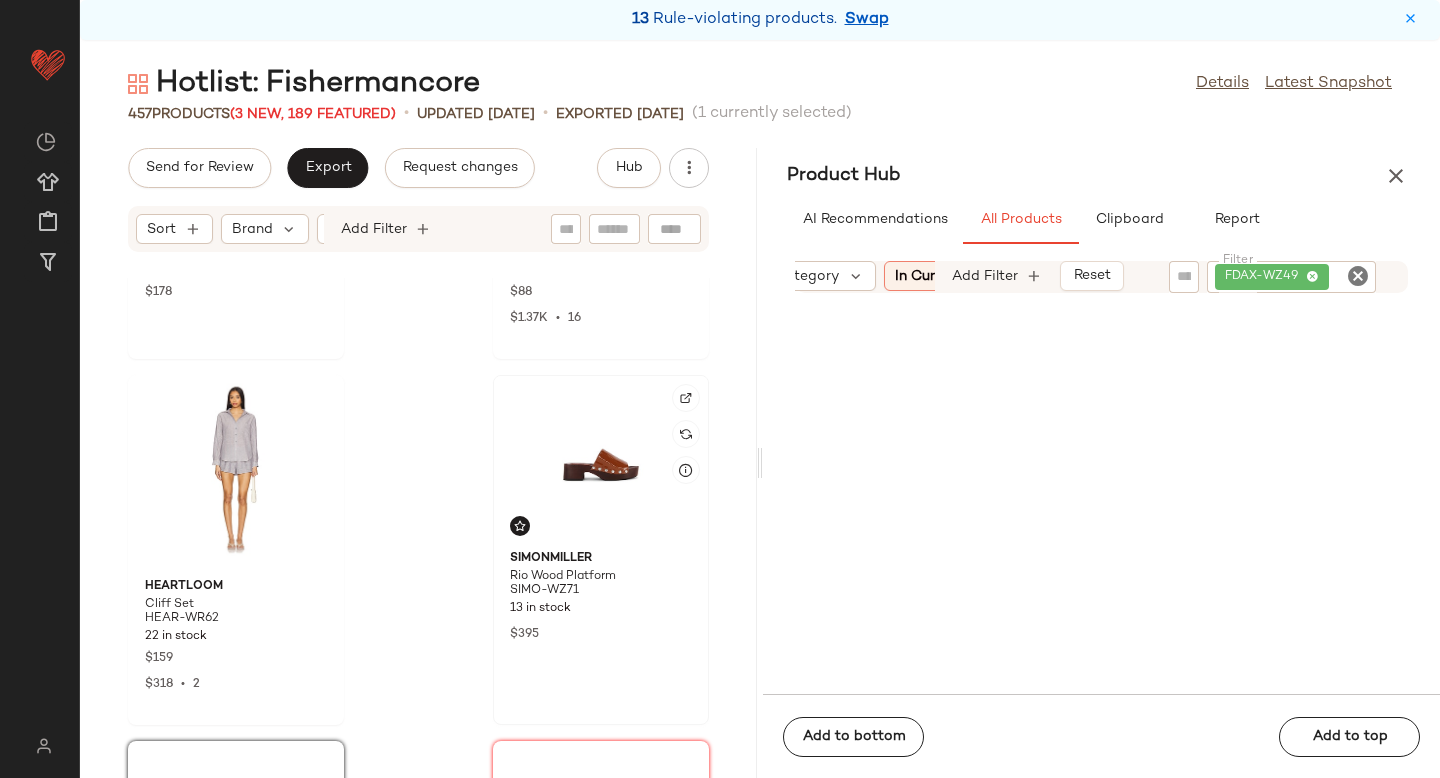 click 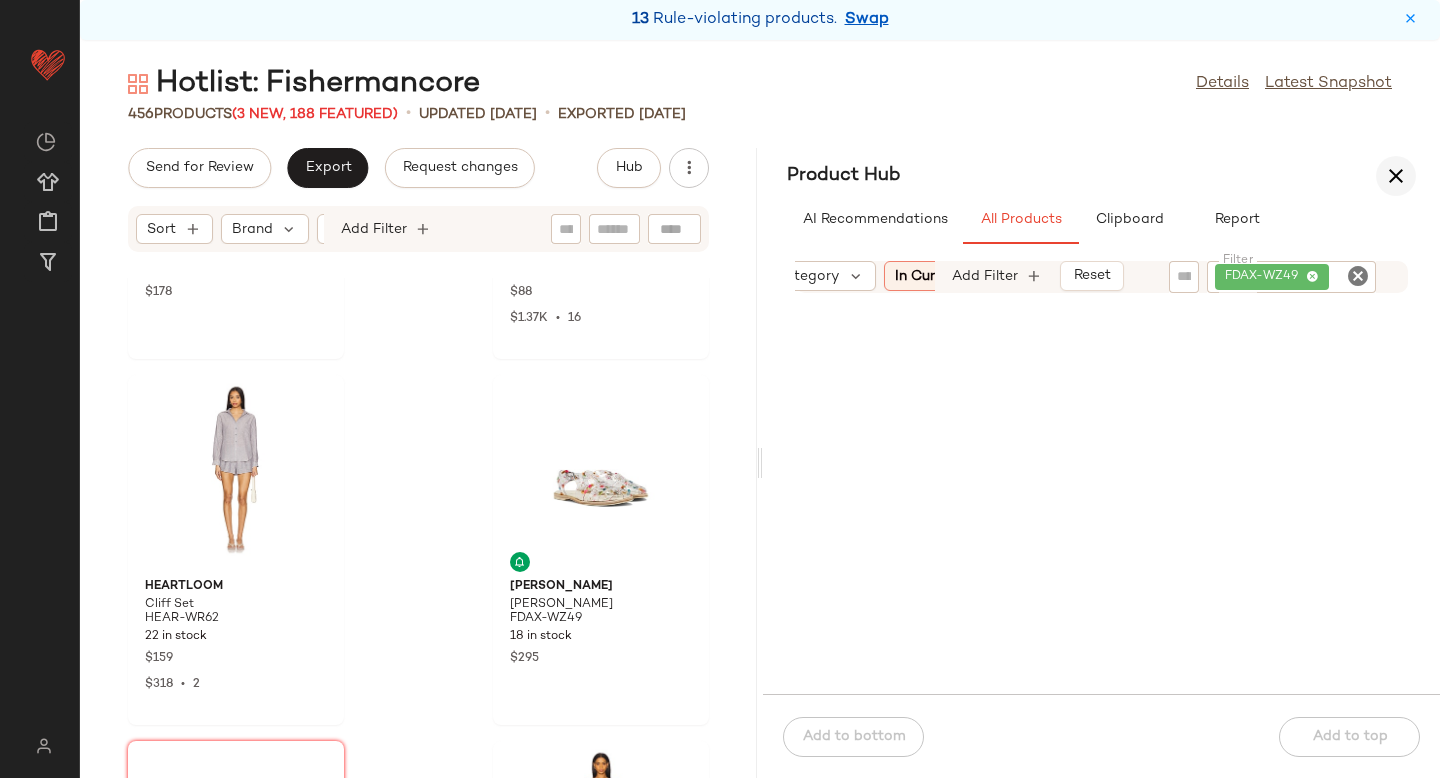 click at bounding box center [1396, 176] 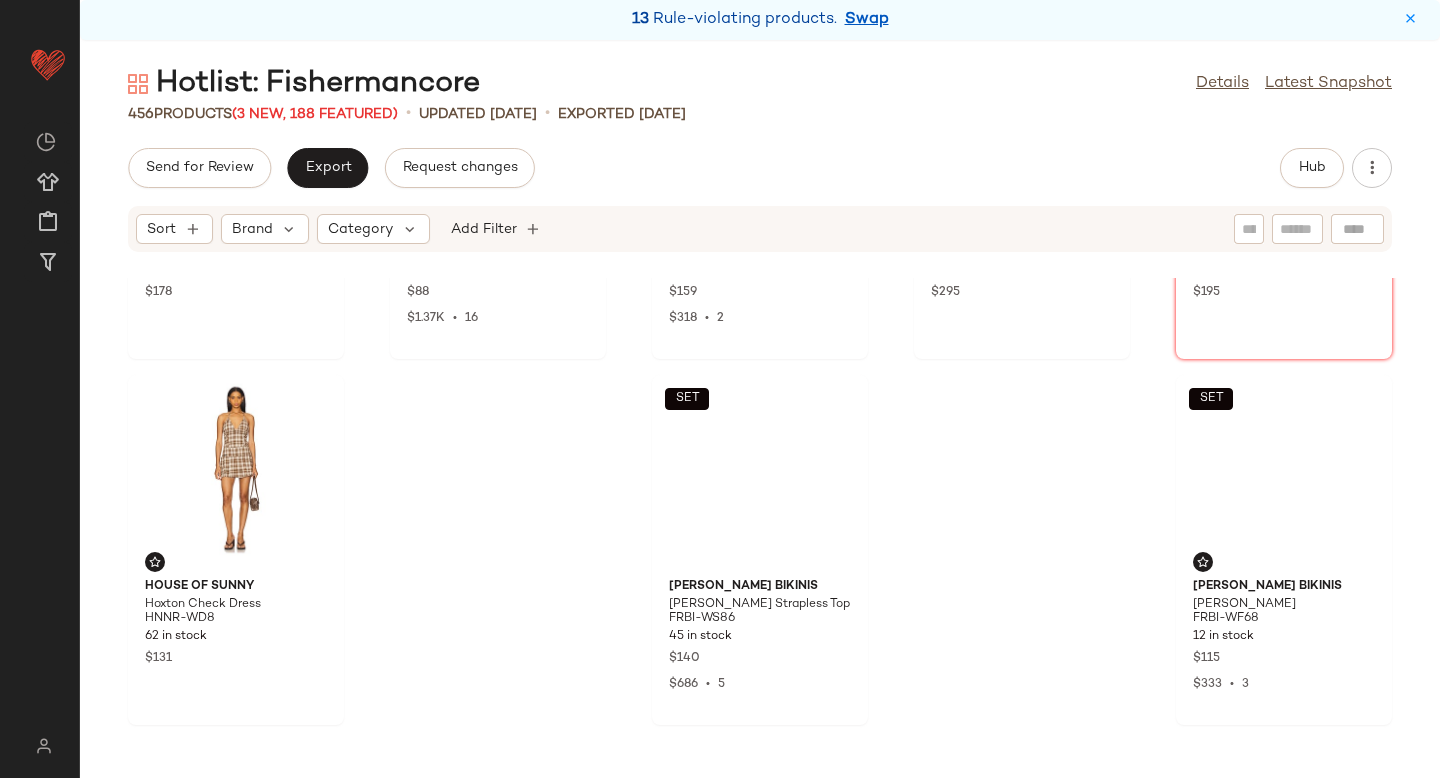 scroll, scrollTop: 5779, scrollLeft: 0, axis: vertical 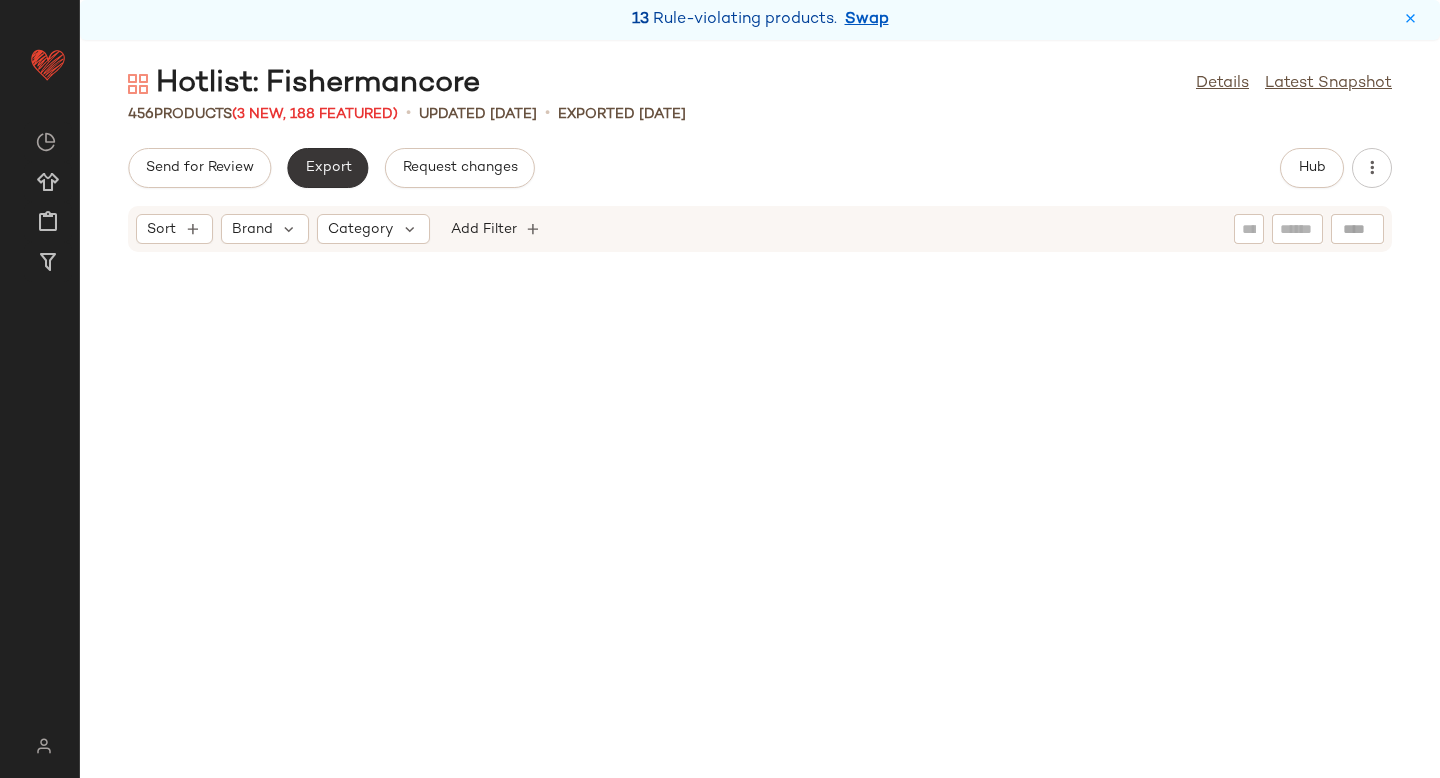 click on "Export" 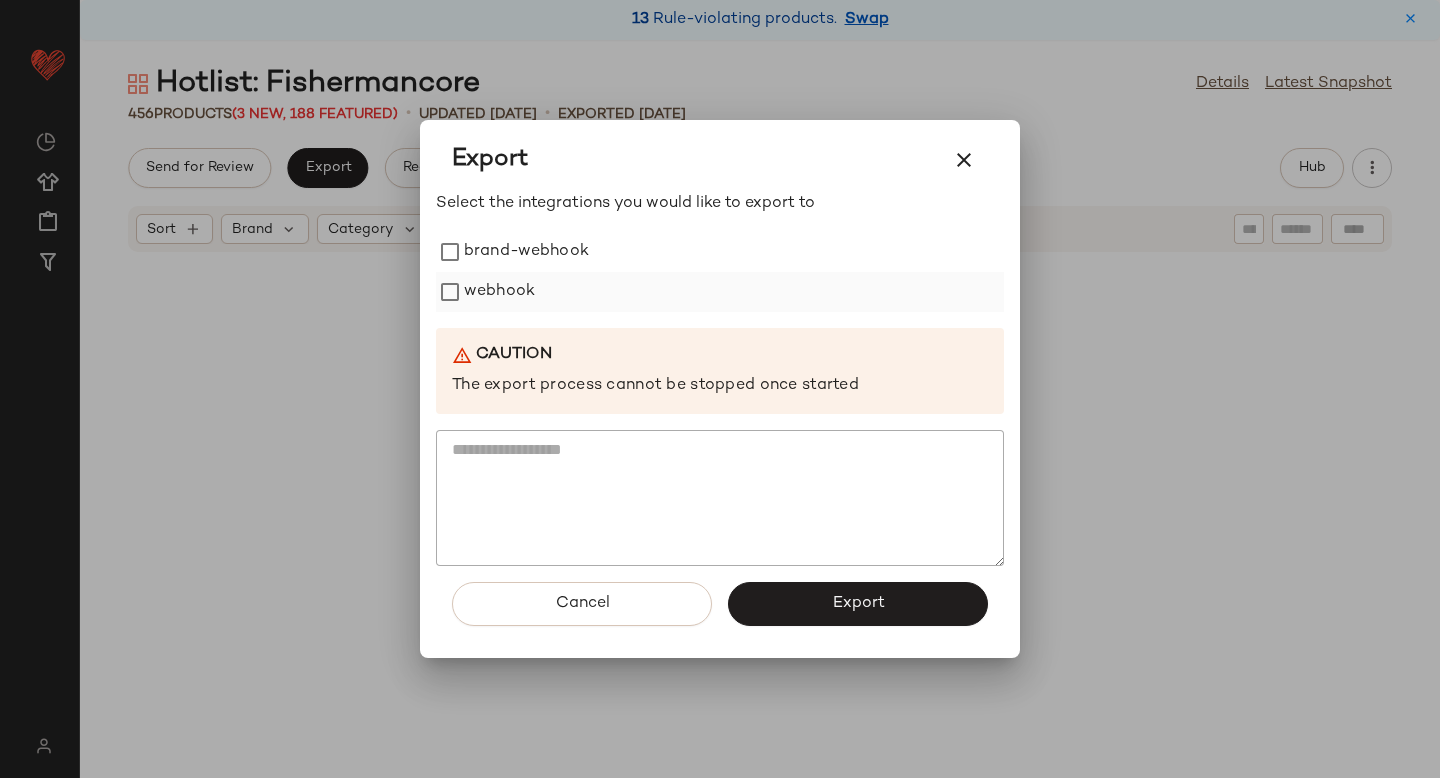 click on "webhook" at bounding box center [499, 292] 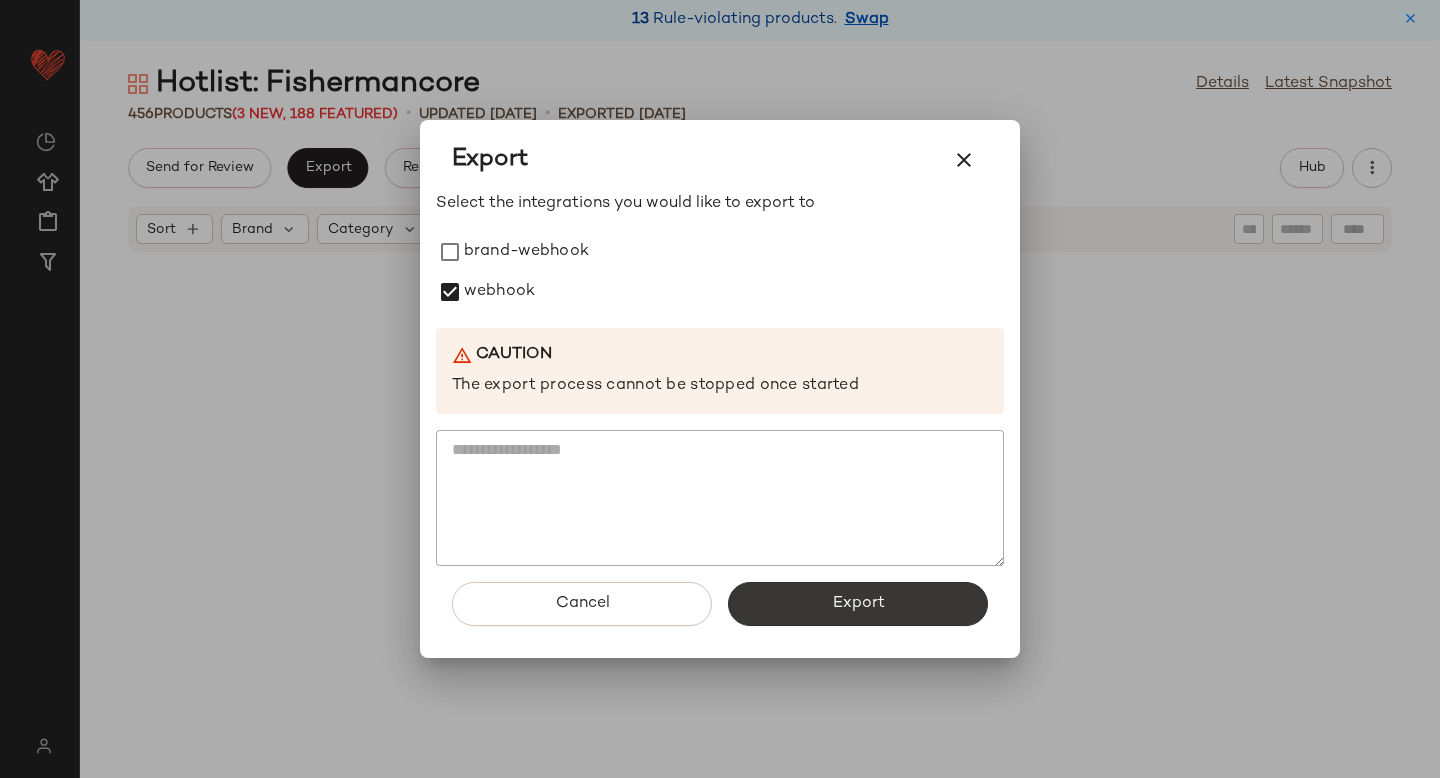 click on "Export" 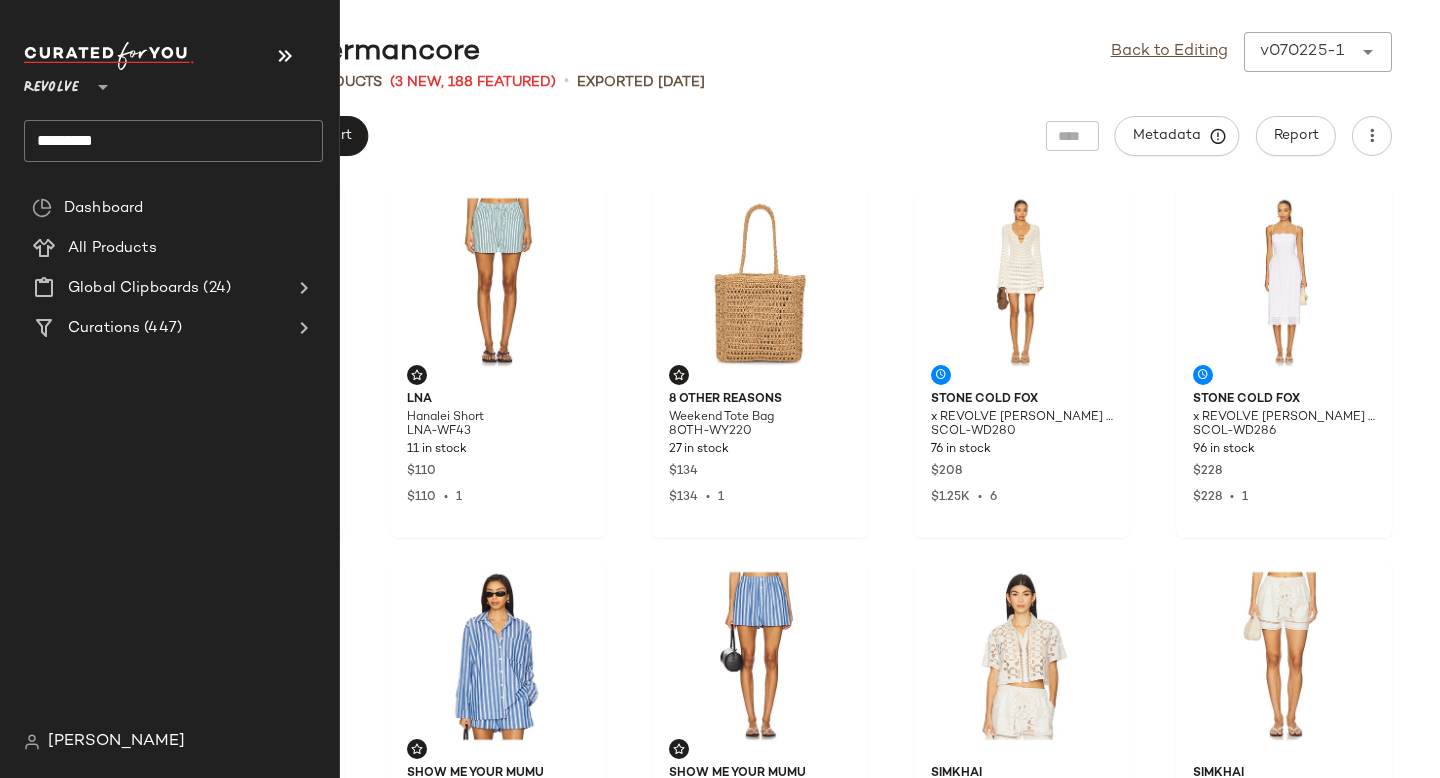 click on "*********" 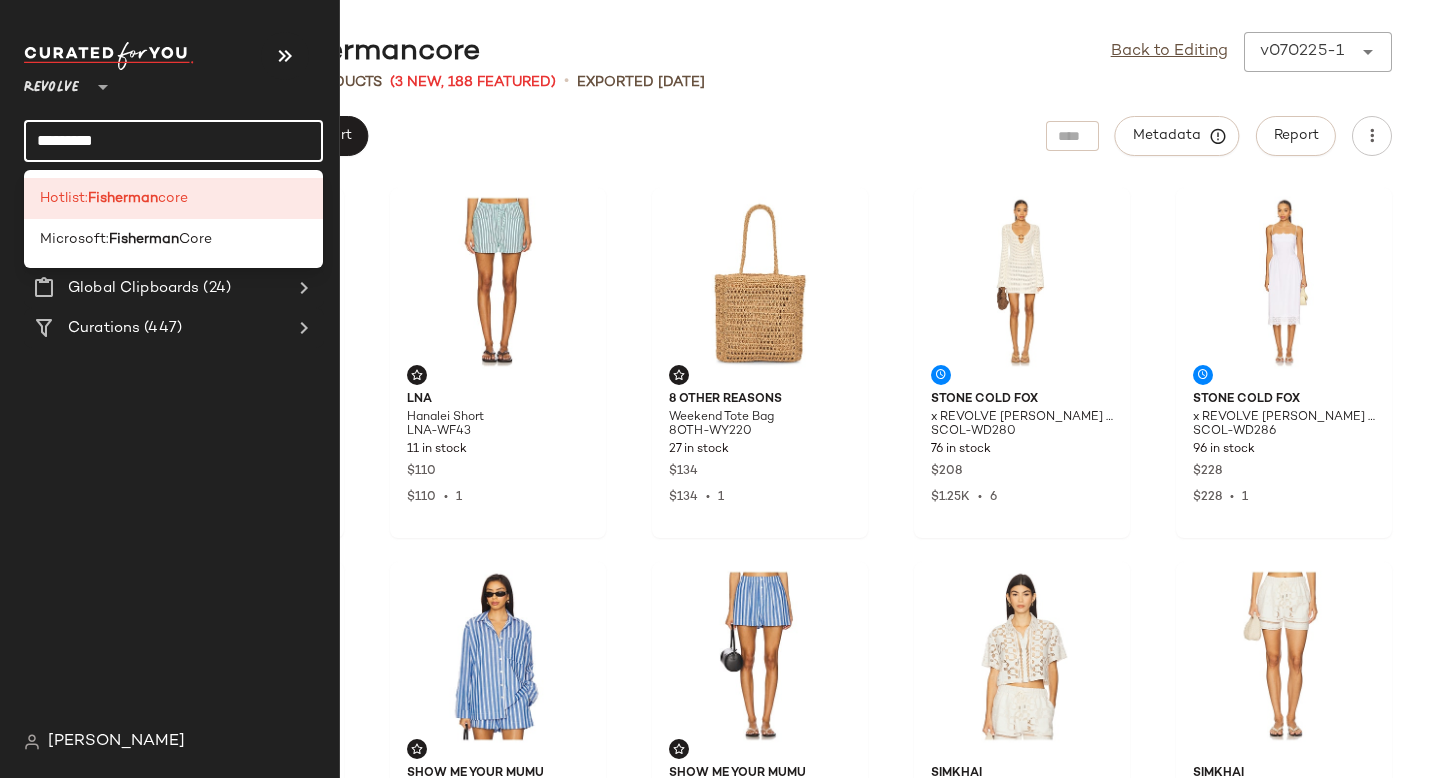 click on "*********" 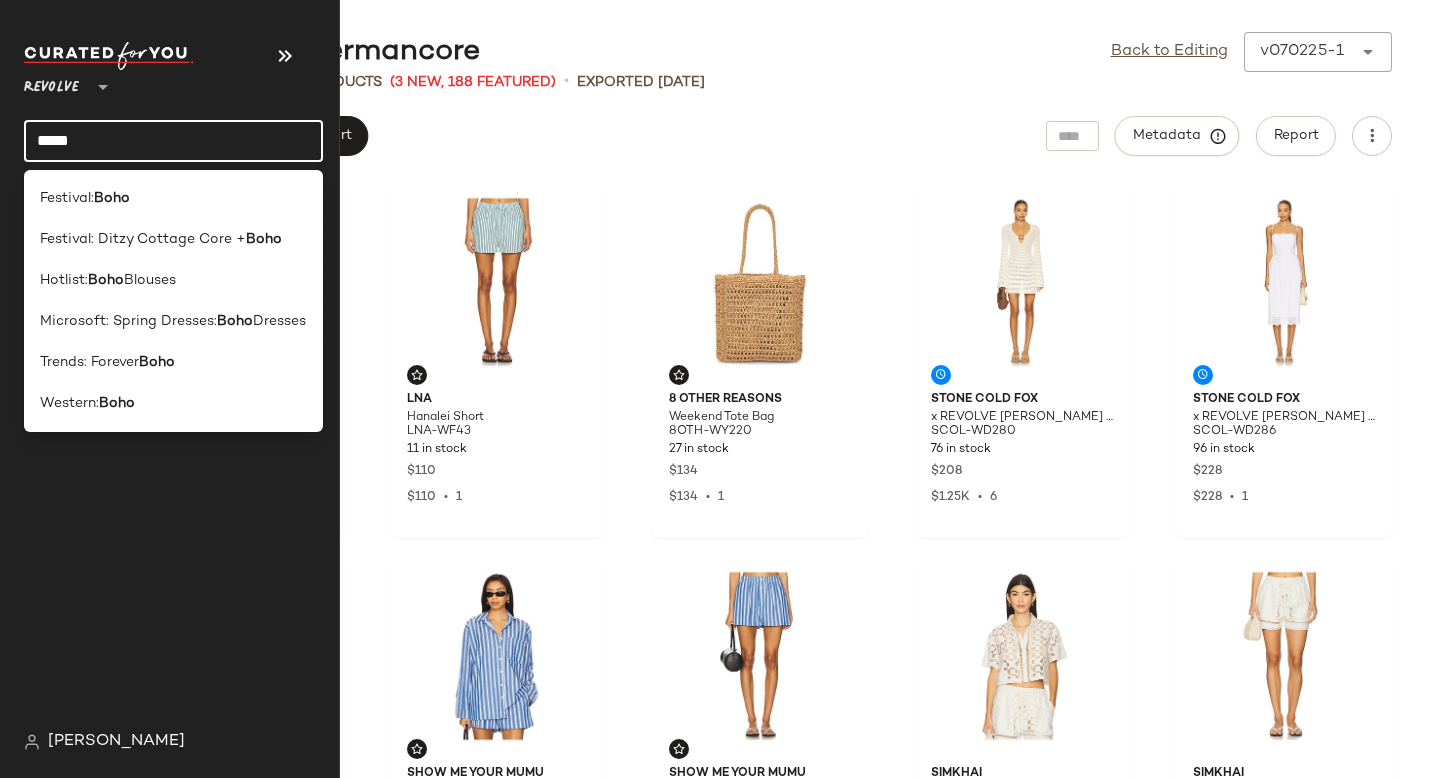 click on "****" 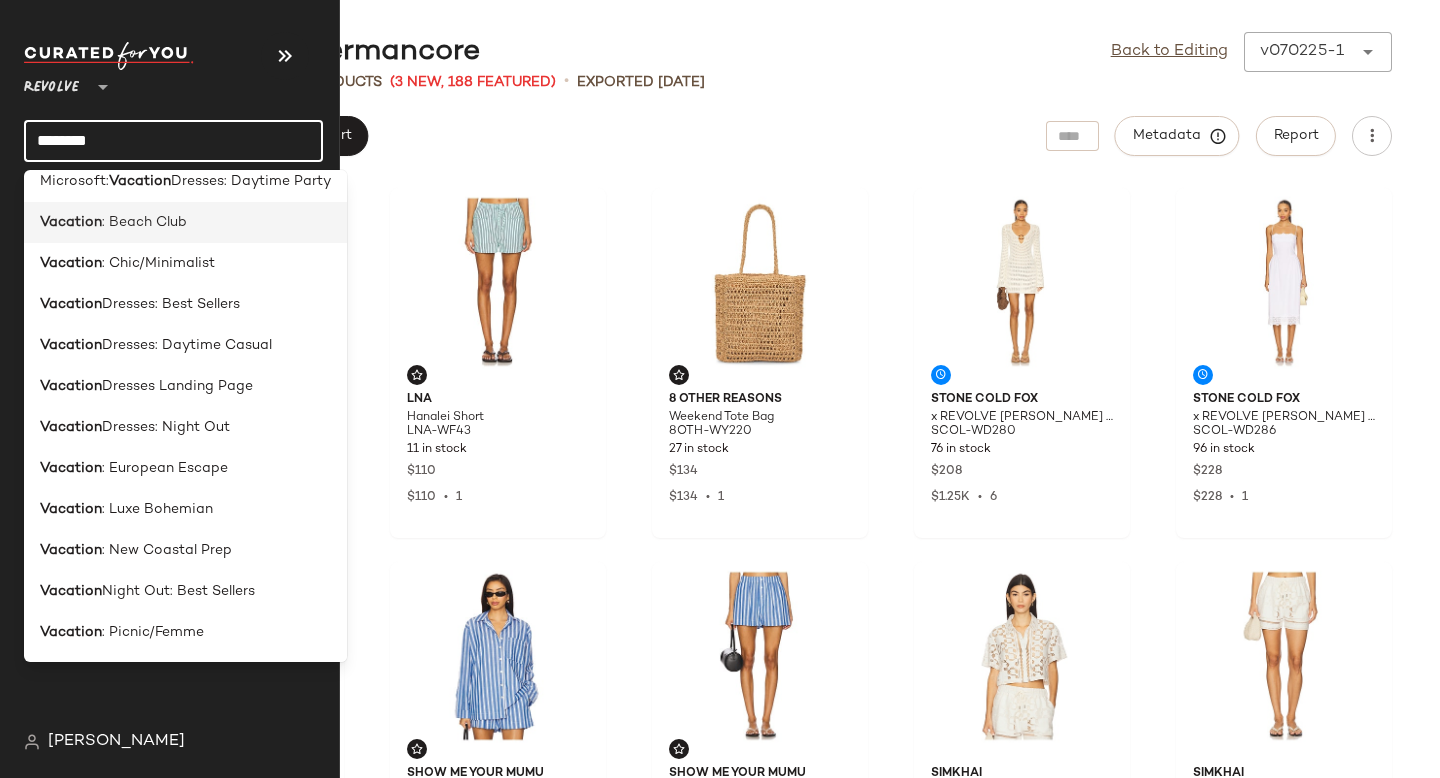 scroll, scrollTop: 221, scrollLeft: 0, axis: vertical 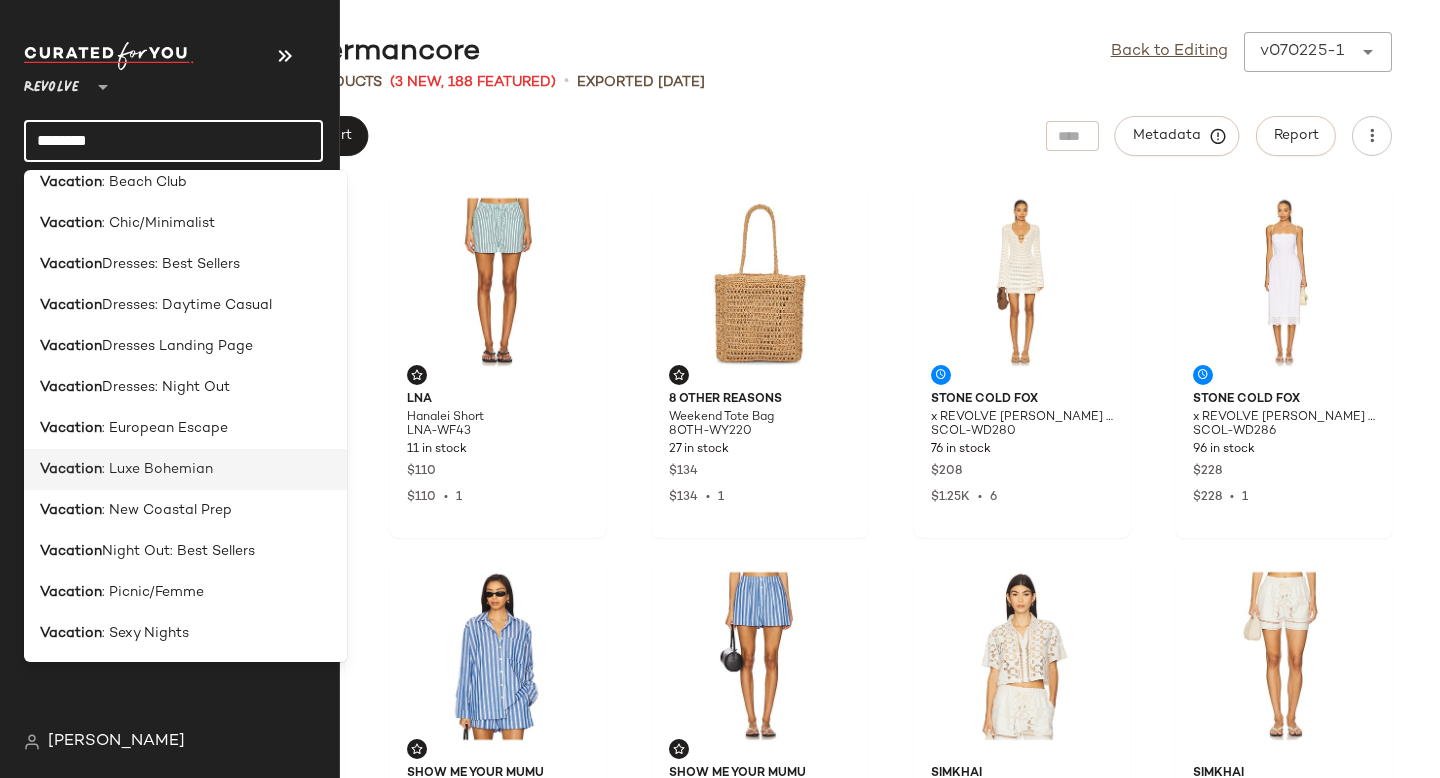 type on "********" 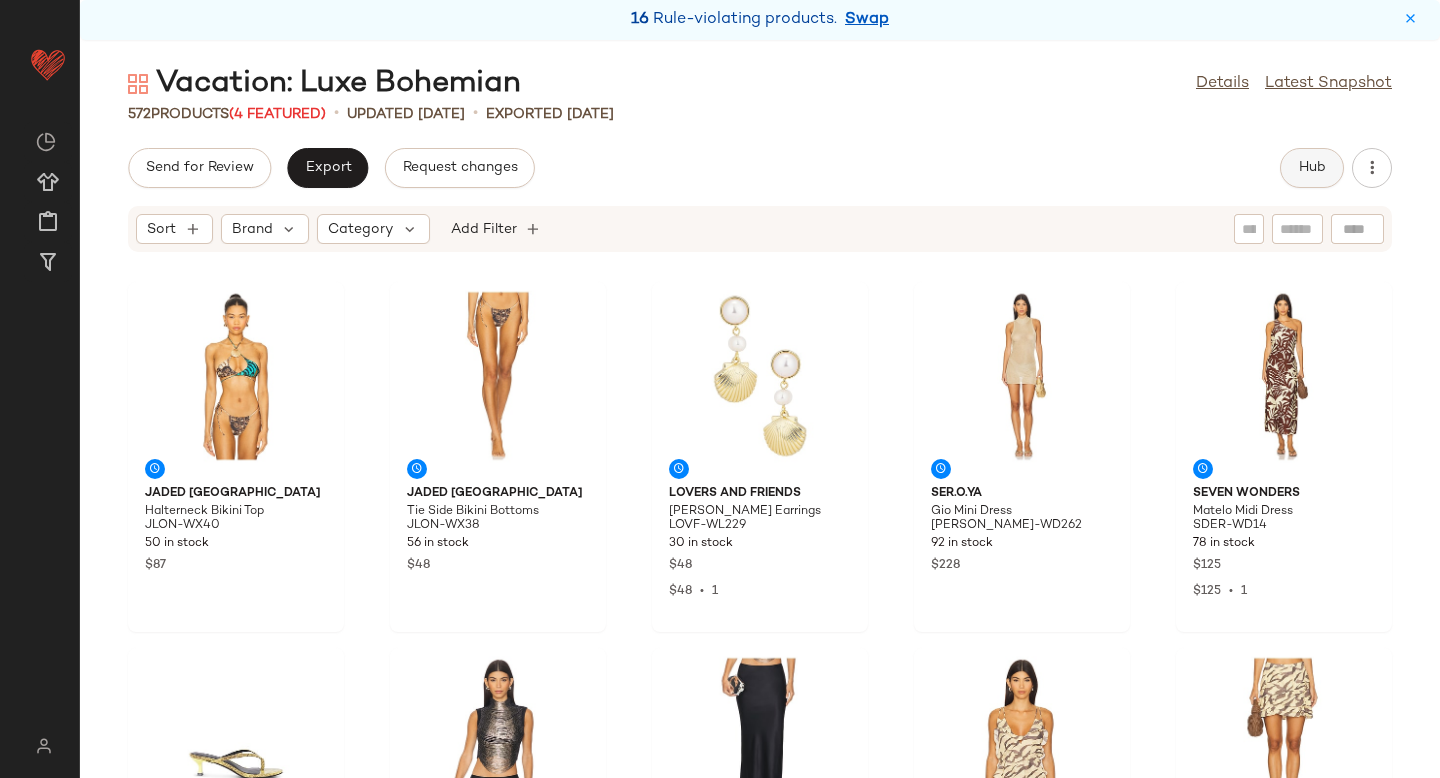 click on "Hub" 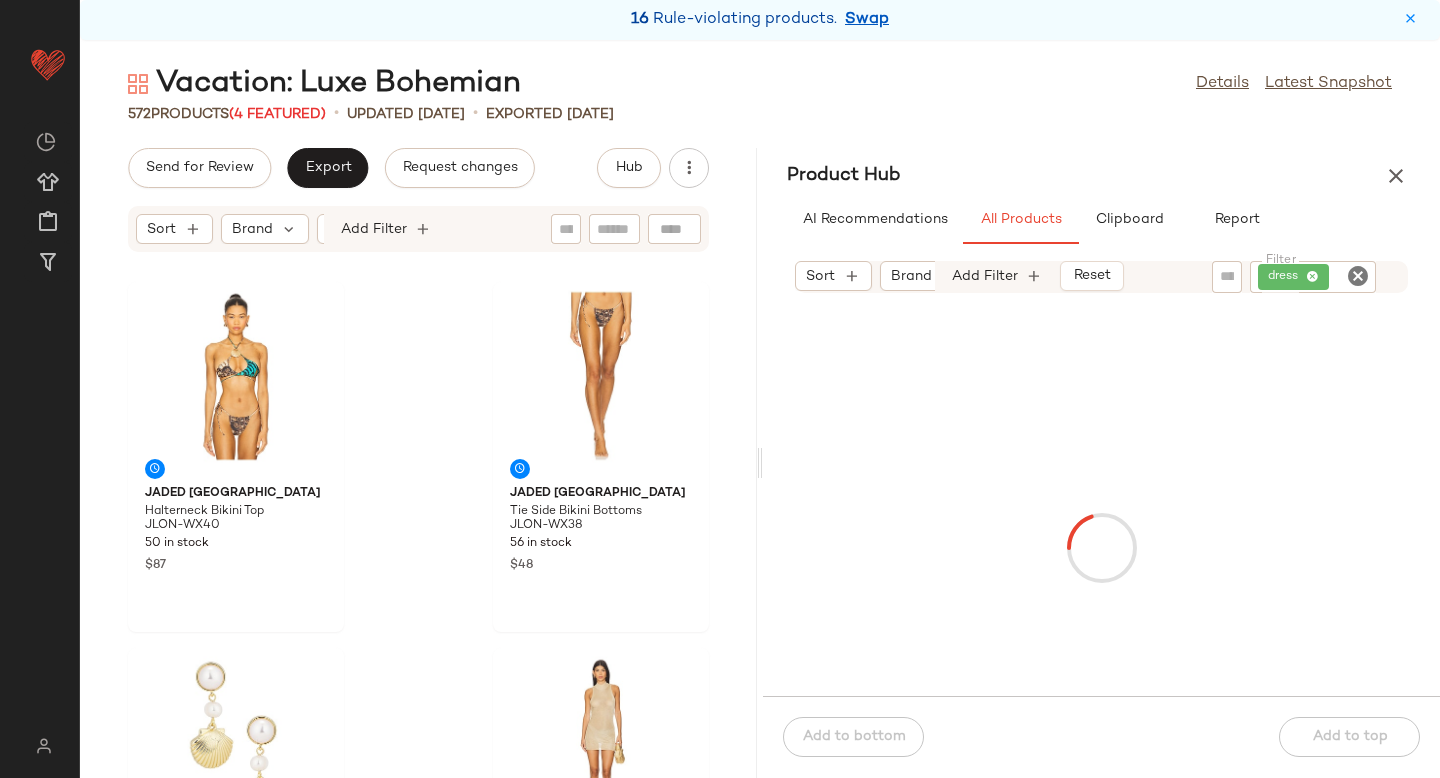 click 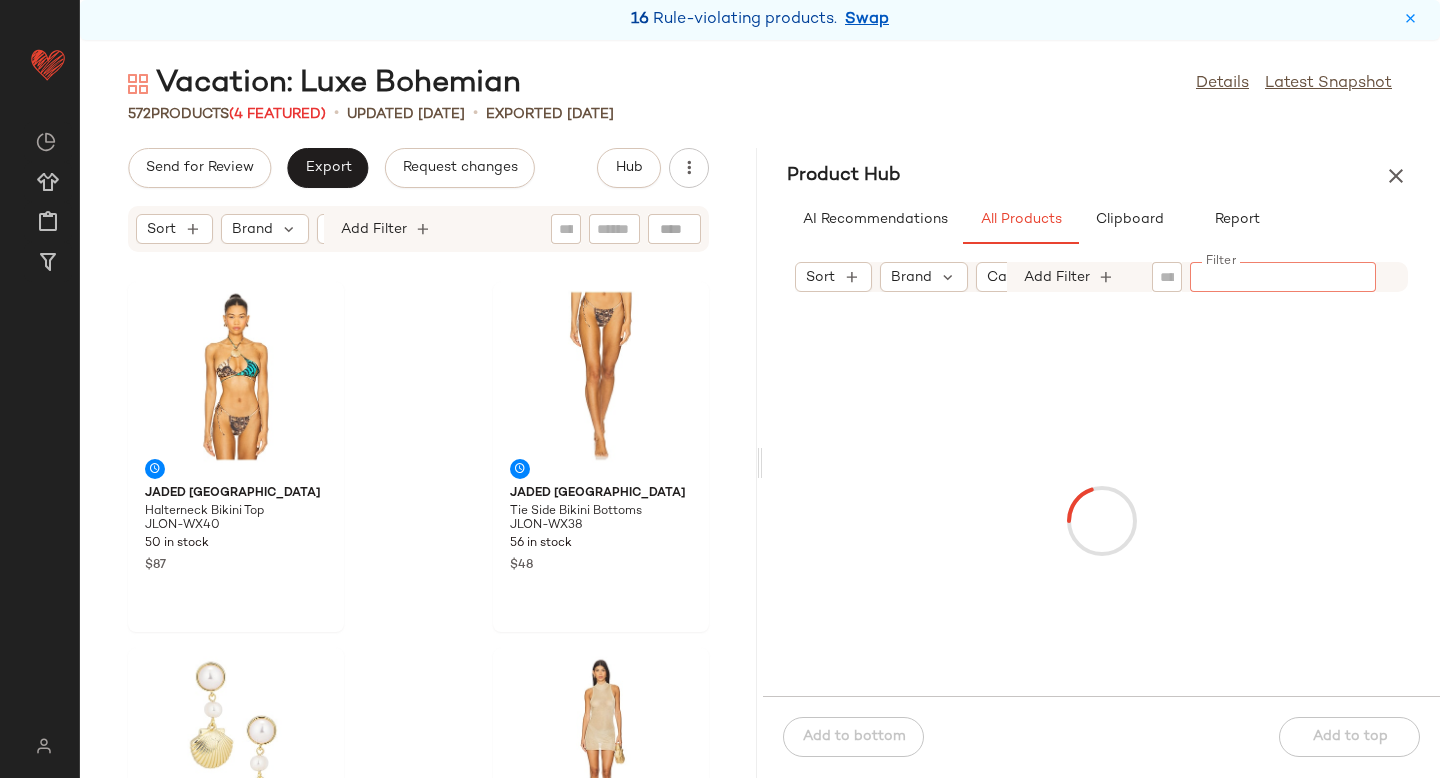 paste on "*********" 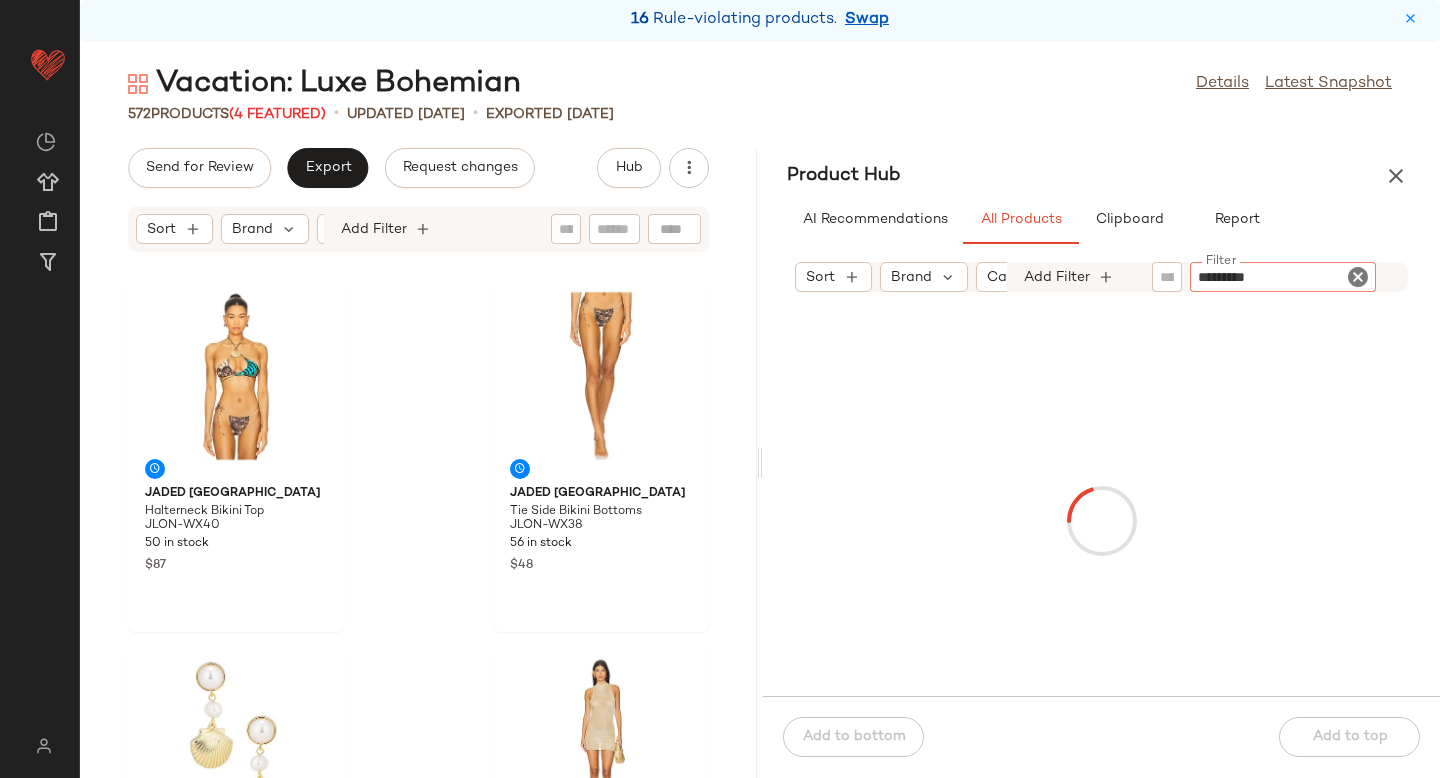 type 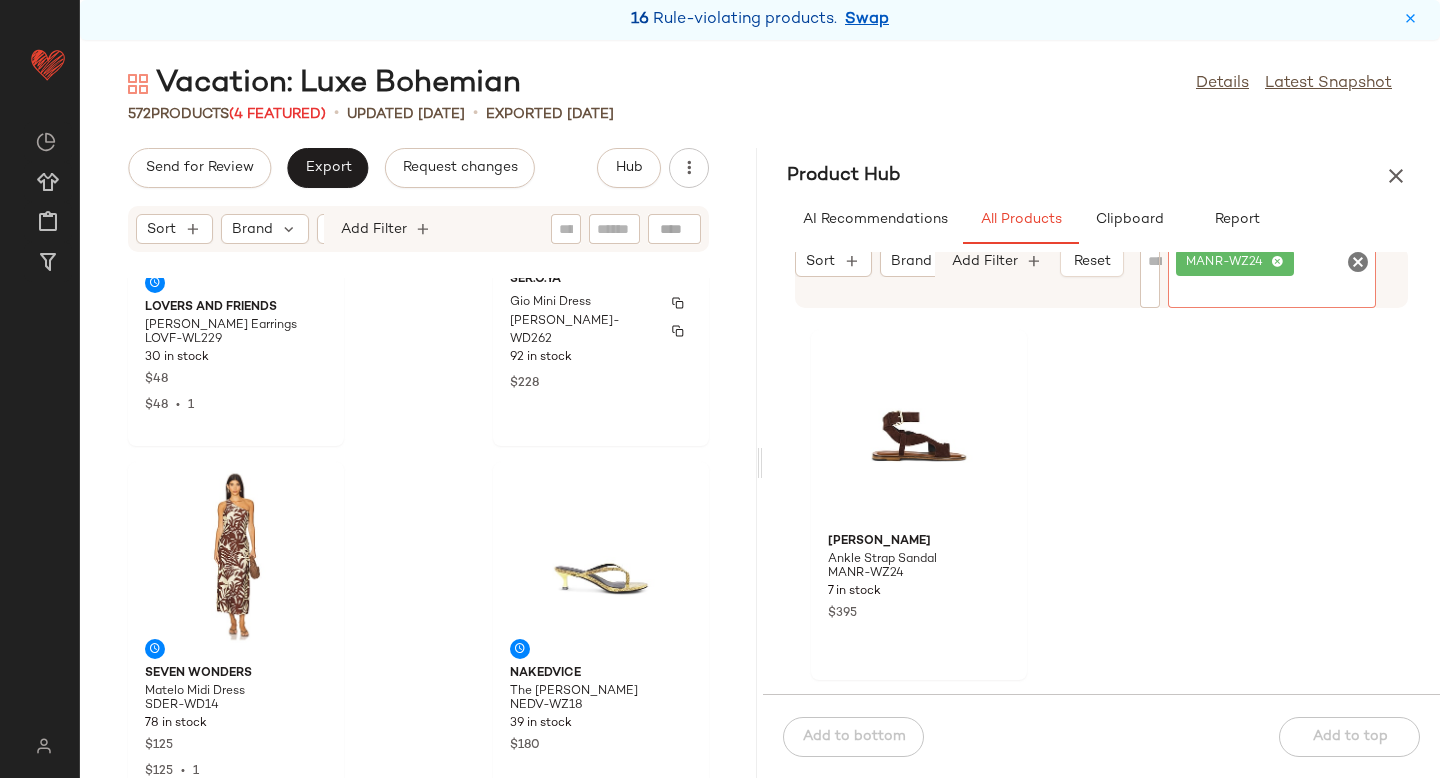 scroll, scrollTop: 664, scrollLeft: 0, axis: vertical 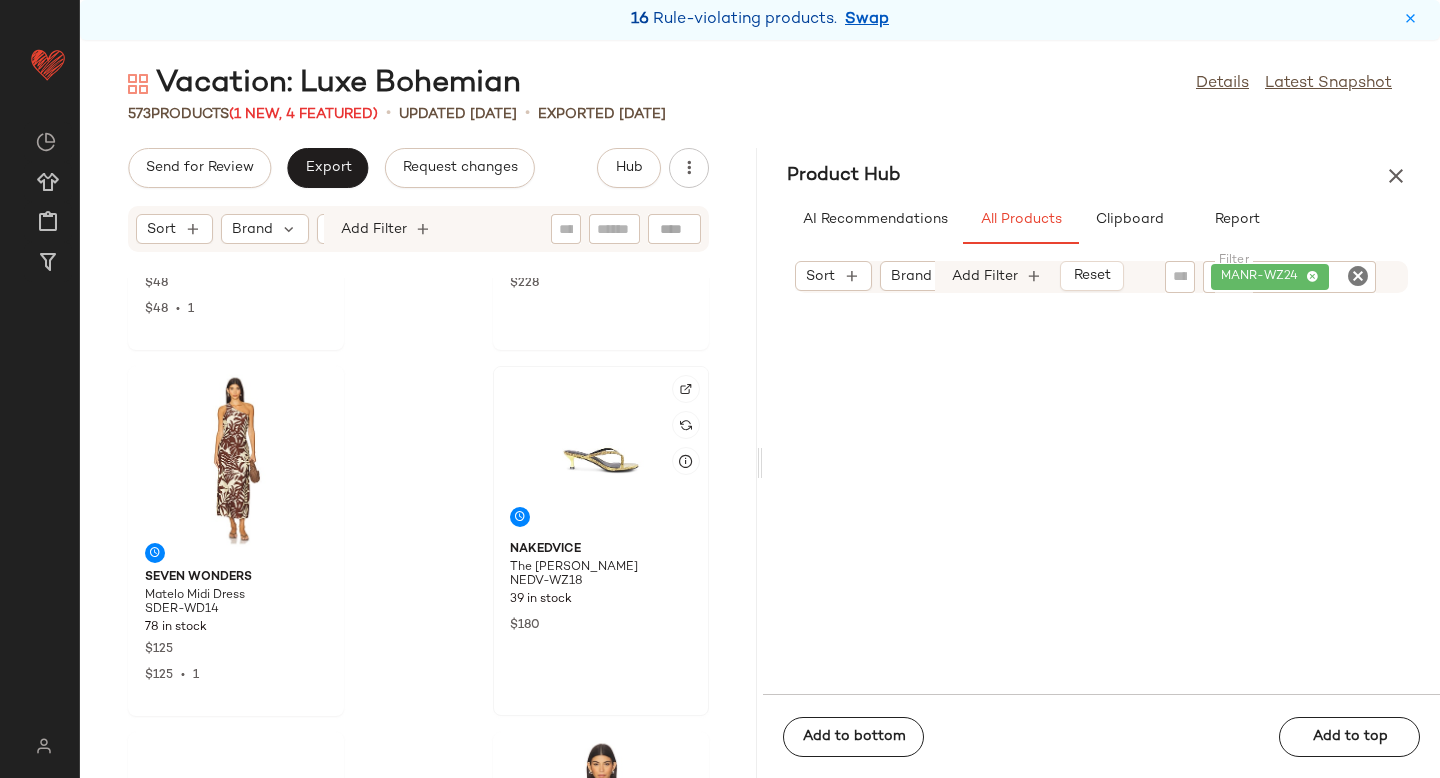 click 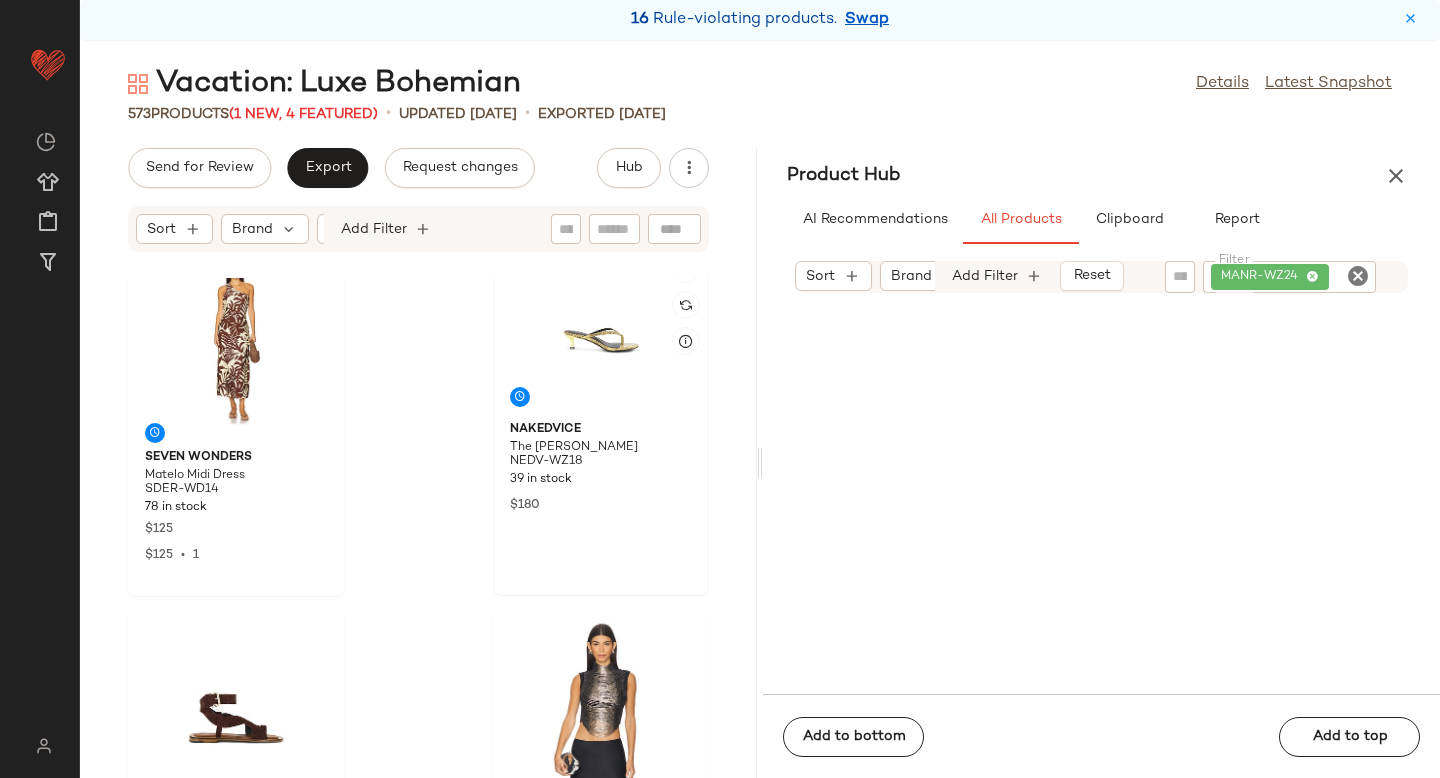 scroll, scrollTop: 772, scrollLeft: 0, axis: vertical 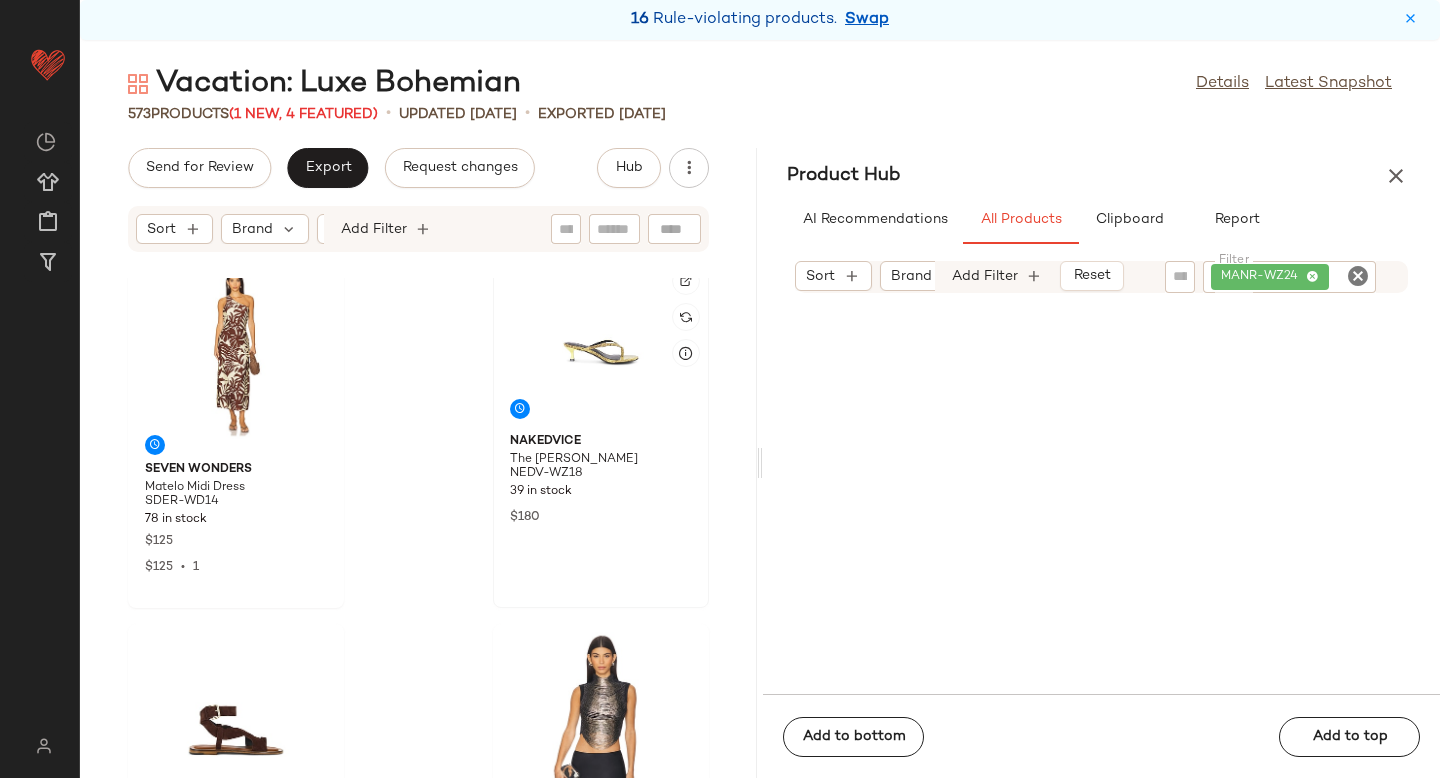 click 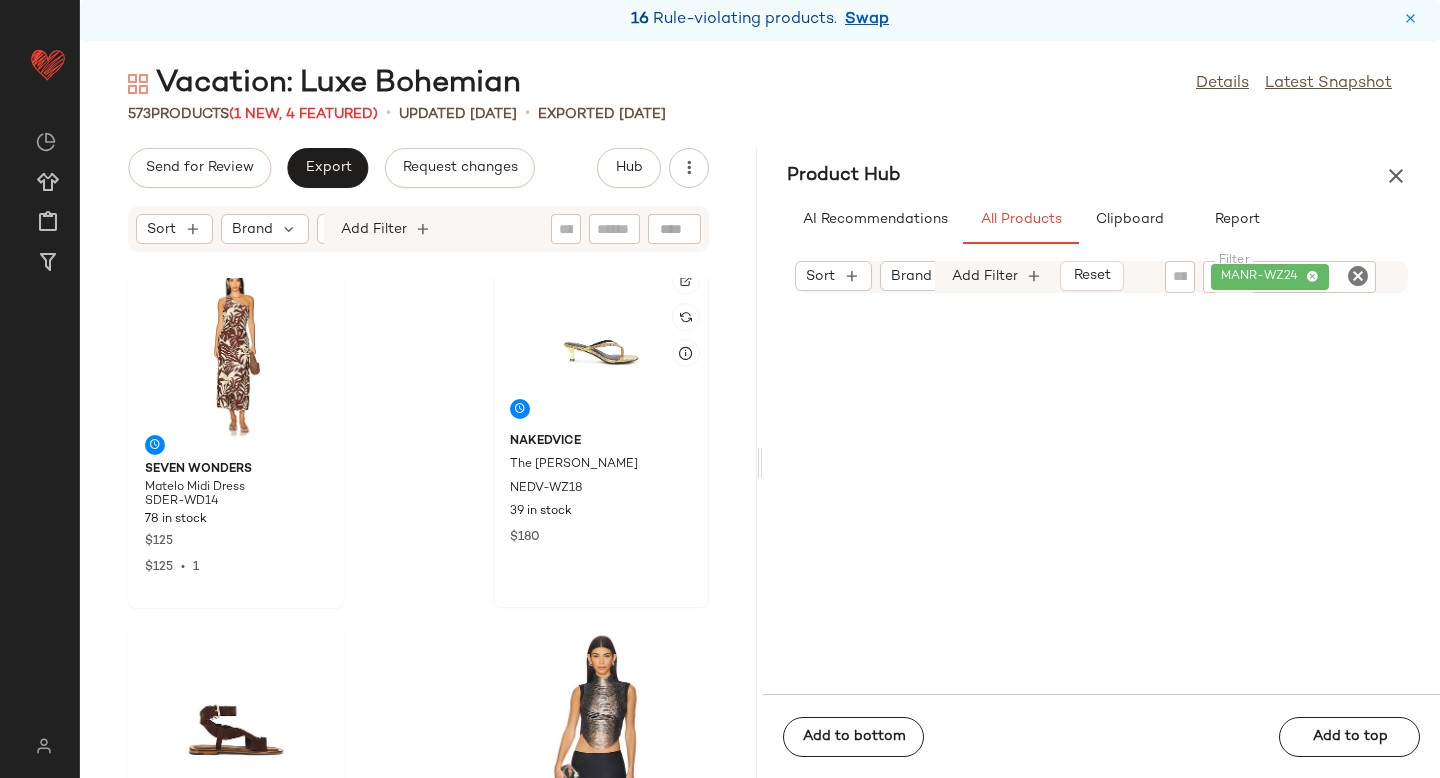 click on "Nakedvice The Tayla Heel Sandal NEDV-WZ18 39 in stock $180" 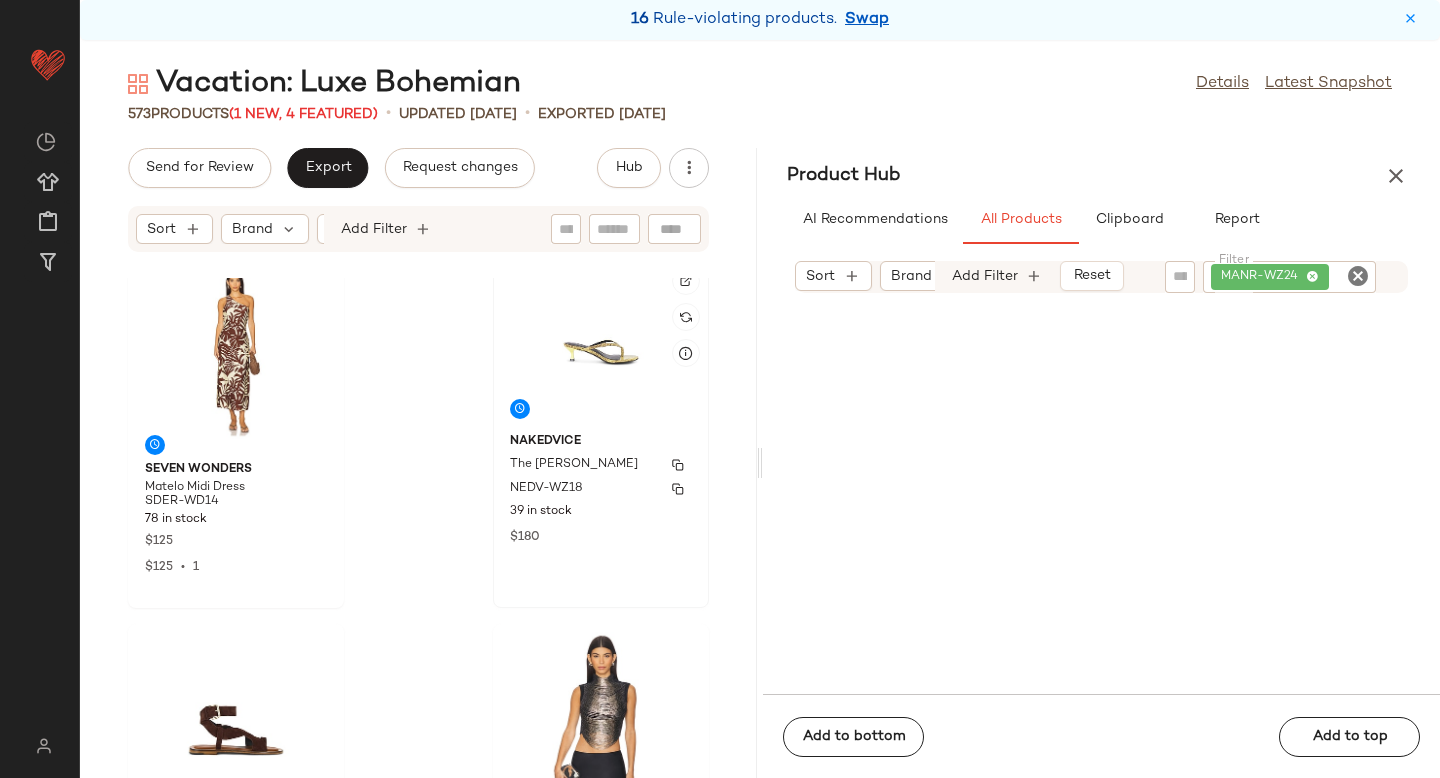 click on "Nakedvice The Tayla Heel Sandal NEDV-WZ18 39 in stock $180" 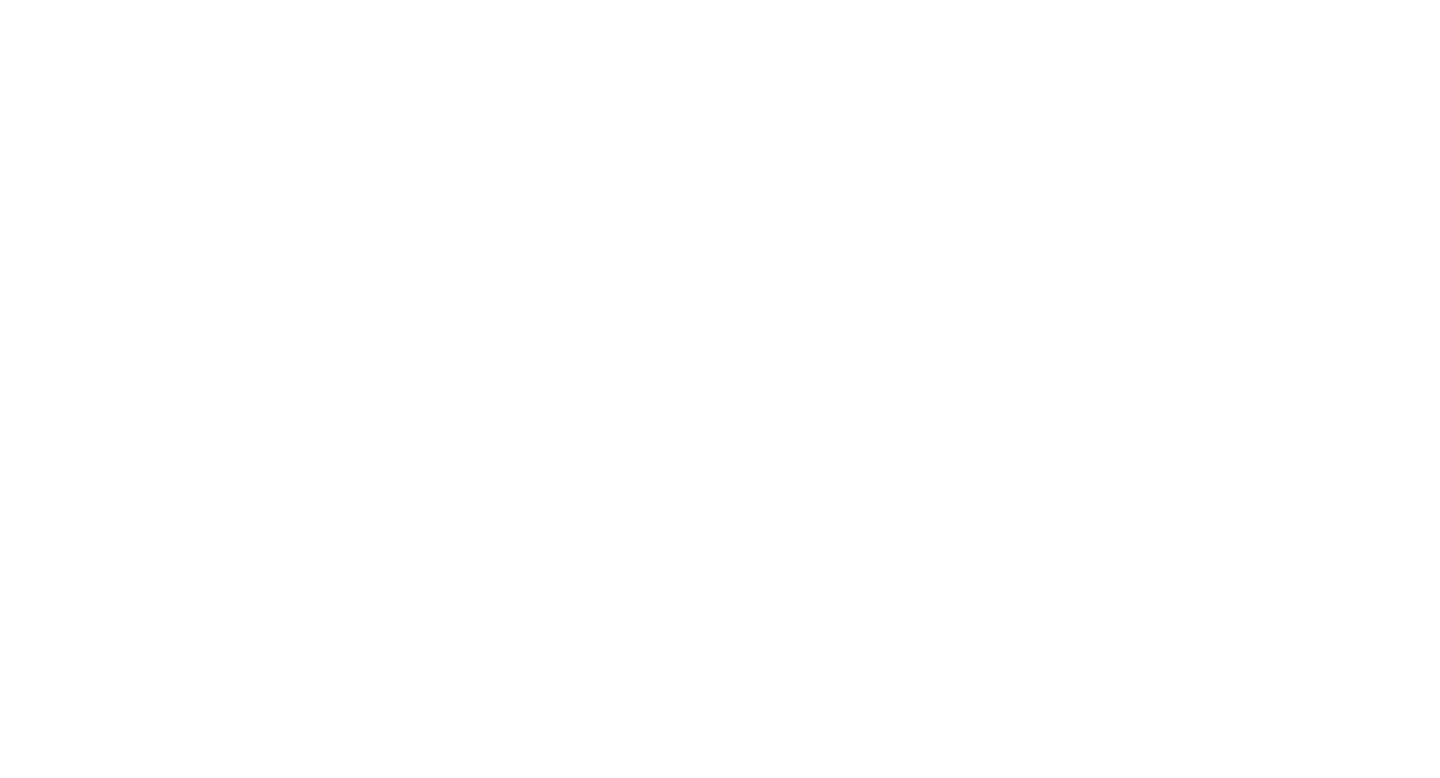 scroll, scrollTop: 0, scrollLeft: 0, axis: both 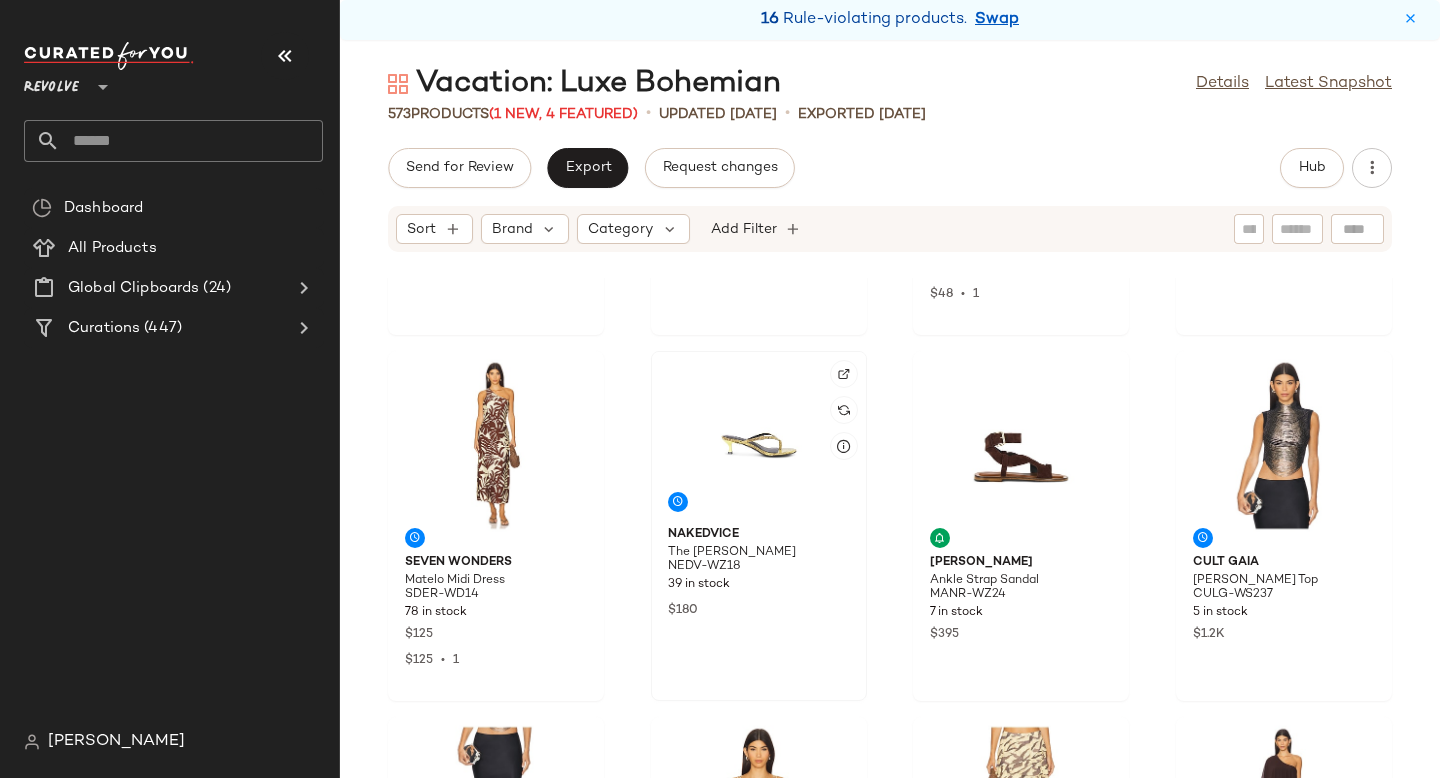 click 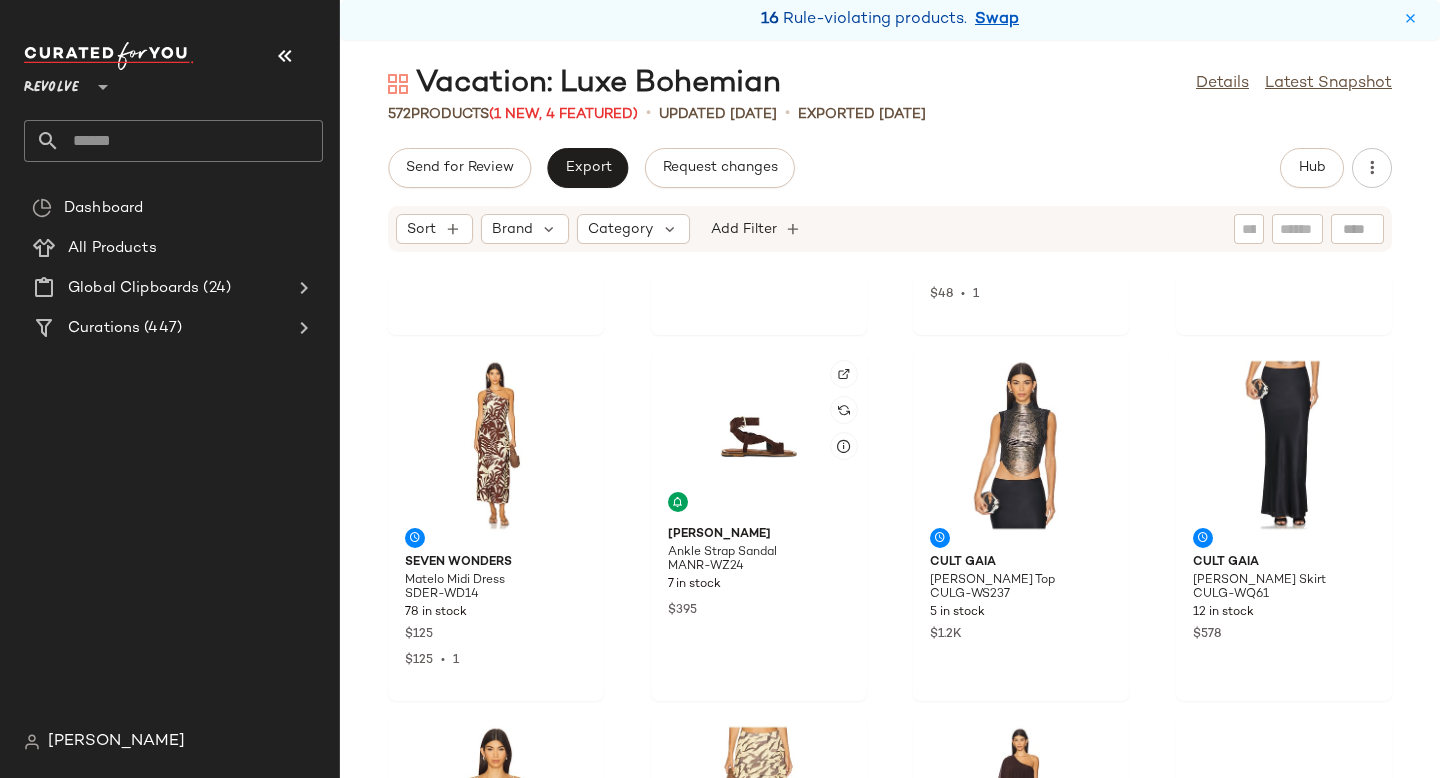 scroll, scrollTop: 0, scrollLeft: 0, axis: both 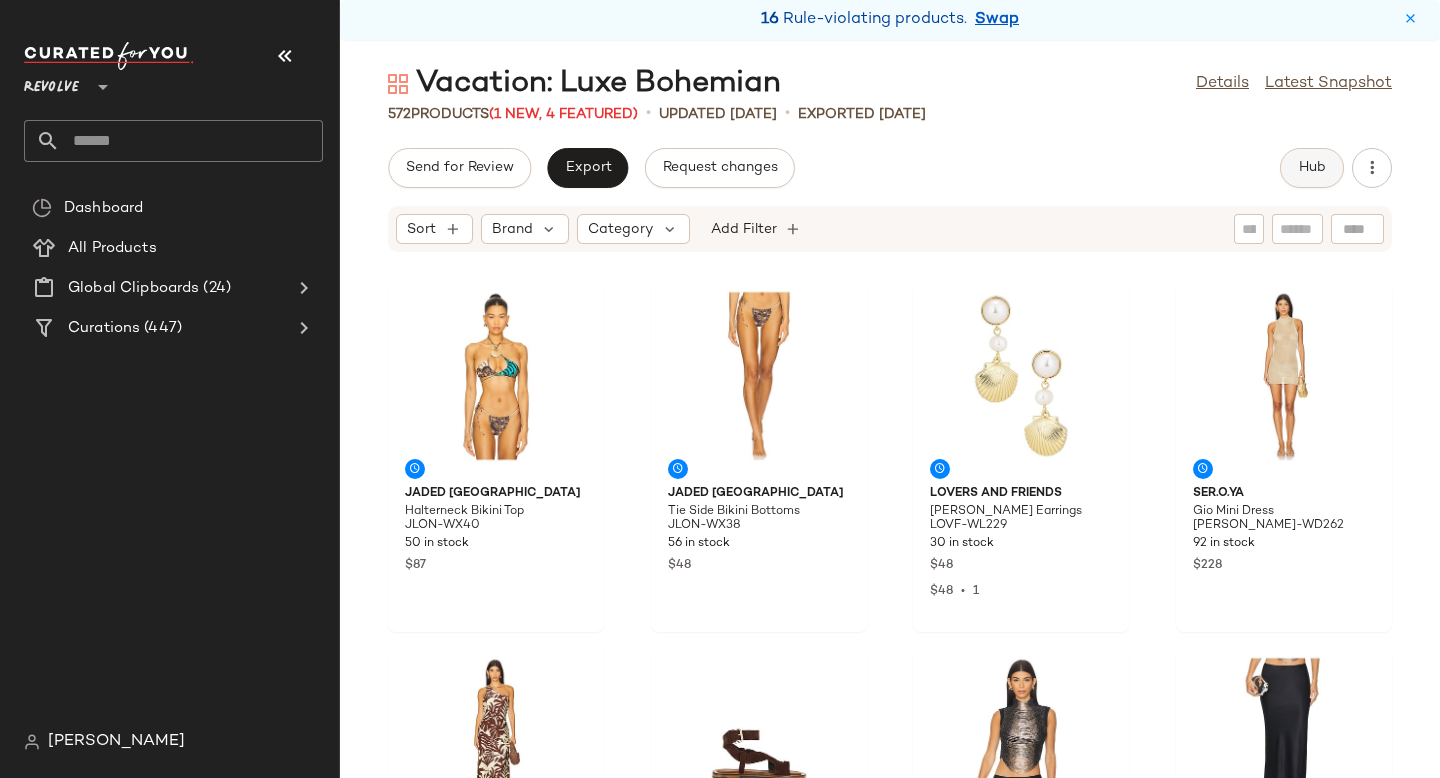 click on "Hub" at bounding box center (1312, 168) 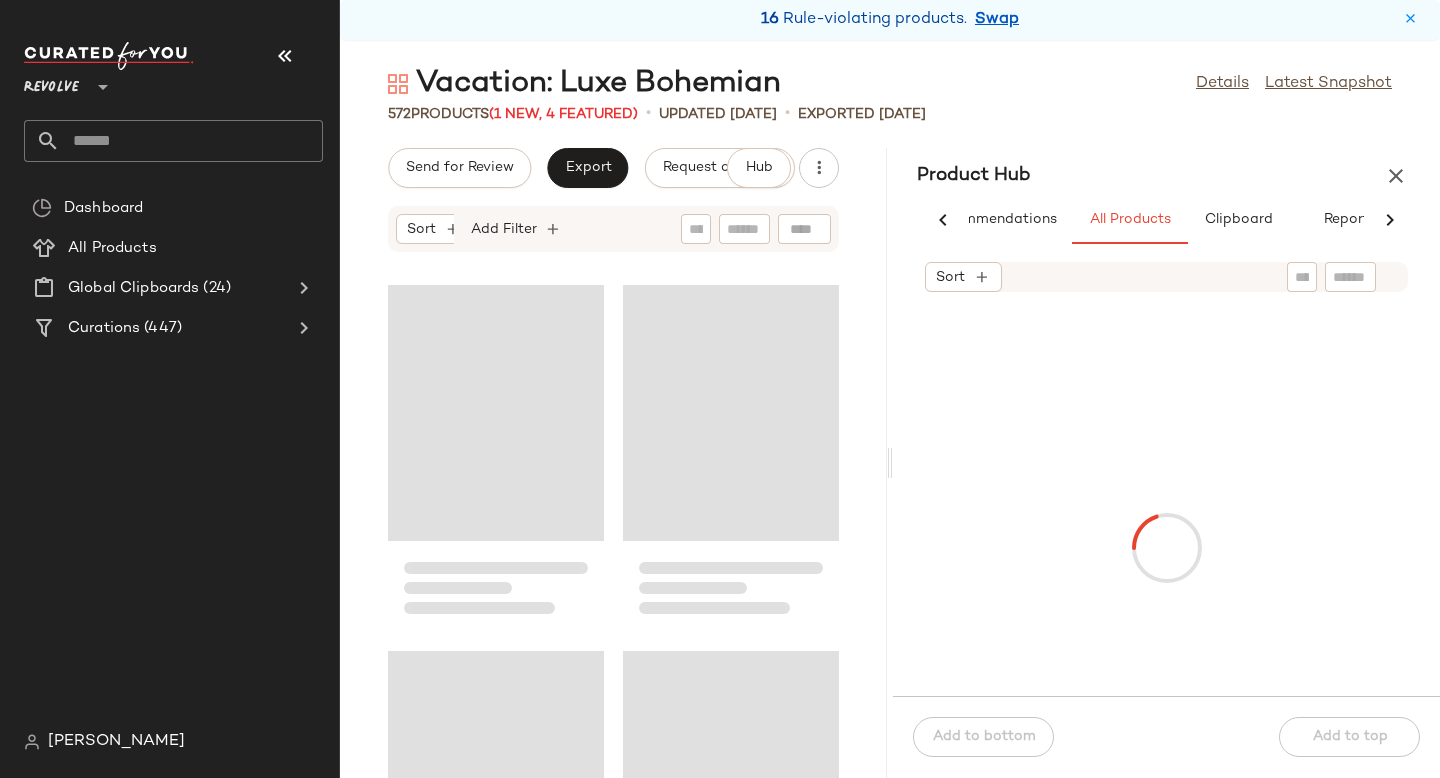 scroll, scrollTop: 0, scrollLeft: 73, axis: horizontal 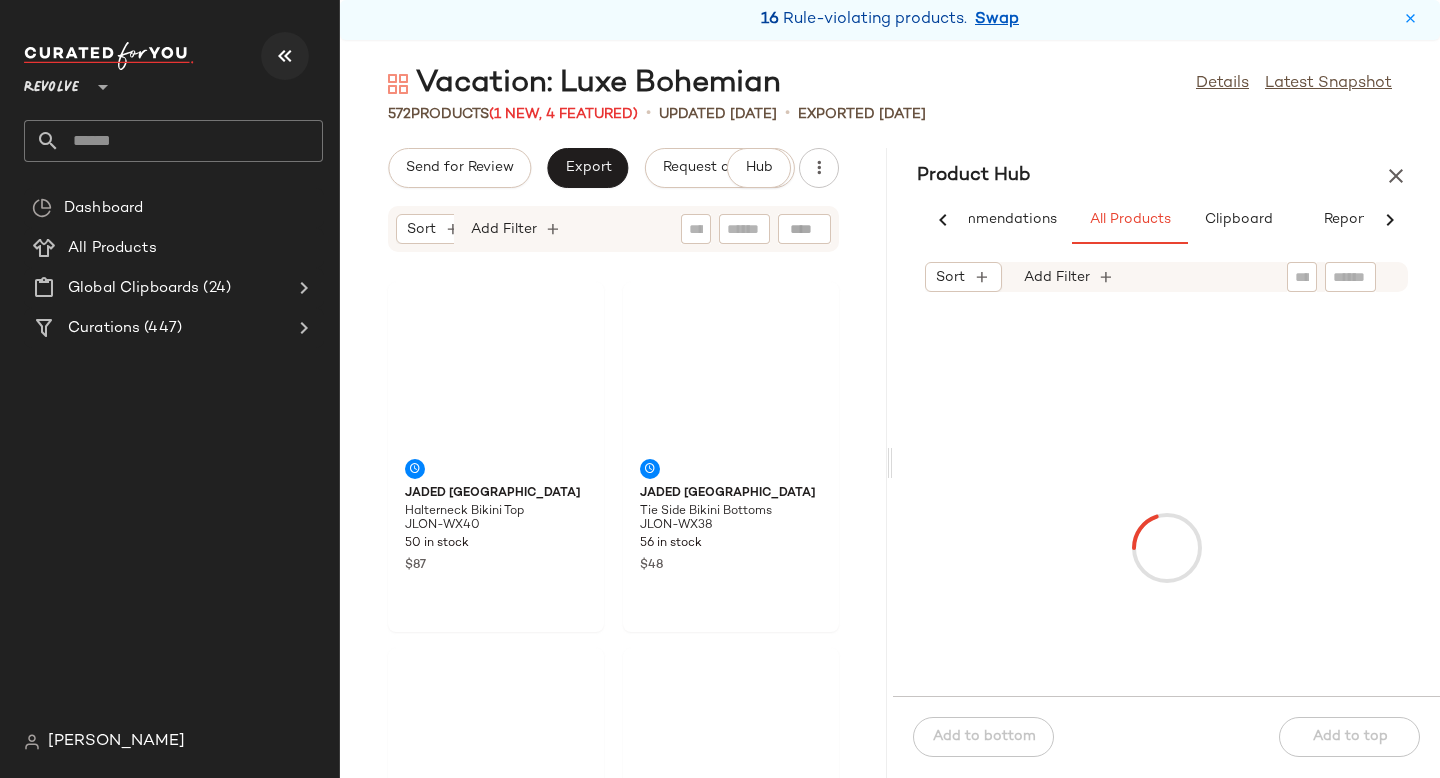 click at bounding box center (285, 56) 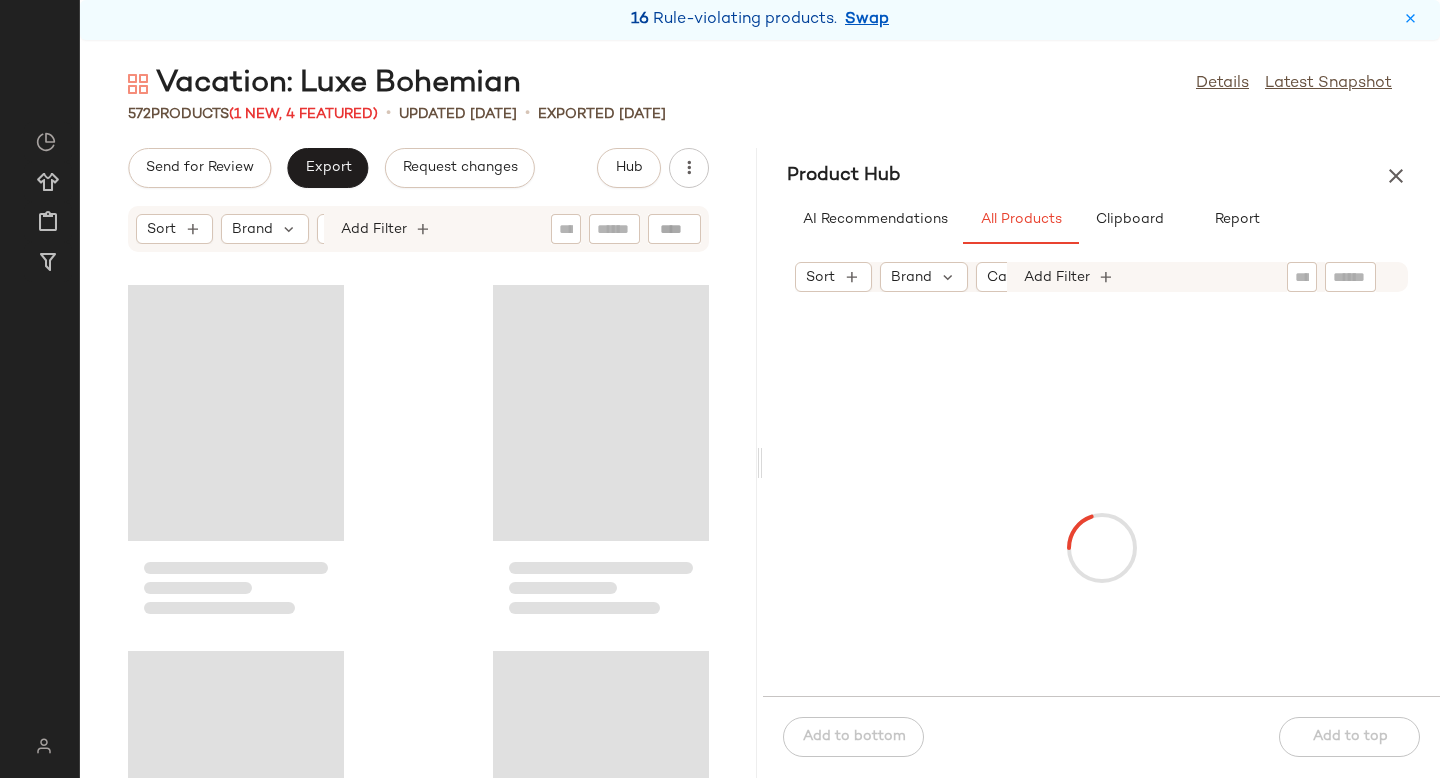 scroll, scrollTop: 0, scrollLeft: 0, axis: both 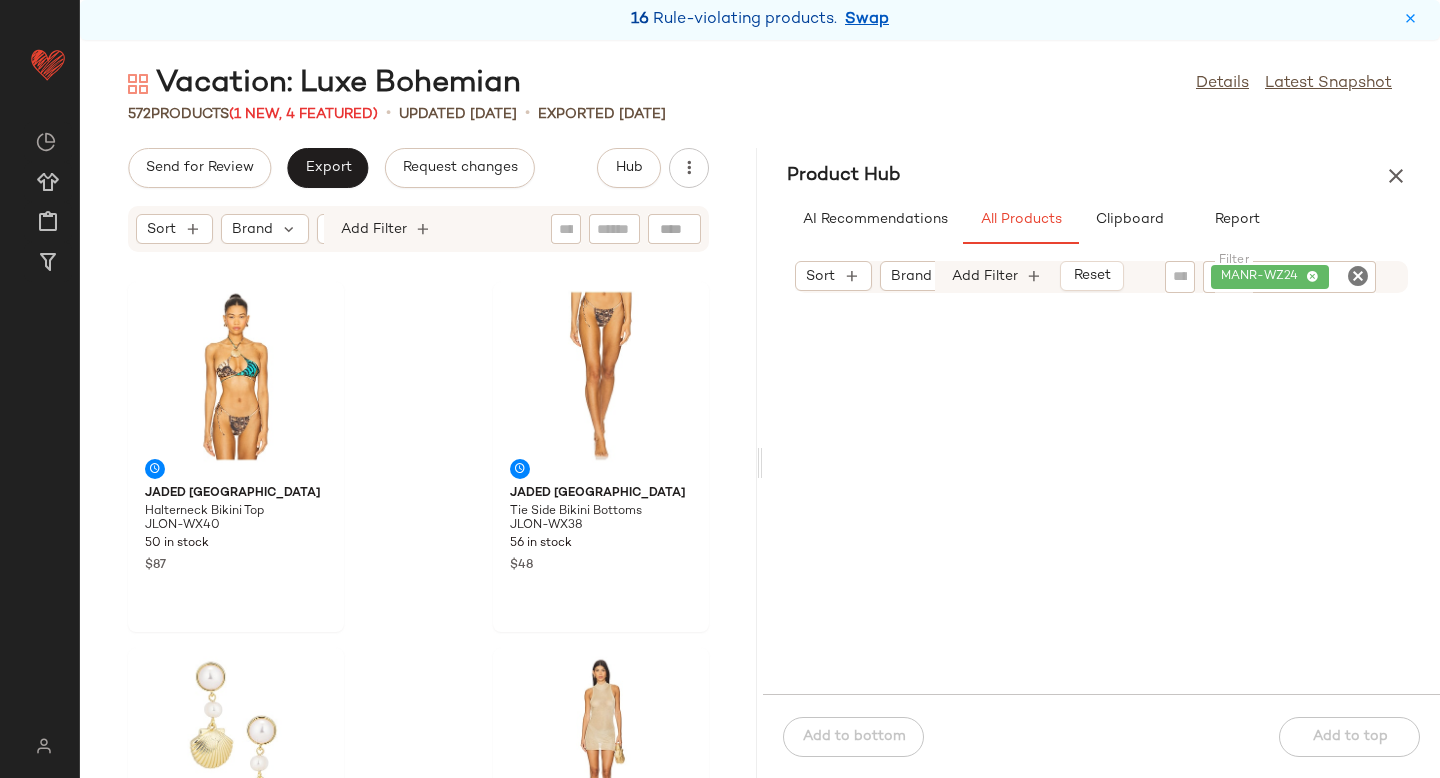 click 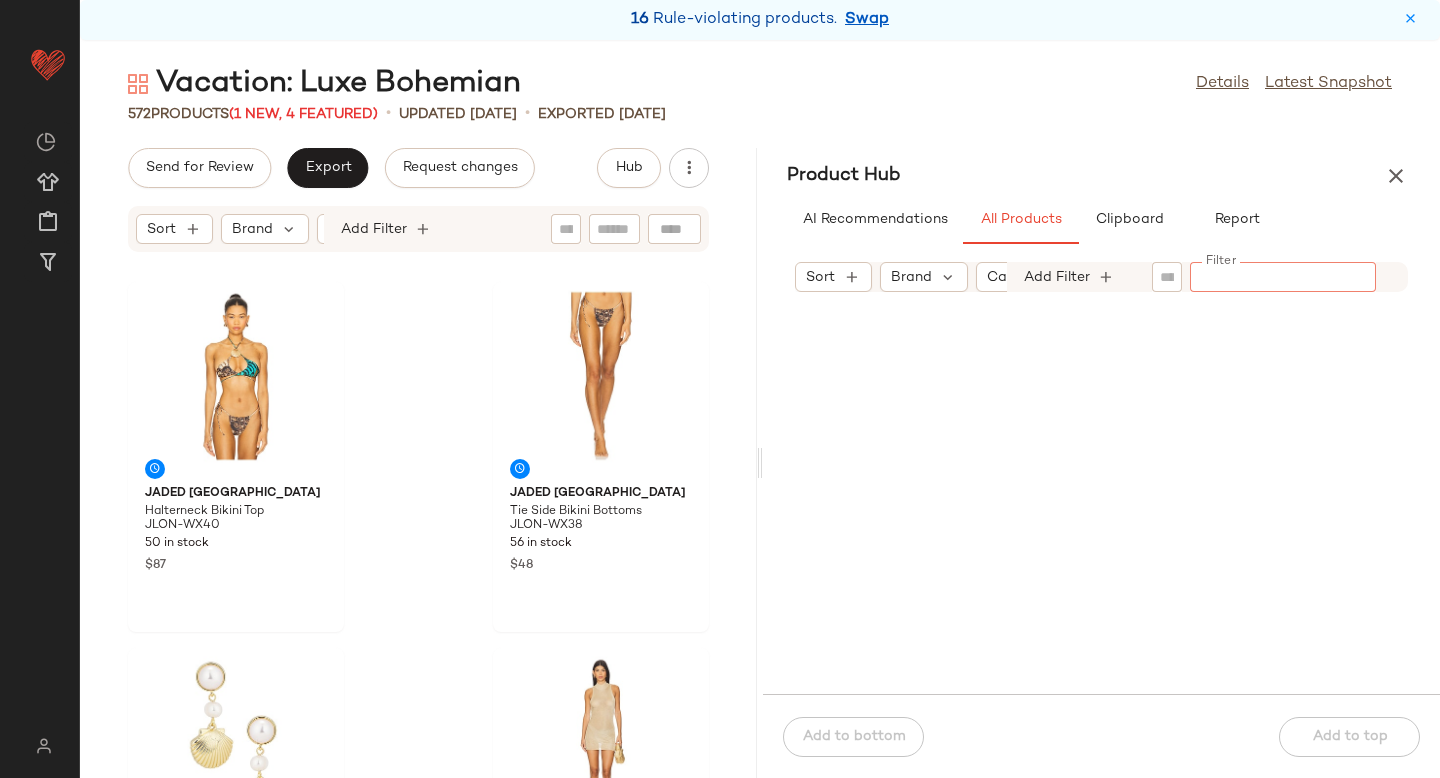 paste on "**********" 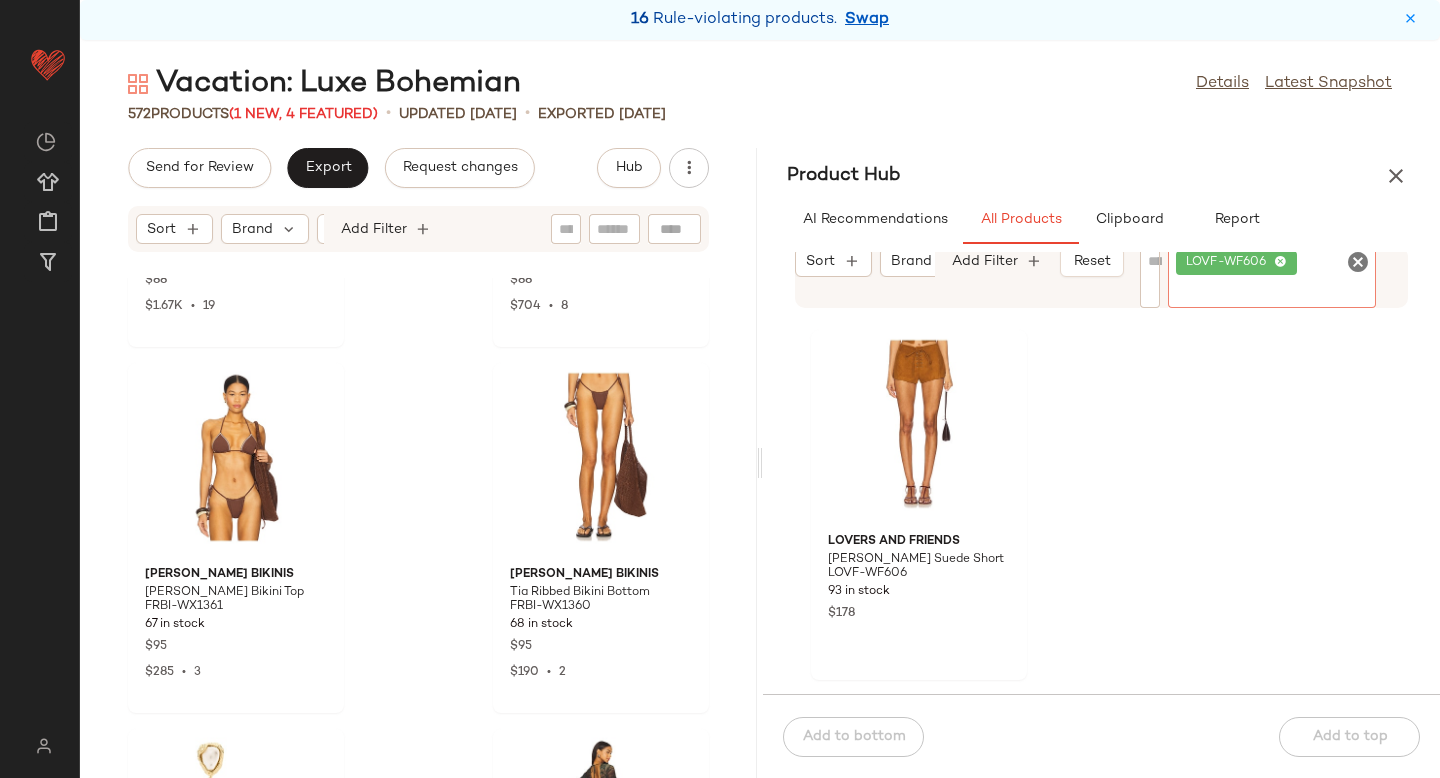 scroll, scrollTop: 2902, scrollLeft: 0, axis: vertical 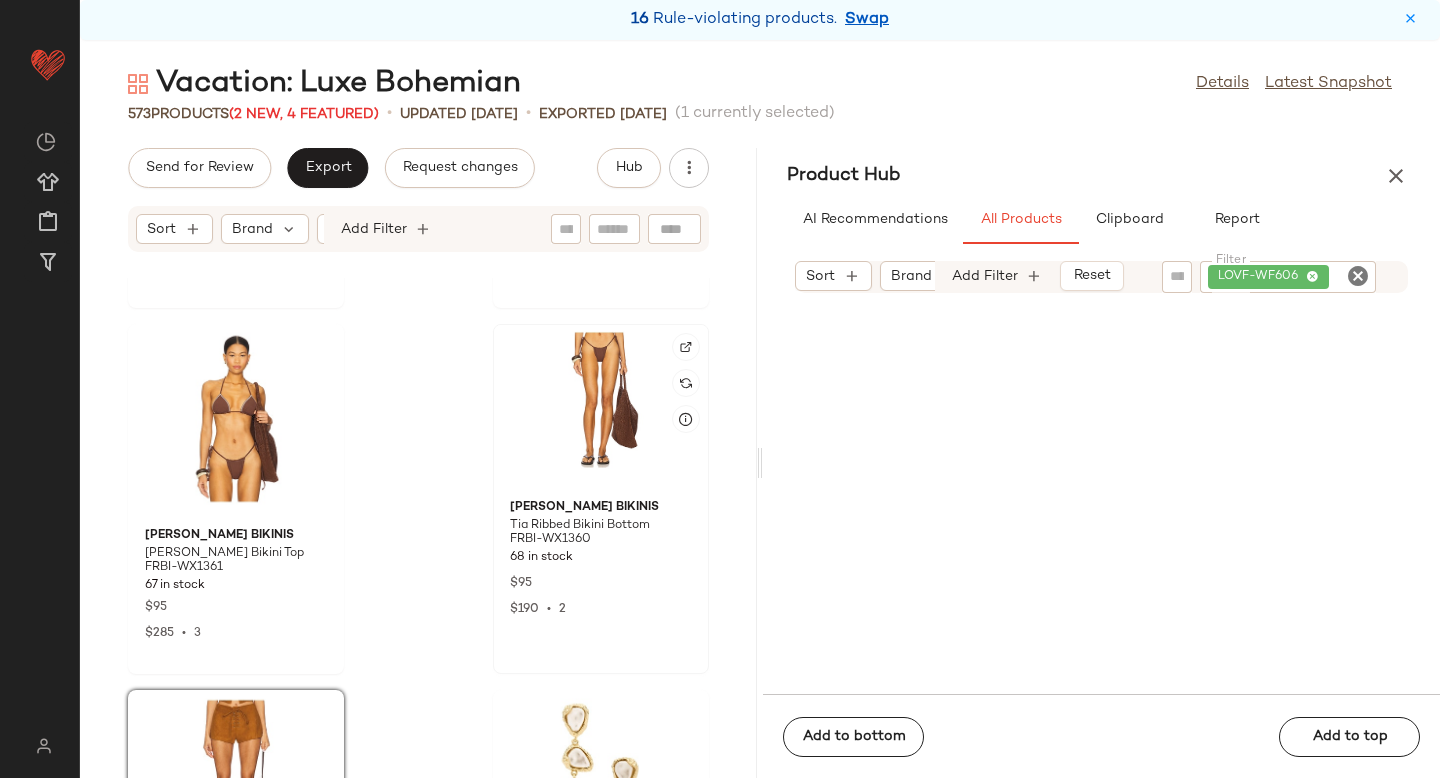 click 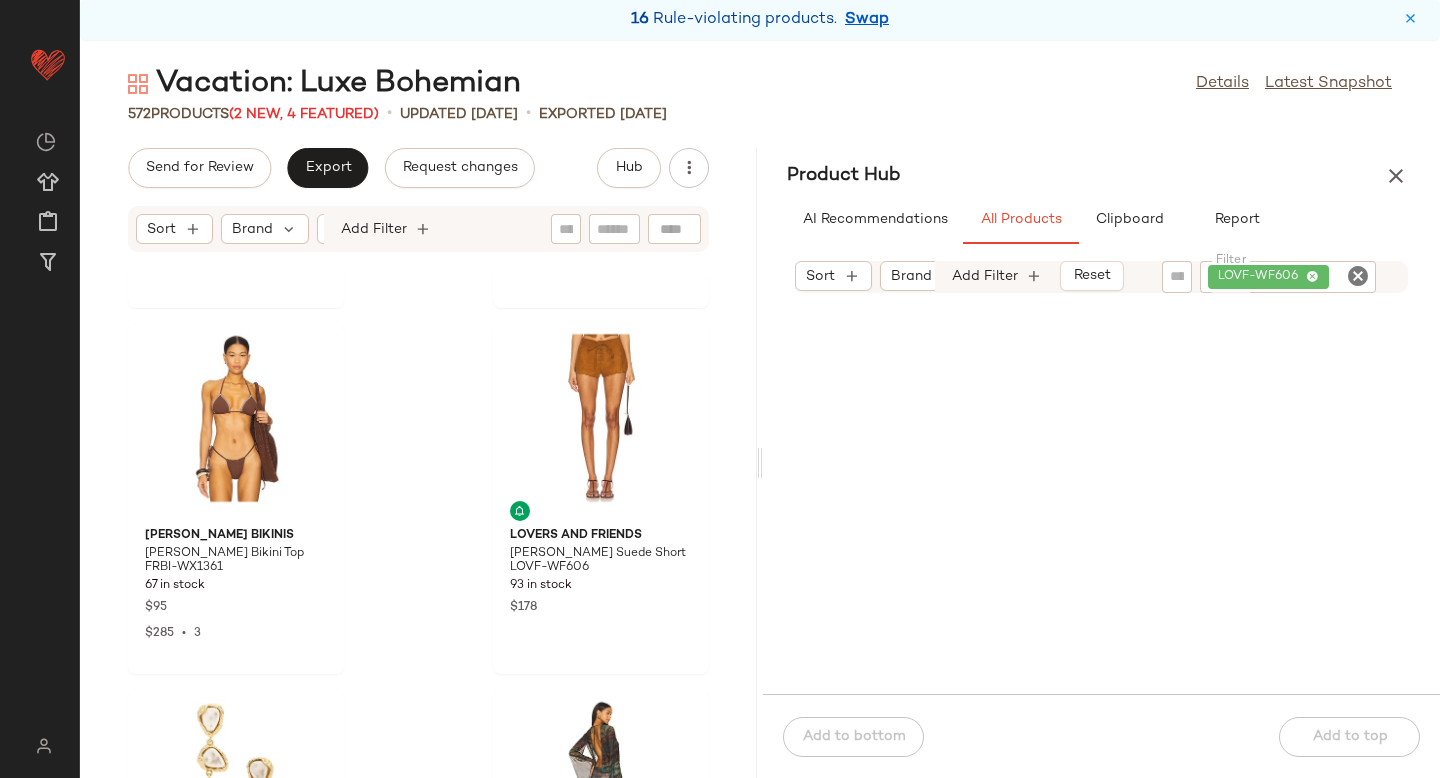 click 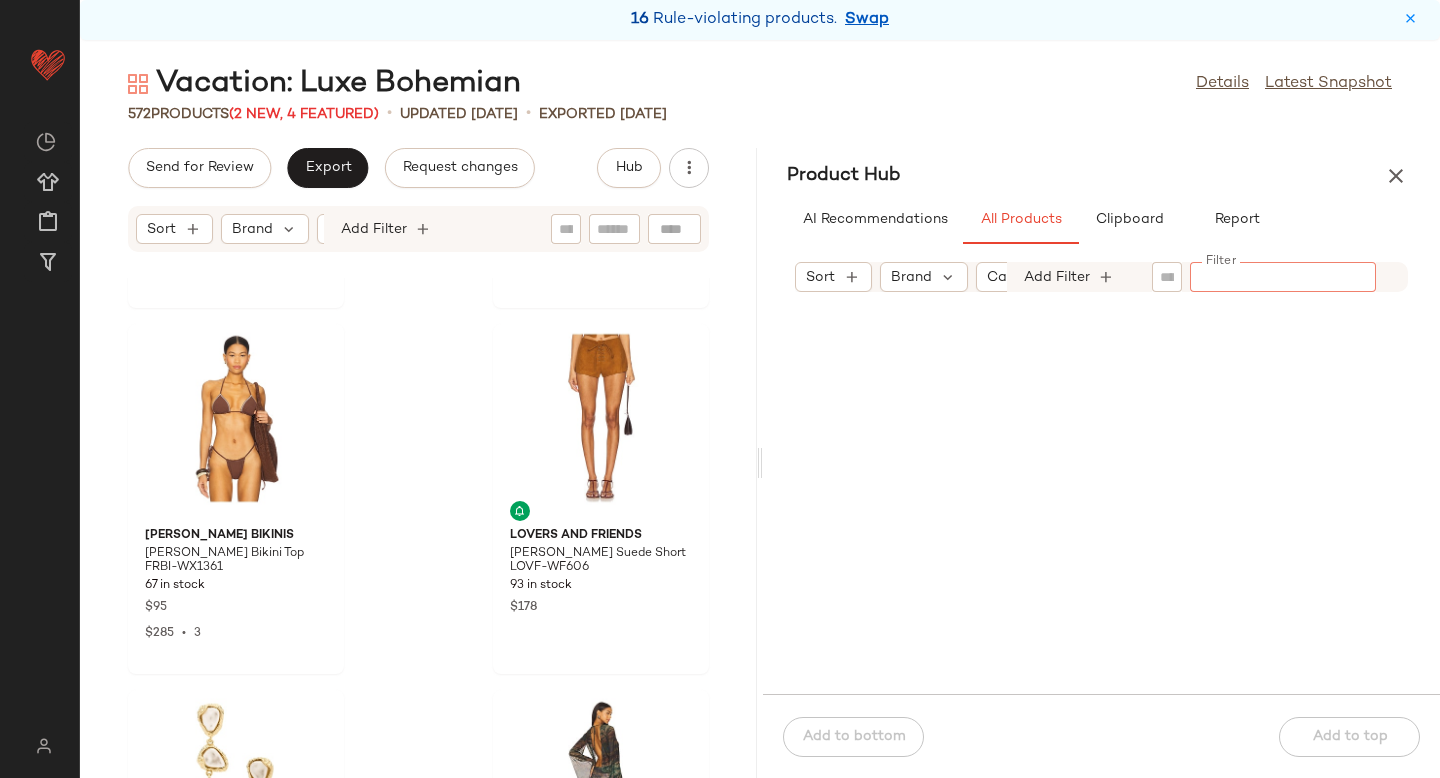 paste on "**********" 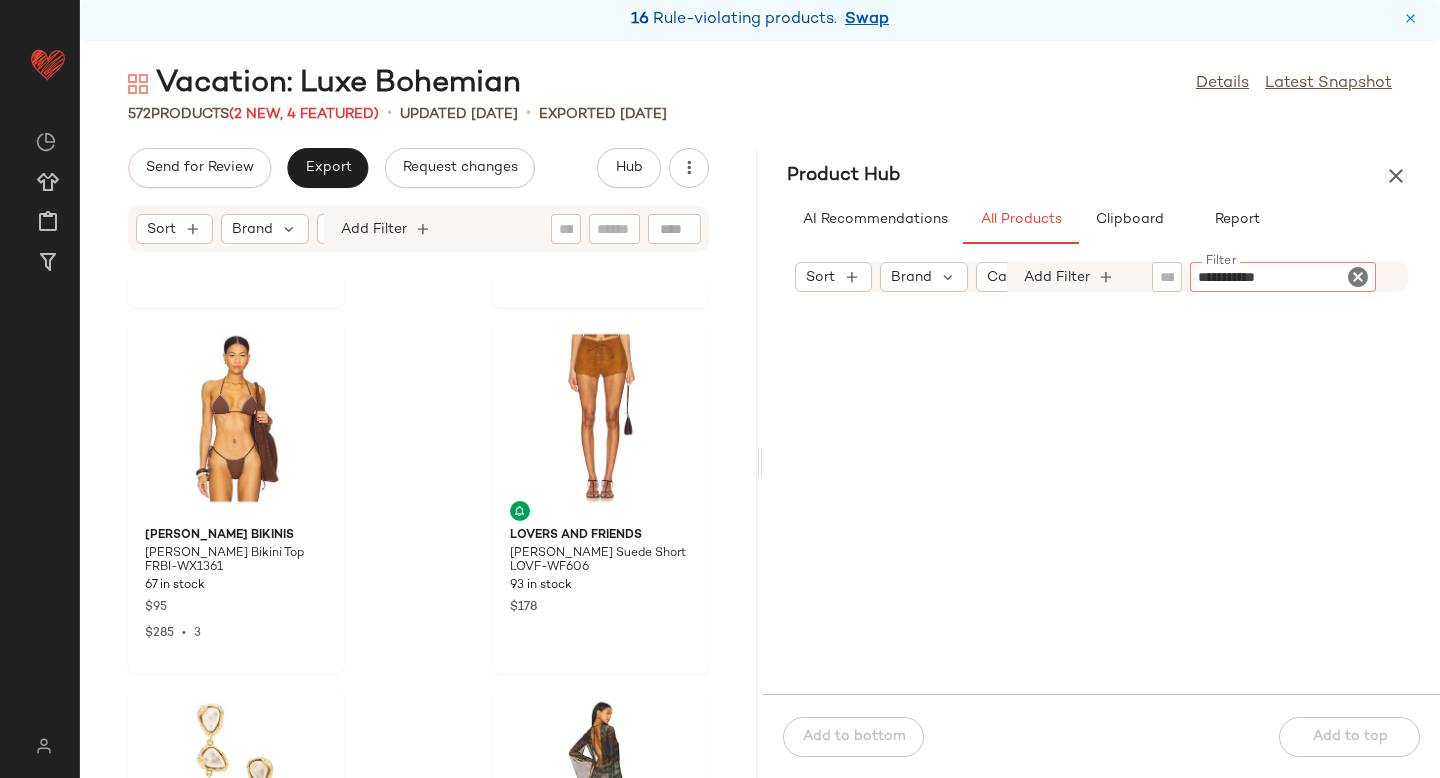 type 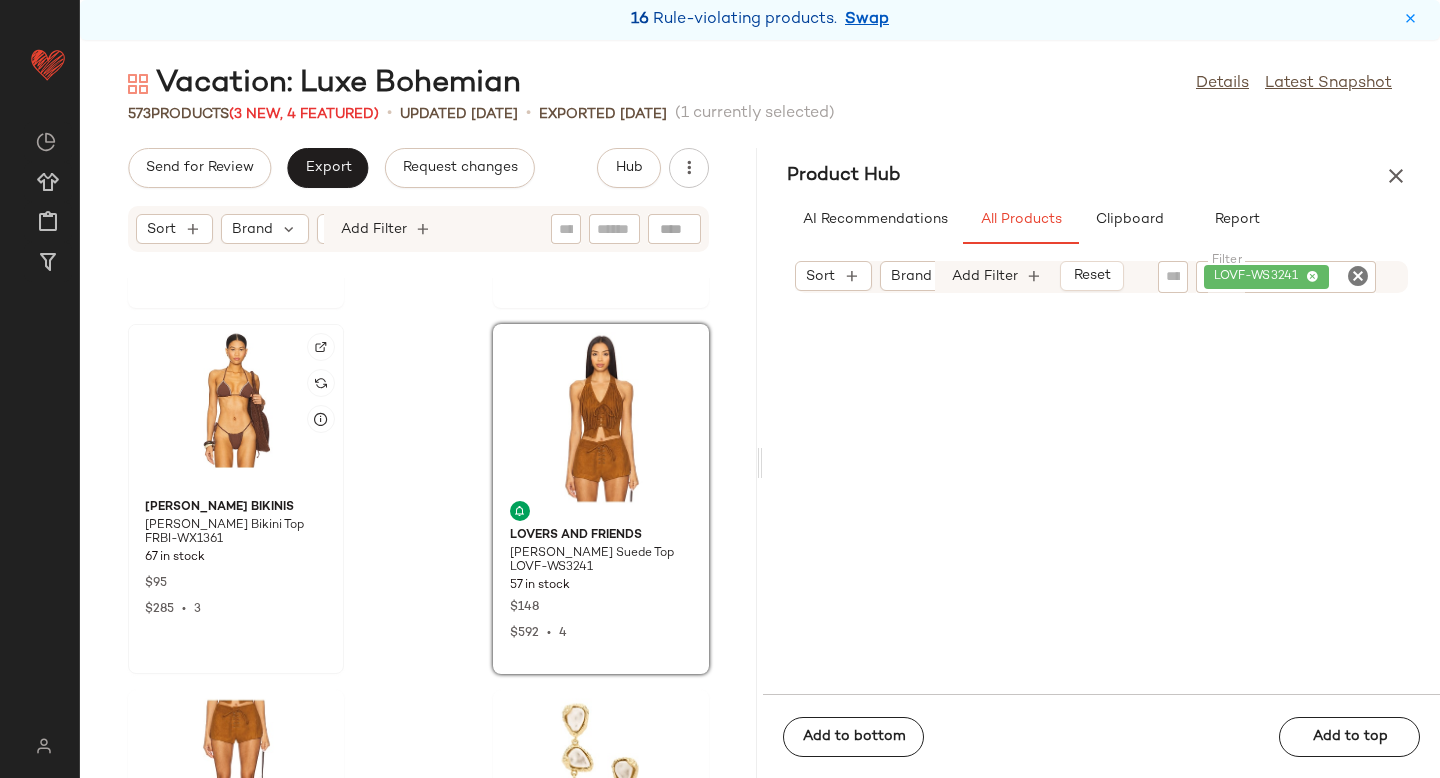 click 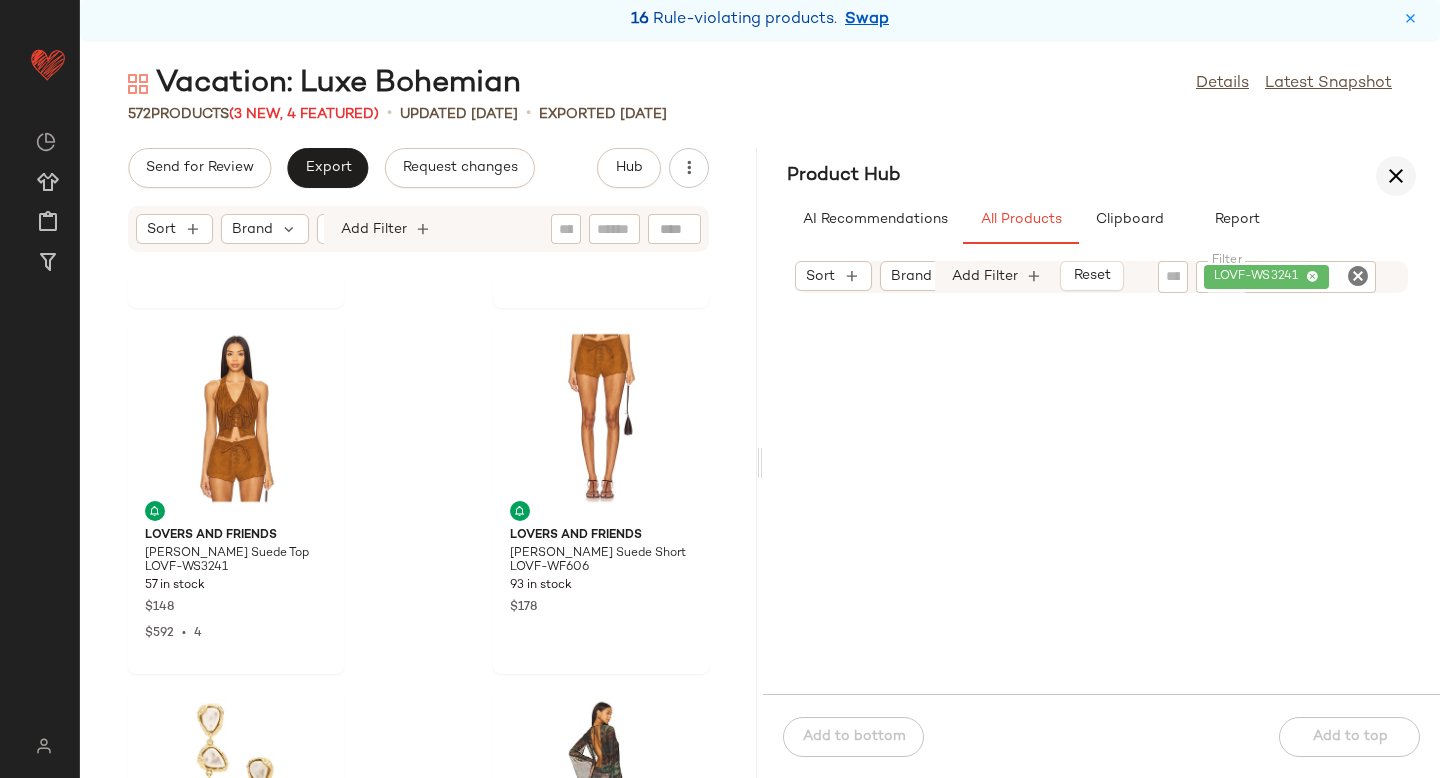 click at bounding box center [1396, 176] 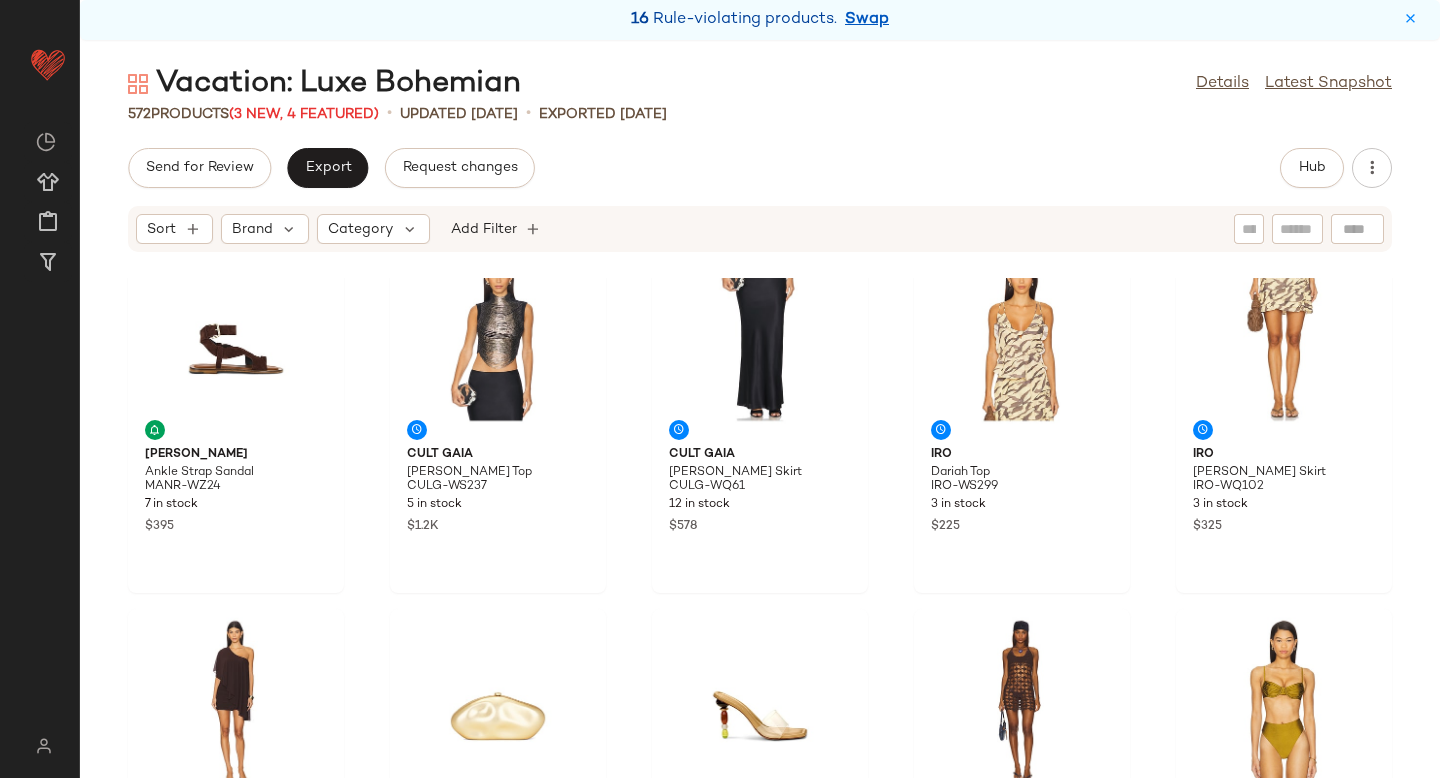 scroll, scrollTop: 0, scrollLeft: 0, axis: both 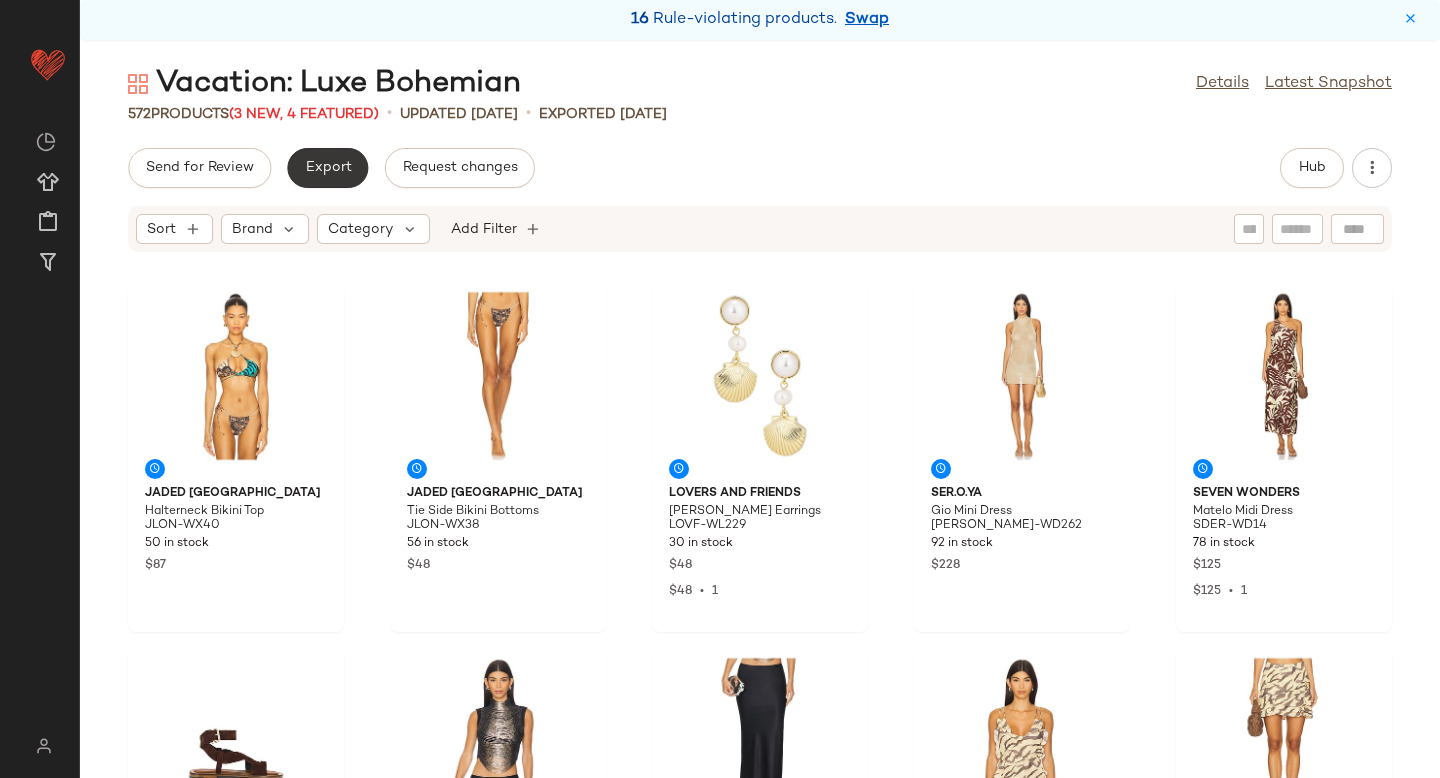 click on "Export" 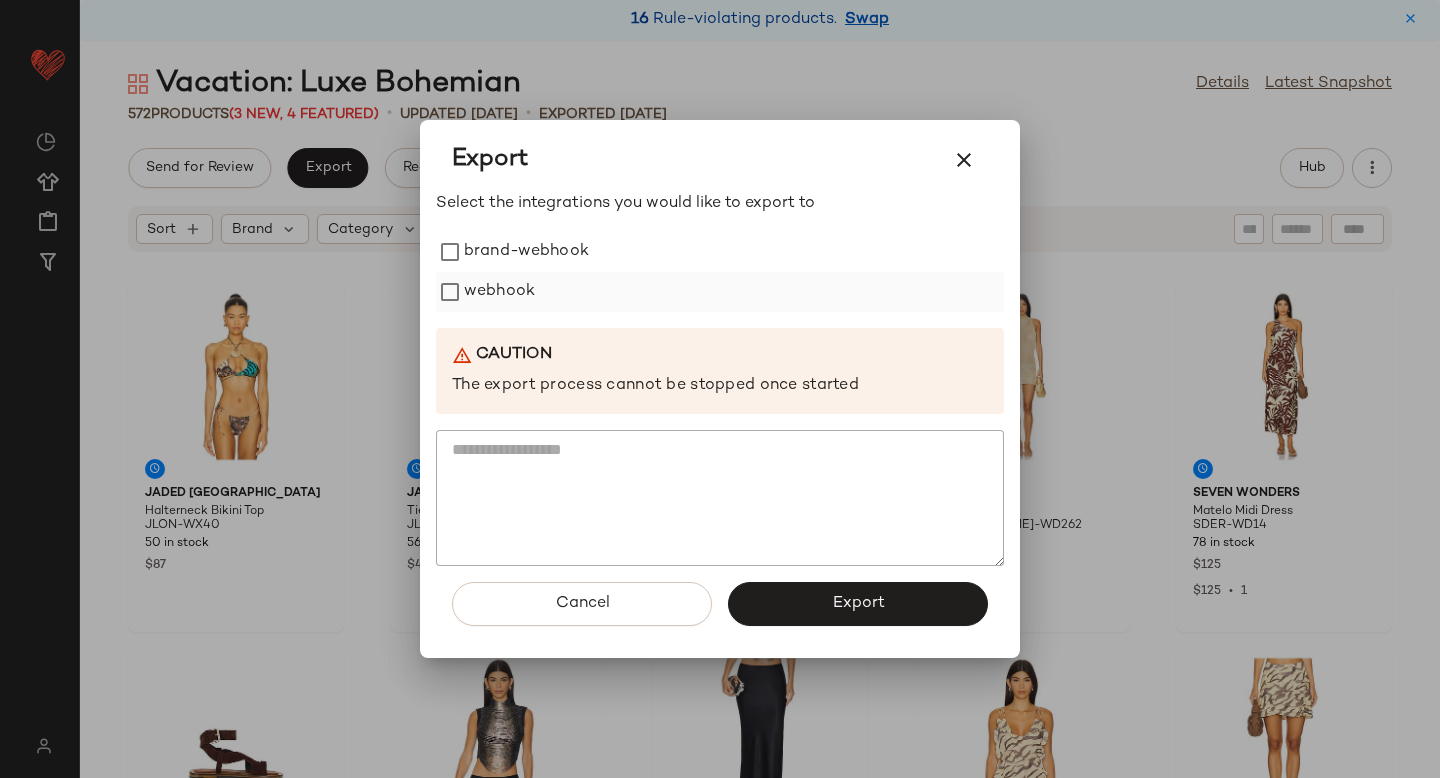 click on "webhook" at bounding box center (499, 292) 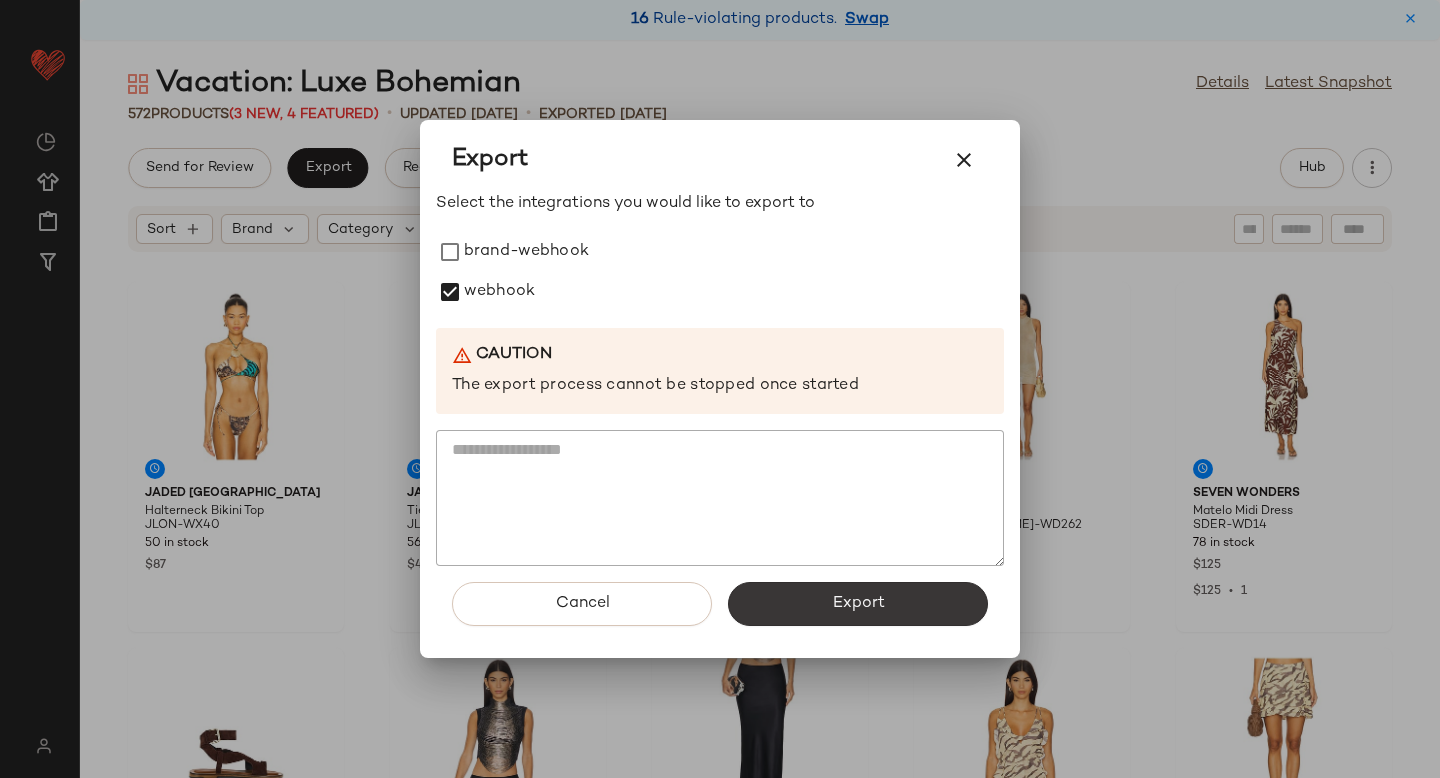 click on "Export" at bounding box center [858, 604] 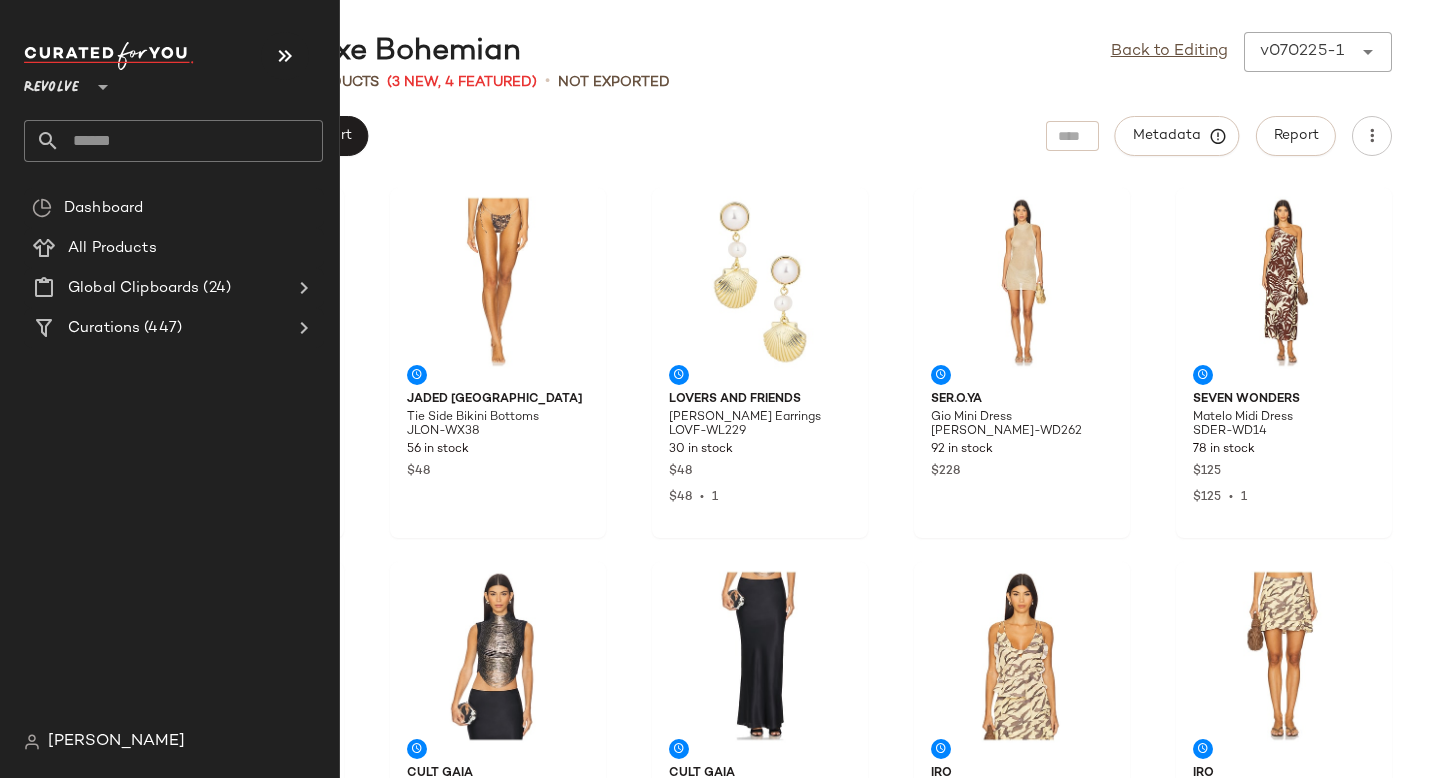click 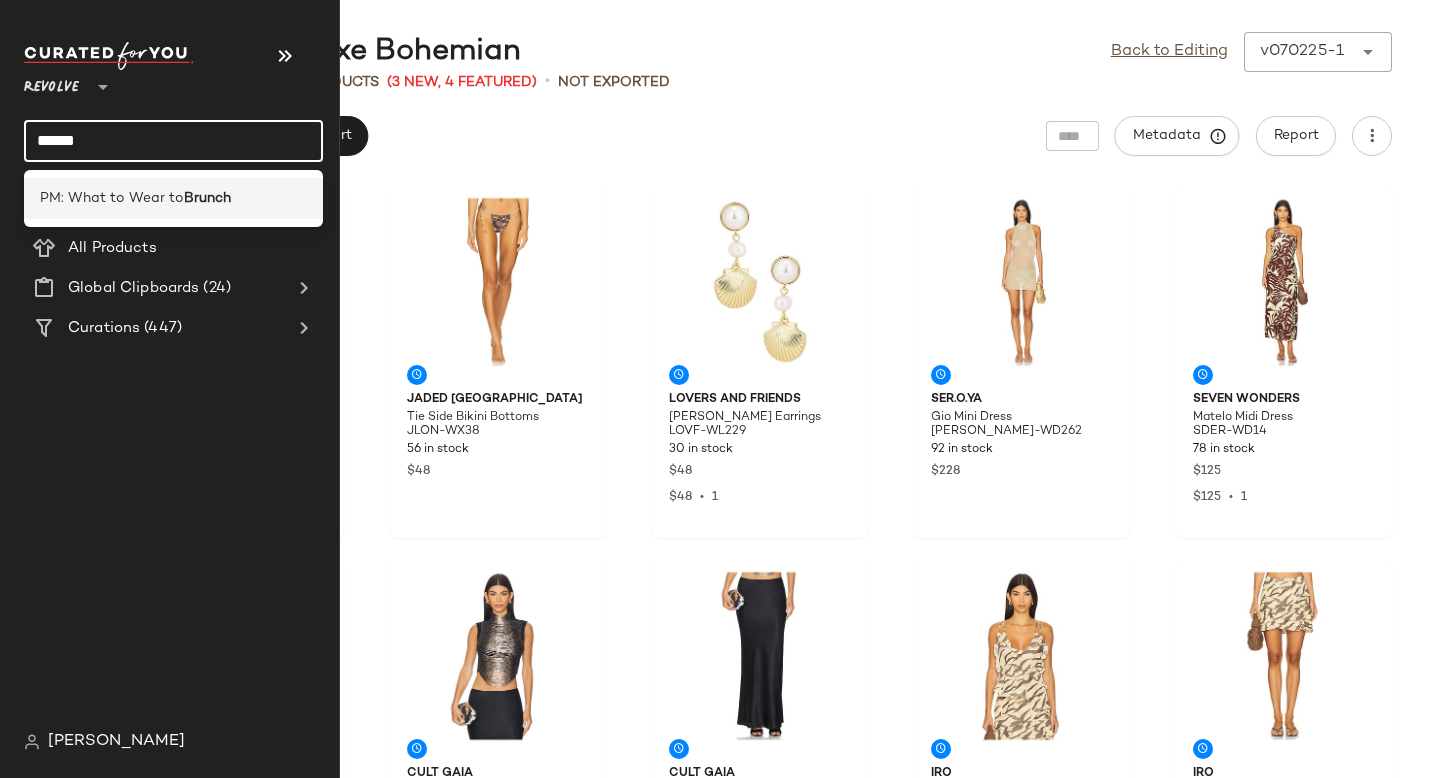 type on "******" 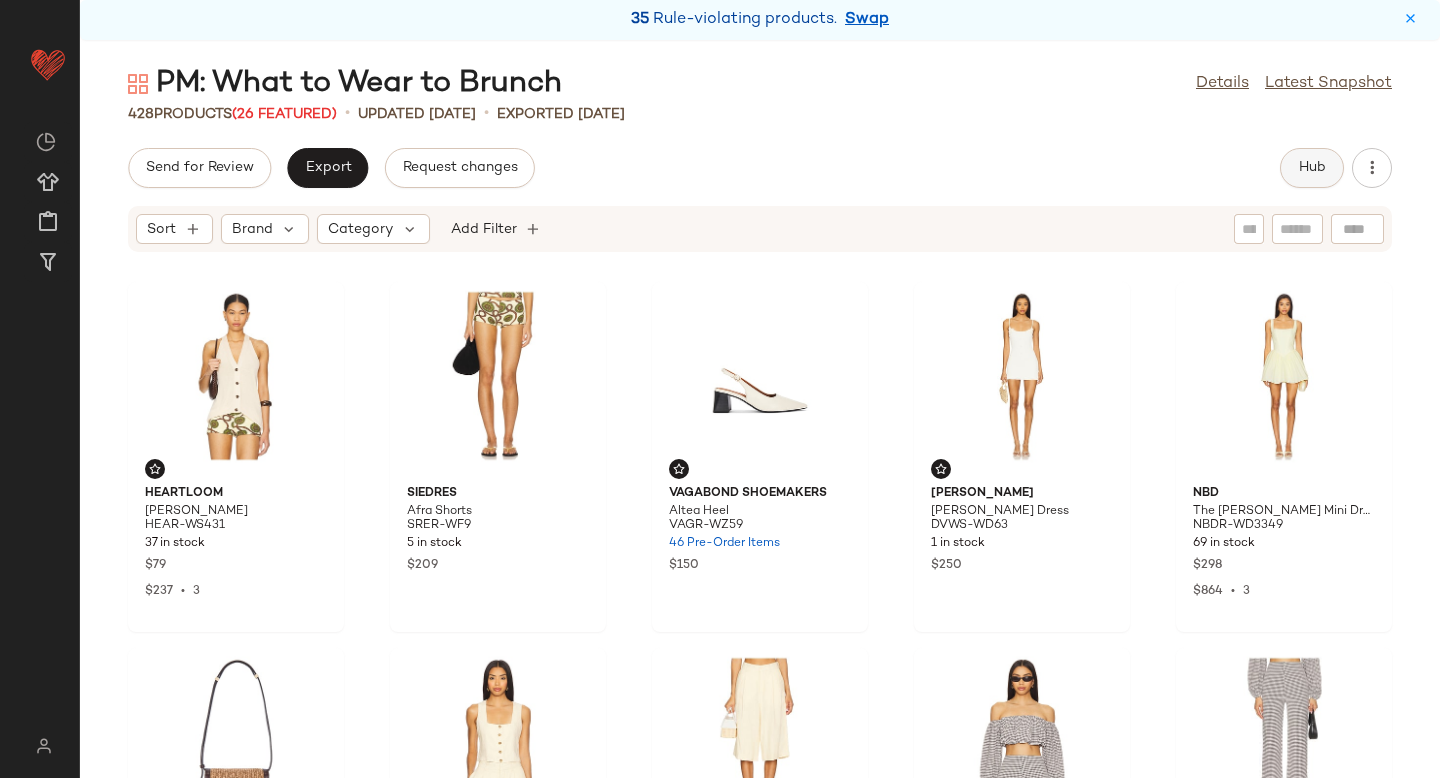 click on "Hub" at bounding box center (1312, 168) 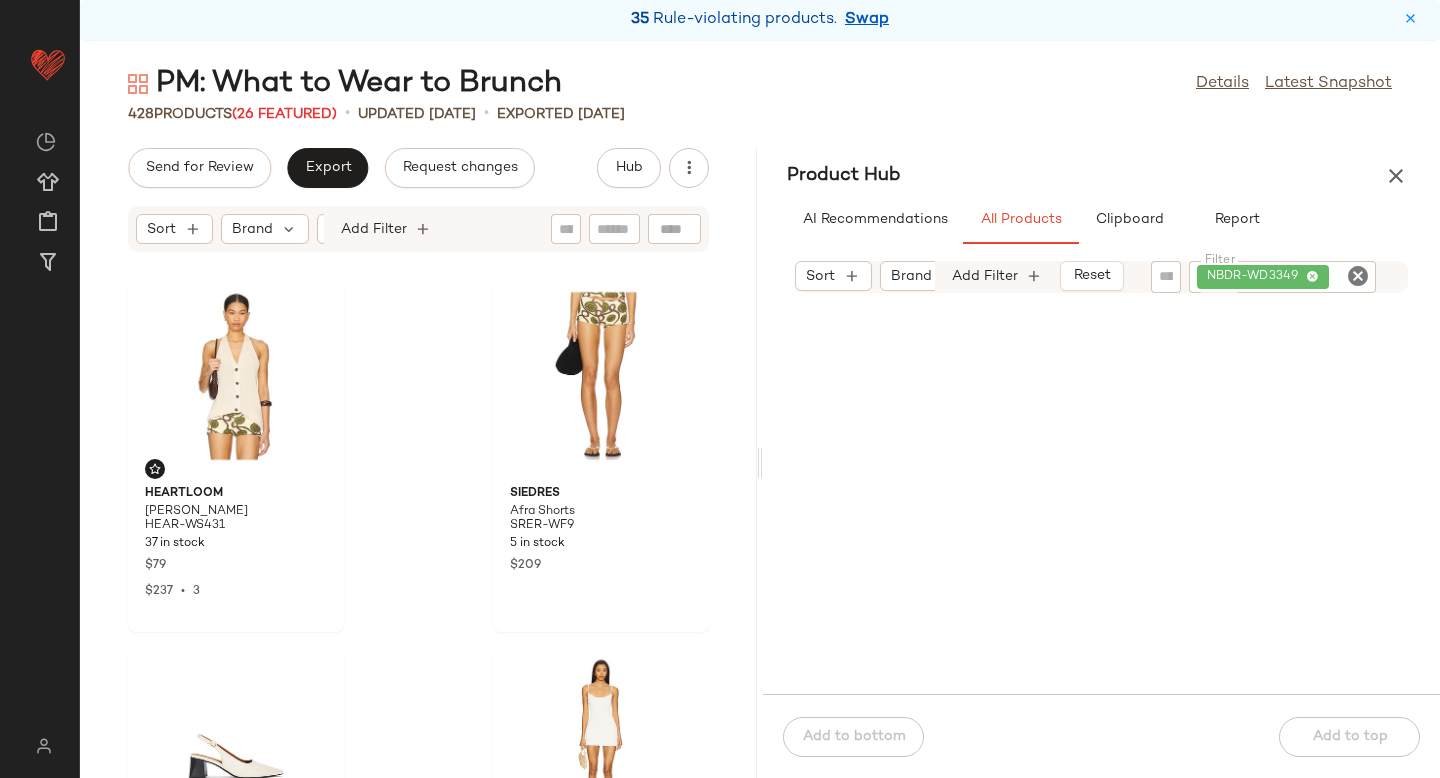 click 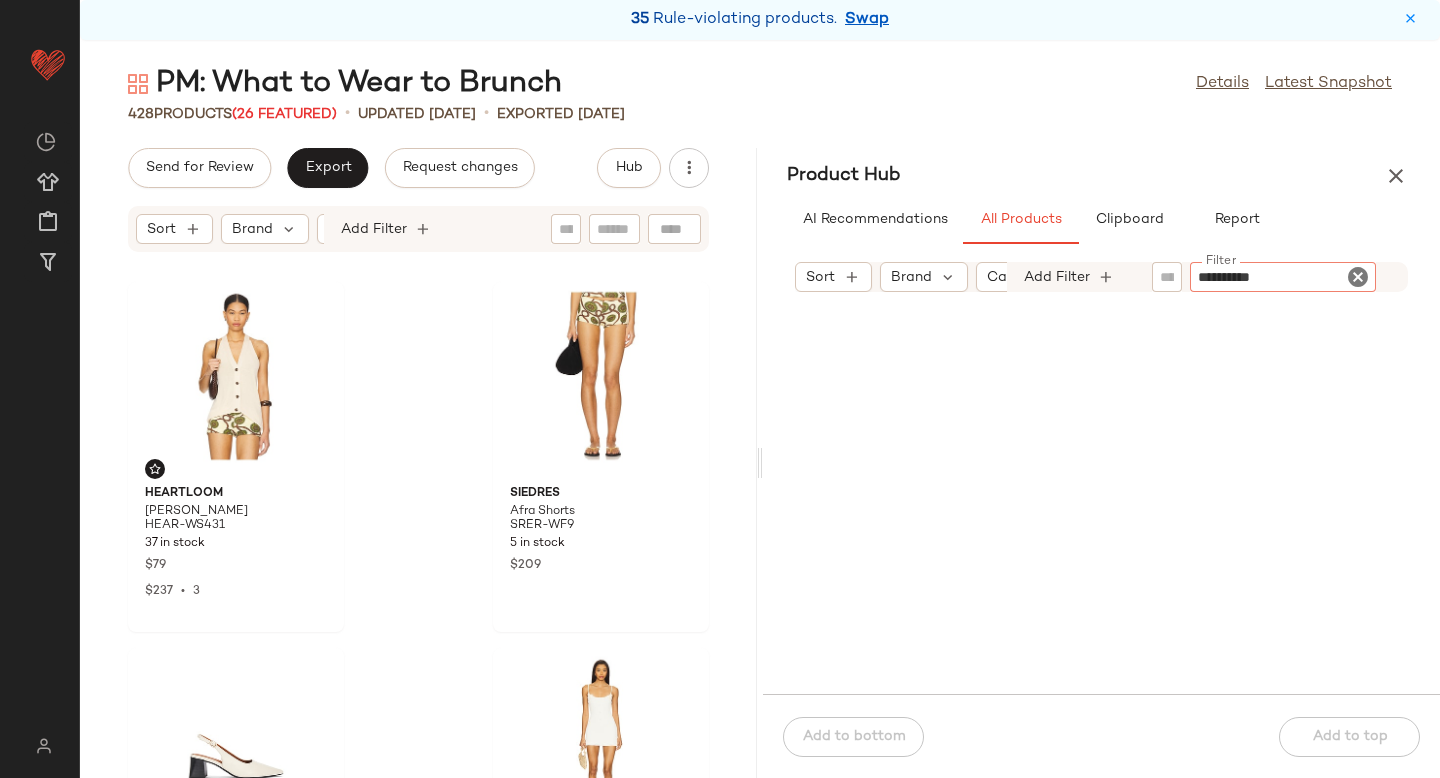 type 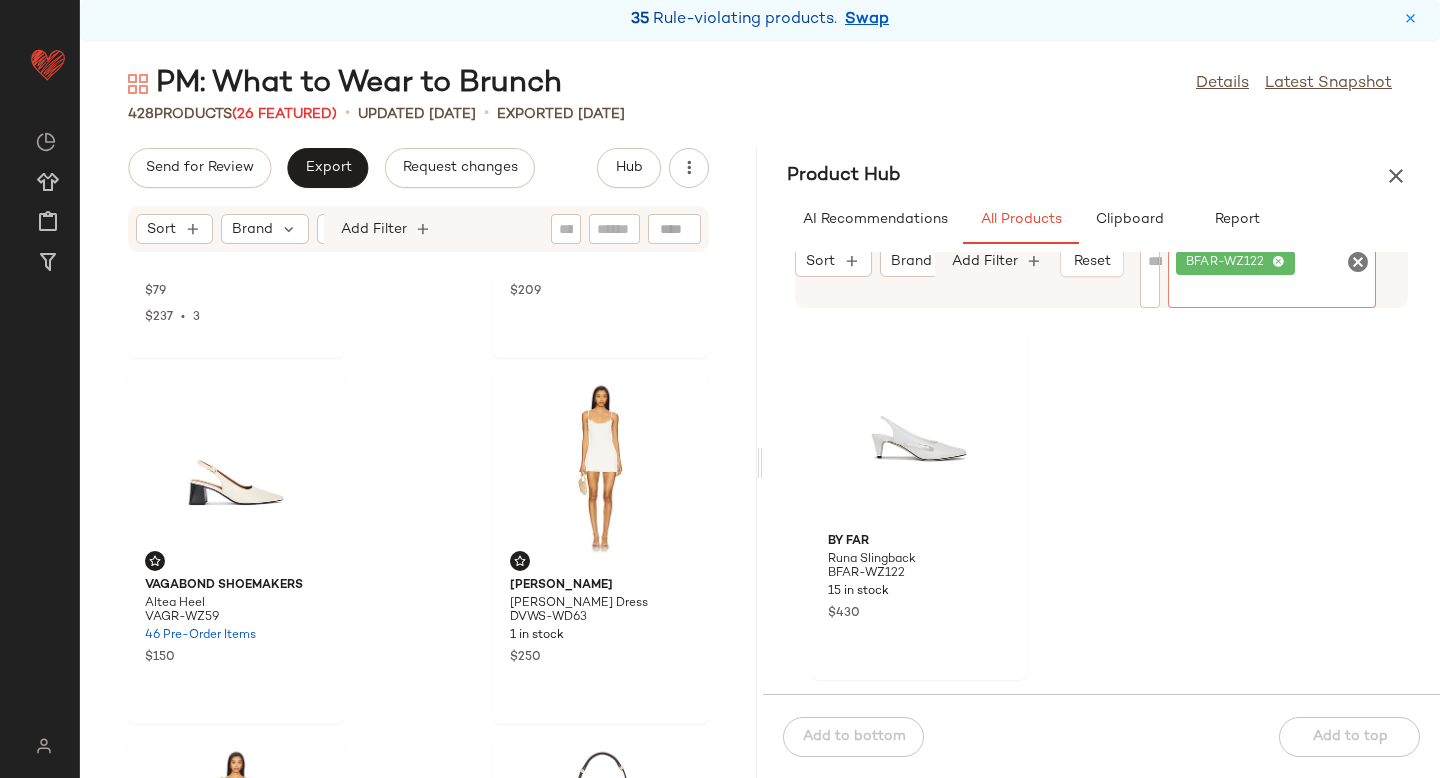 scroll, scrollTop: 278, scrollLeft: 0, axis: vertical 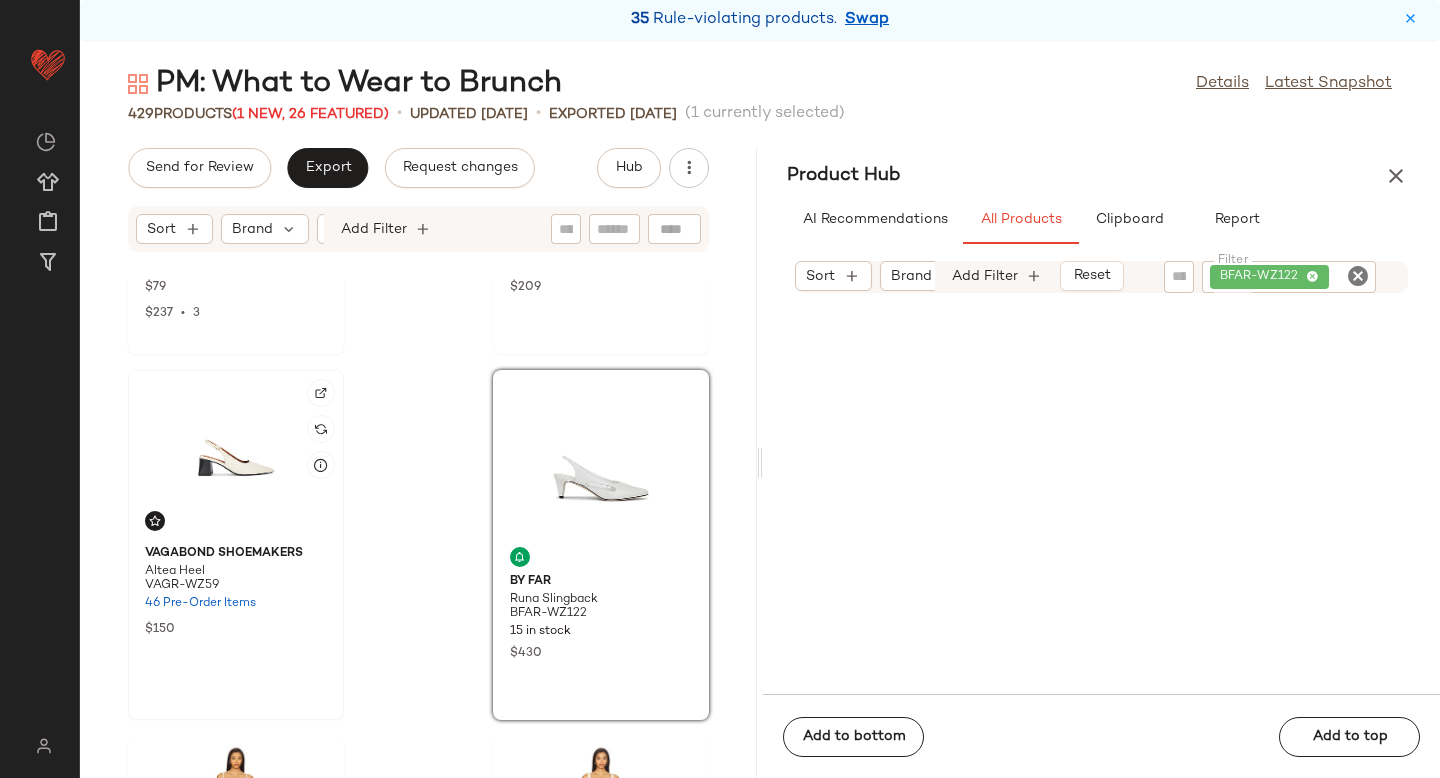 click 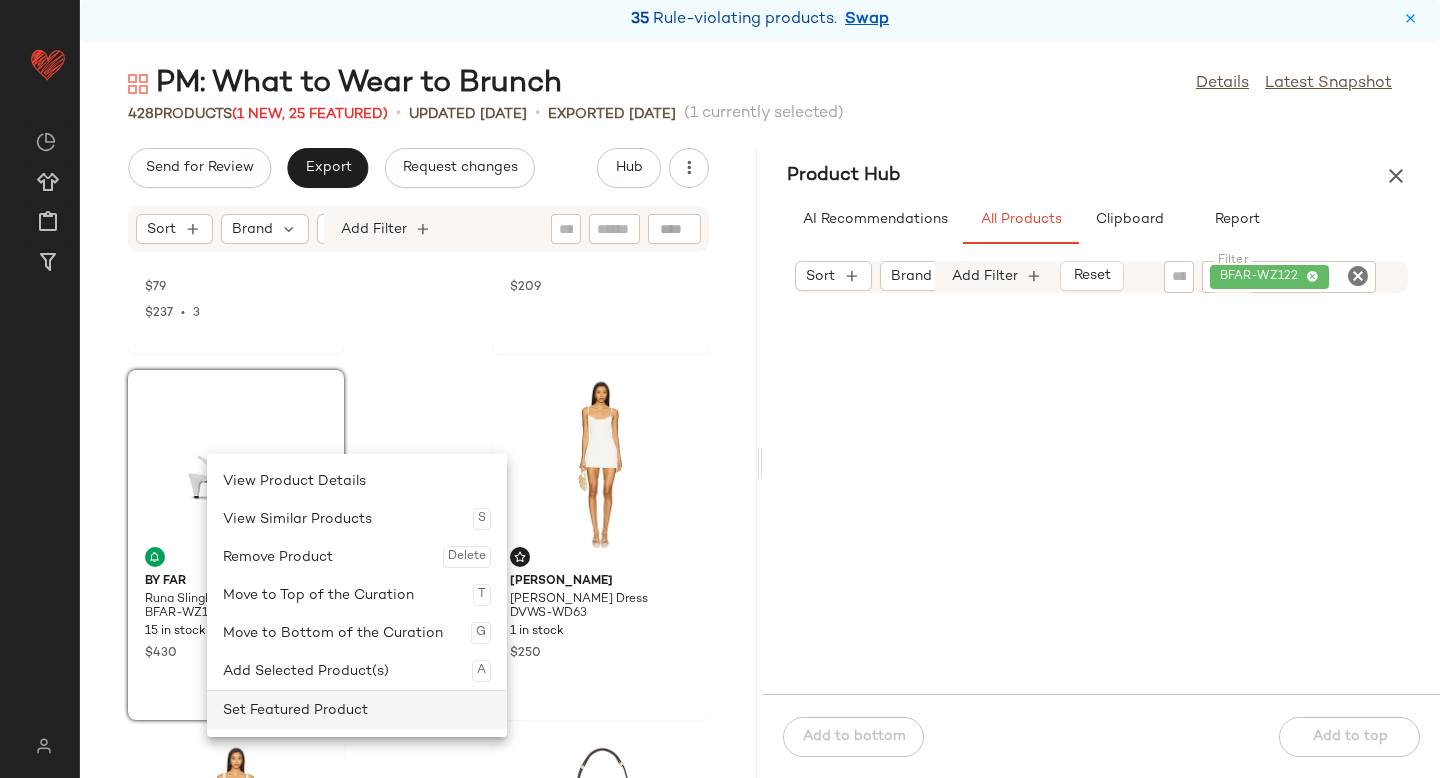 click on "Set Featured Product" 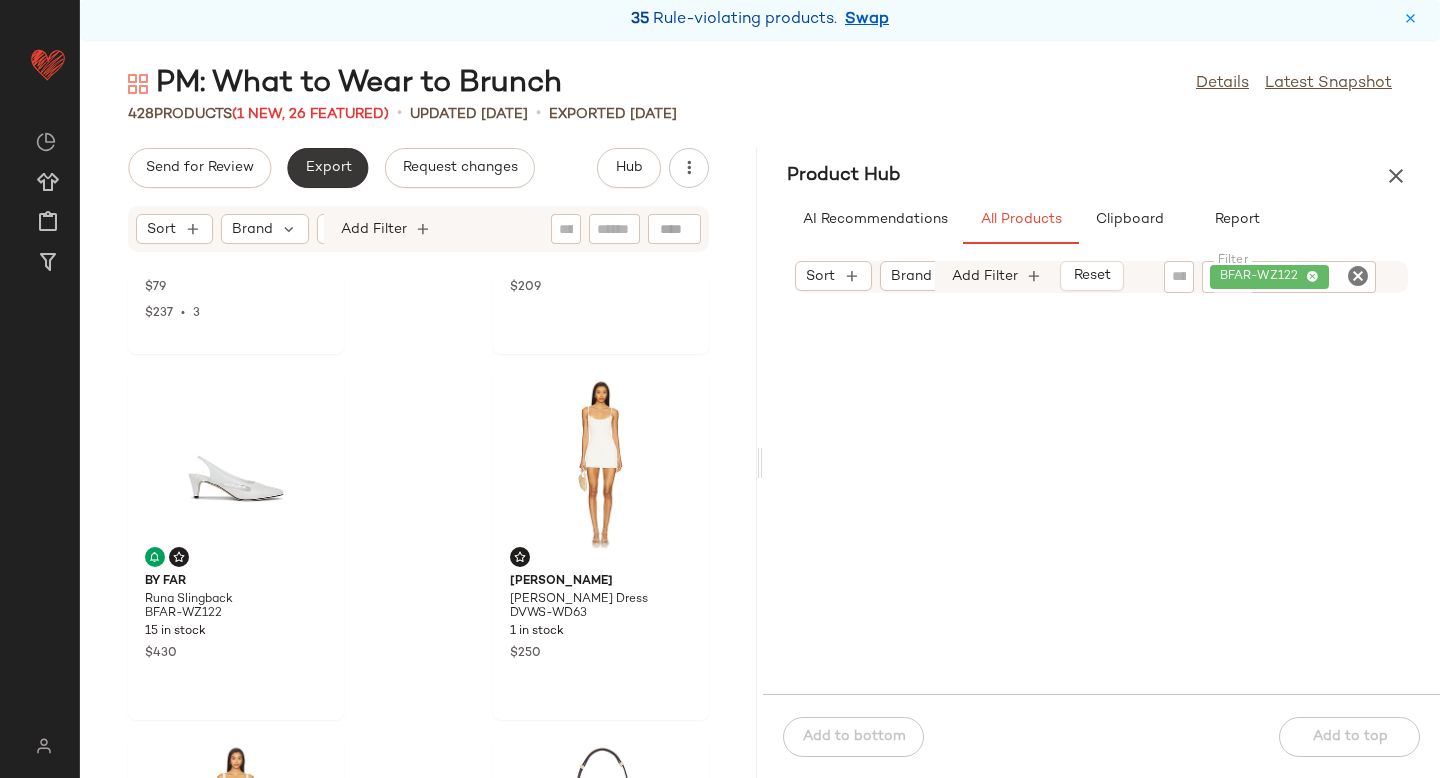click on "Export" 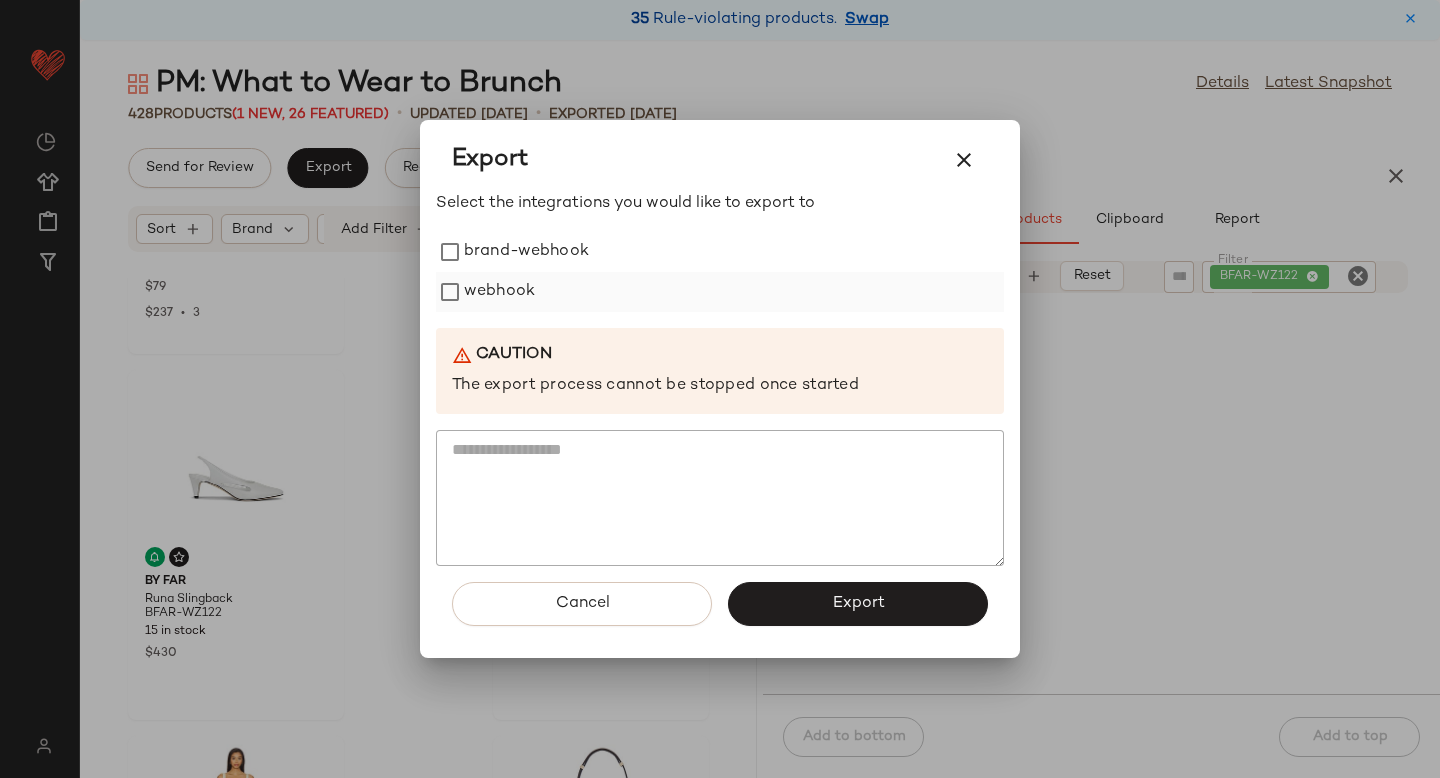 click on "webhook" at bounding box center [499, 292] 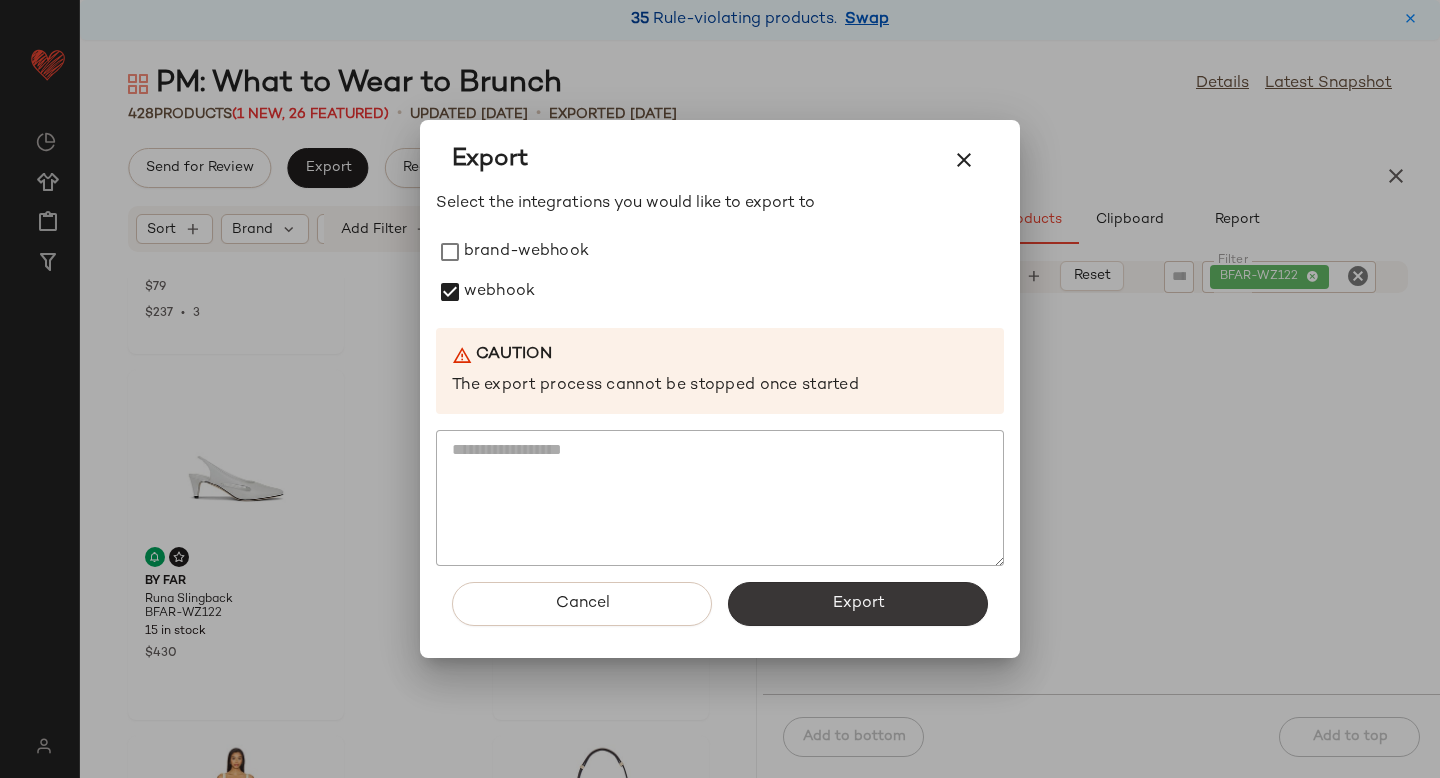 click on "Export" at bounding box center (858, 604) 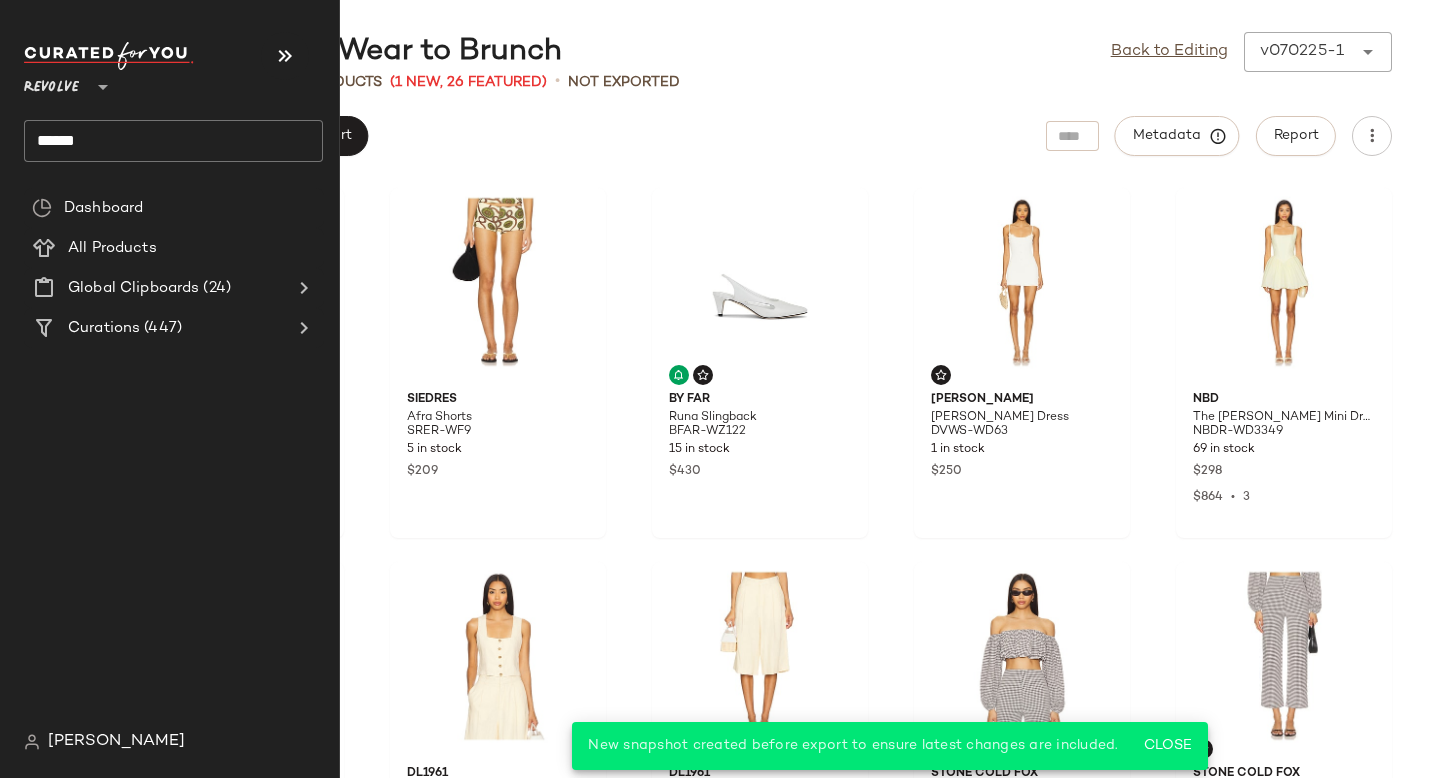 click on "******" 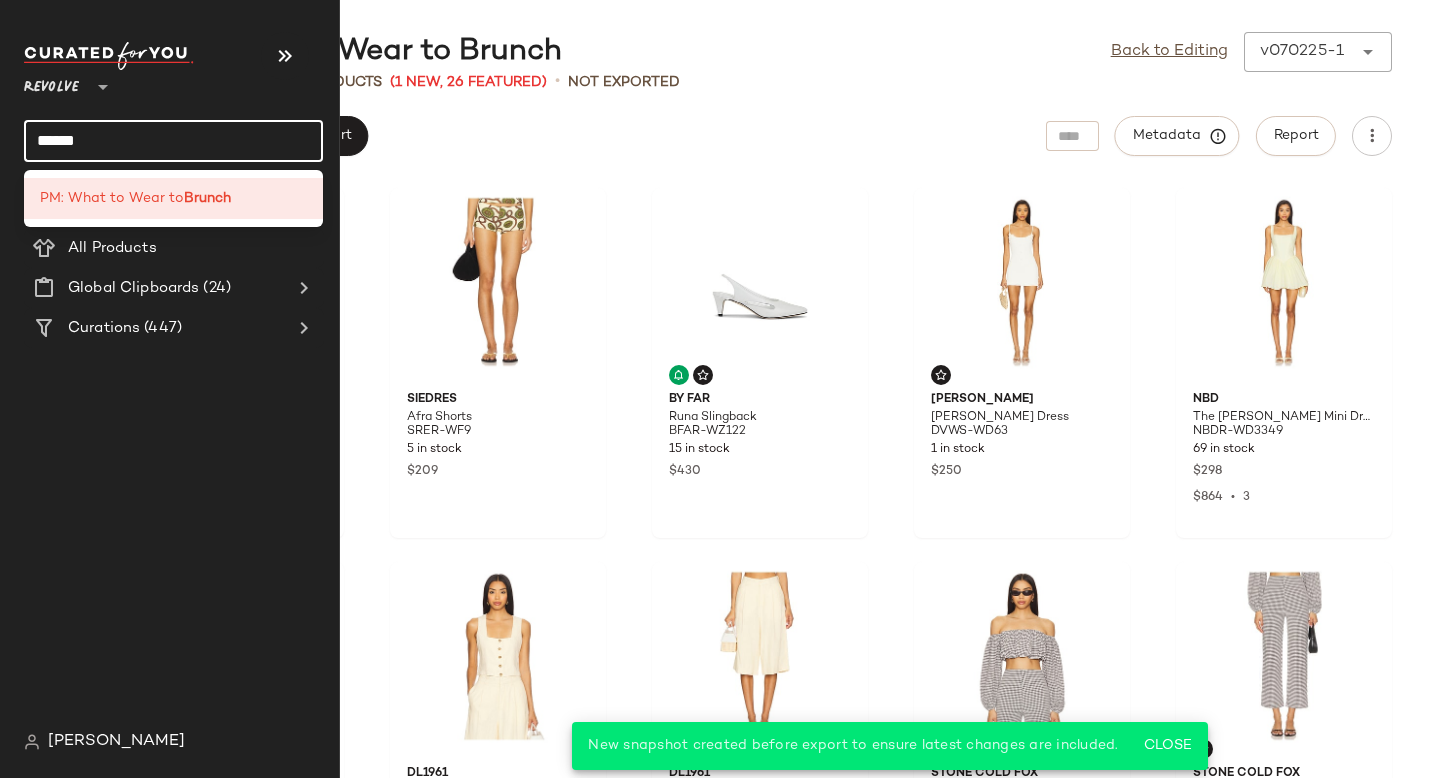 click on "******" 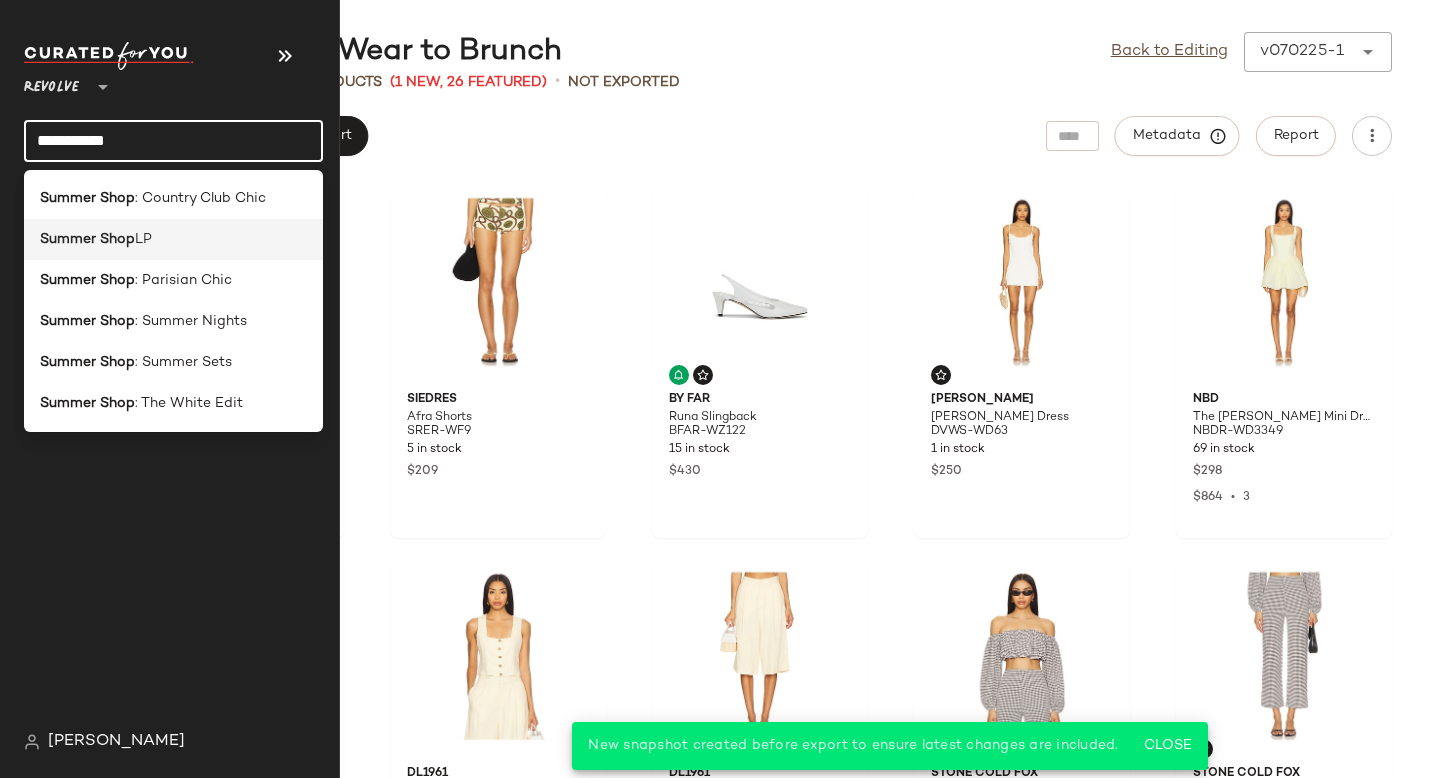 type on "**********" 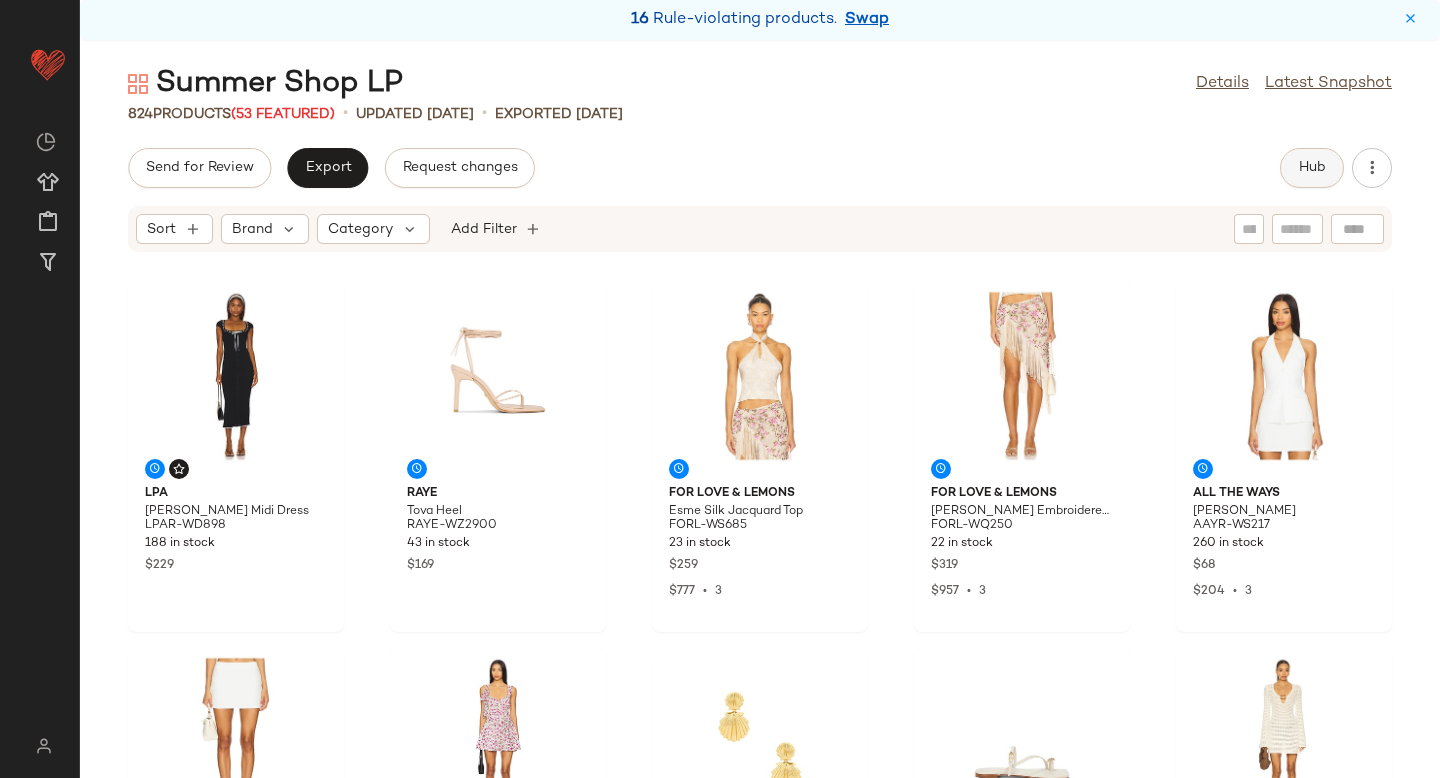 click on "Hub" at bounding box center (1312, 168) 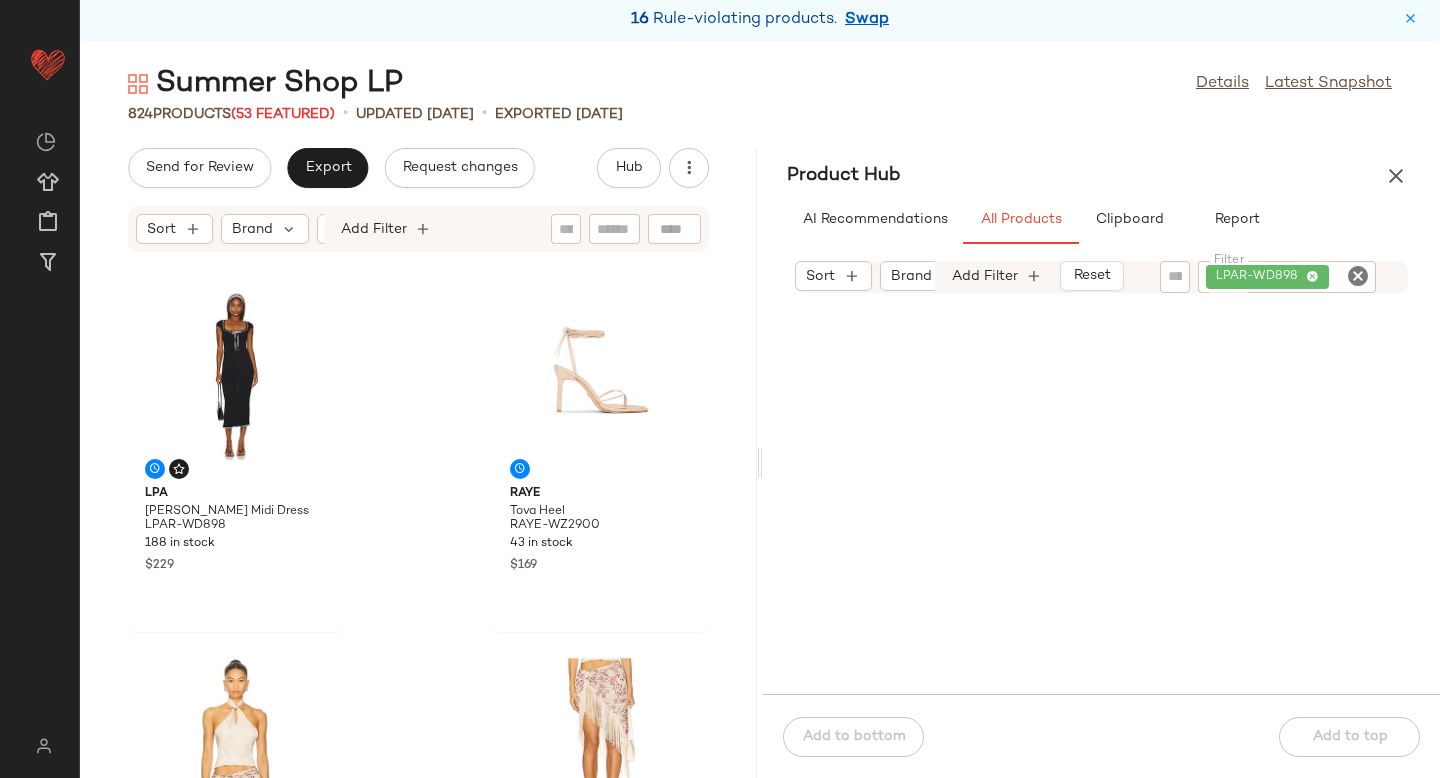 click 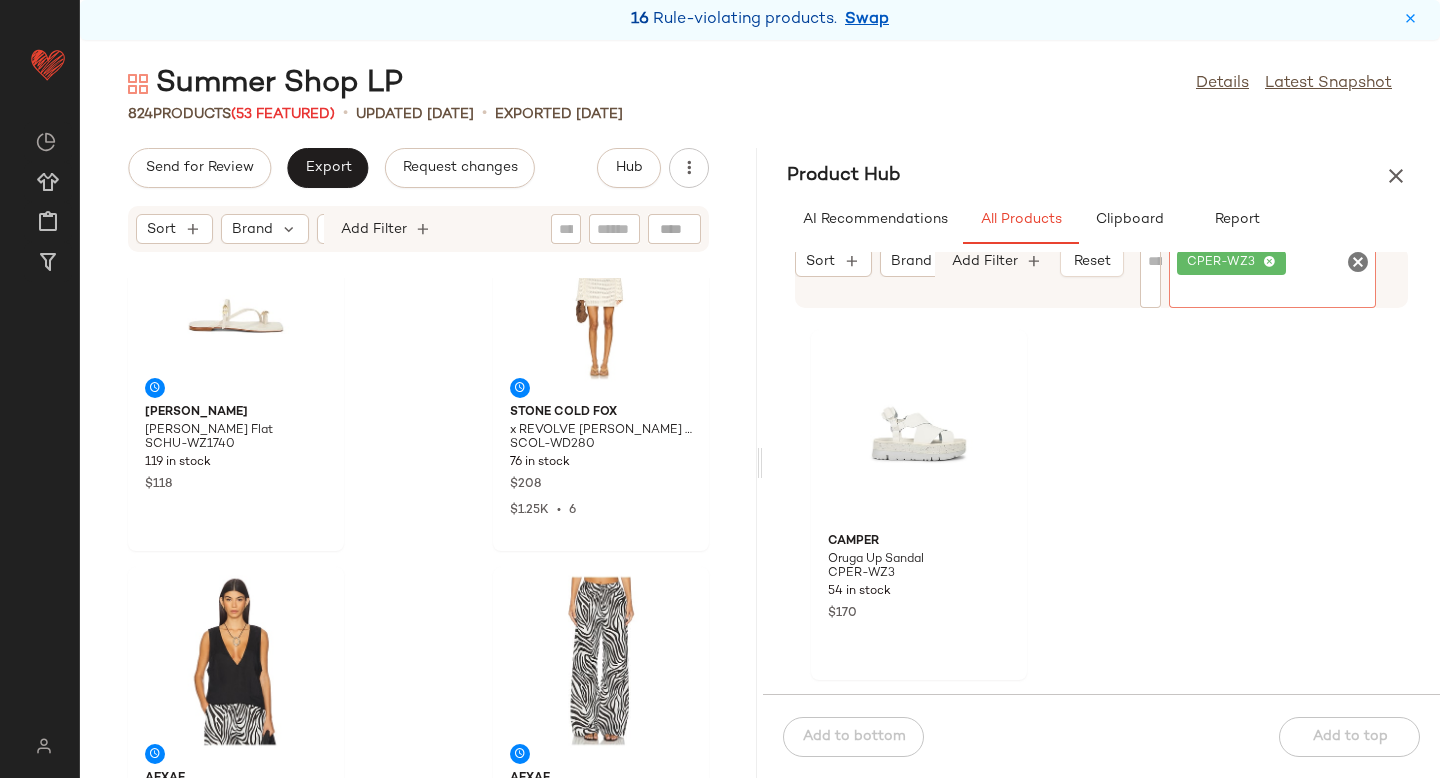 scroll, scrollTop: 1497, scrollLeft: 0, axis: vertical 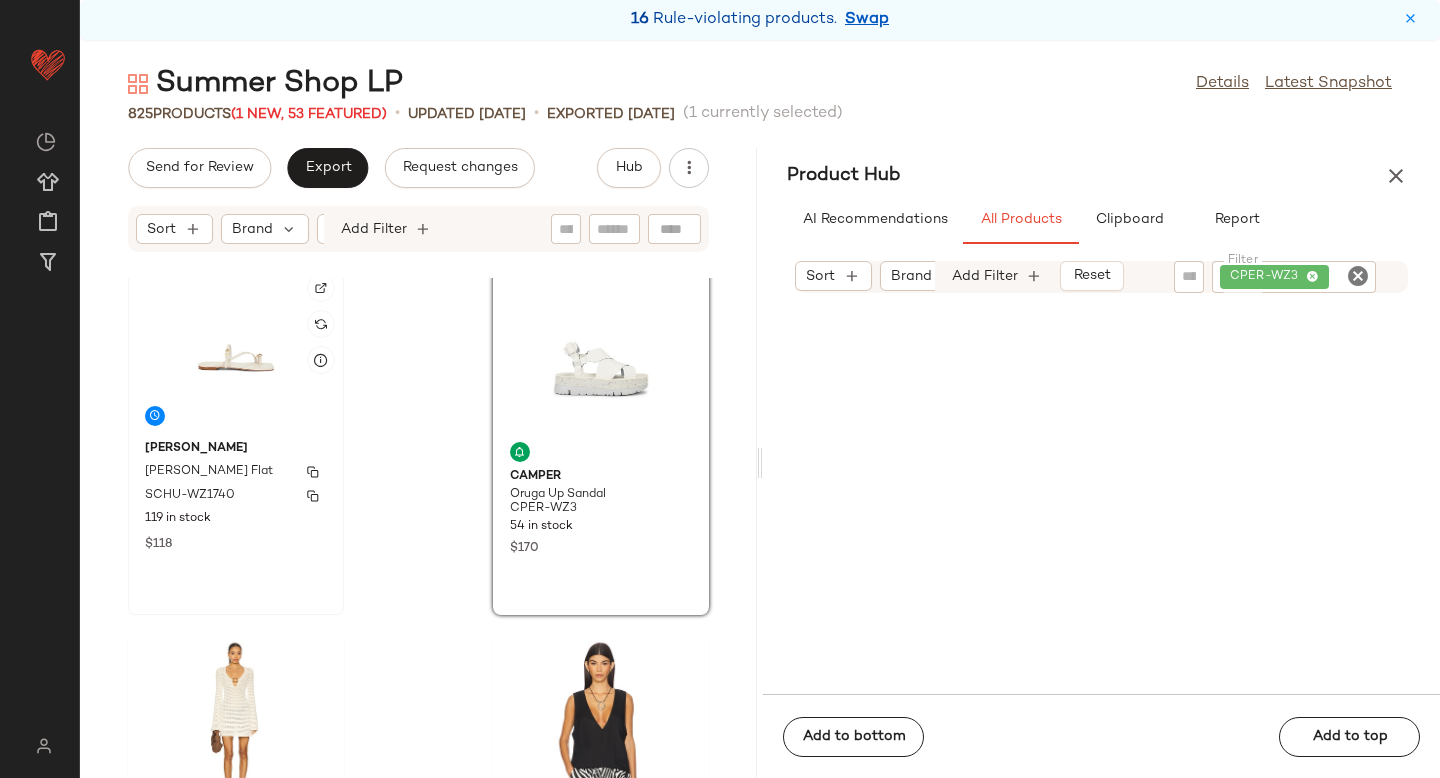 click on "Schutz Elysa Flat SCHU-WZ1740 119 in stock $118" 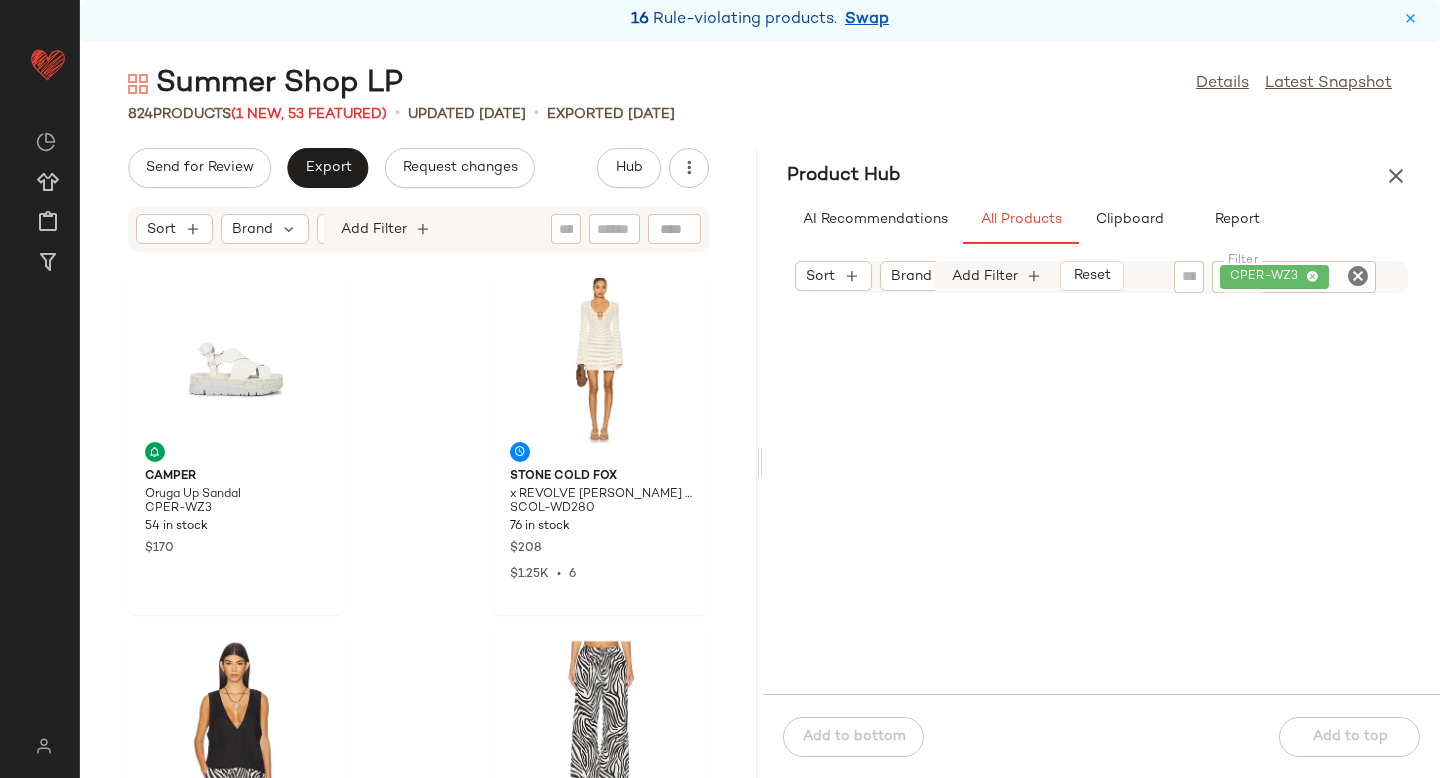 click 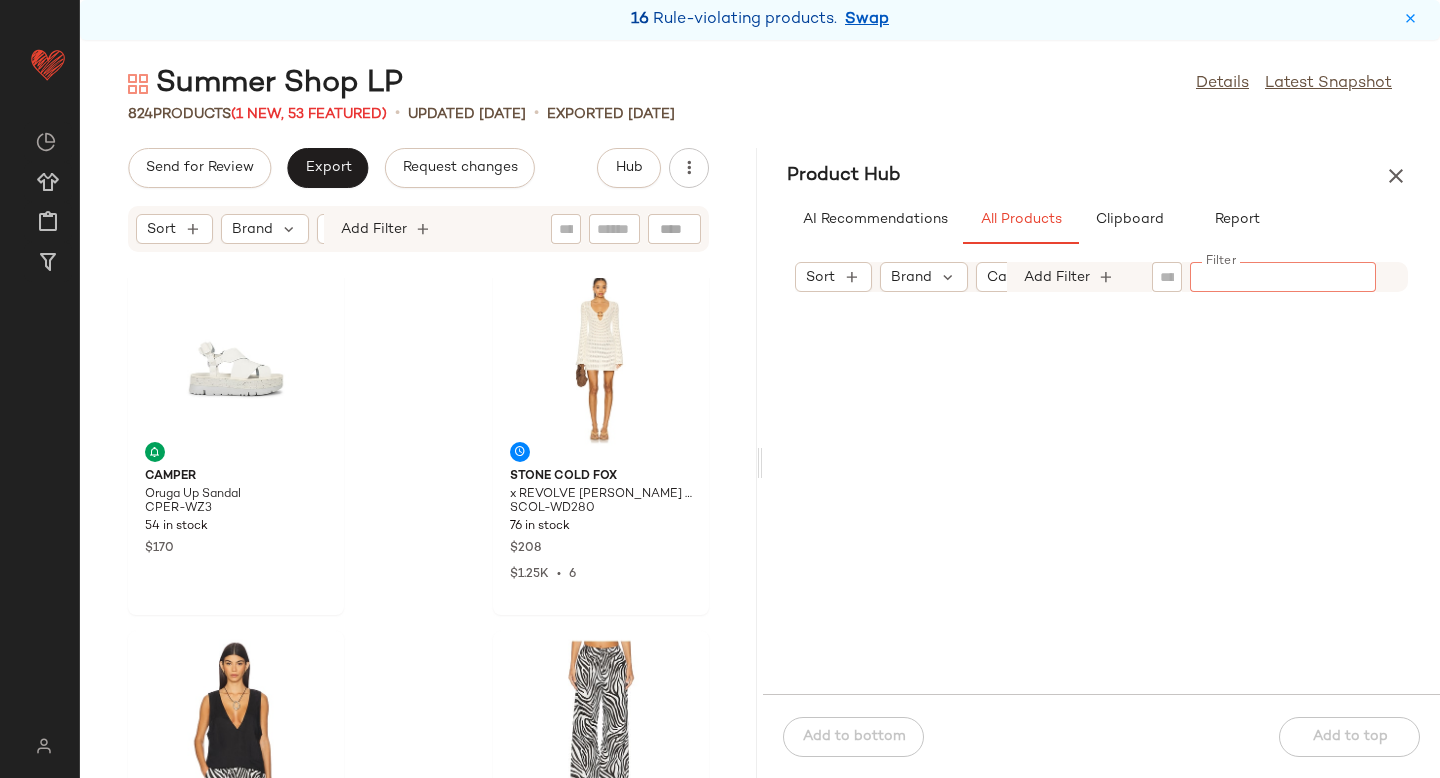 paste on "********" 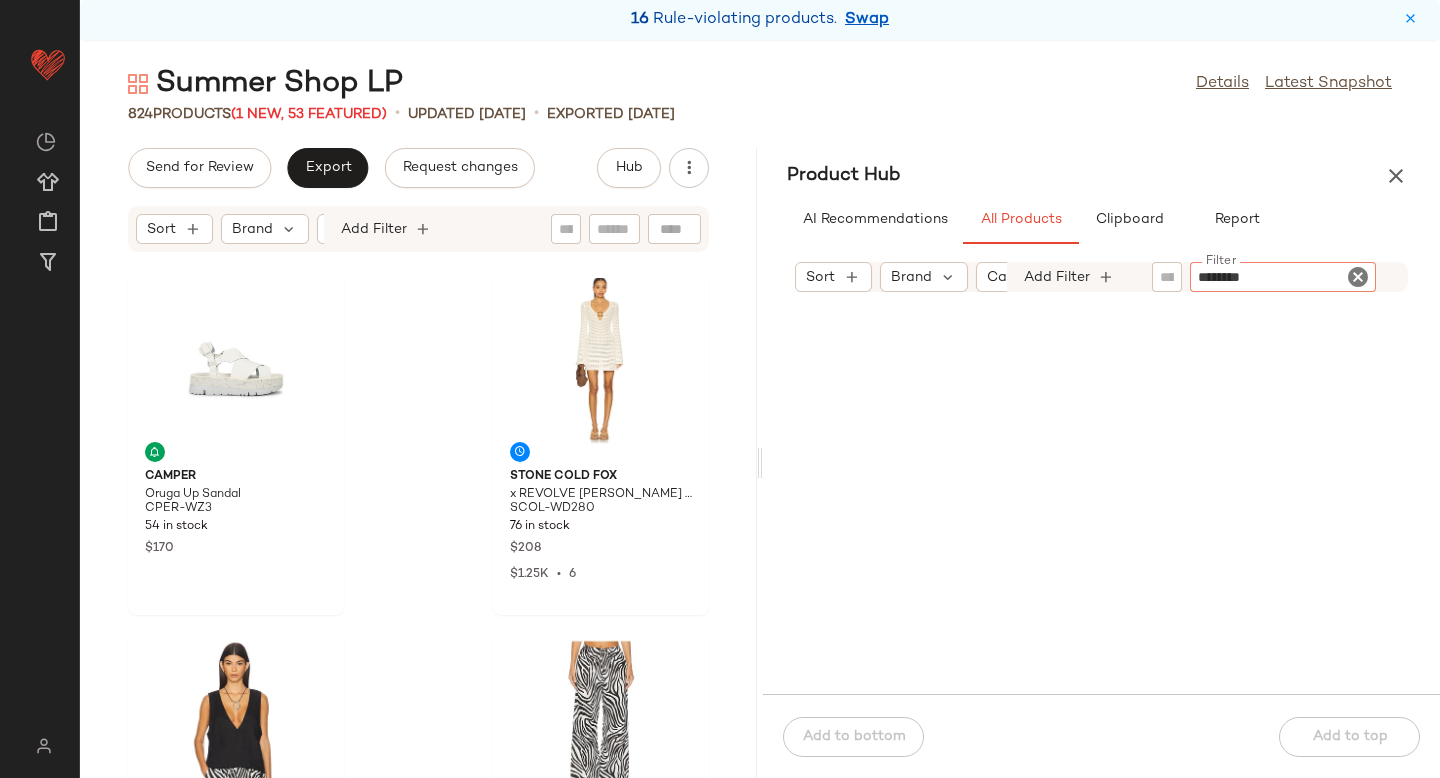 type 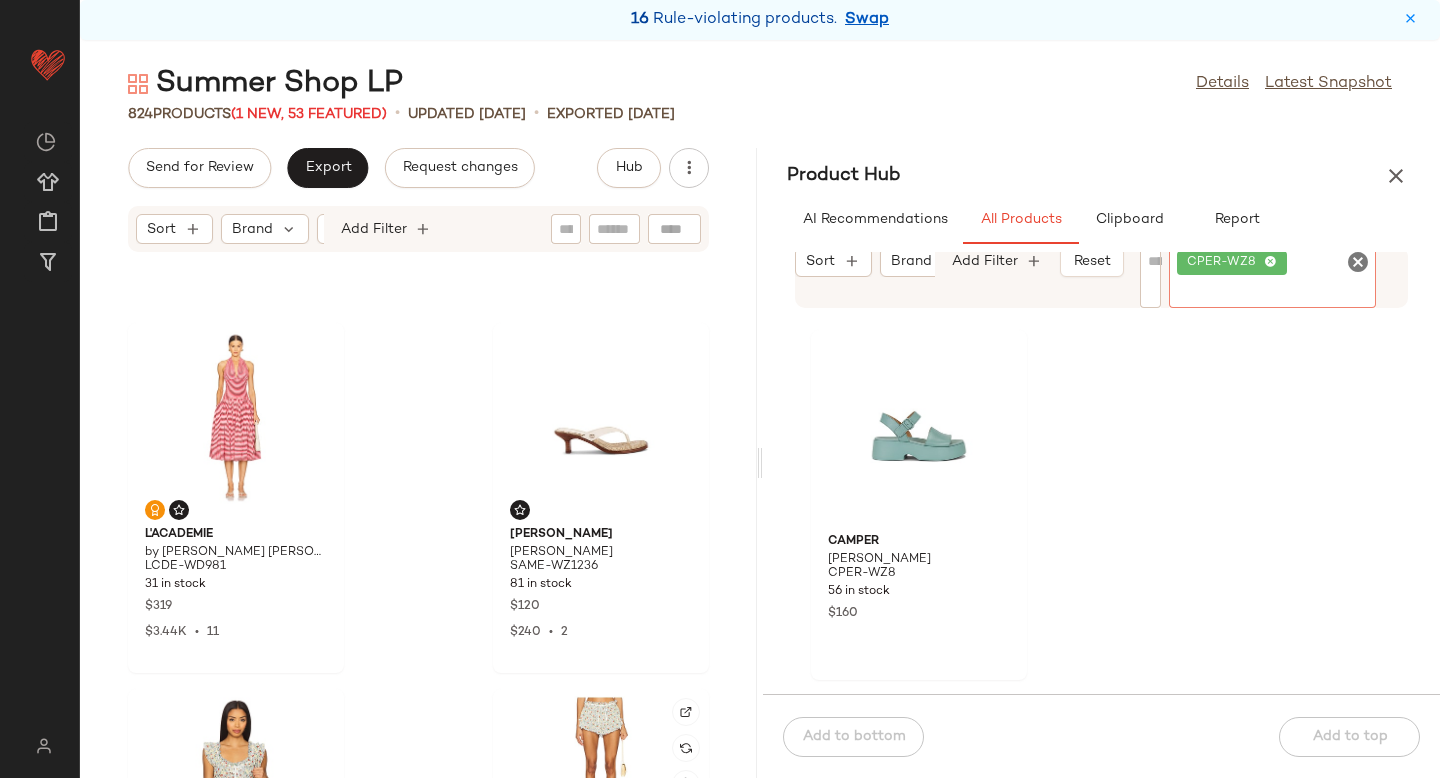 scroll, scrollTop: 2845, scrollLeft: 0, axis: vertical 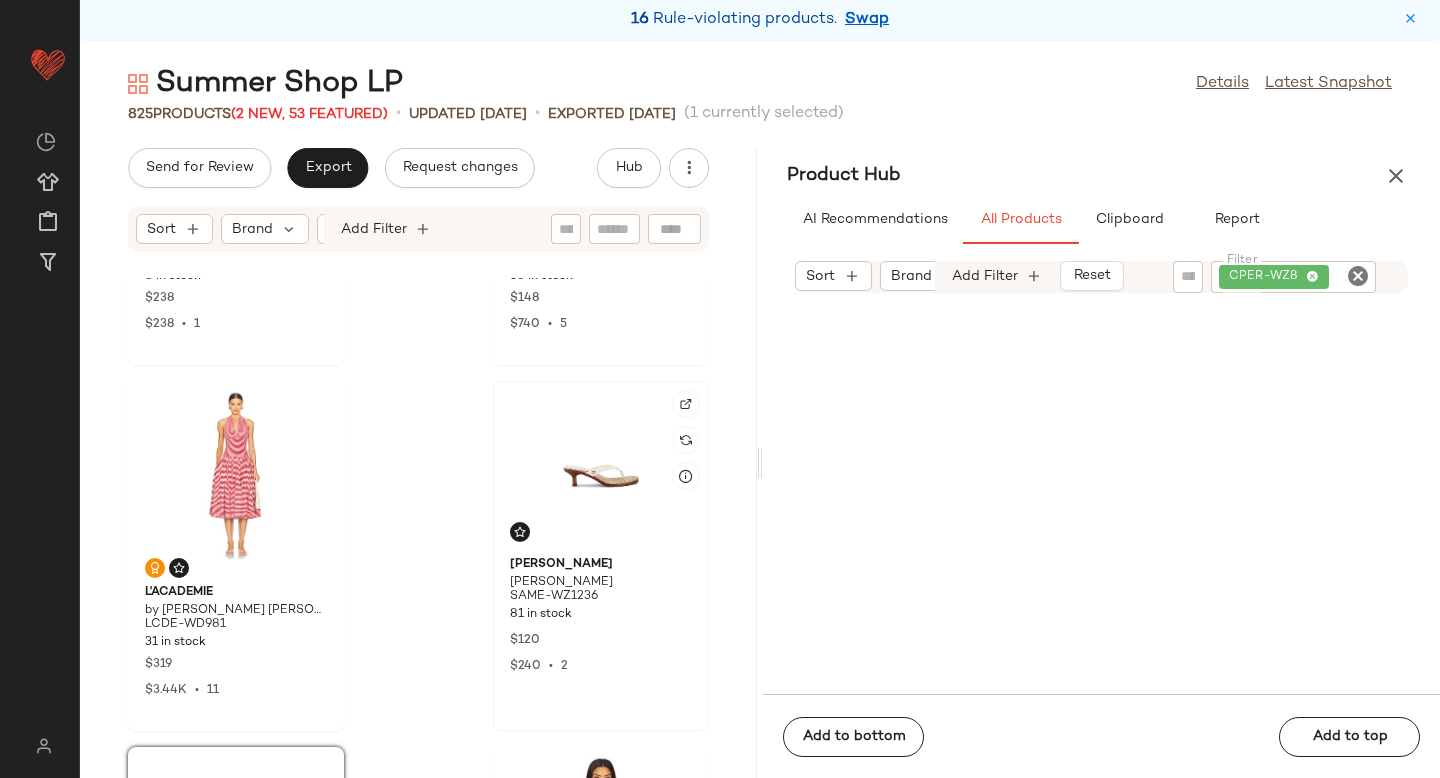 click 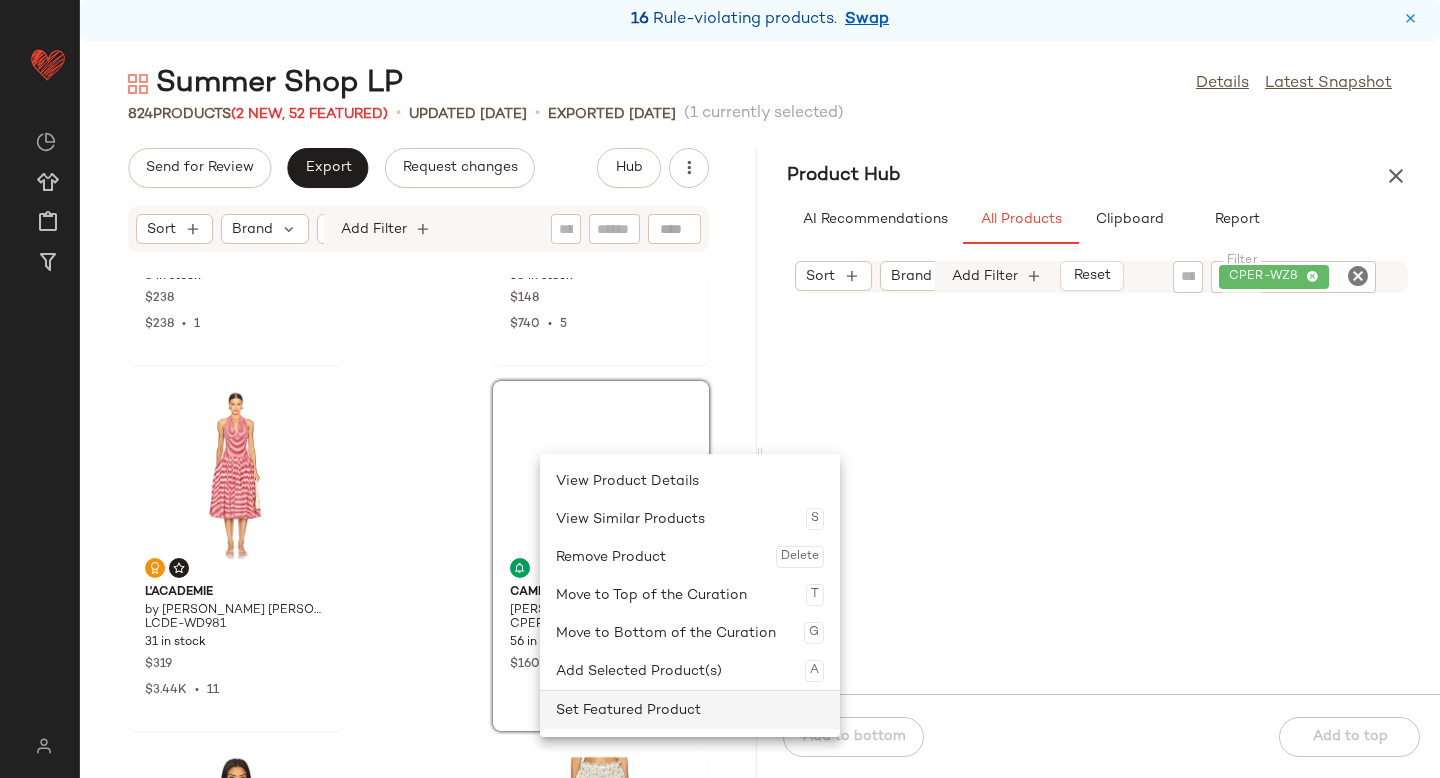 click on "Set Featured Product" 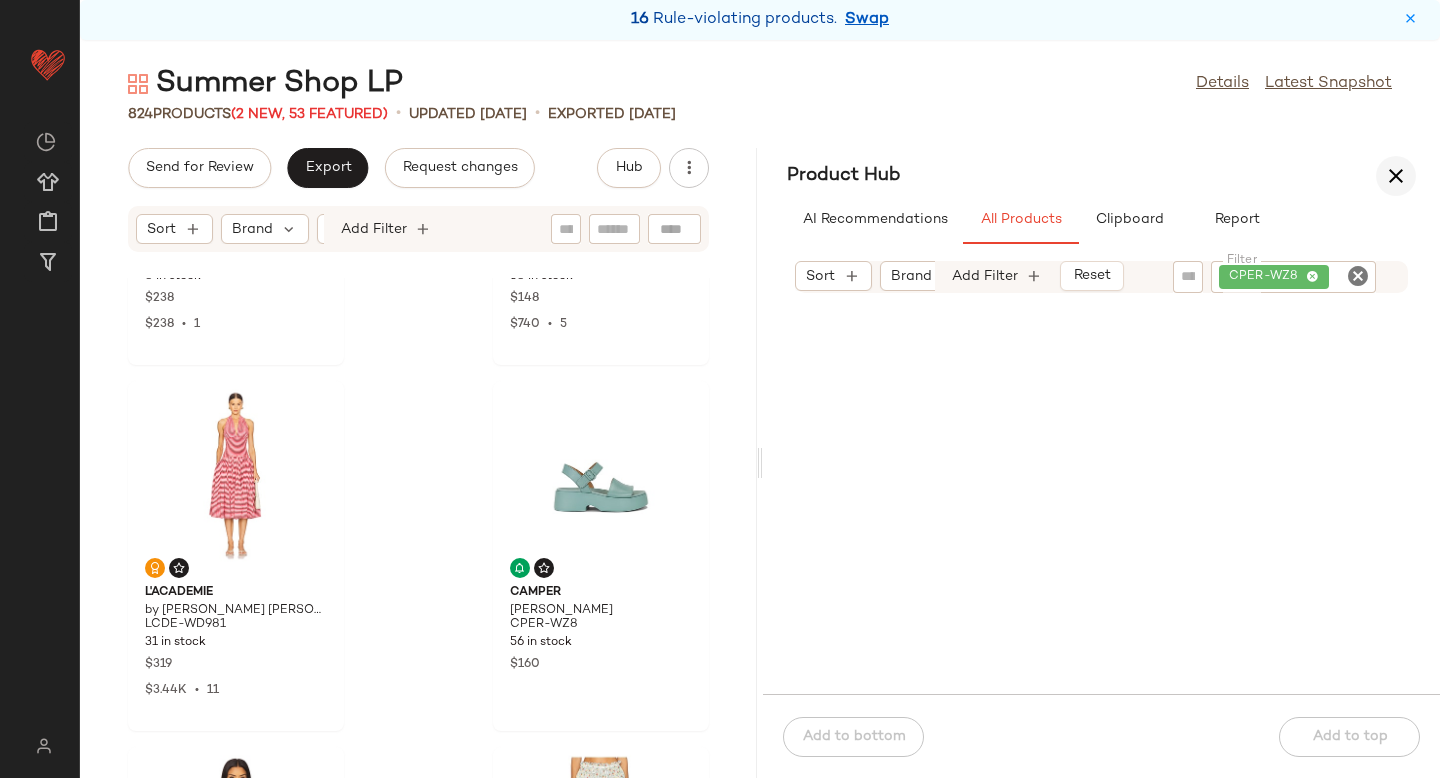 click at bounding box center (1396, 176) 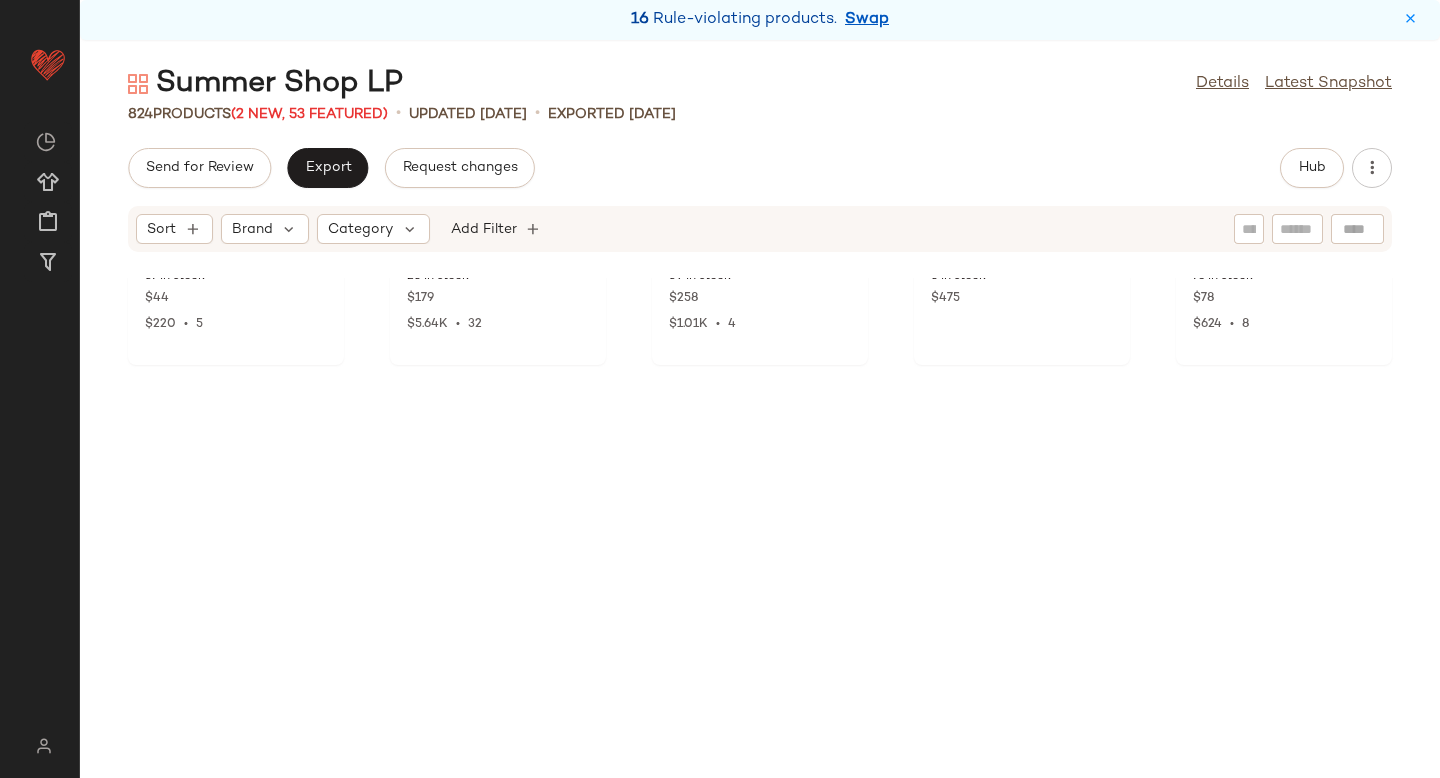 scroll, scrollTop: 1114, scrollLeft: 0, axis: vertical 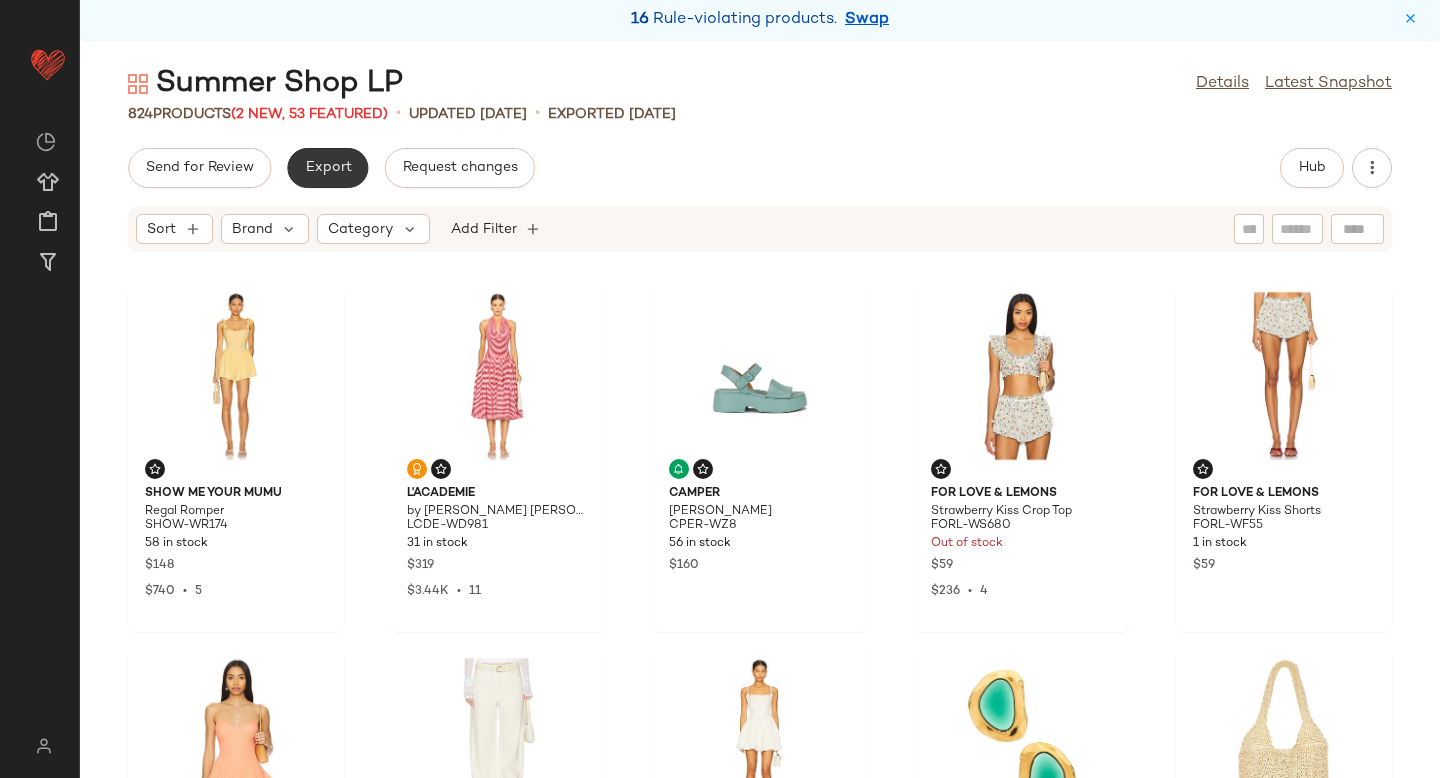 click on "Export" 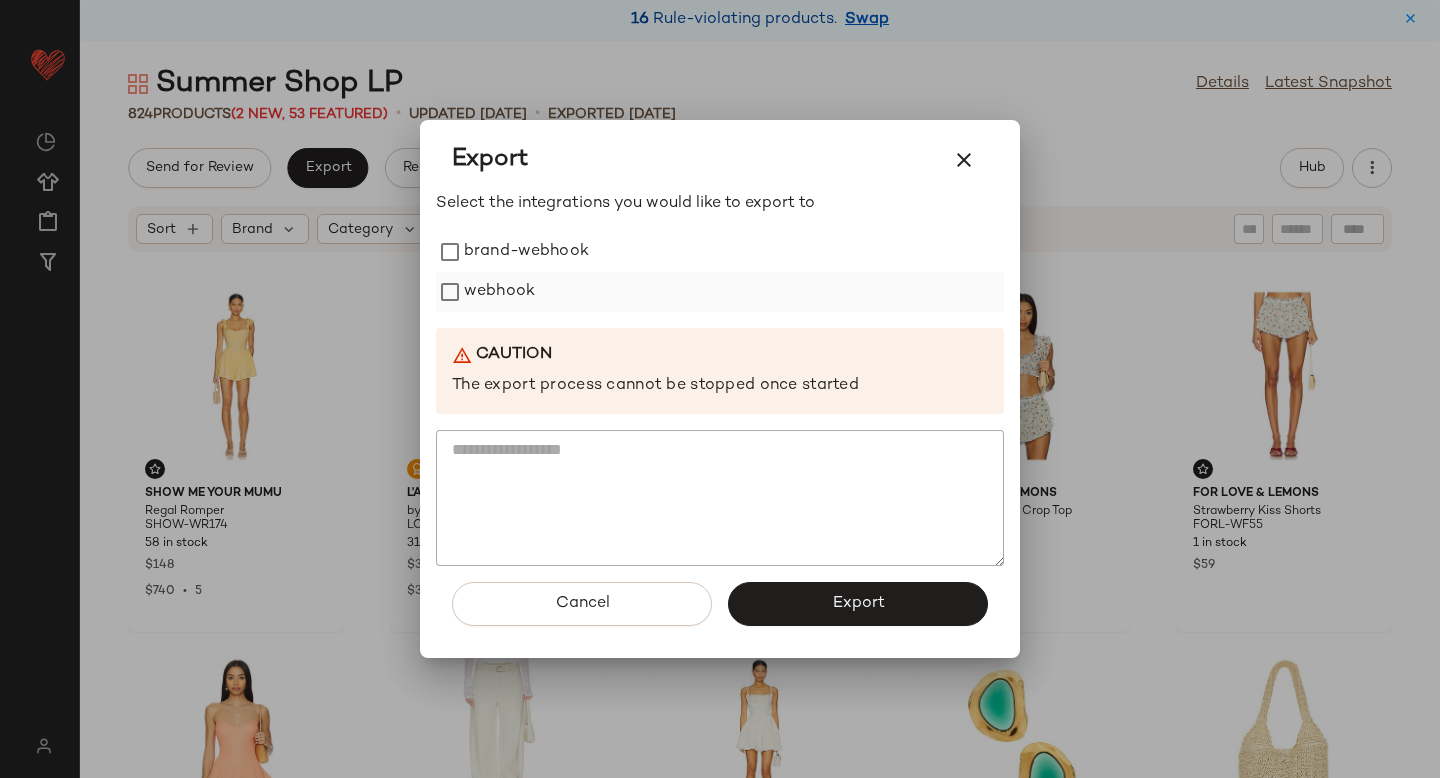 click on "webhook" at bounding box center (499, 292) 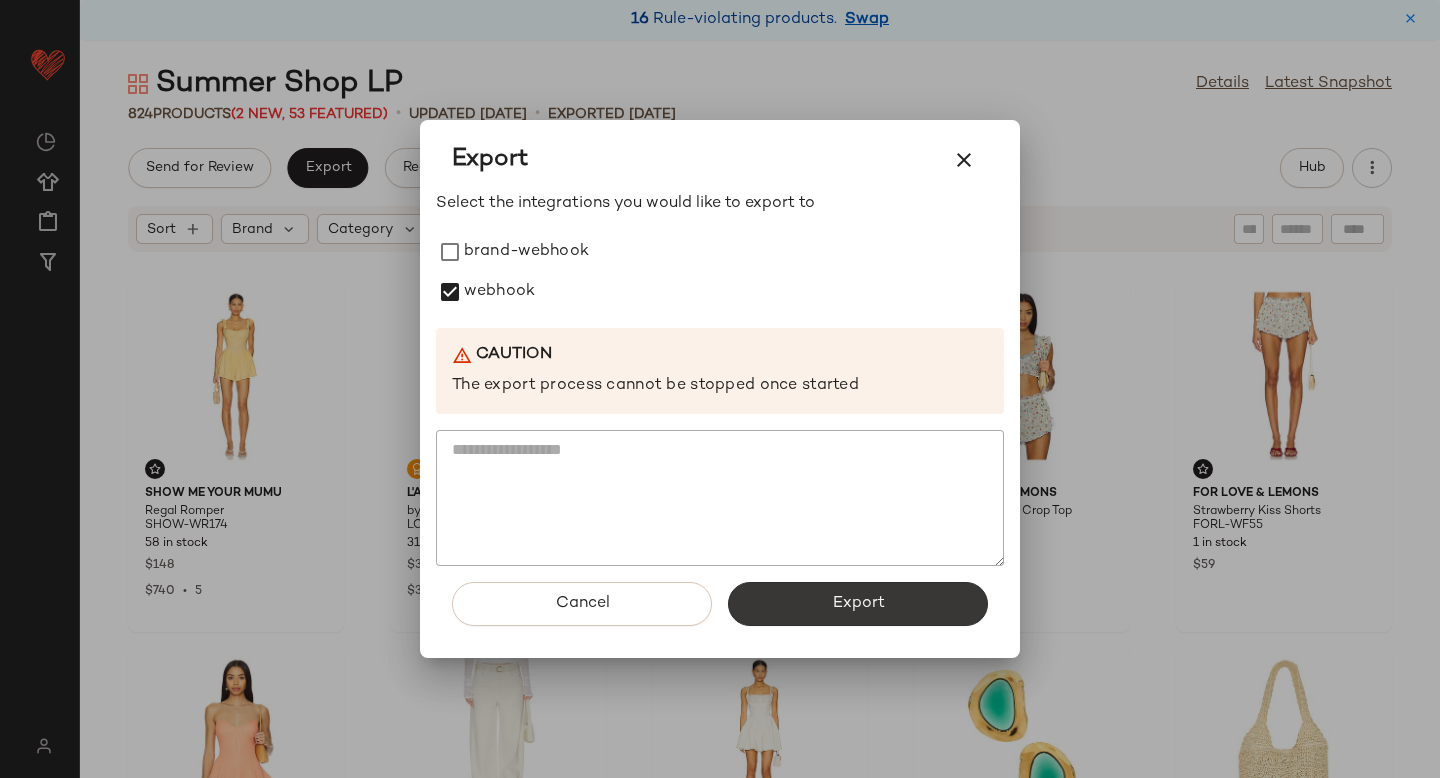click on "Export" at bounding box center [858, 604] 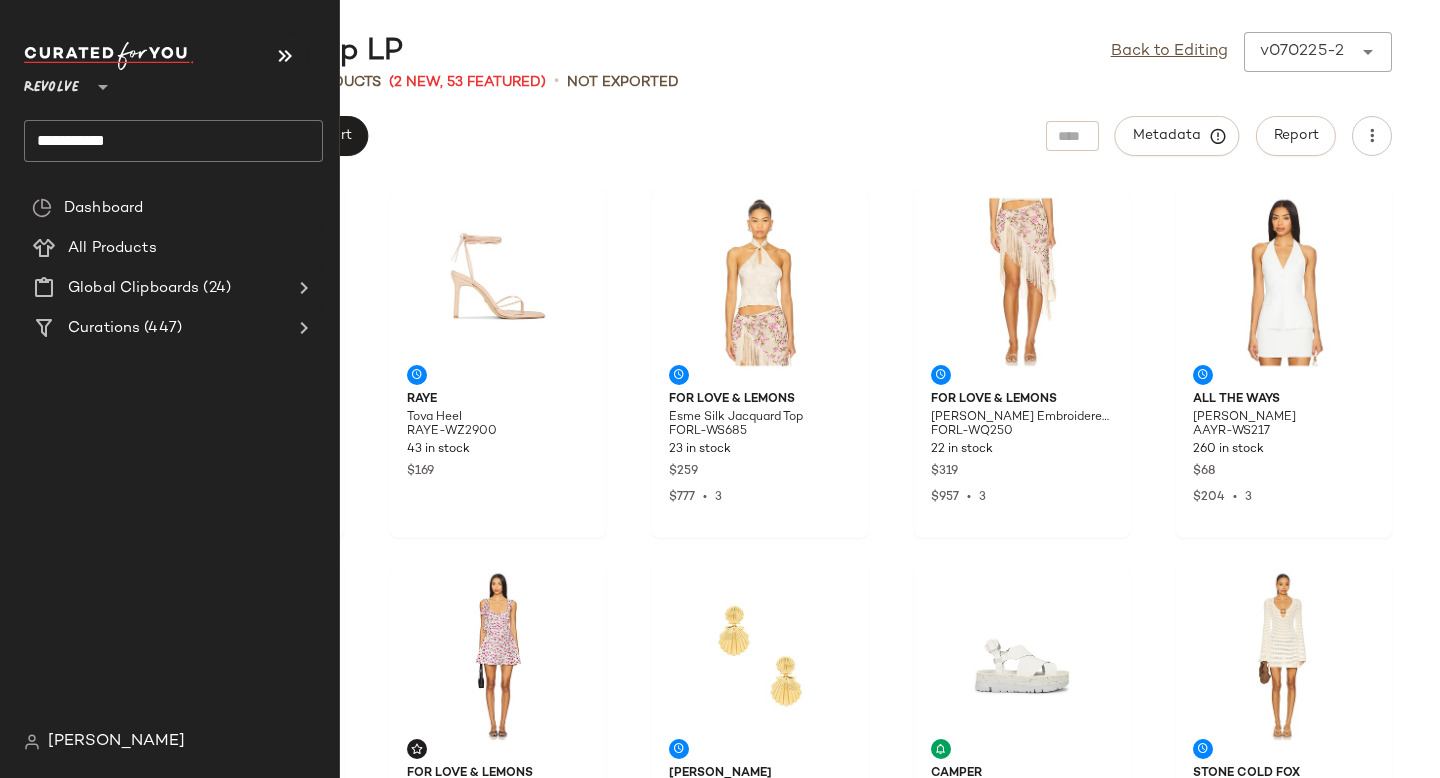click on "**********" 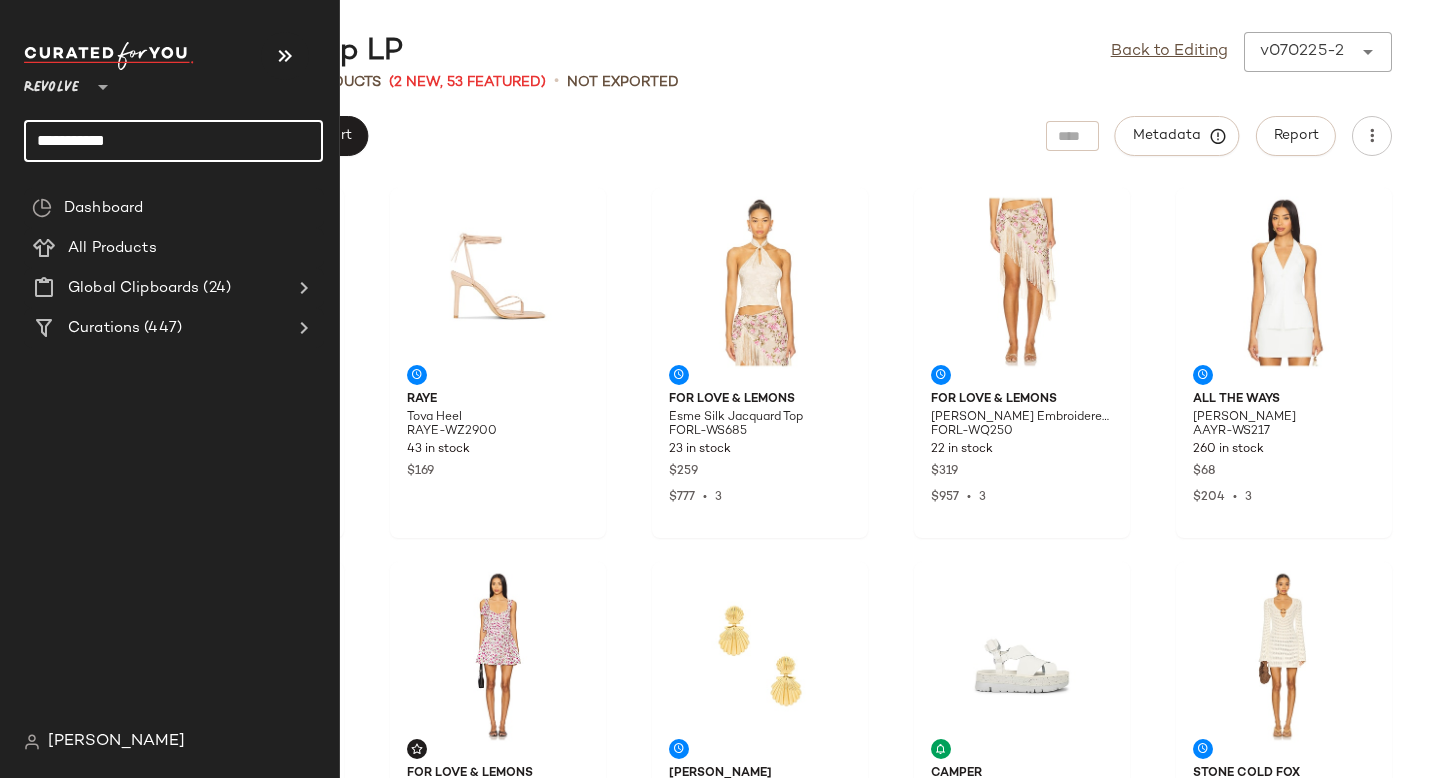 click on "**********" 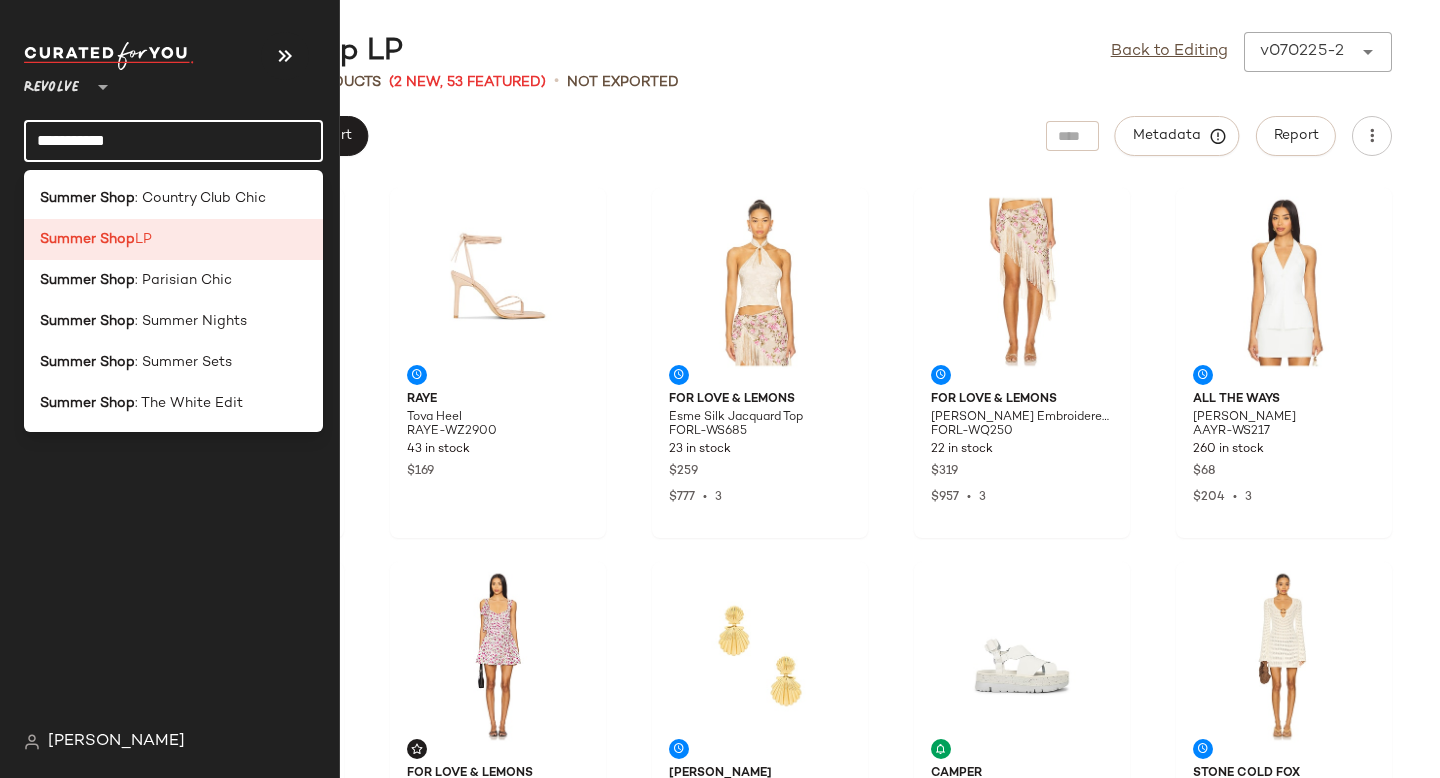 click on "**********" 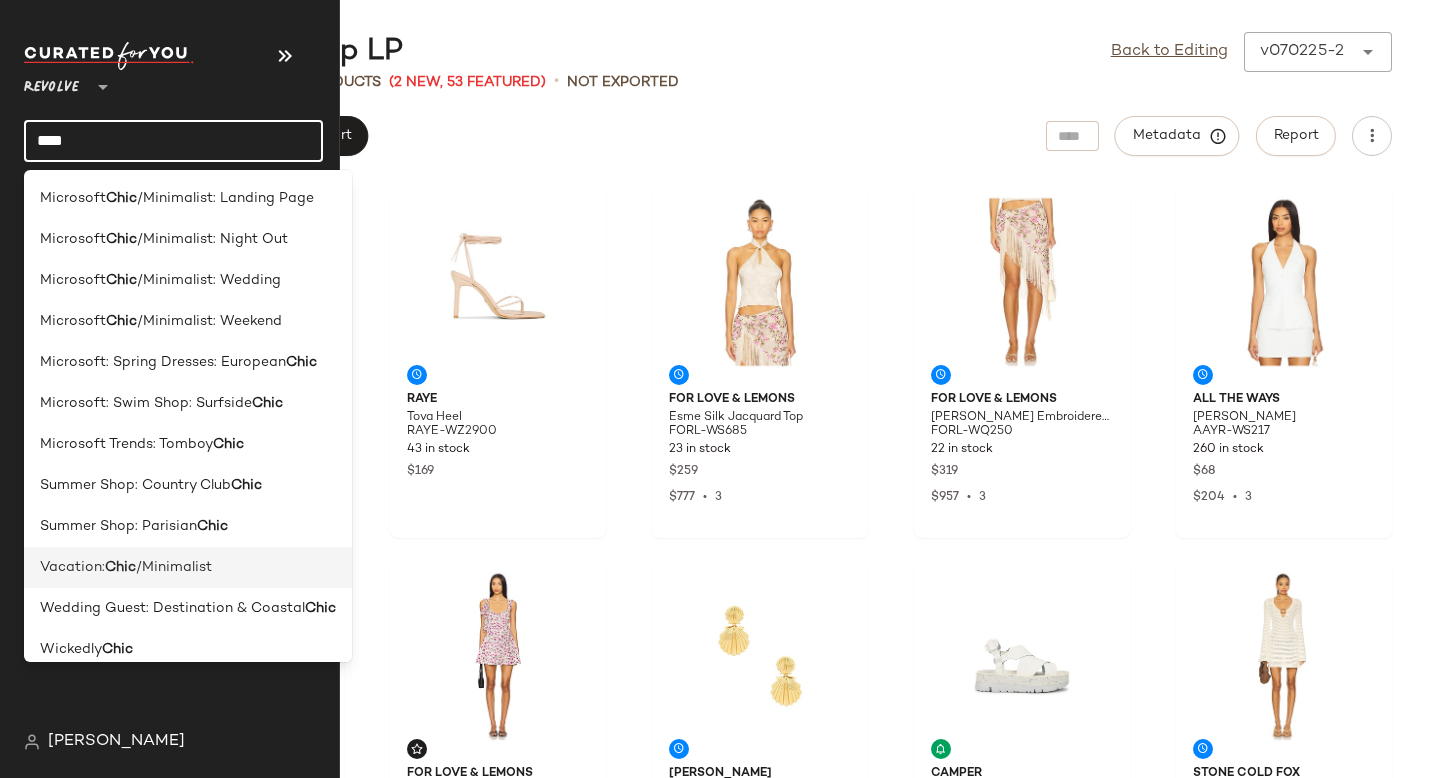 type on "****" 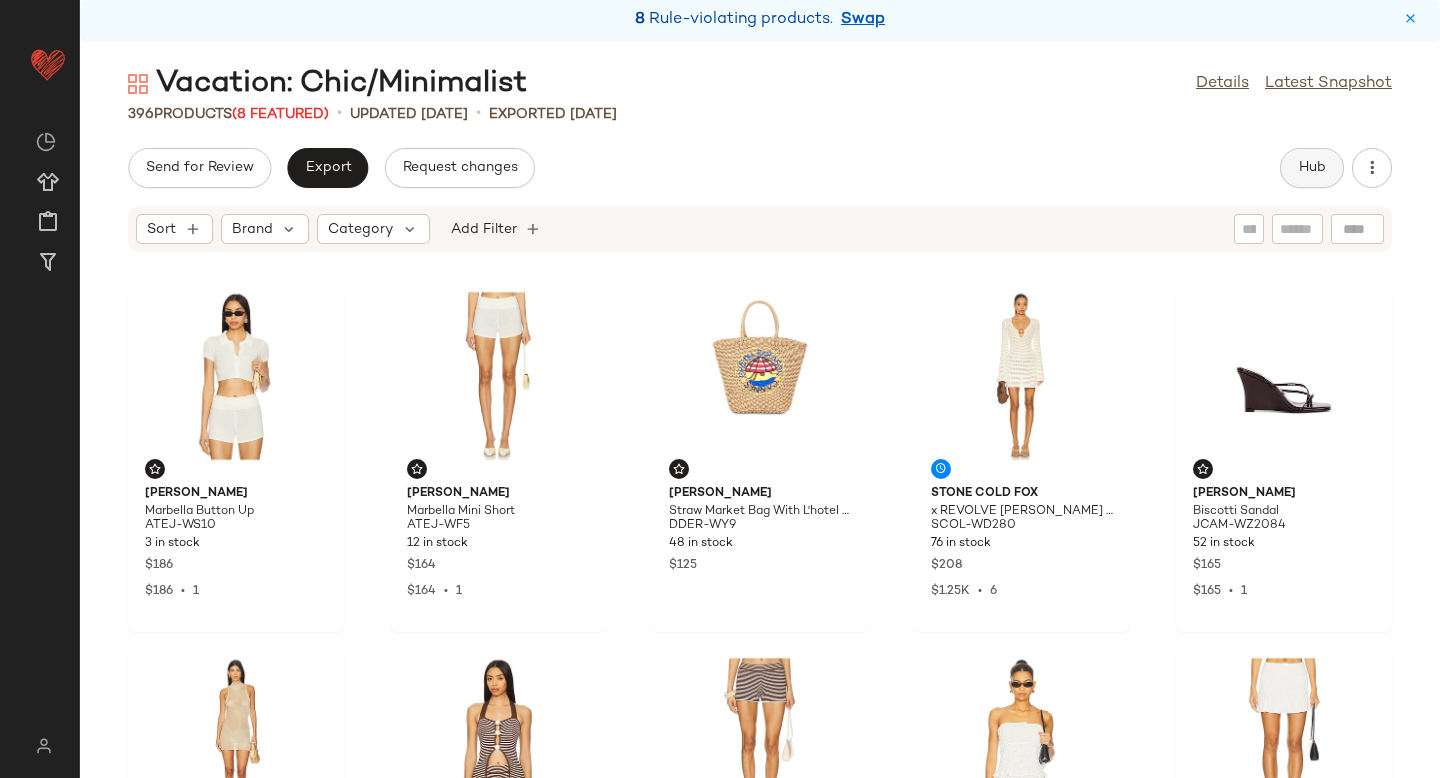 click on "Hub" 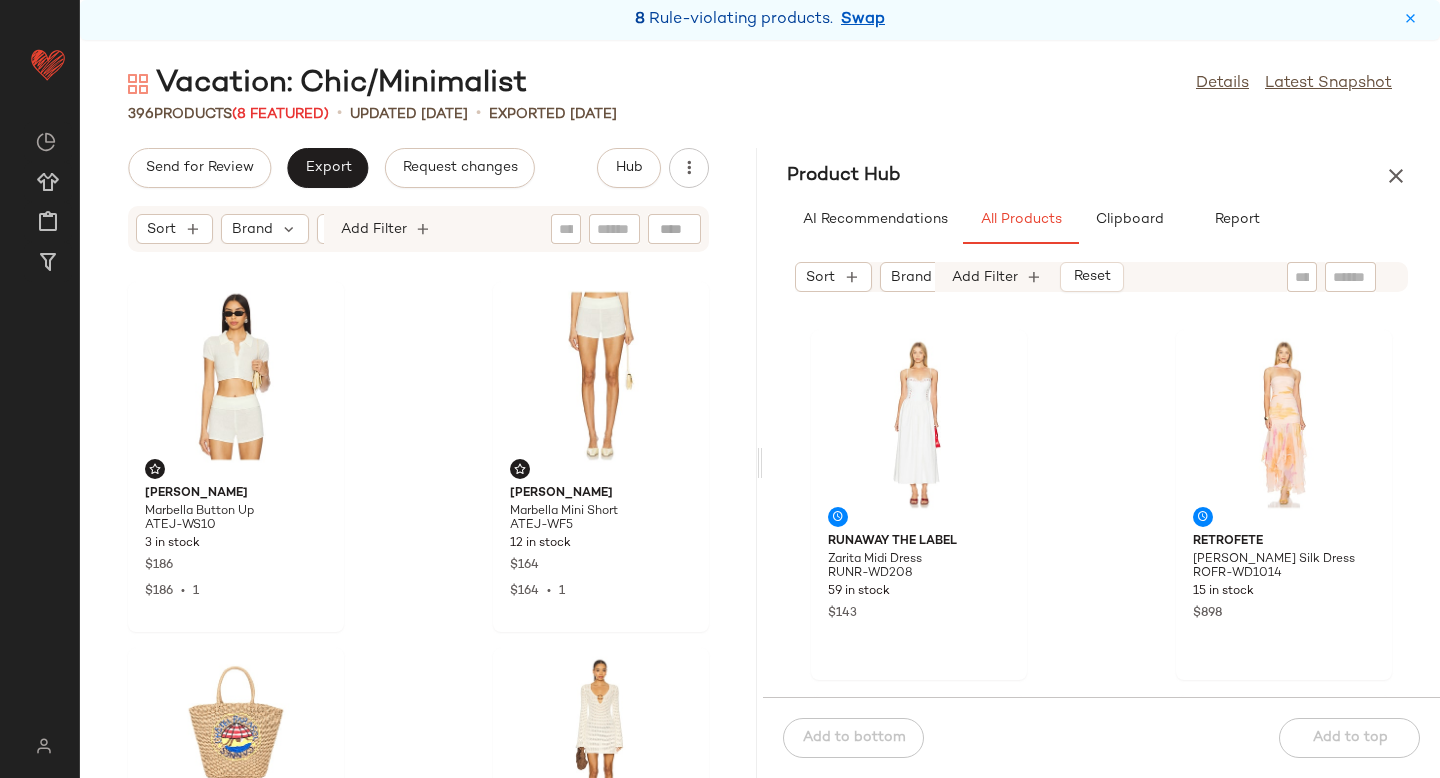click 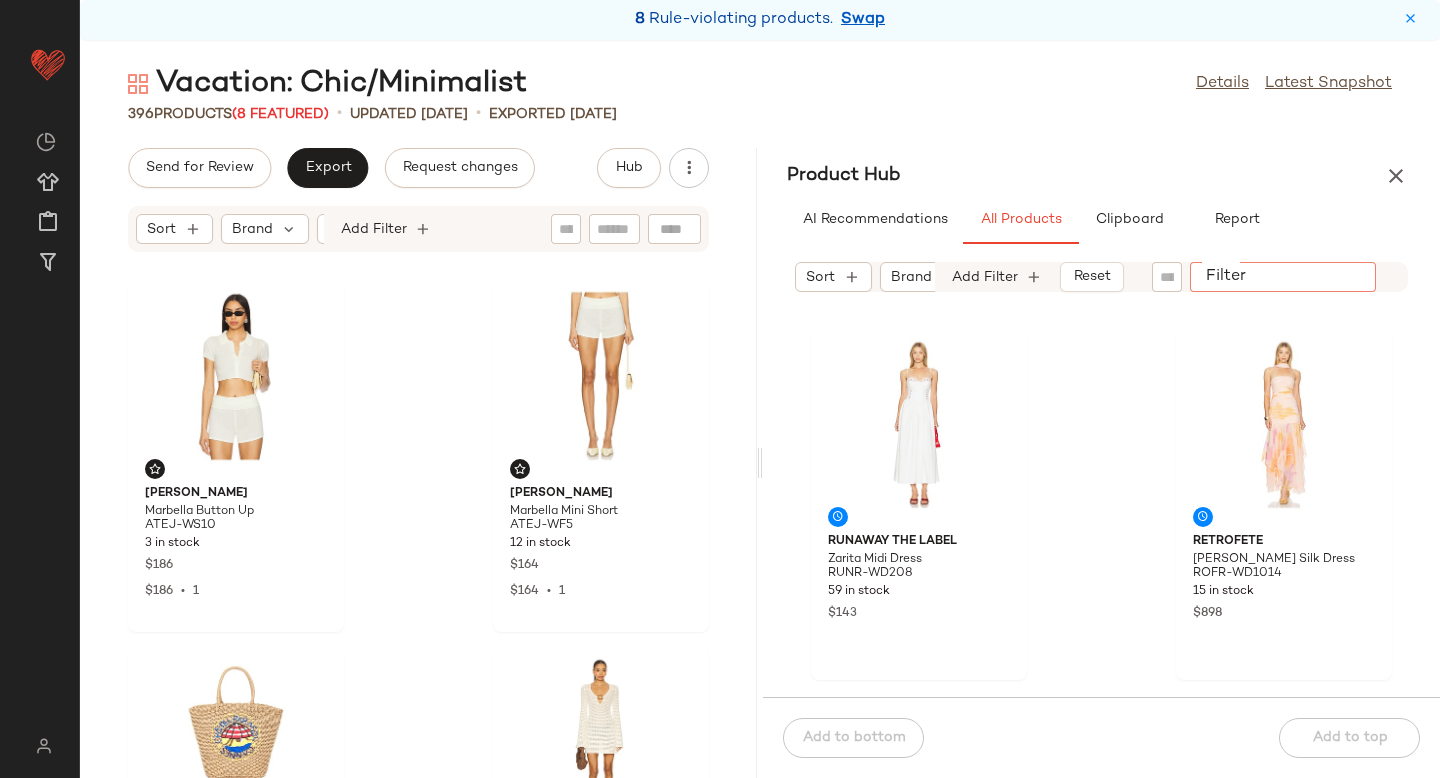 paste on "*********" 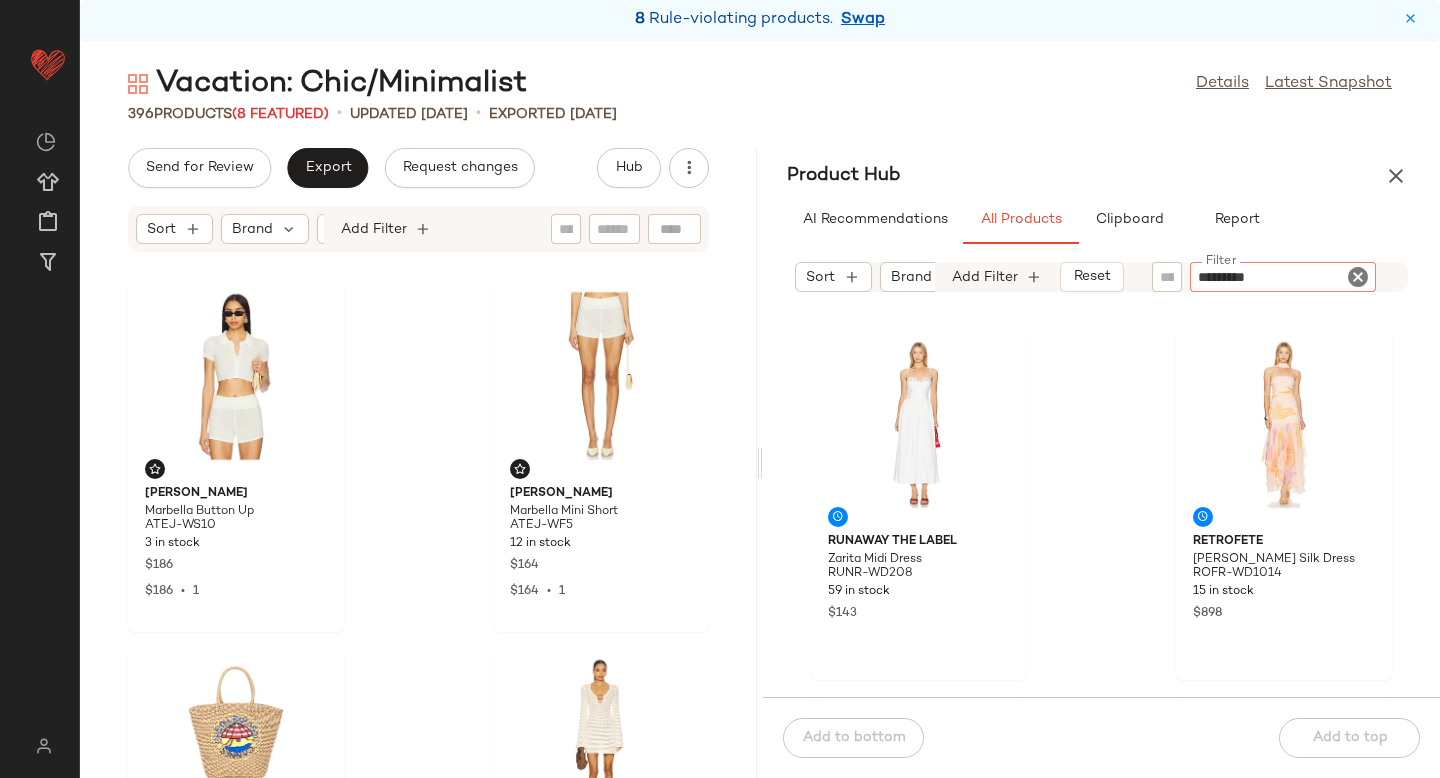 type 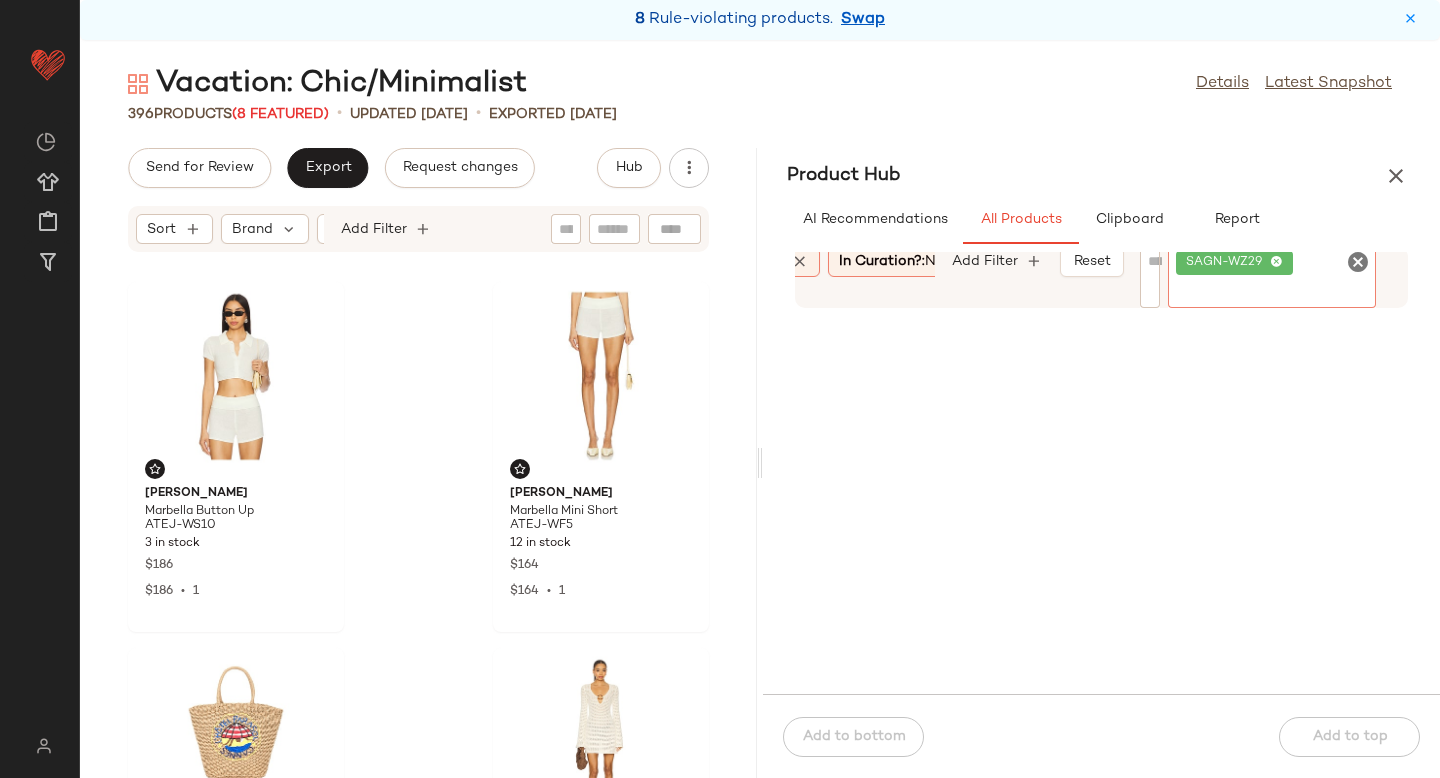scroll, scrollTop: 0, scrollLeft: 248, axis: horizontal 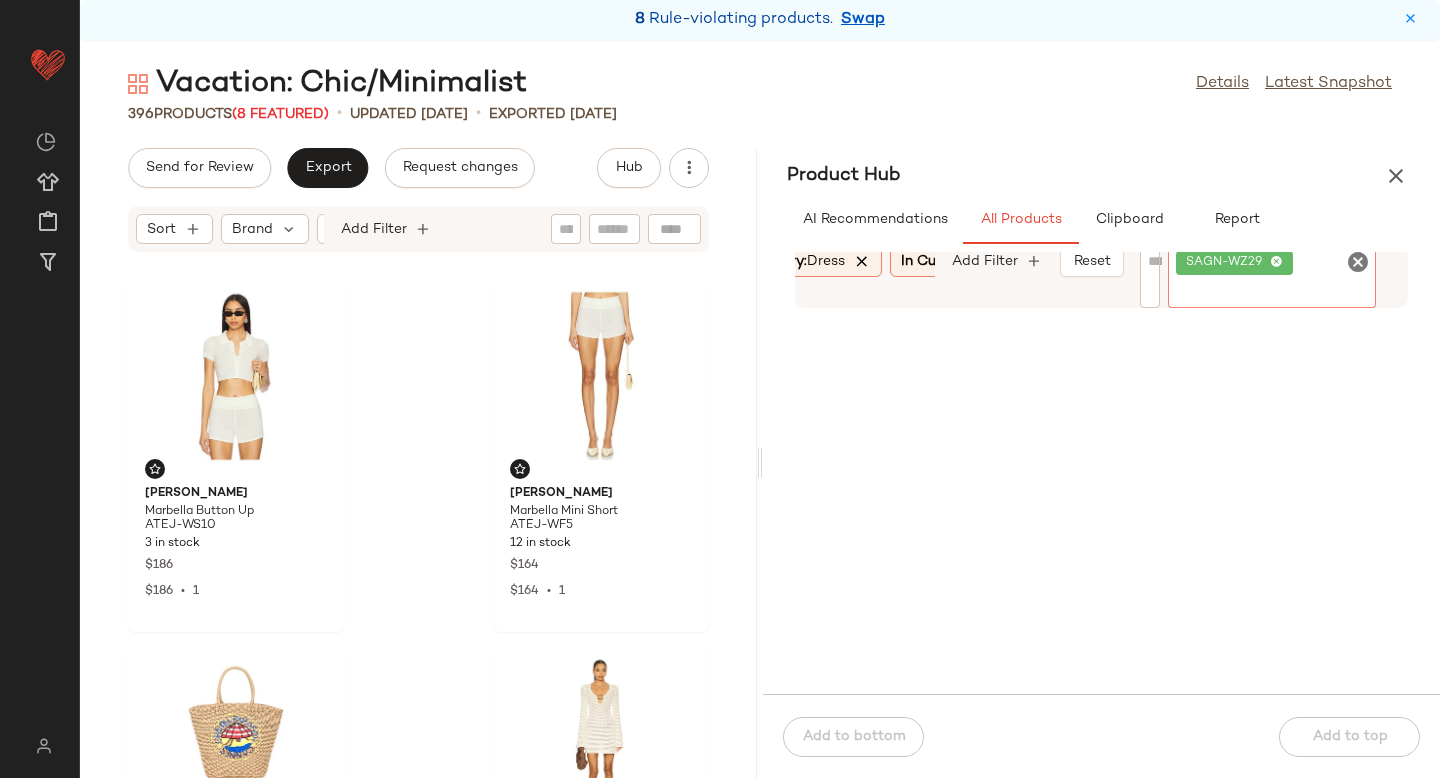 click on "Category:   dress" 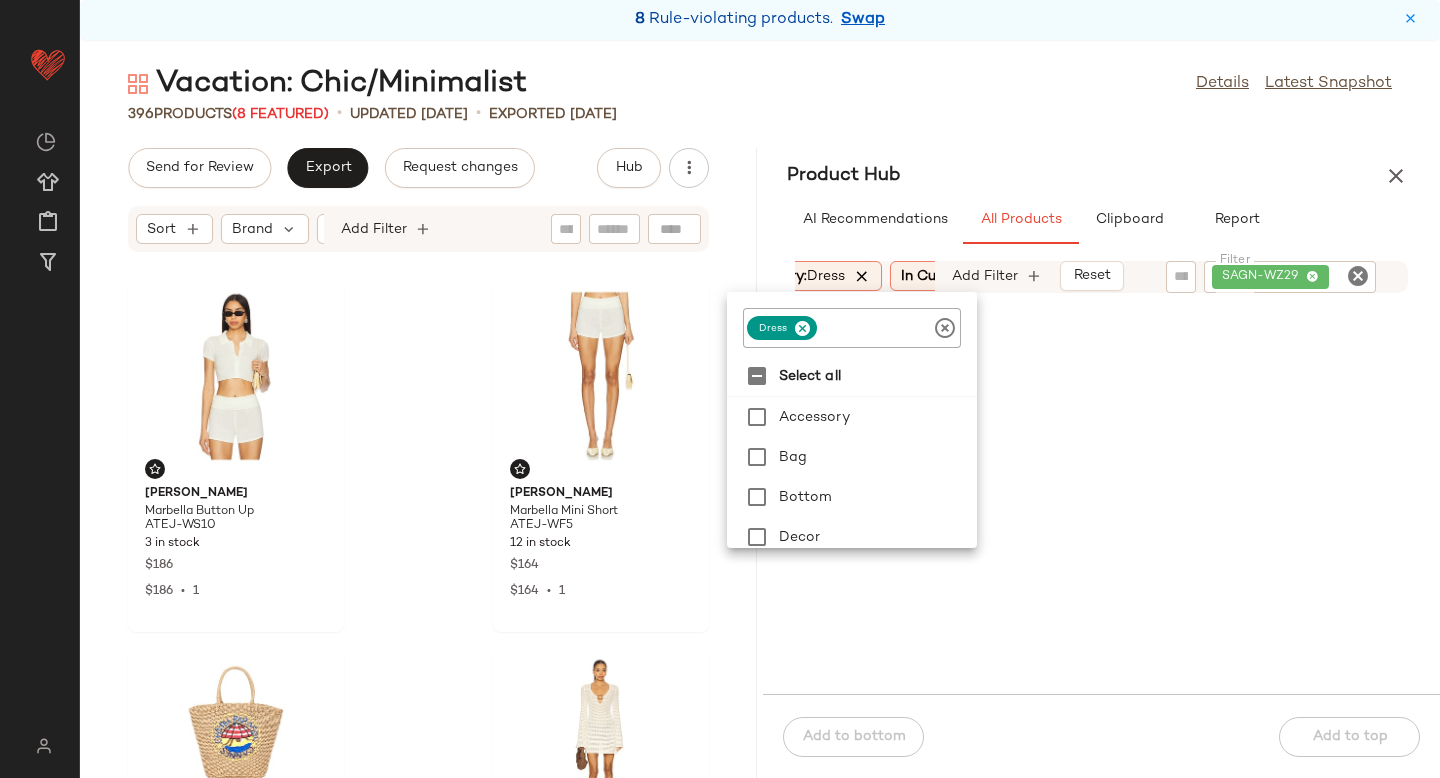 click at bounding box center (862, 276) 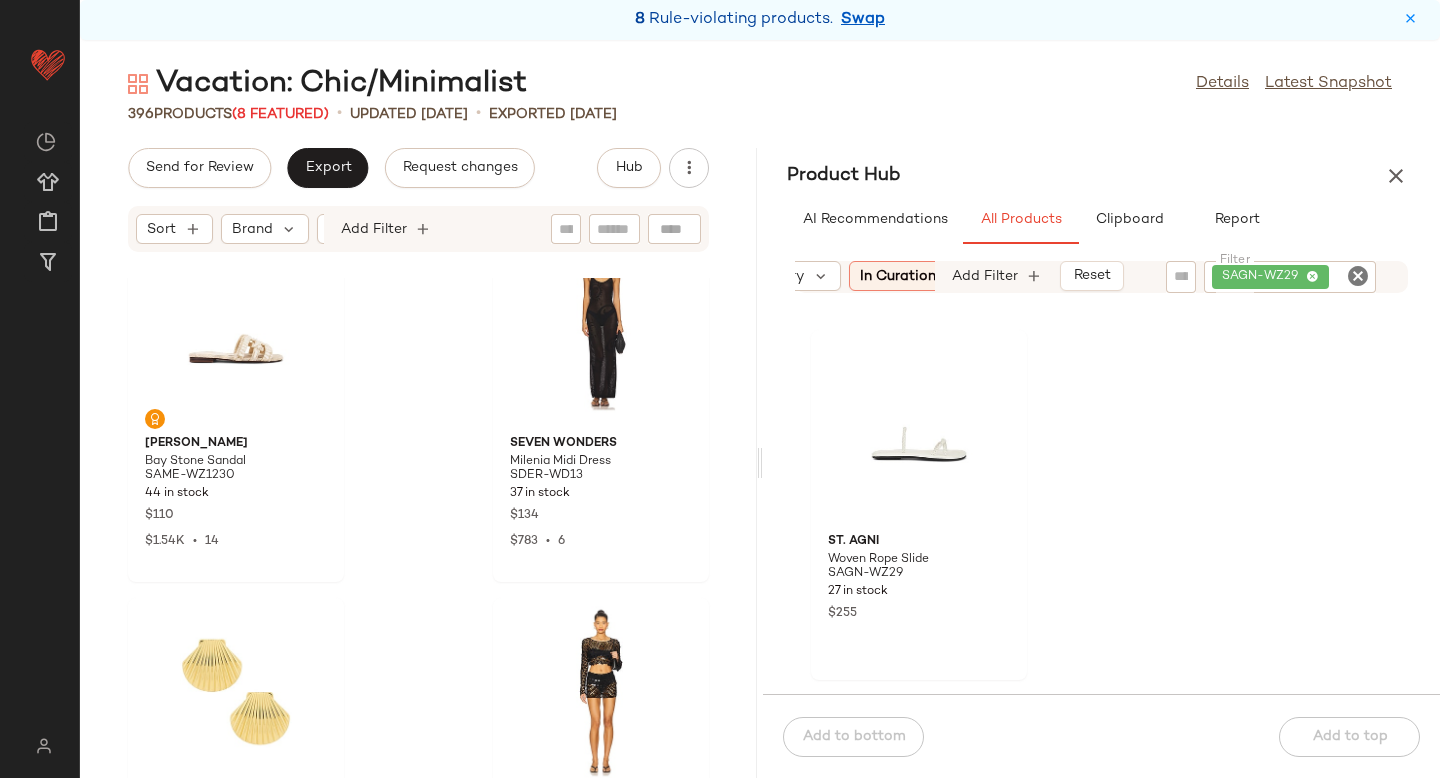 scroll, scrollTop: 3286, scrollLeft: 0, axis: vertical 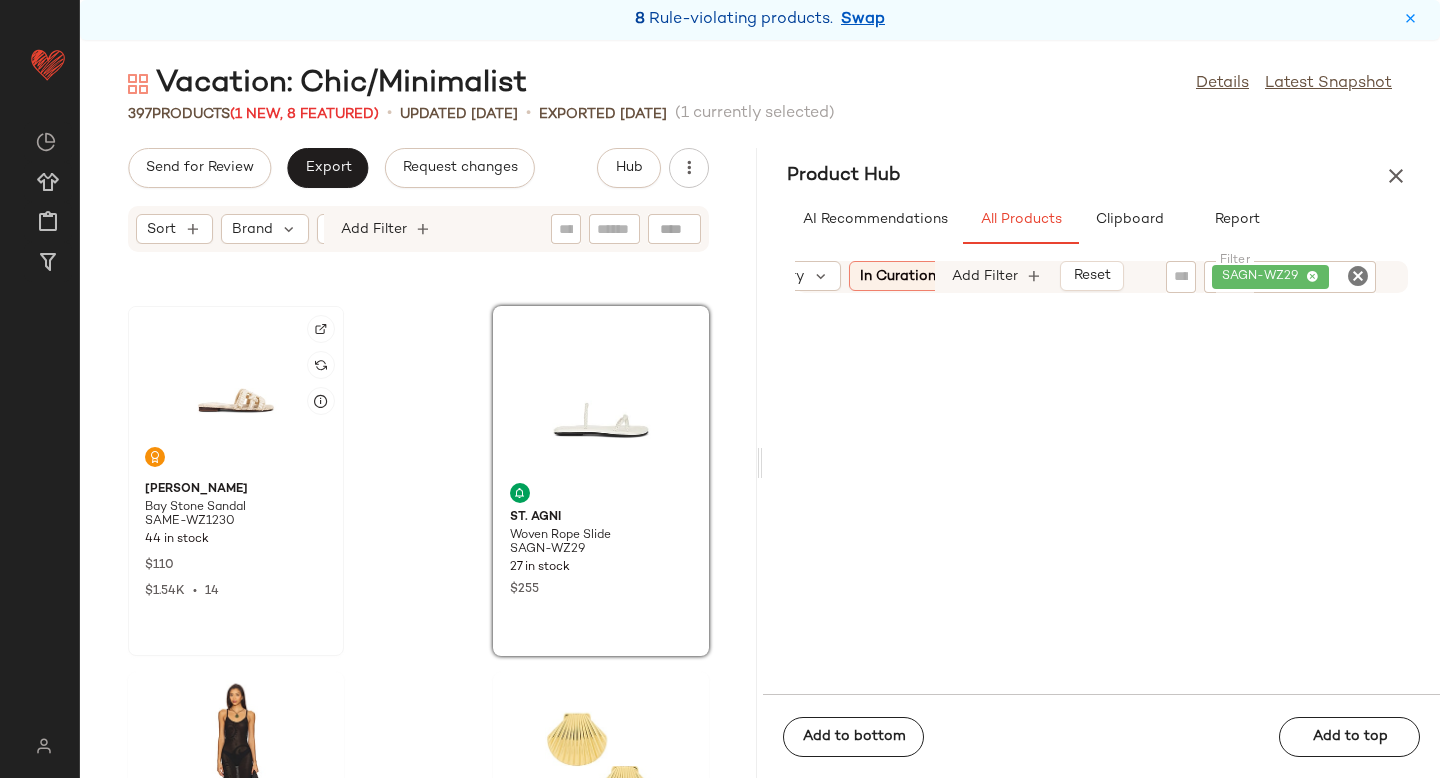 click 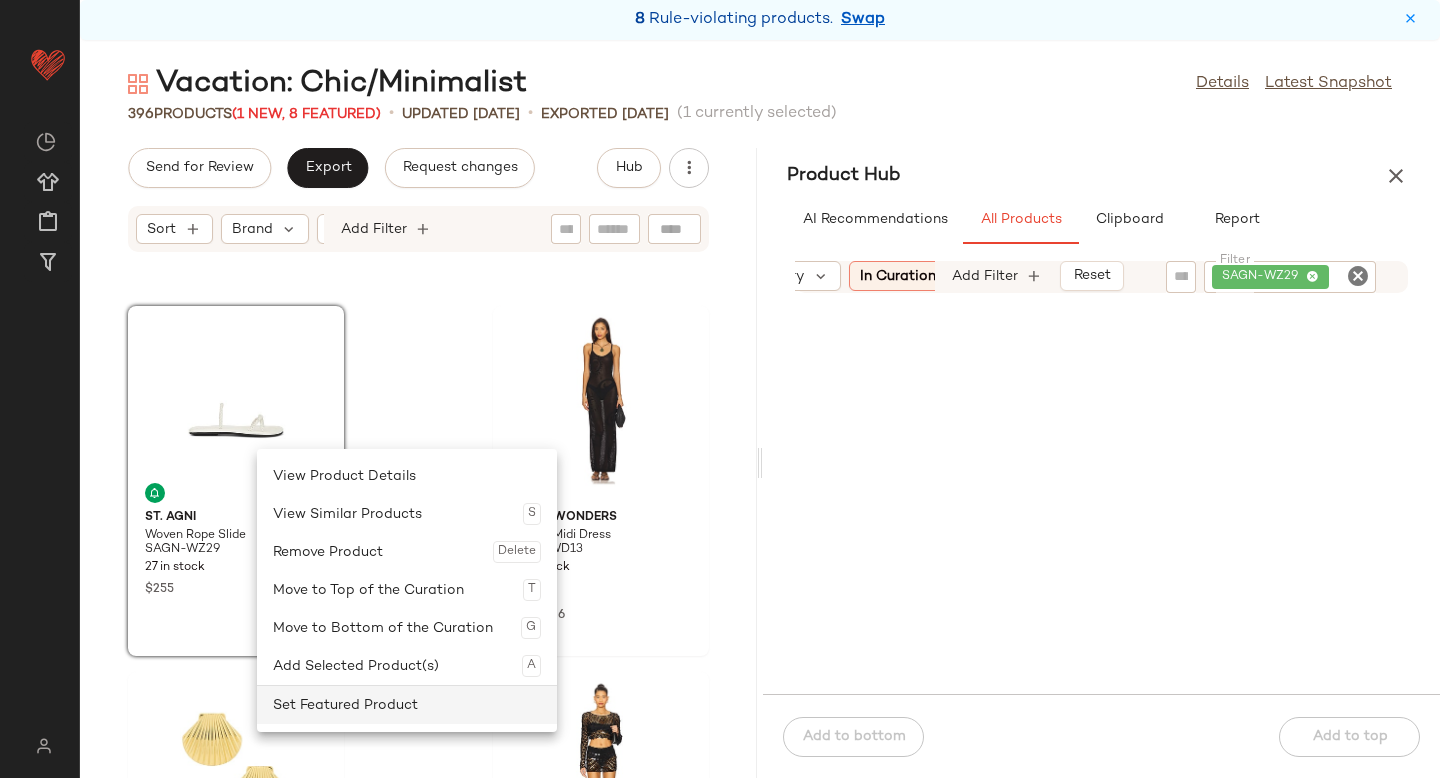 click on "Set Featured Product" 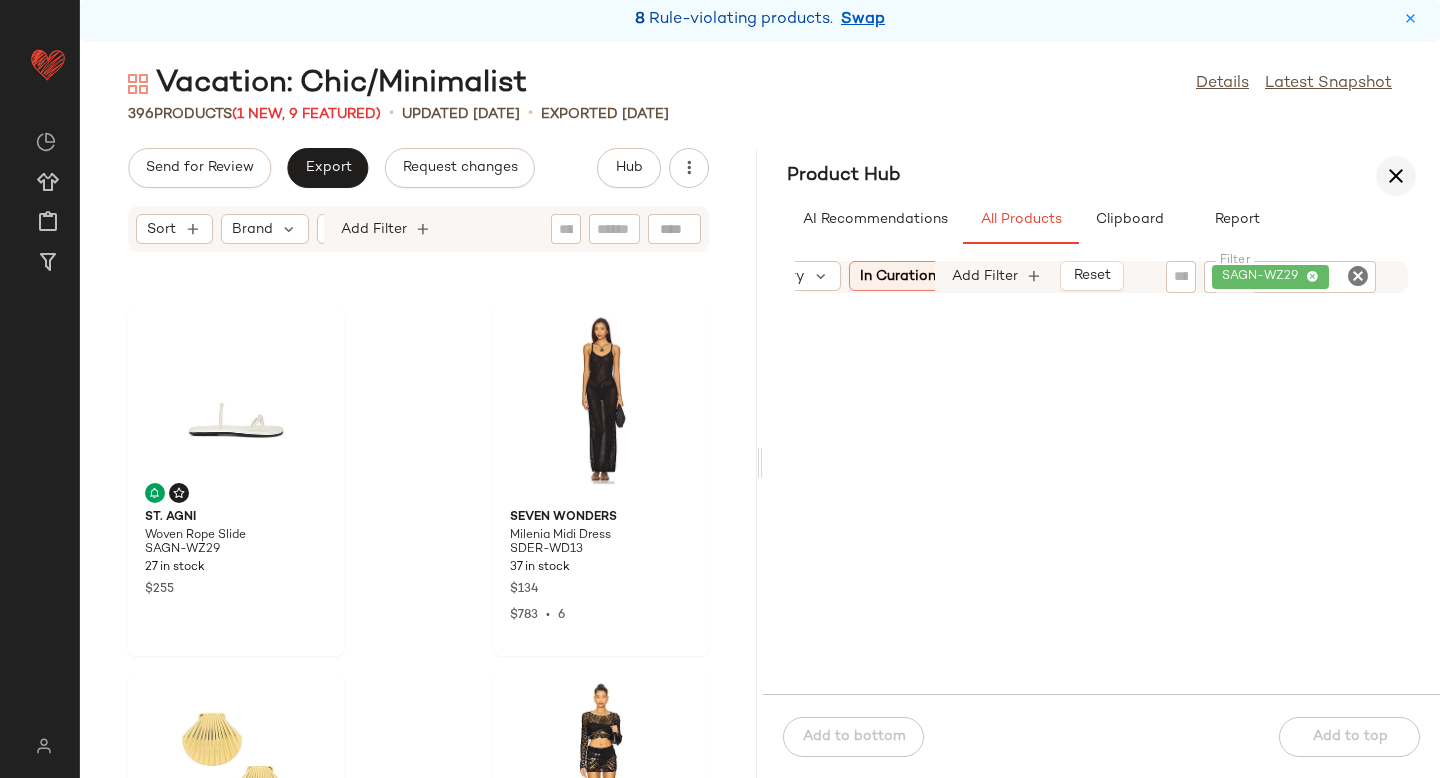 click at bounding box center (1396, 176) 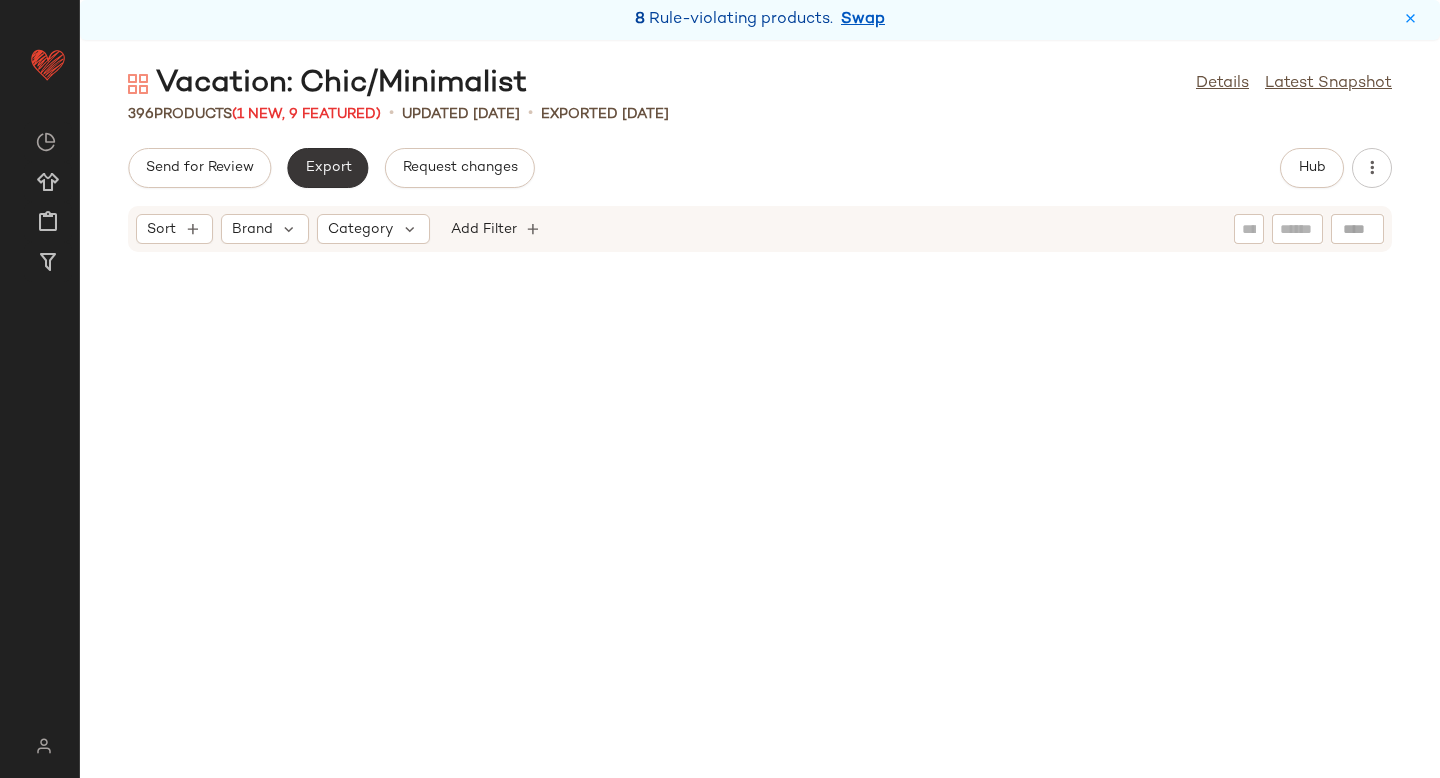 scroll, scrollTop: 1114, scrollLeft: 0, axis: vertical 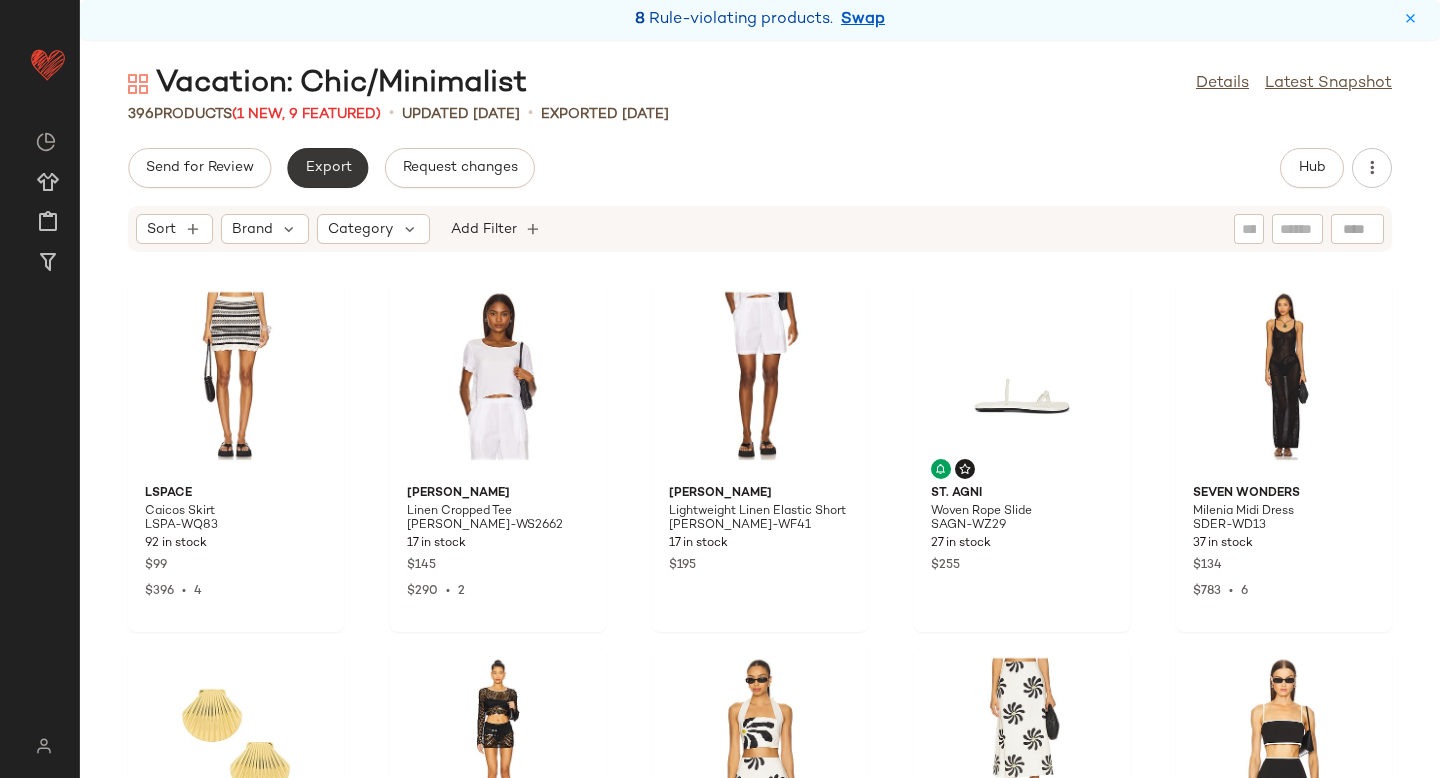 click on "Export" at bounding box center (327, 168) 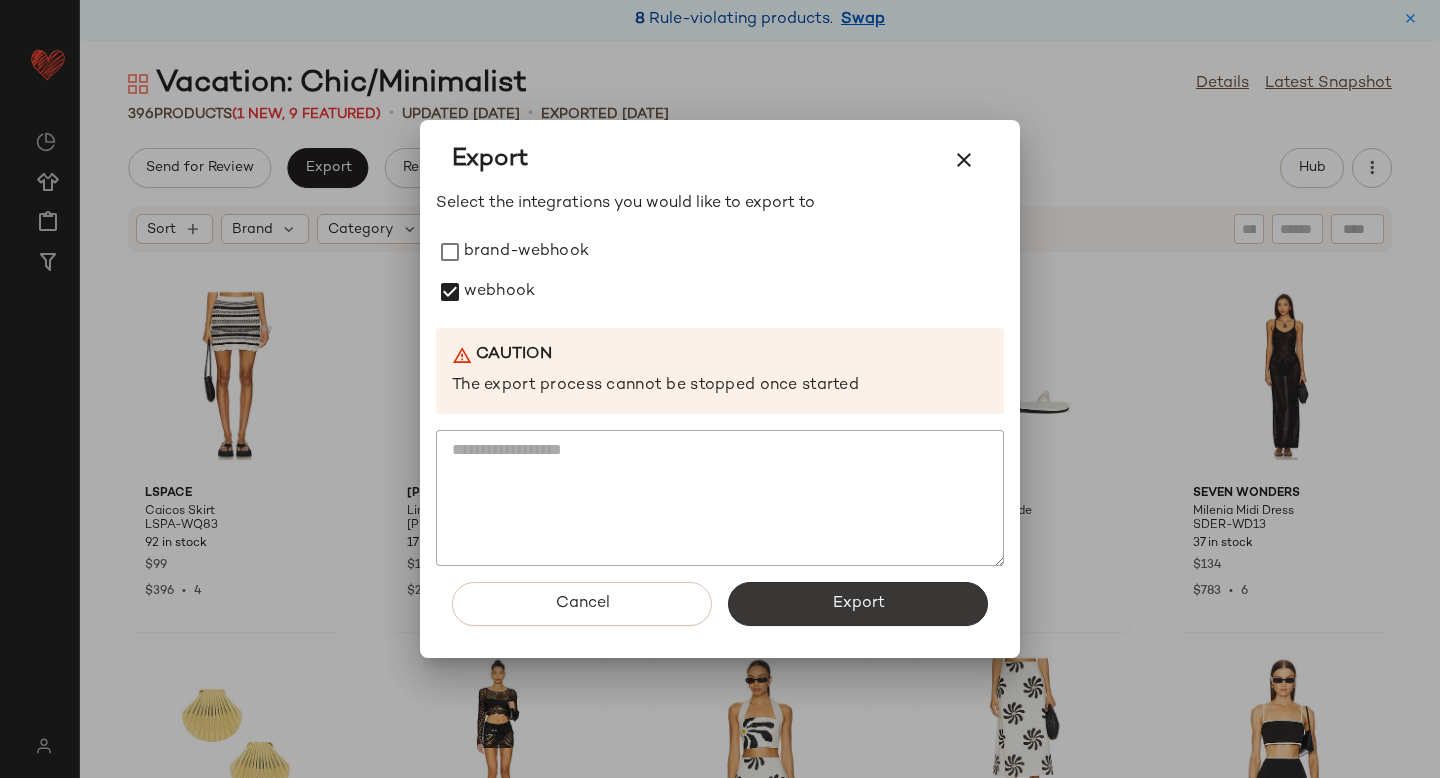 click on "Export" at bounding box center [858, 604] 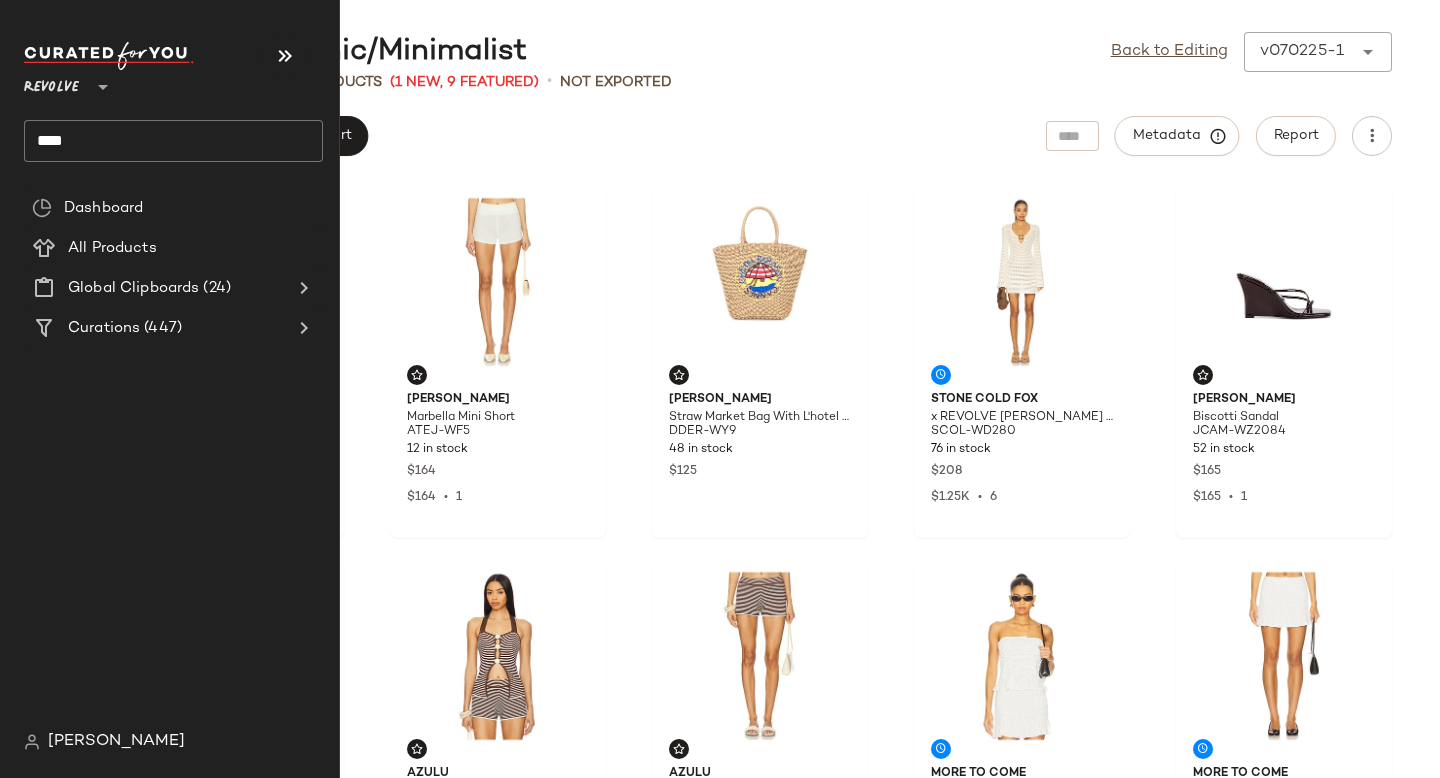 click on "****" 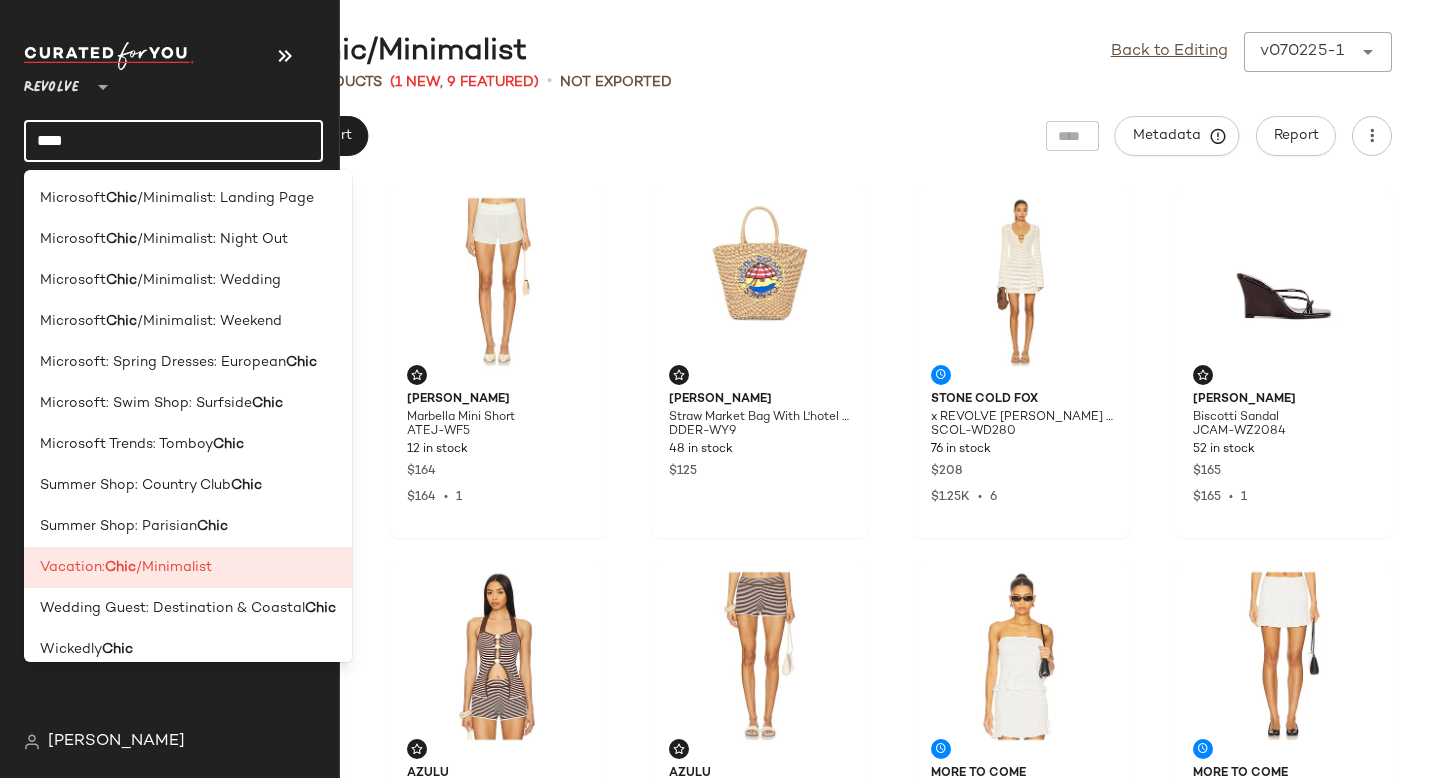 click on "****" 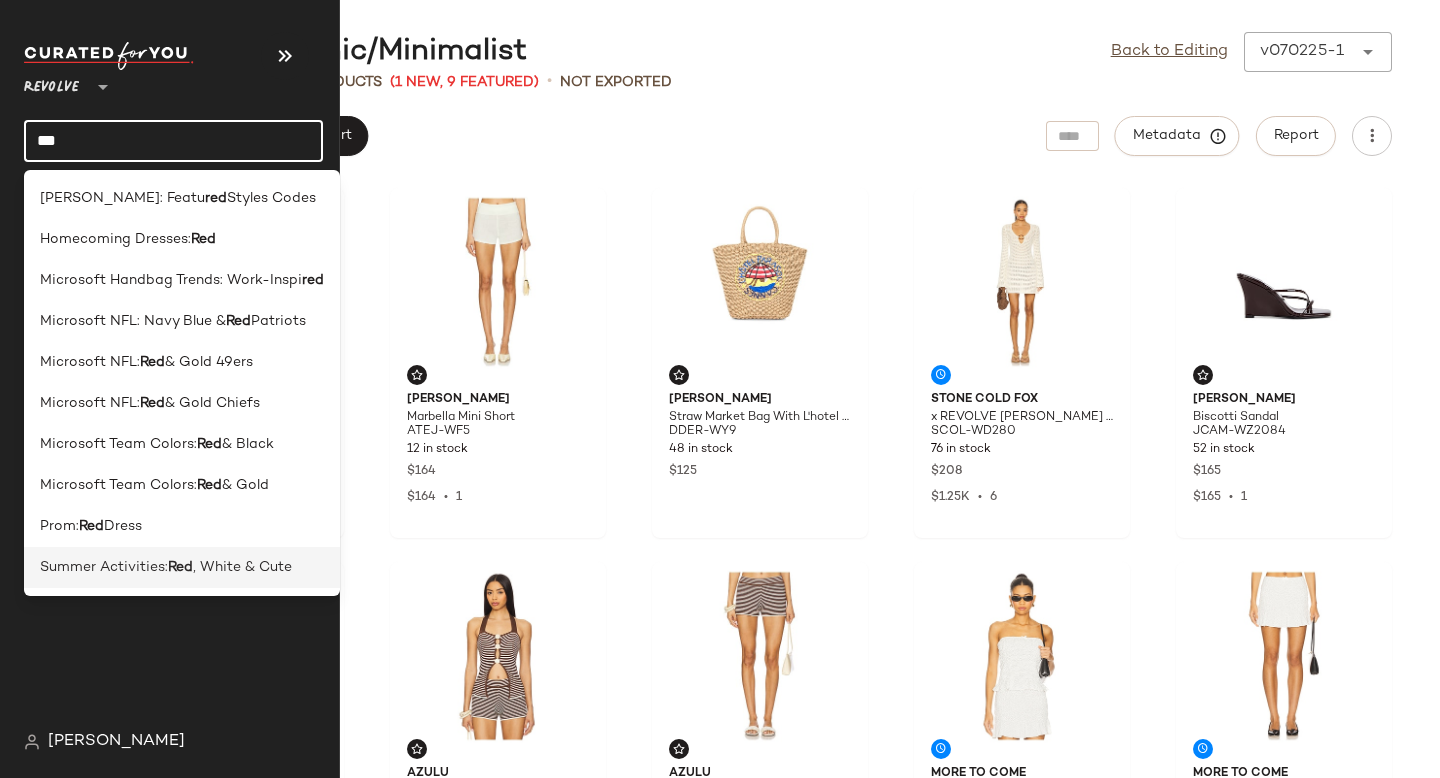 type on "***" 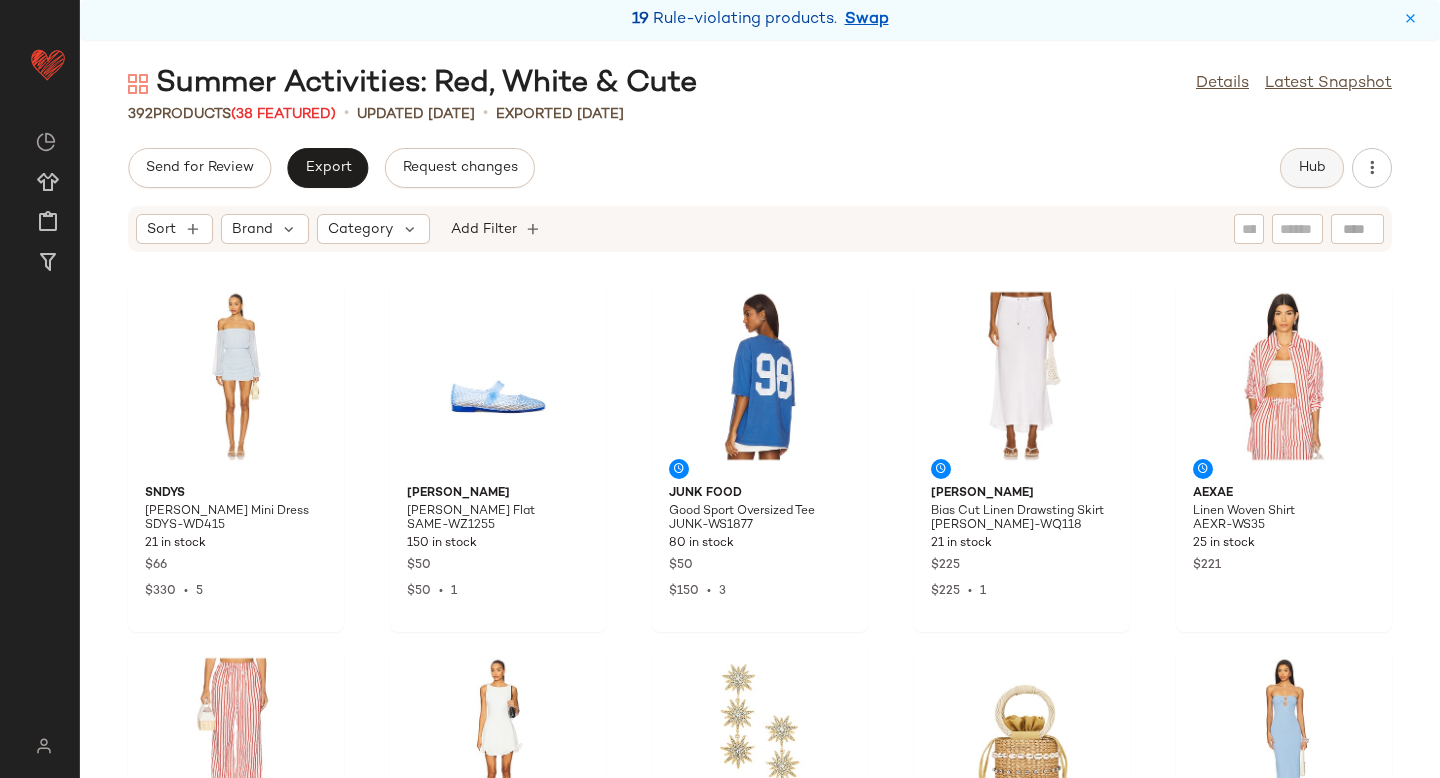 click on "Hub" 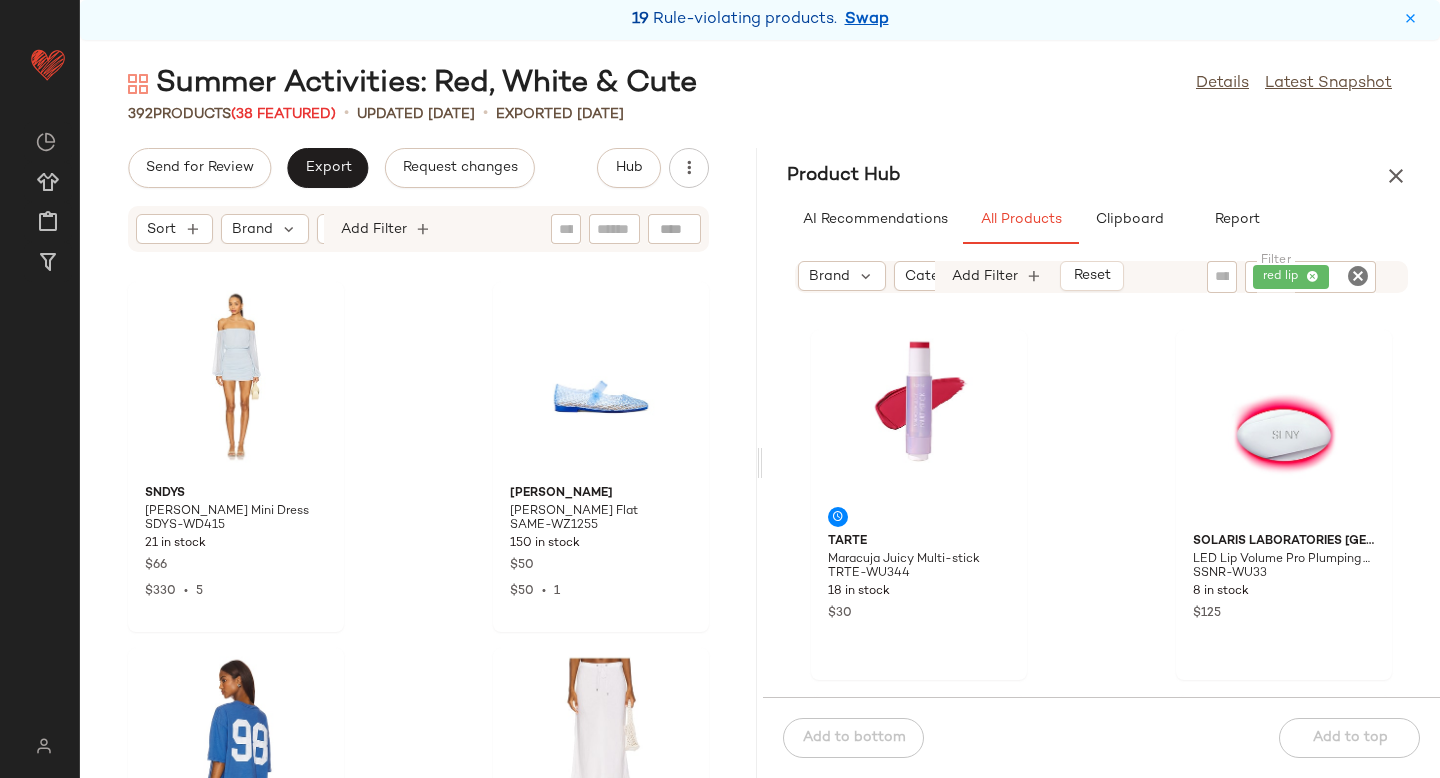 scroll, scrollTop: 0, scrollLeft: 0, axis: both 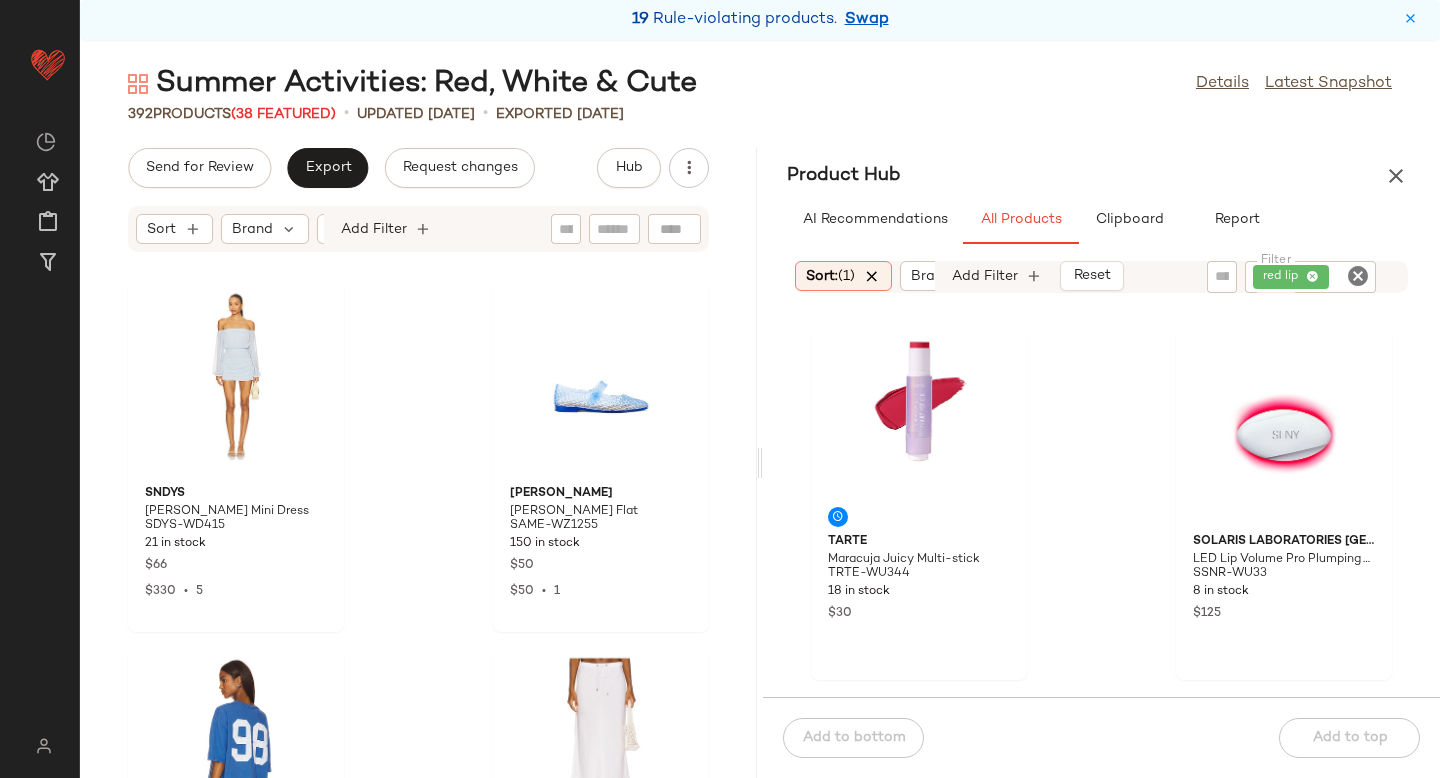 click at bounding box center (872, 276) 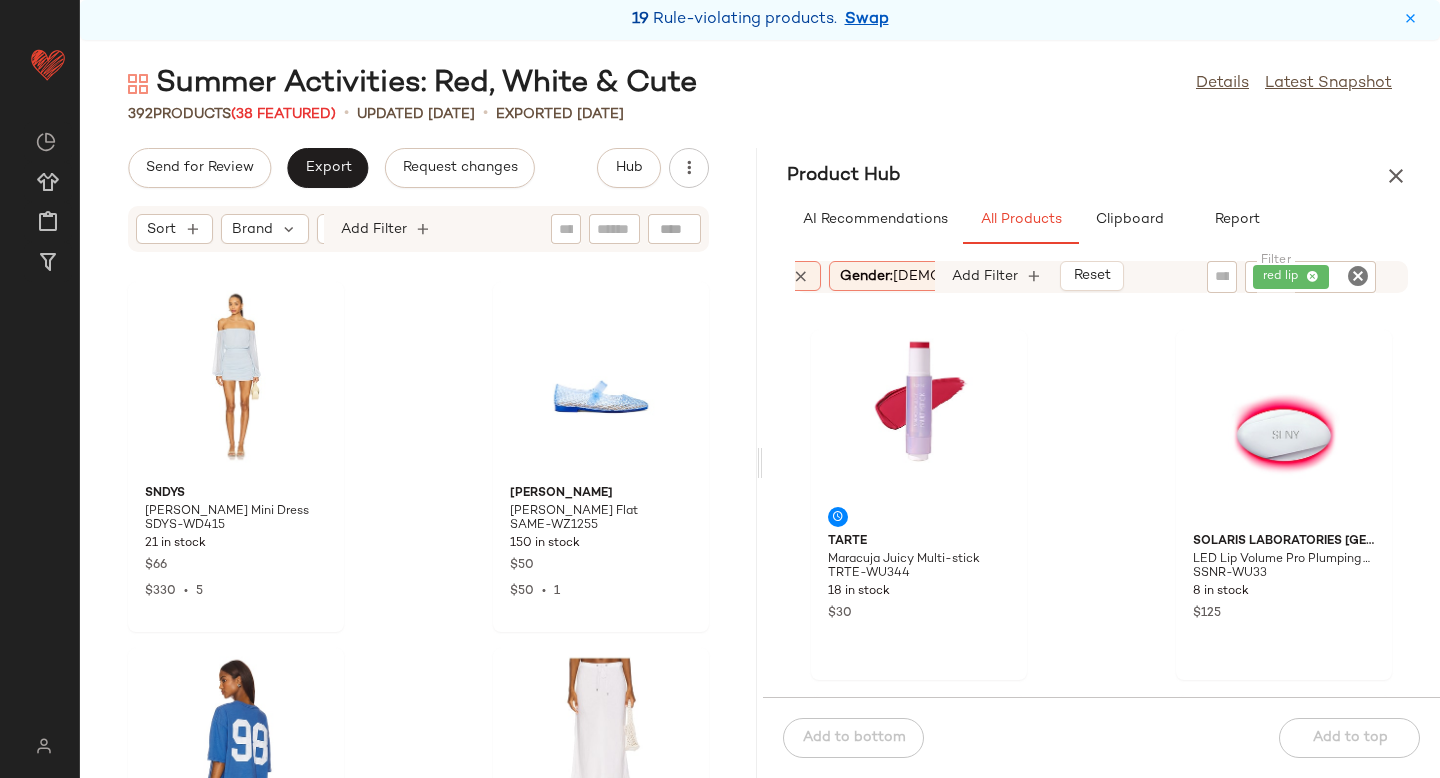 scroll, scrollTop: 0, scrollLeft: 810, axis: horizontal 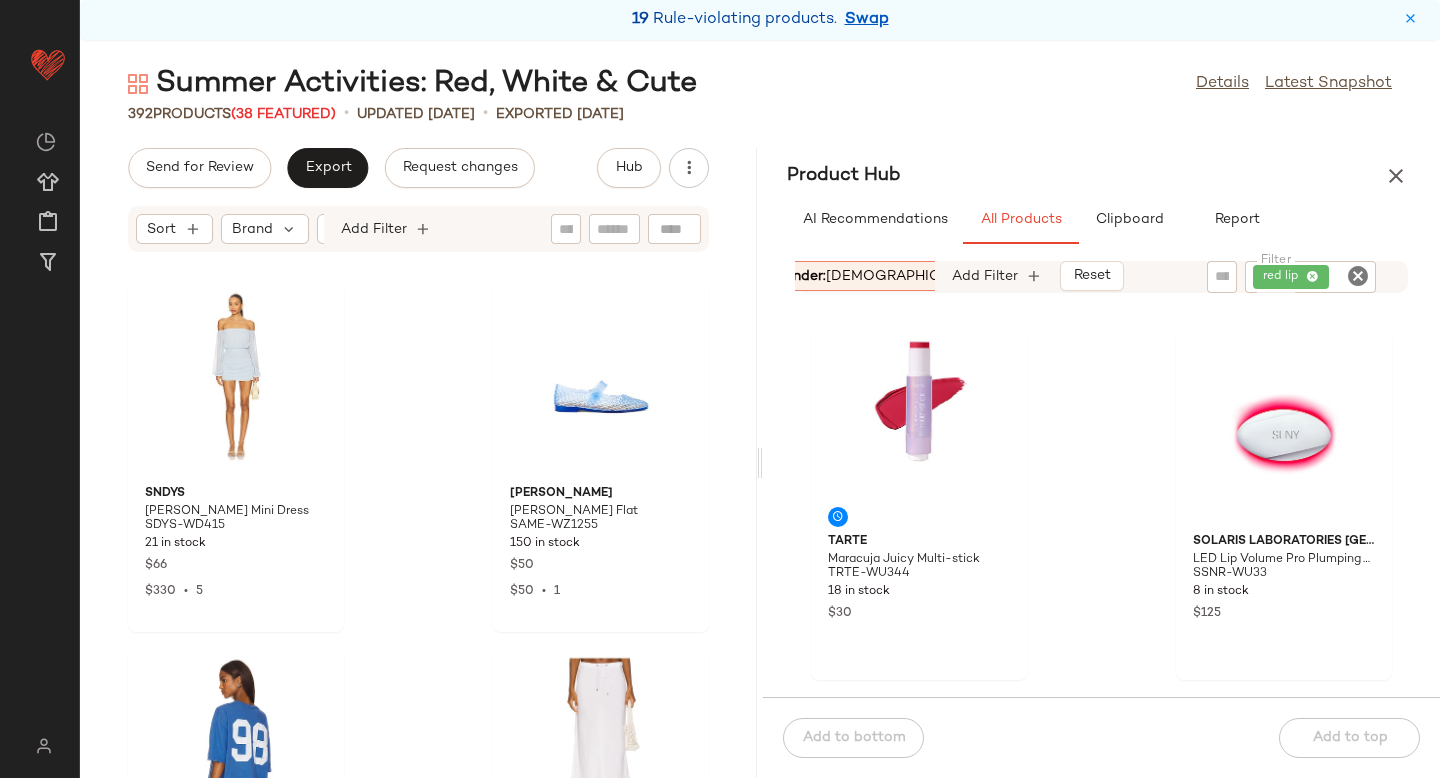 click 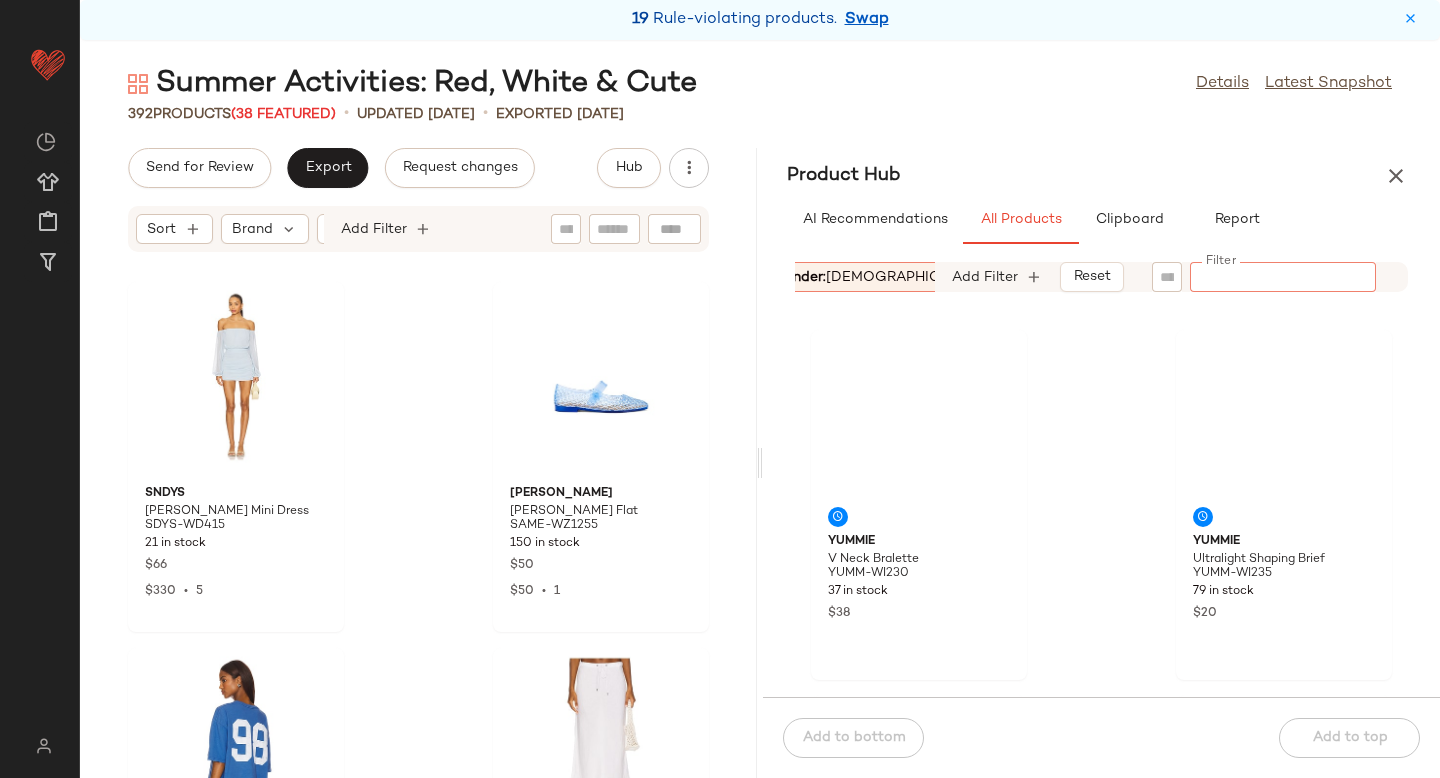 paste on "**********" 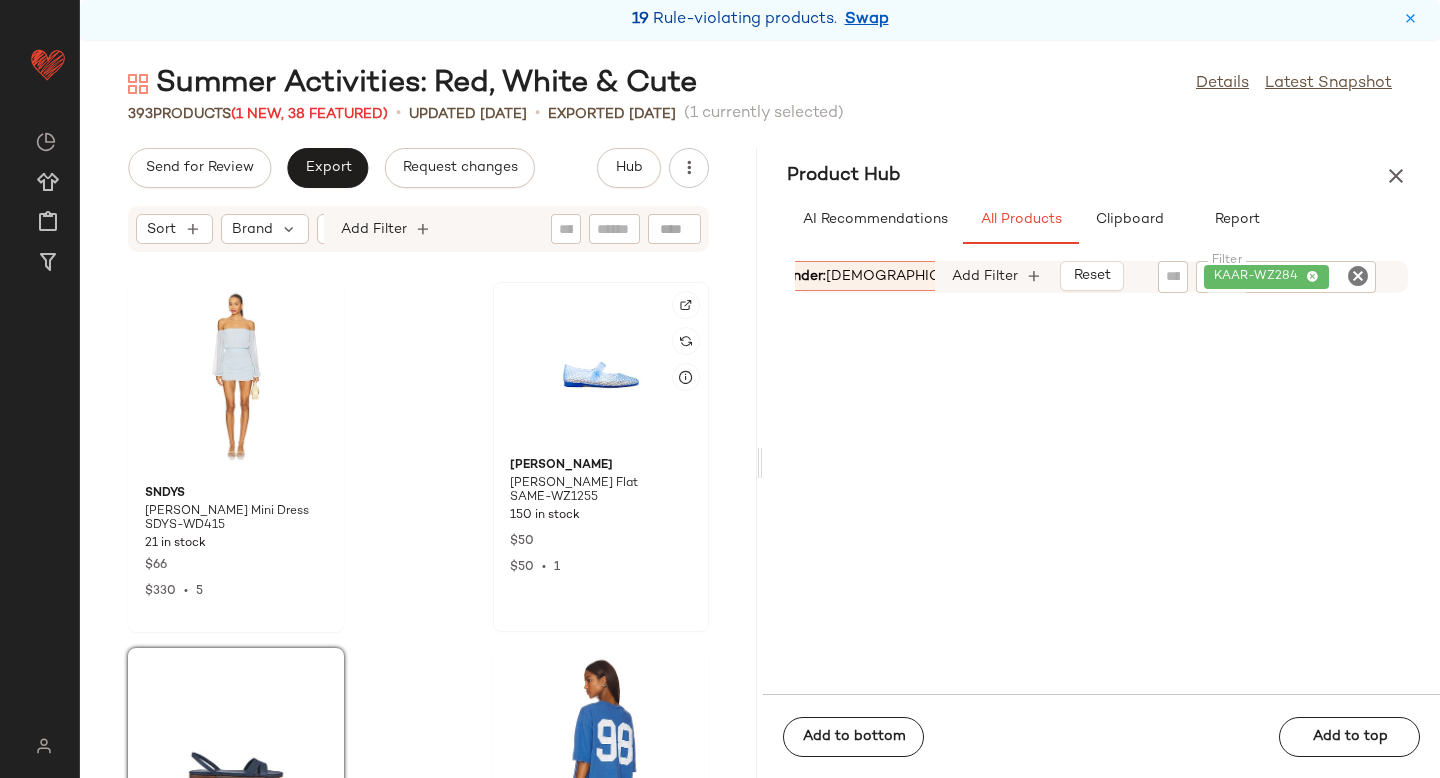 click 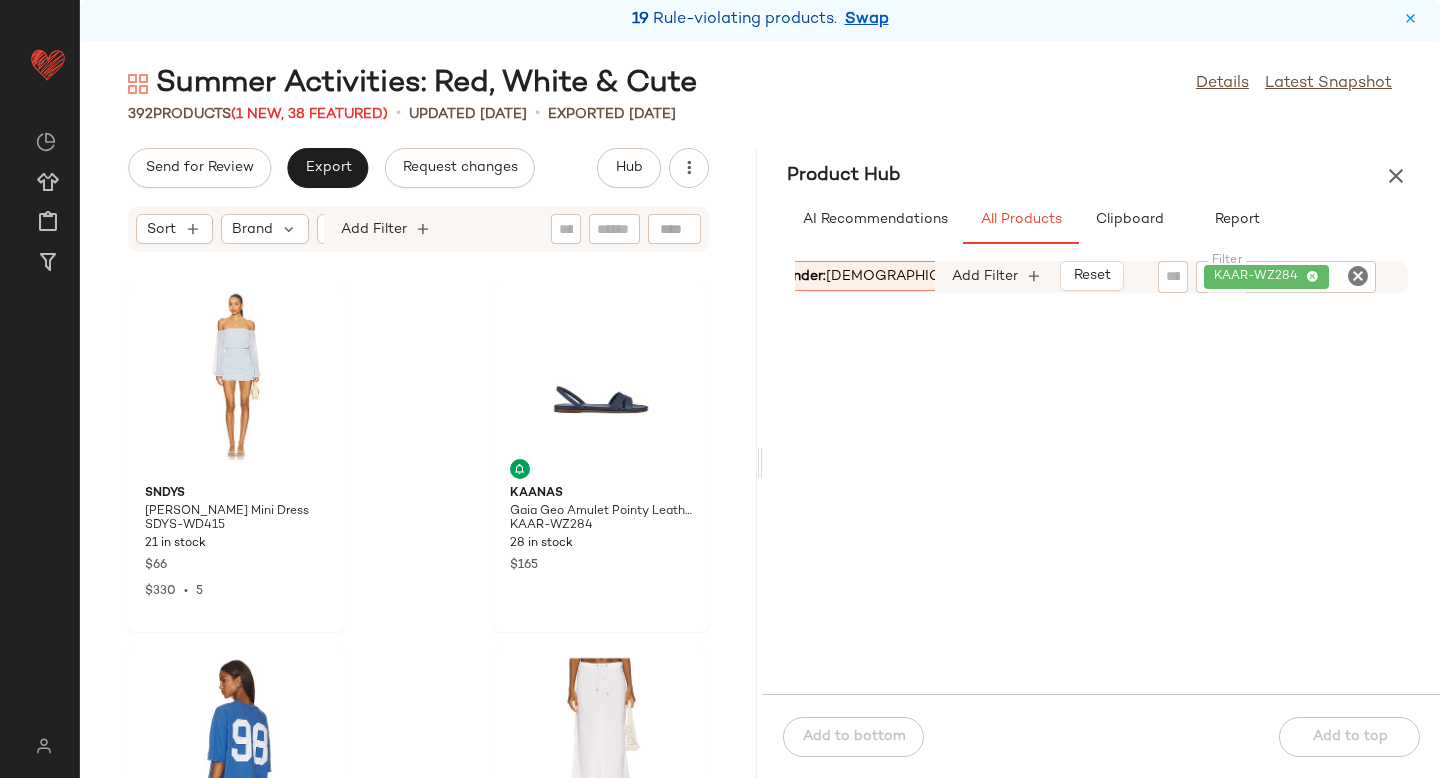 click 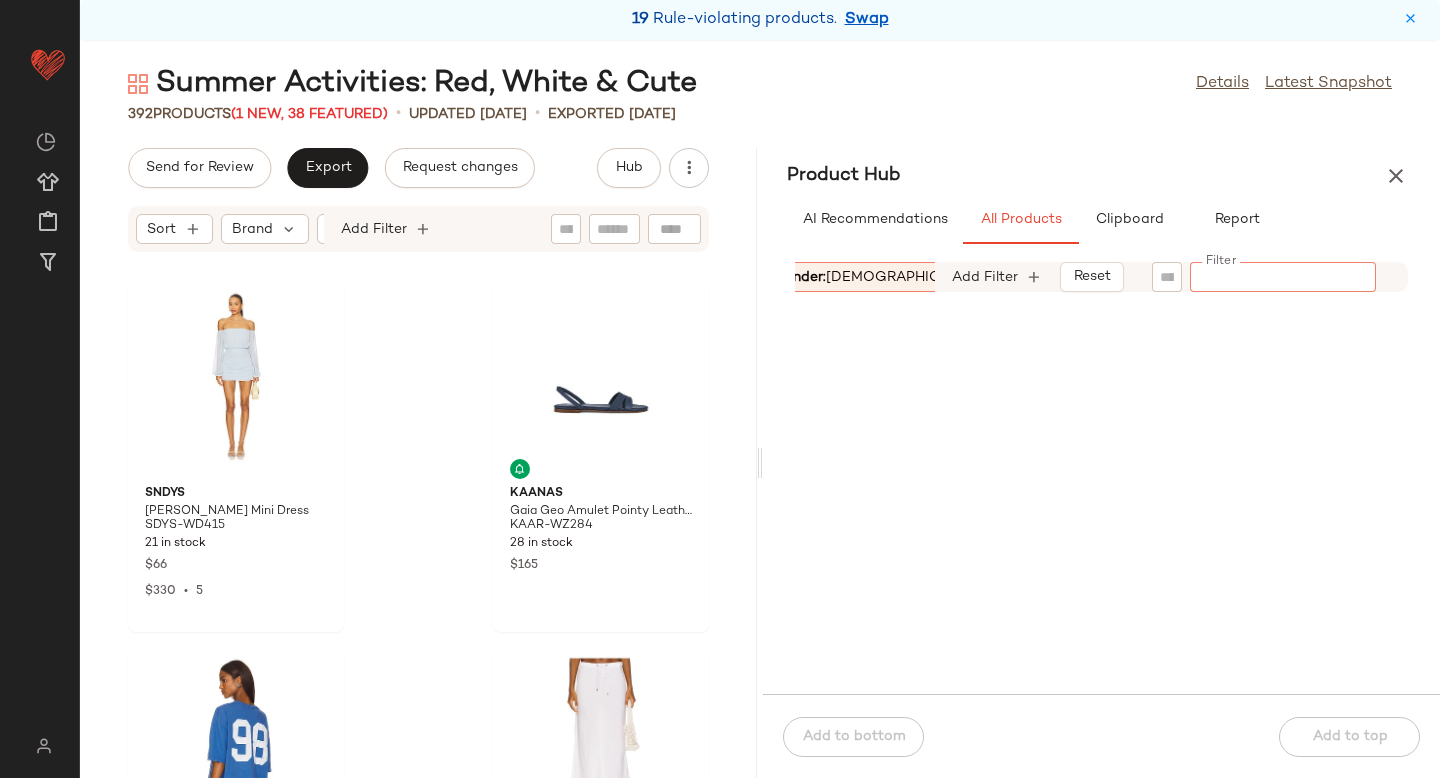 paste on "********" 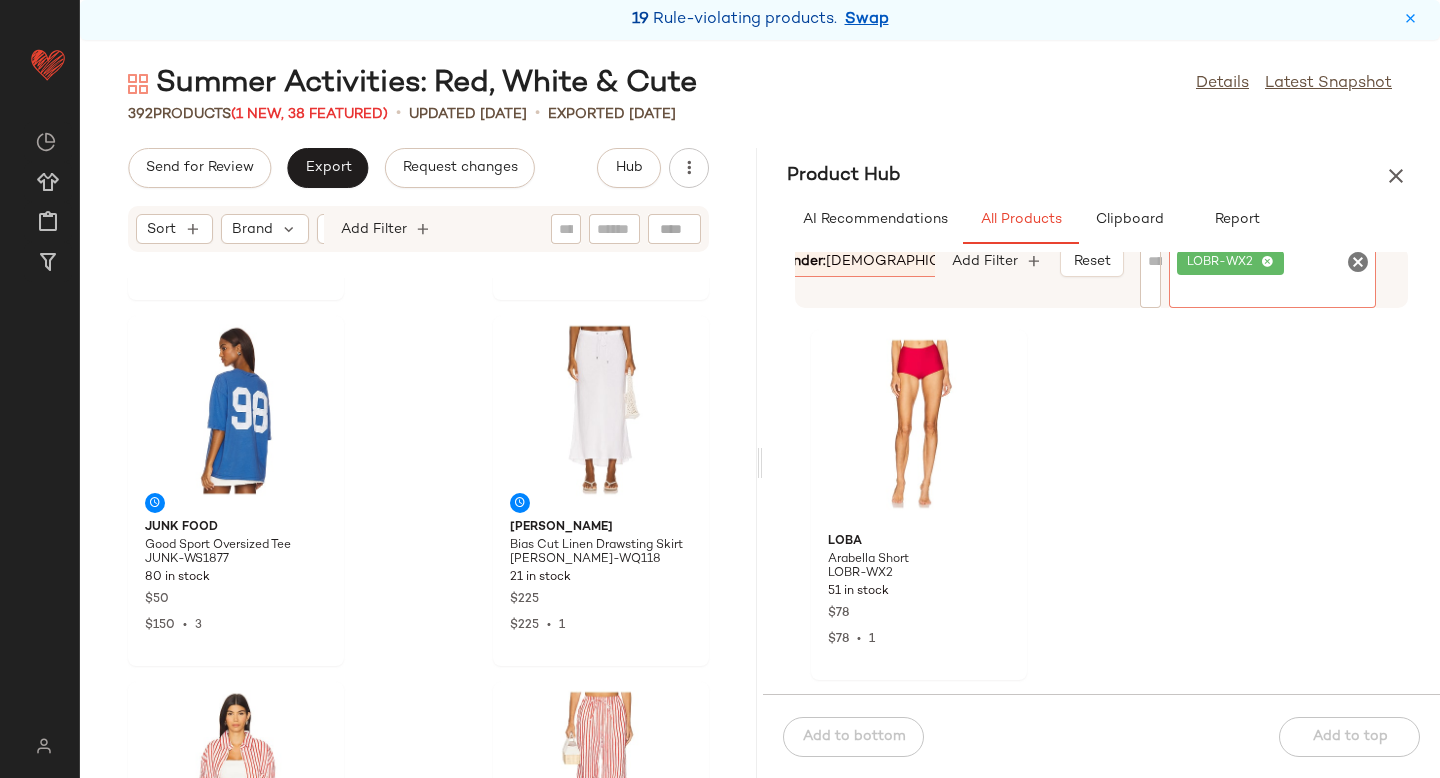 scroll, scrollTop: 0, scrollLeft: 0, axis: both 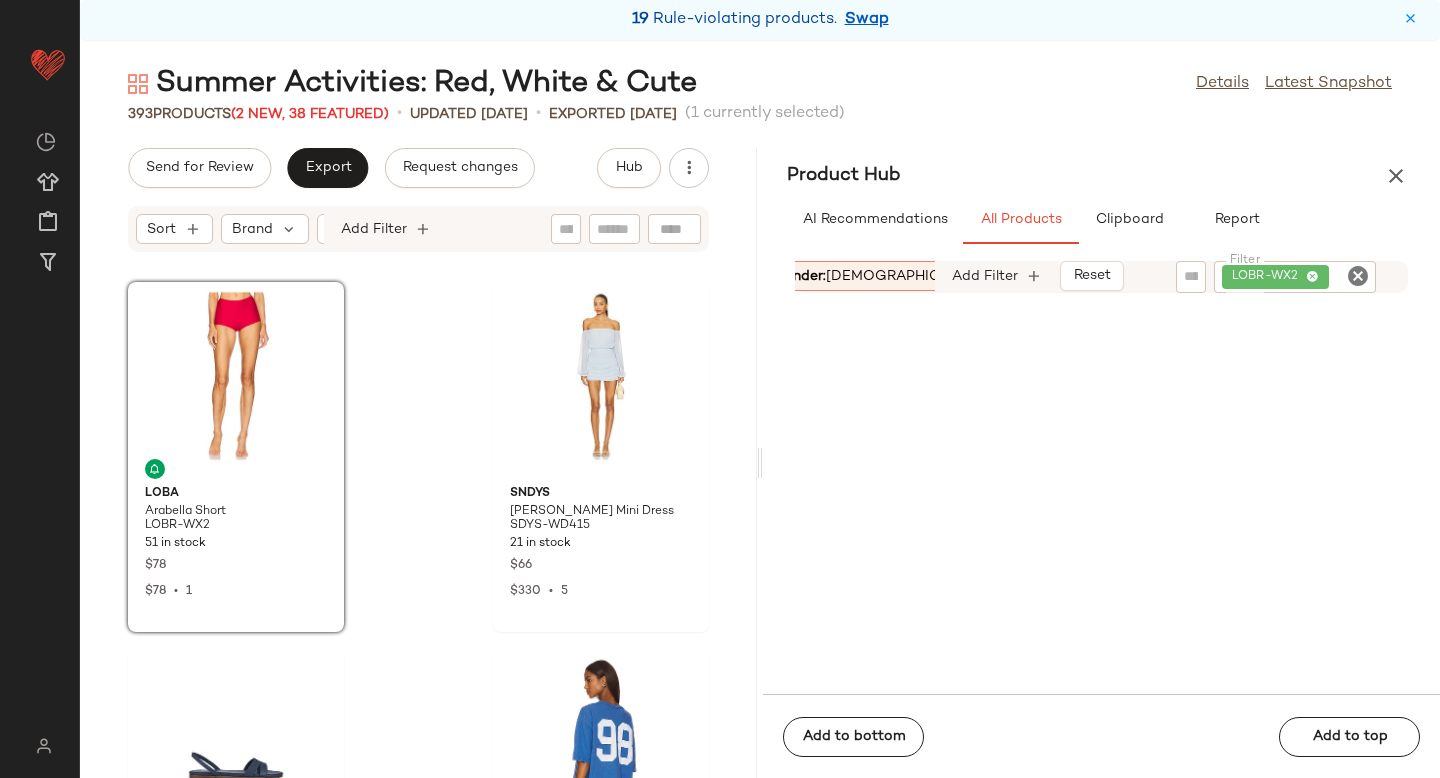 drag, startPoint x: 922, startPoint y: 428, endPoint x: 245, endPoint y: 25, distance: 787.86926 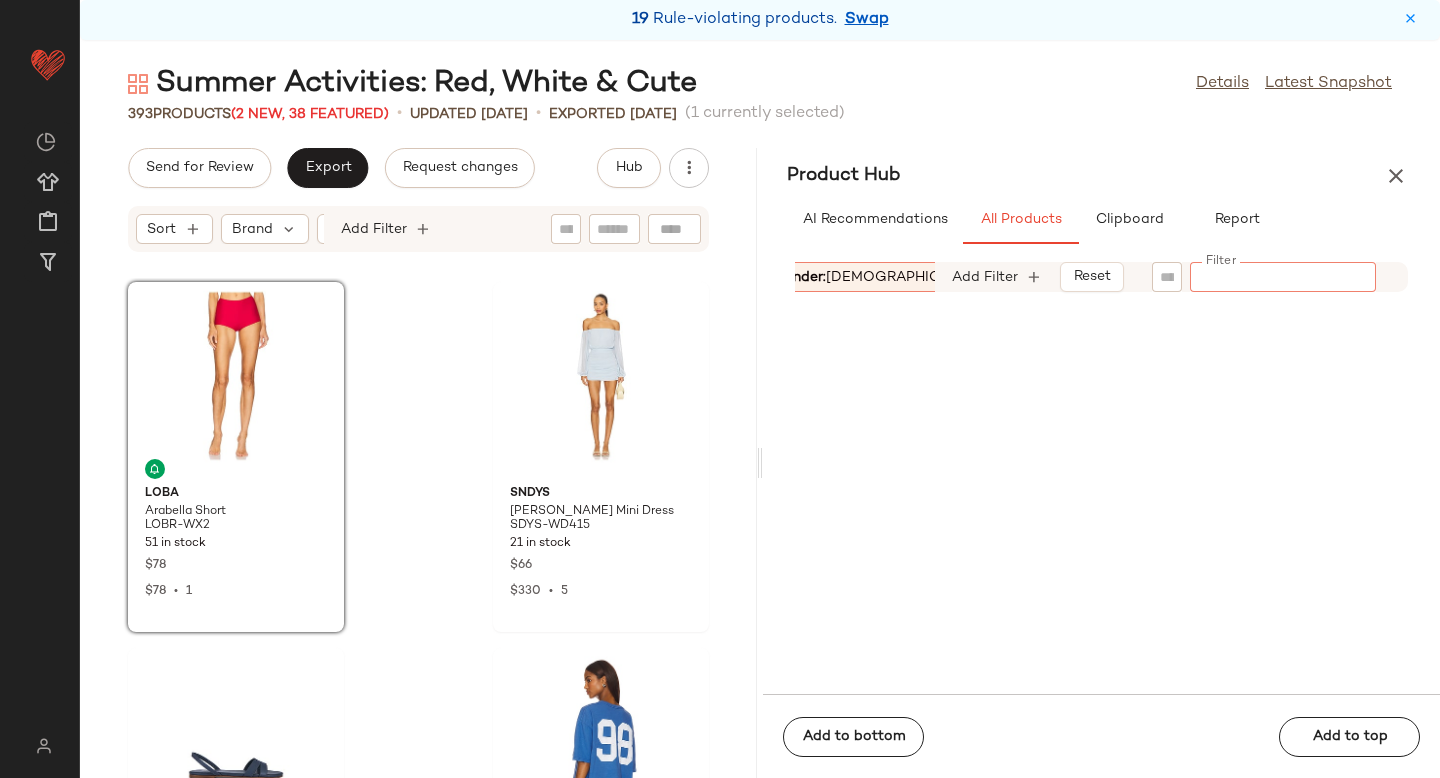 paste on "********" 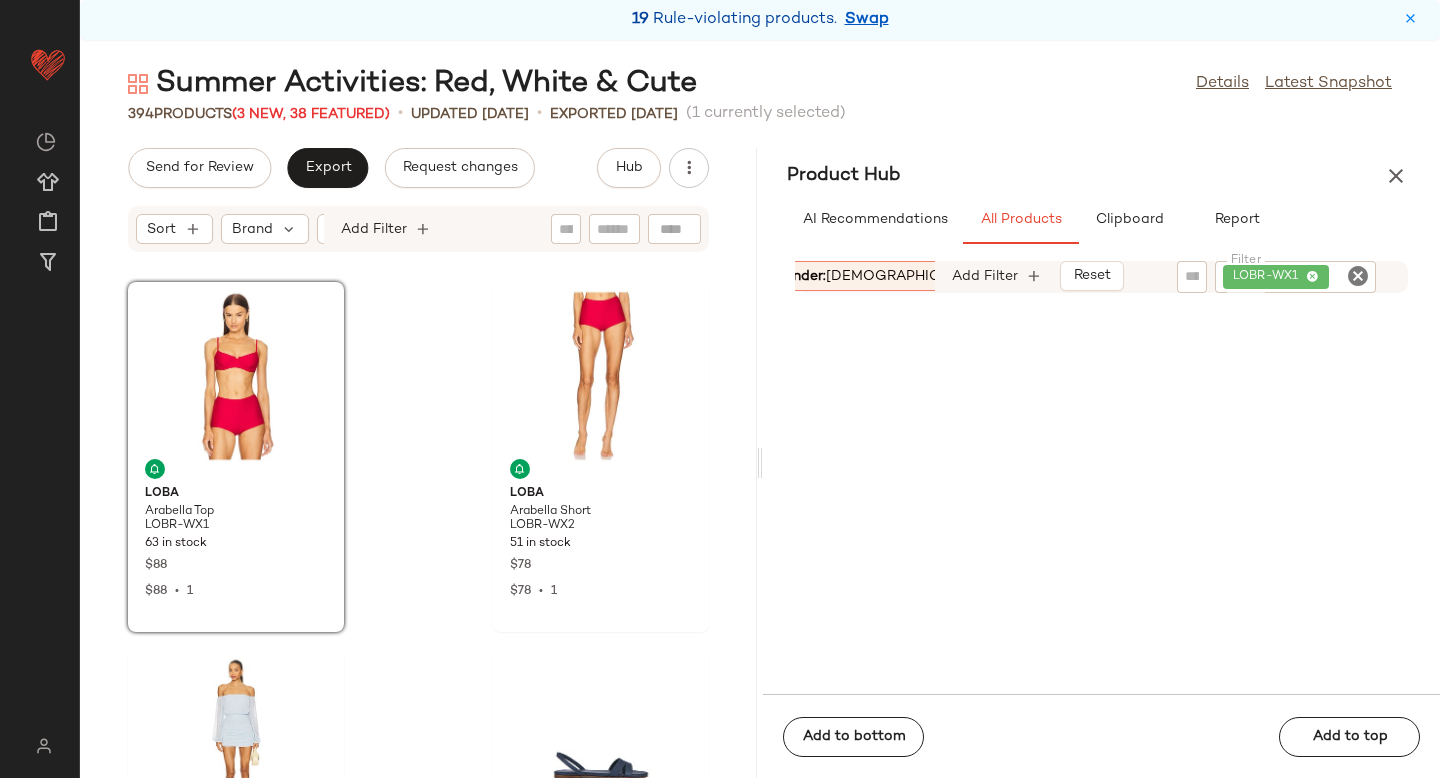 drag, startPoint x: 880, startPoint y: 483, endPoint x: 329, endPoint y: 68, distance: 689.8014 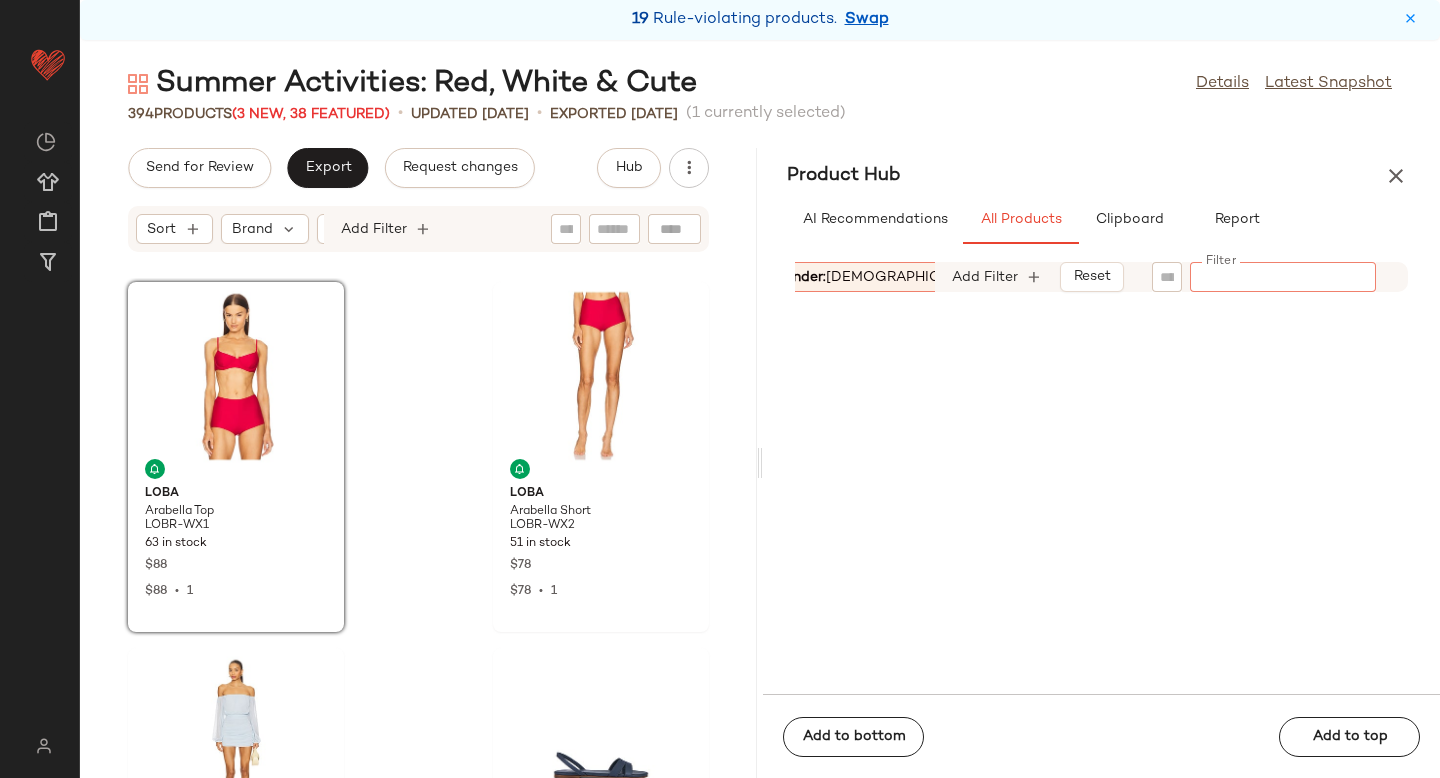 paste on "**********" 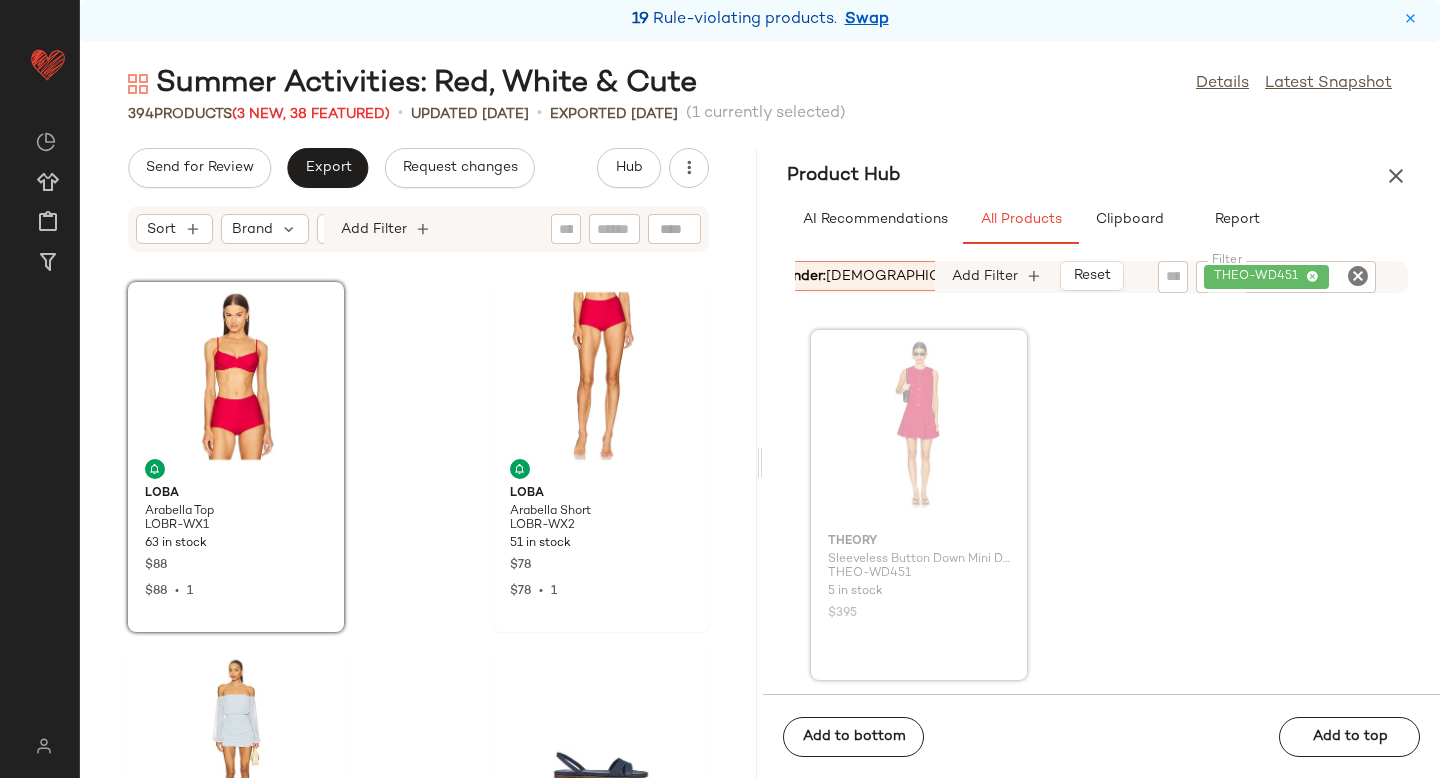 drag, startPoint x: 895, startPoint y: 430, endPoint x: 885, endPoint y: 434, distance: 10.770329 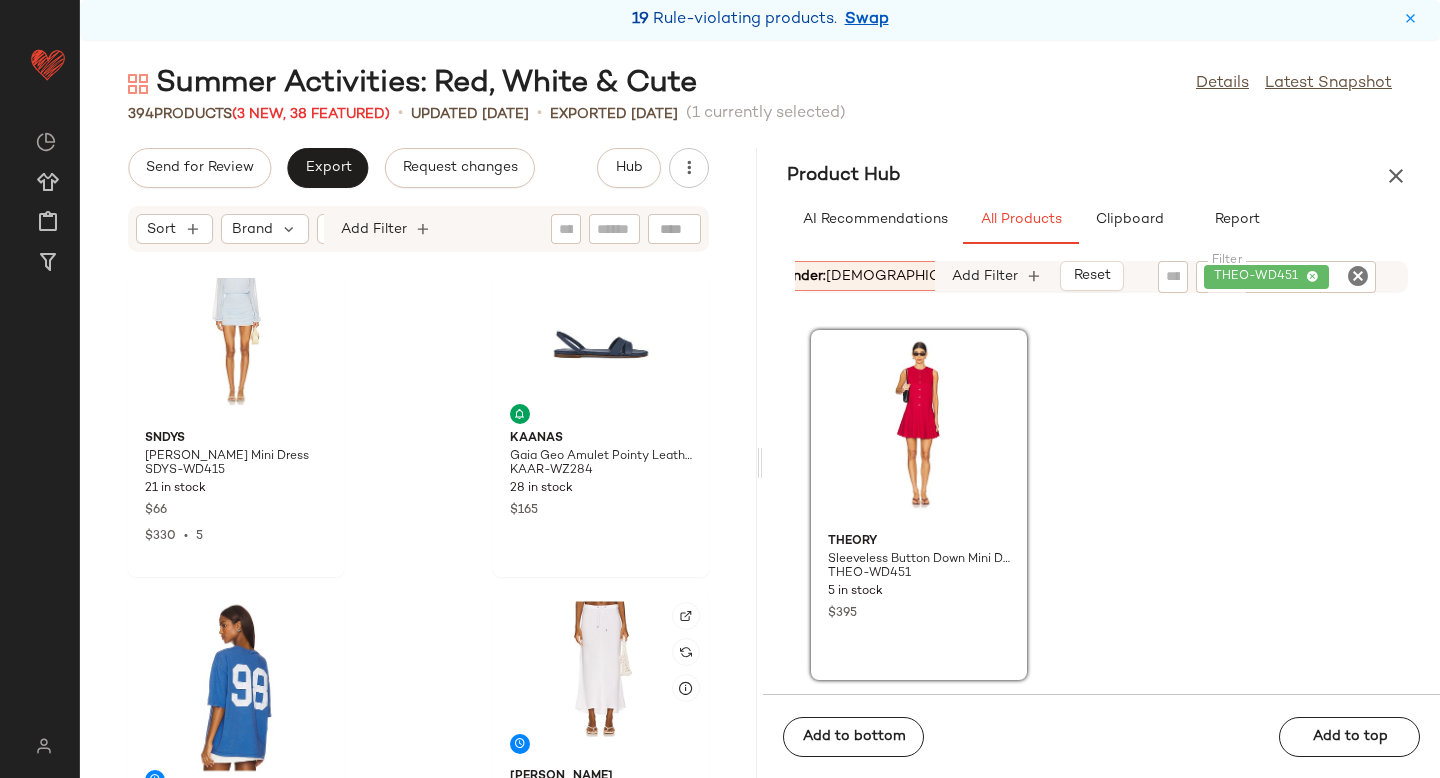 scroll, scrollTop: 345, scrollLeft: 0, axis: vertical 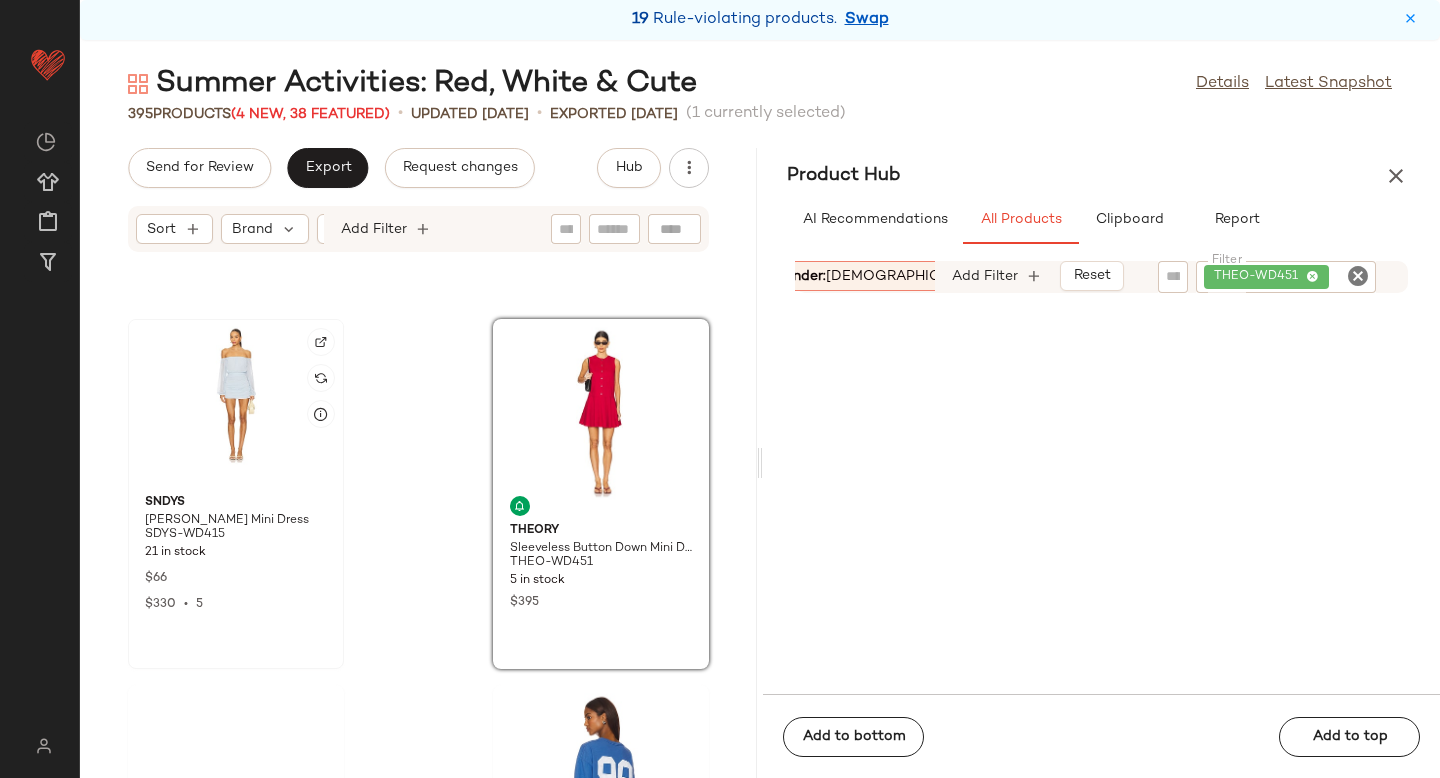 click 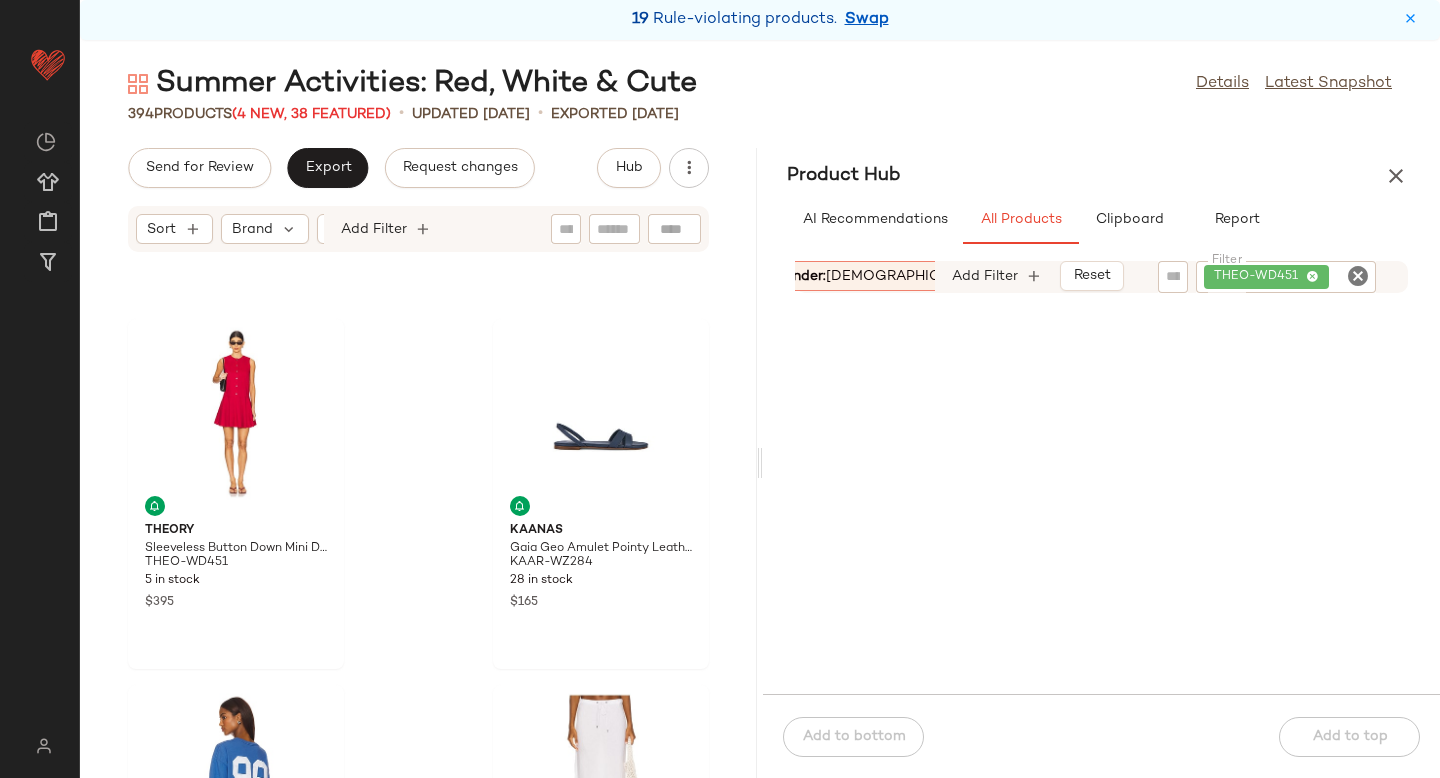 click 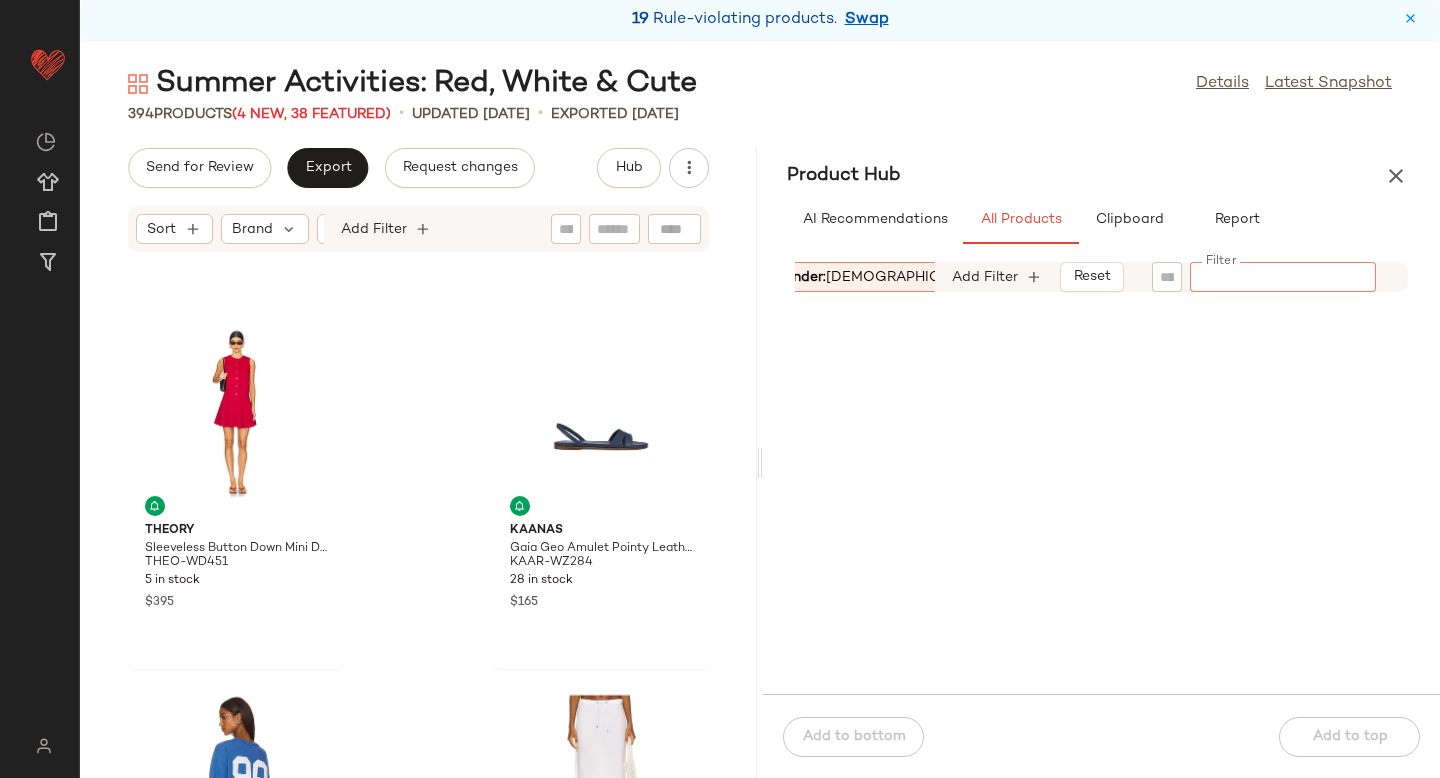 paste on "**********" 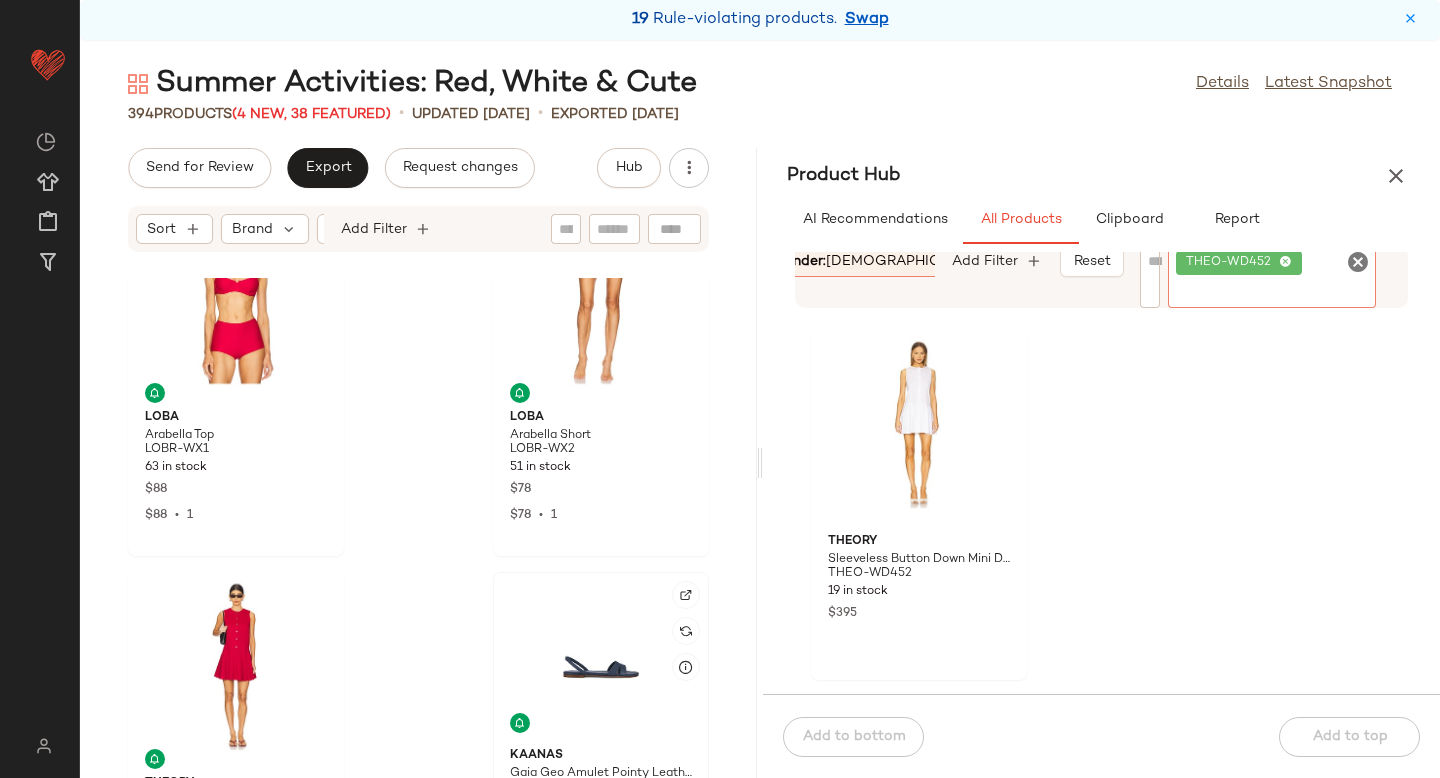 scroll, scrollTop: 0, scrollLeft: 0, axis: both 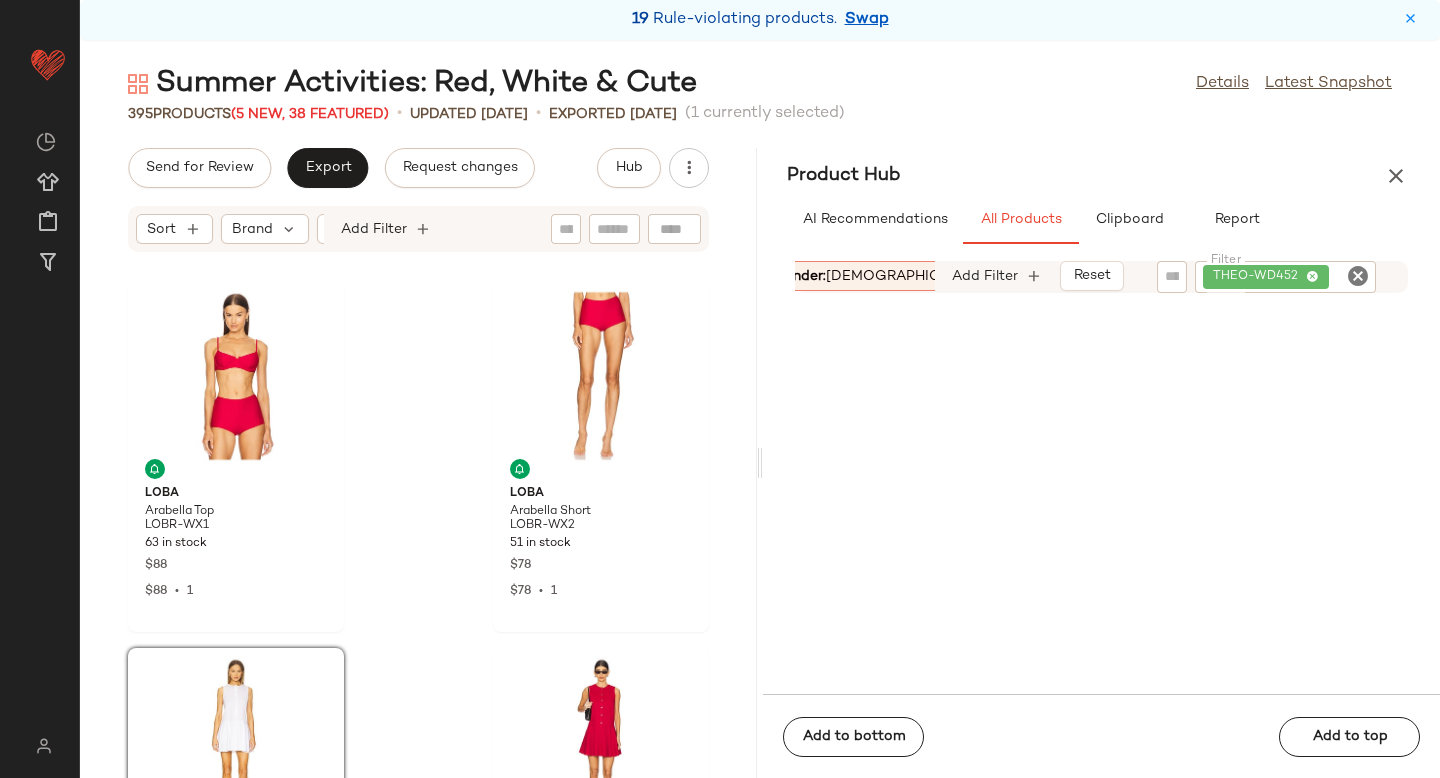 drag, startPoint x: 916, startPoint y: 426, endPoint x: 314, endPoint y: 7, distance: 733.461 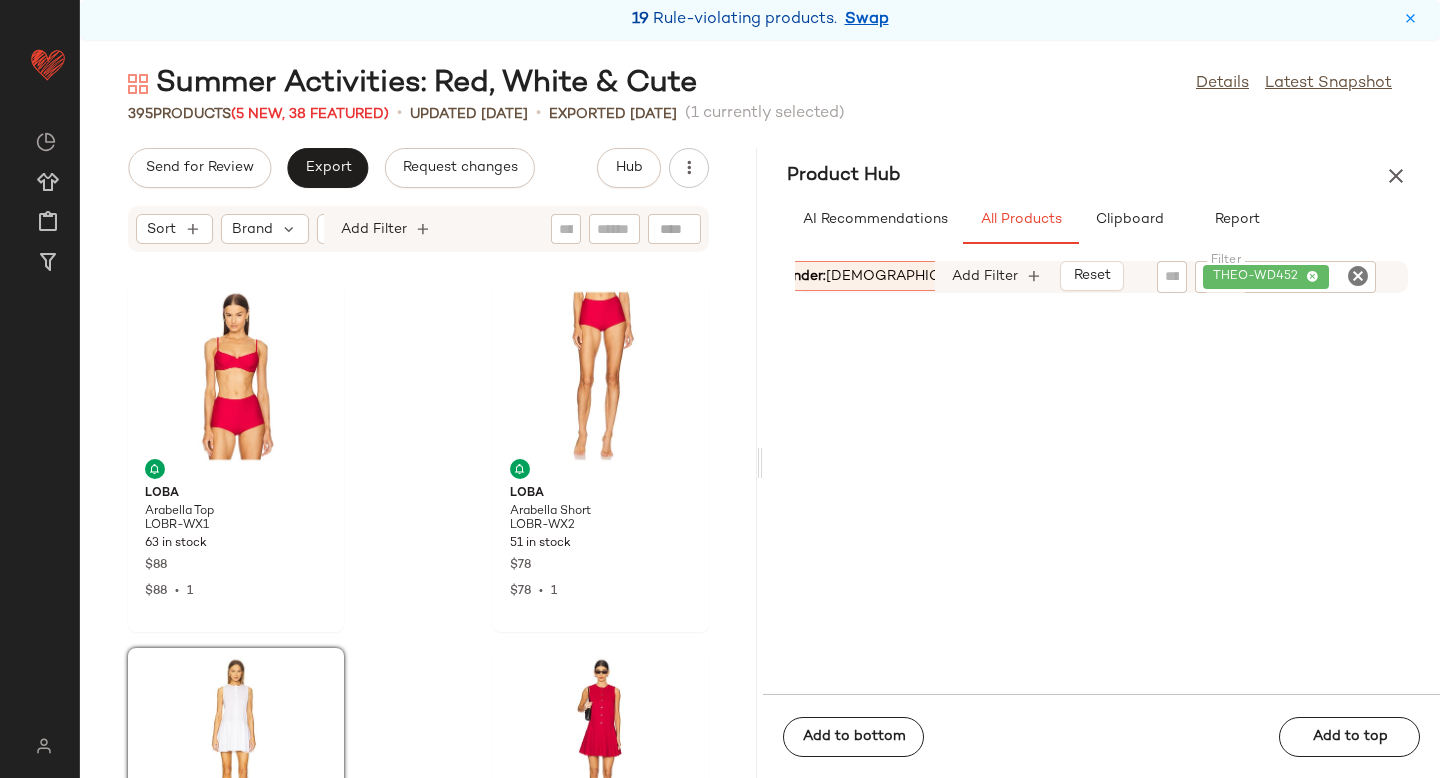 click 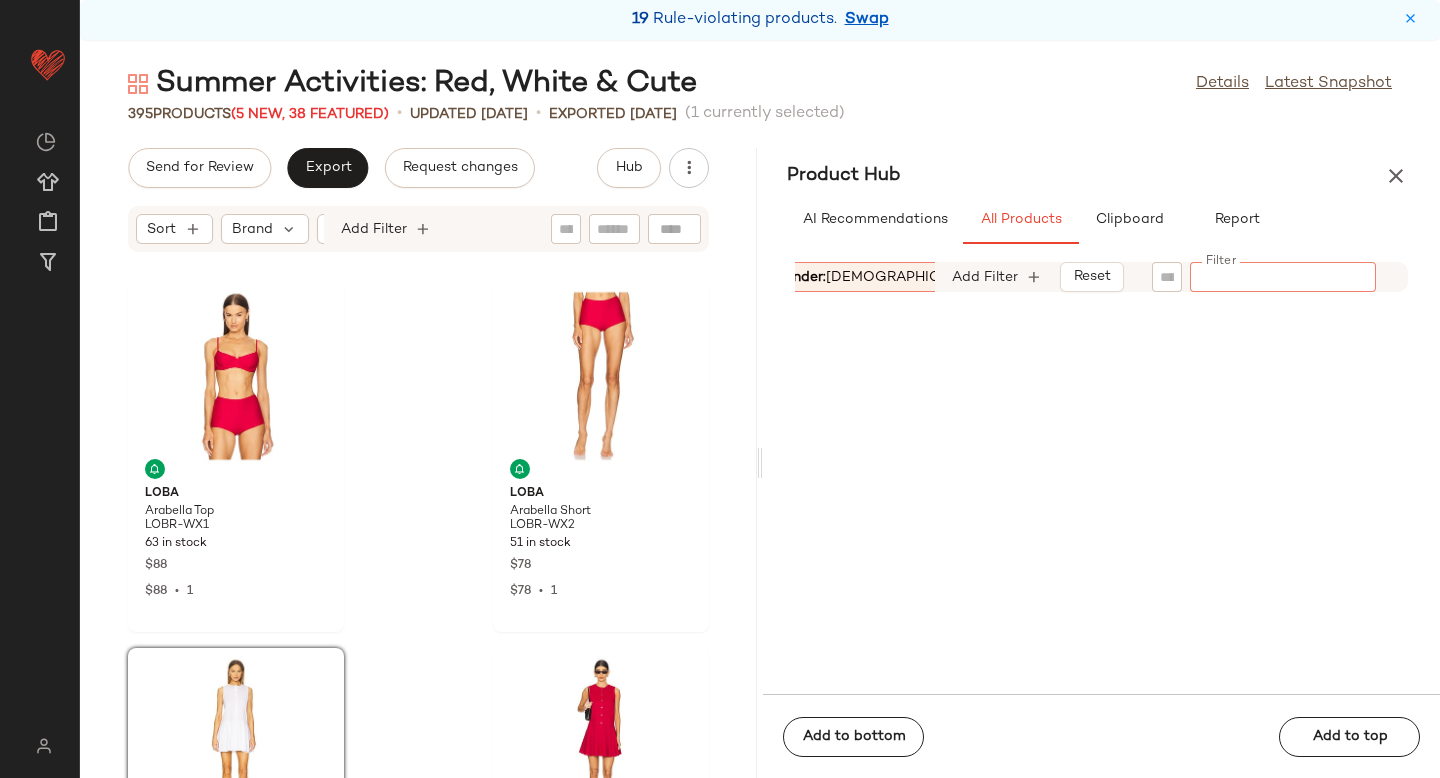 paste on "**********" 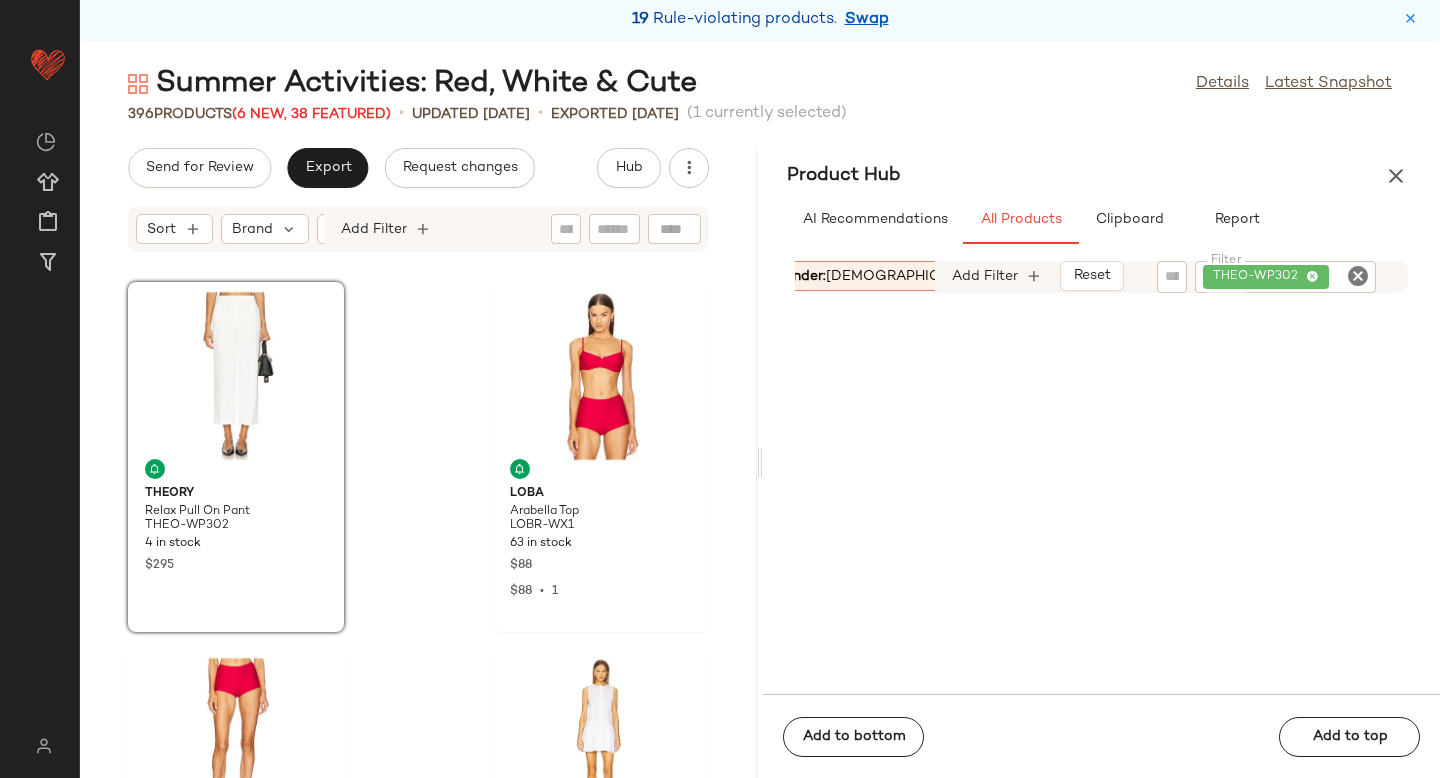 drag, startPoint x: 891, startPoint y: 455, endPoint x: 261, endPoint y: 6, distance: 773.6285 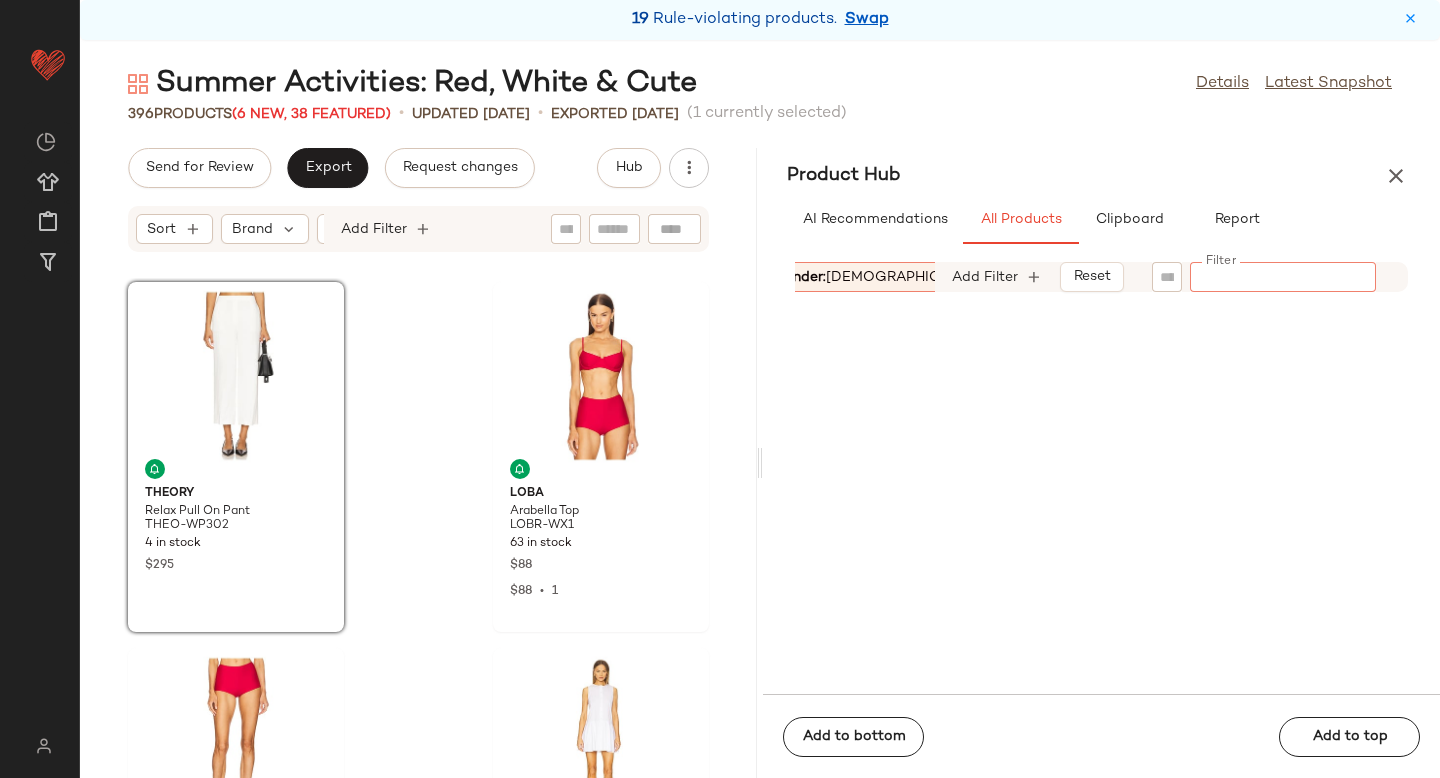 paste on "**********" 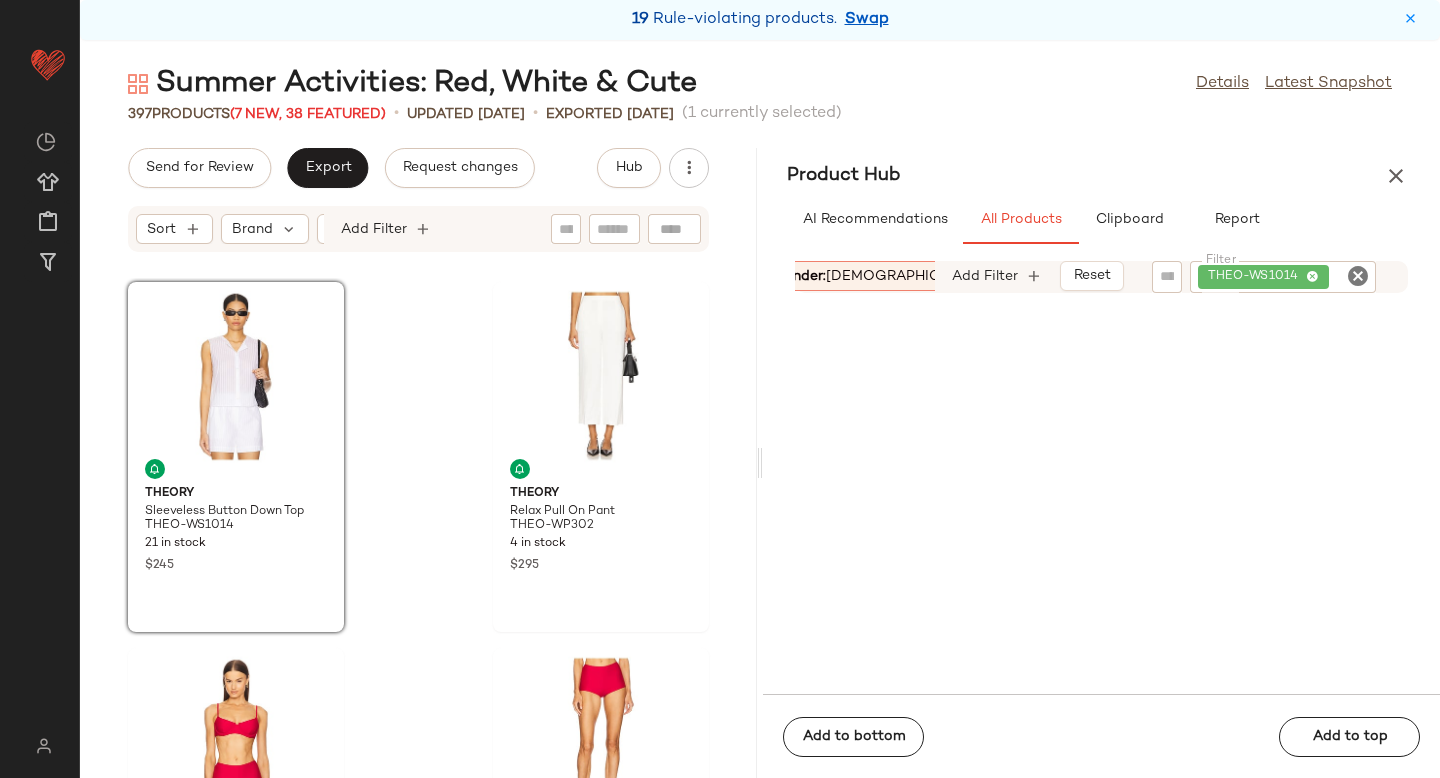 click 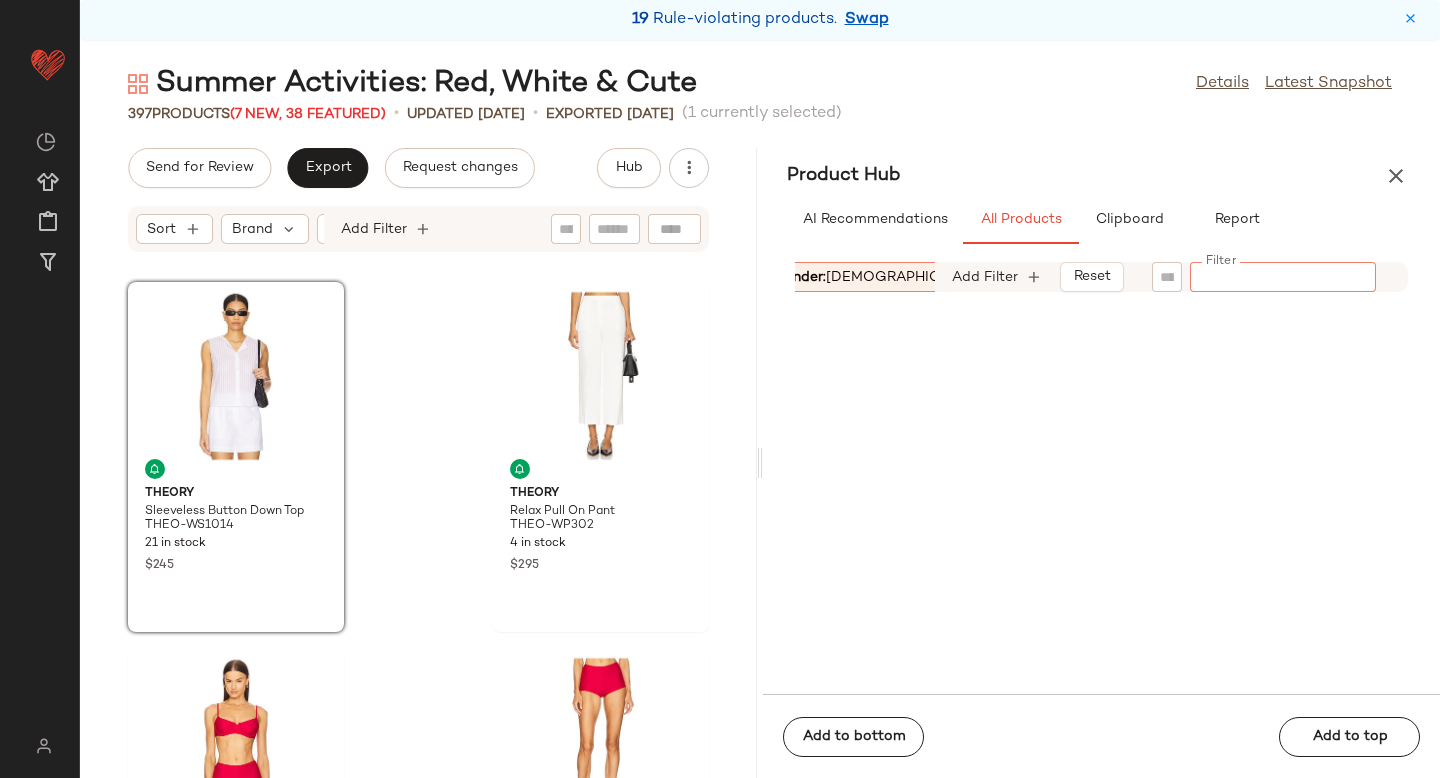 paste on "*********" 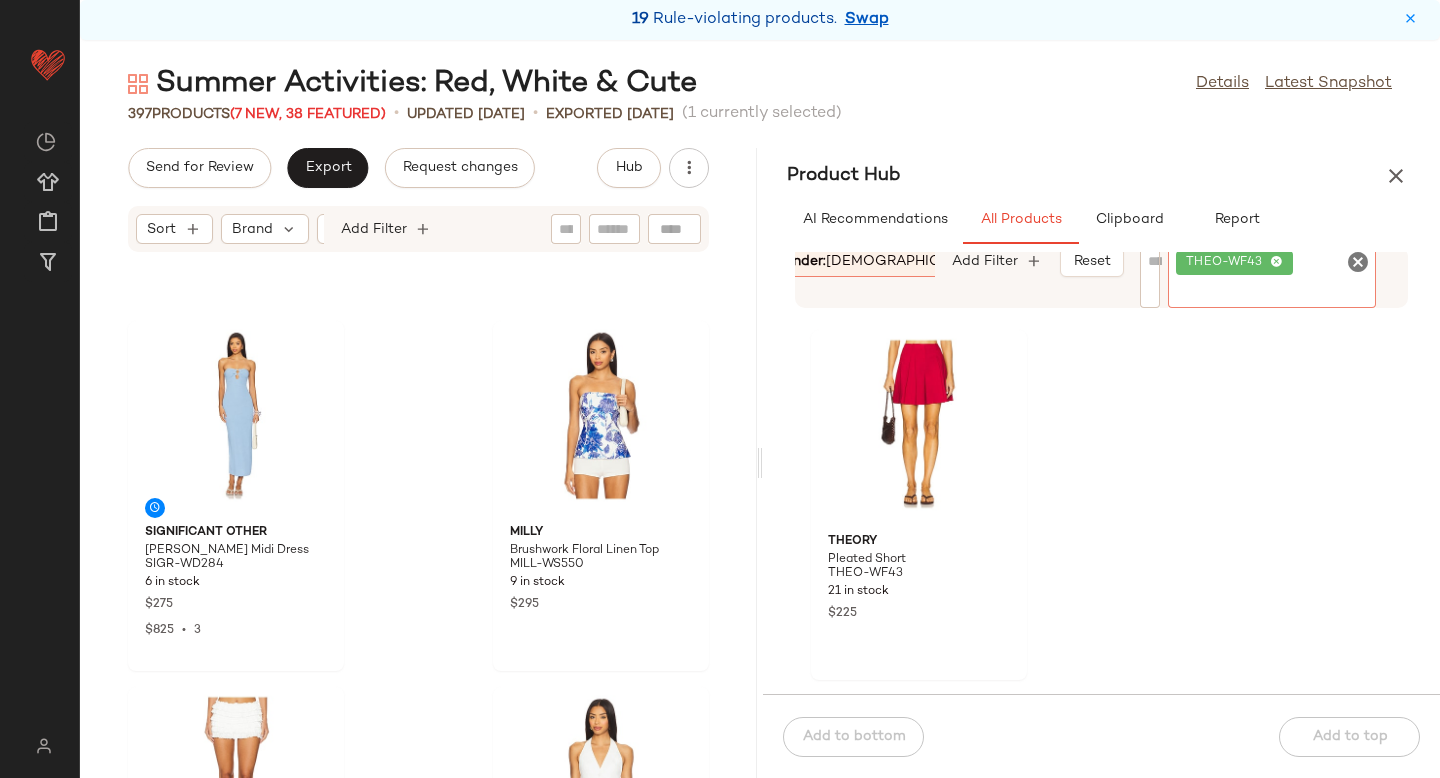 scroll, scrollTop: 2807, scrollLeft: 0, axis: vertical 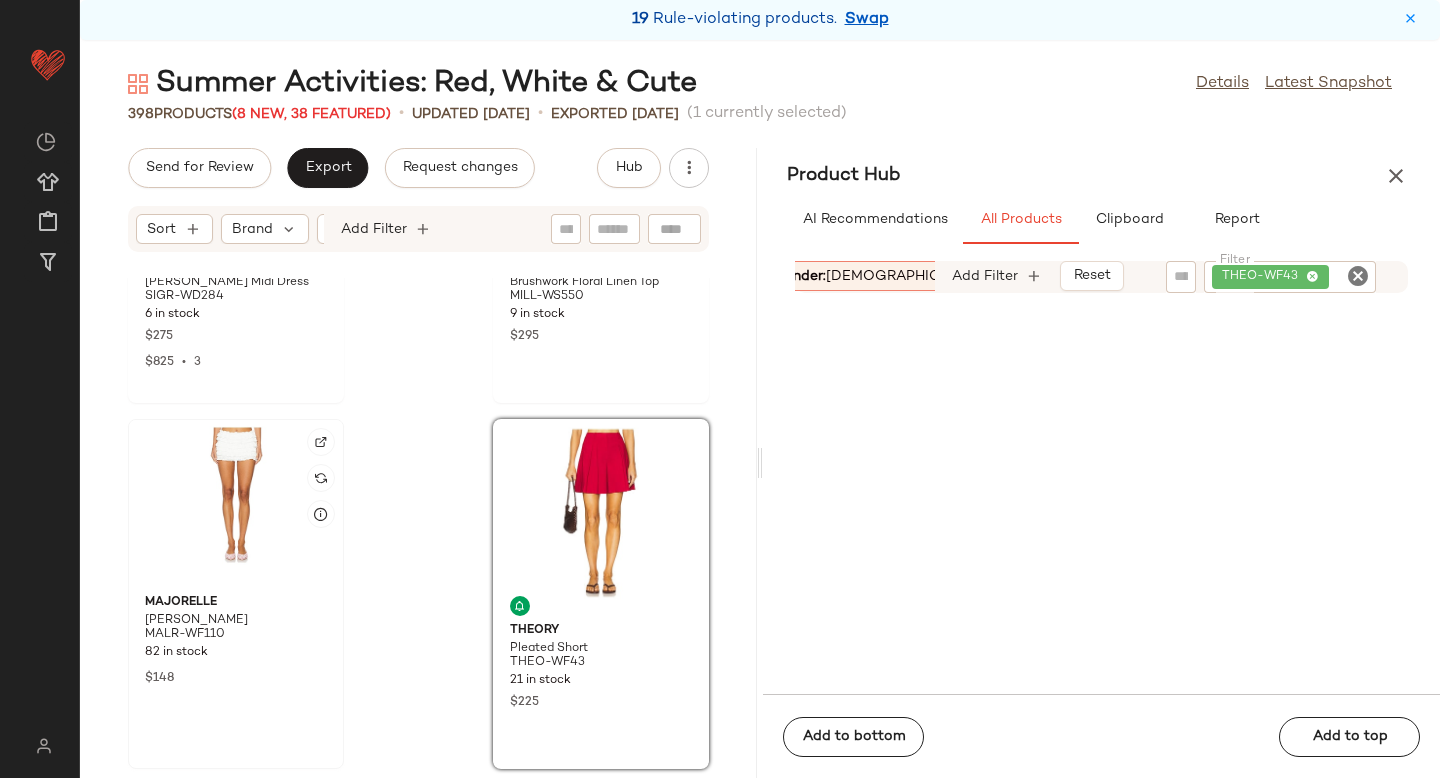 click 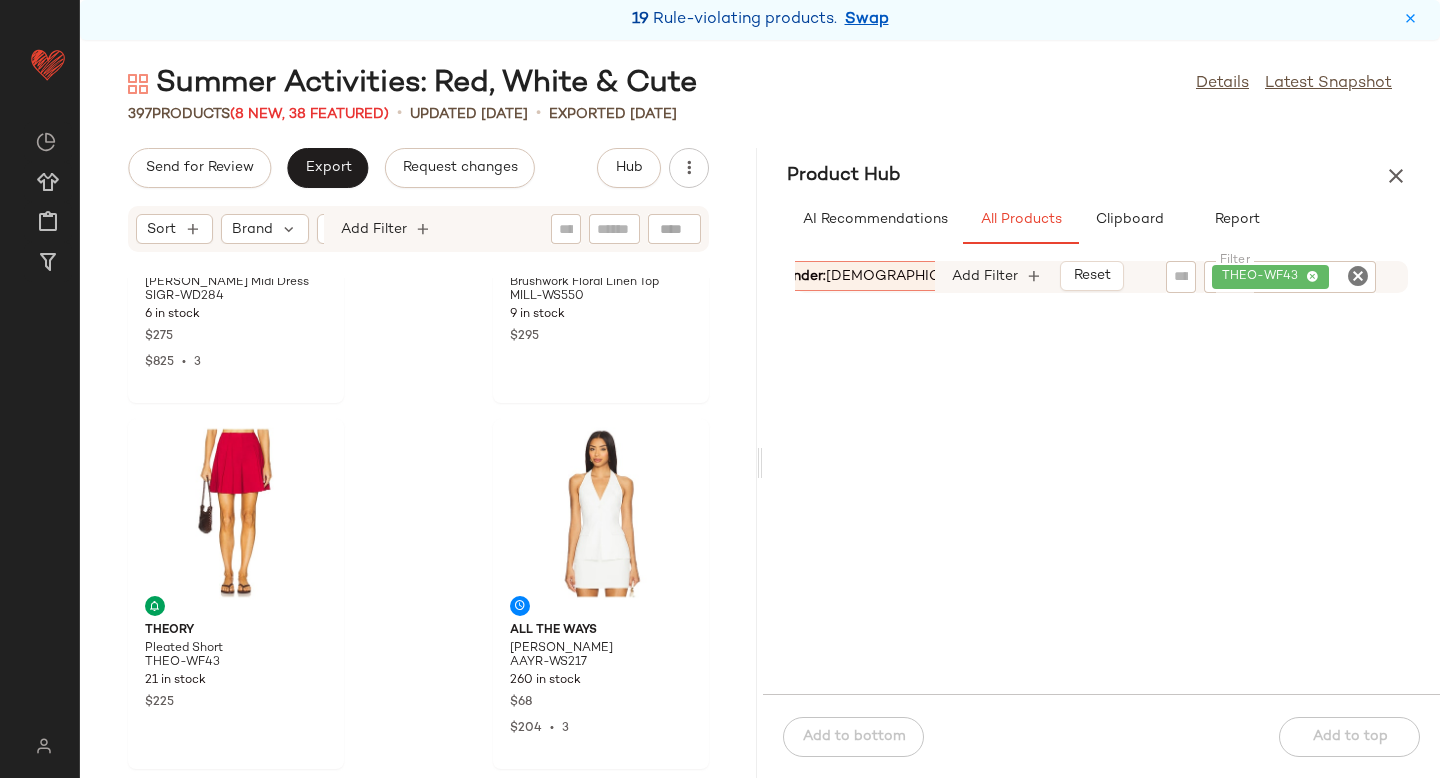 click 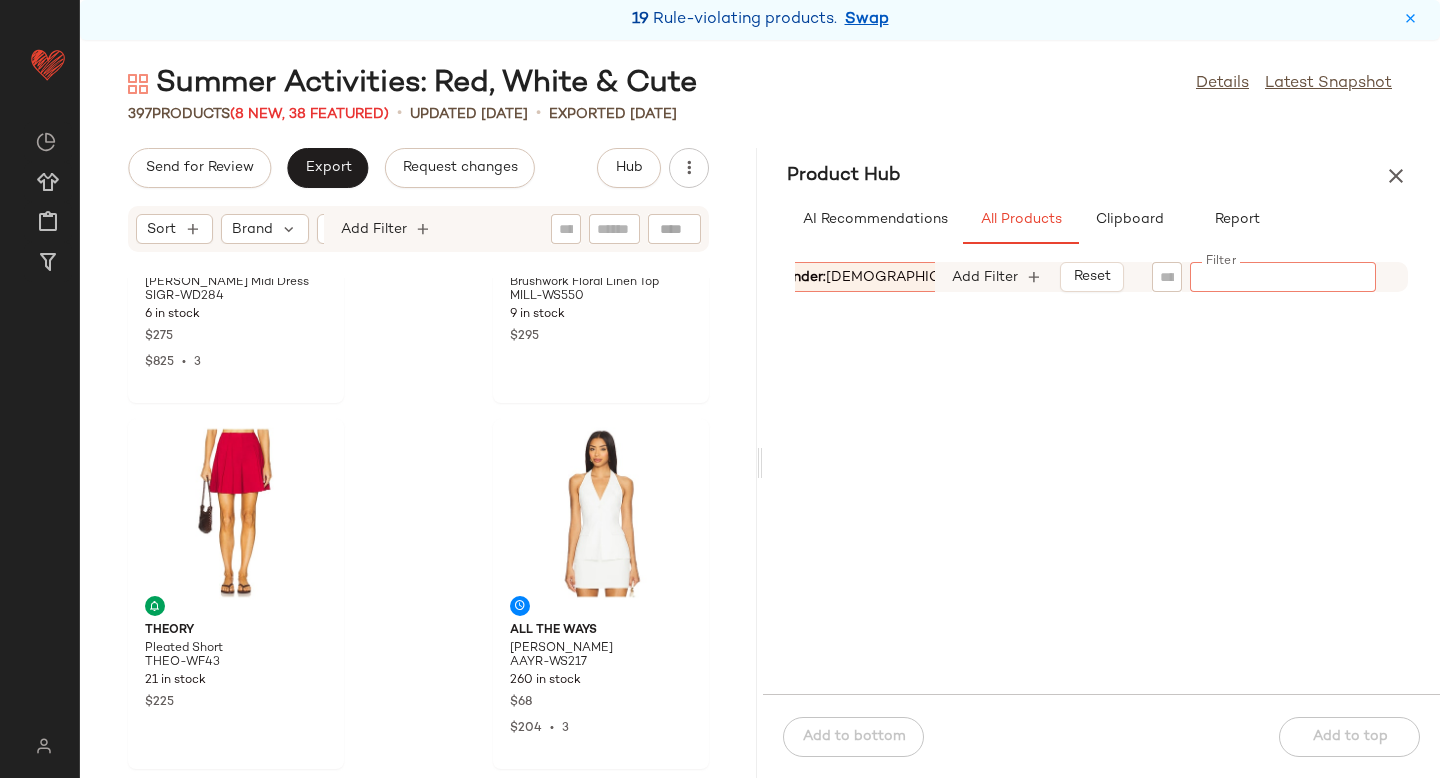 paste on "**********" 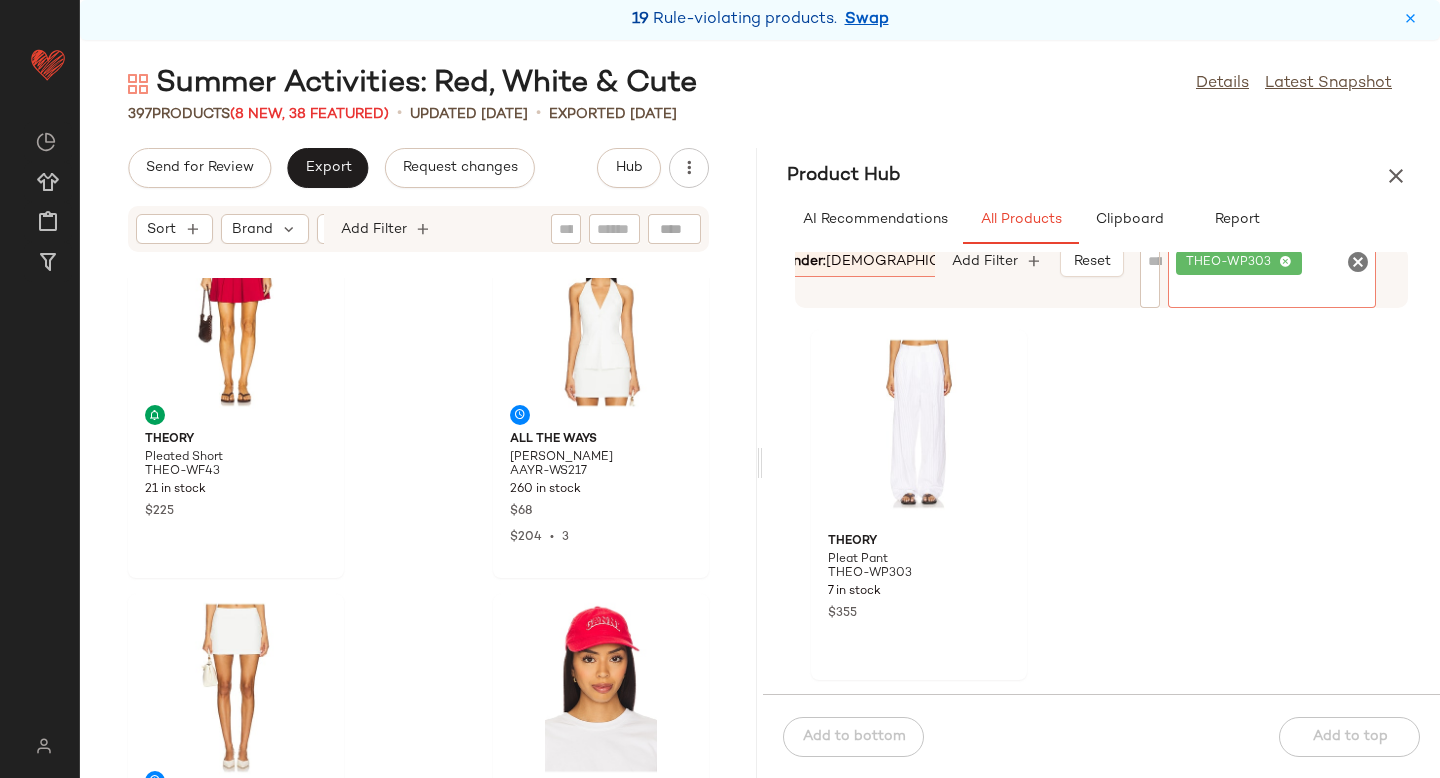 scroll, scrollTop: 3015, scrollLeft: 0, axis: vertical 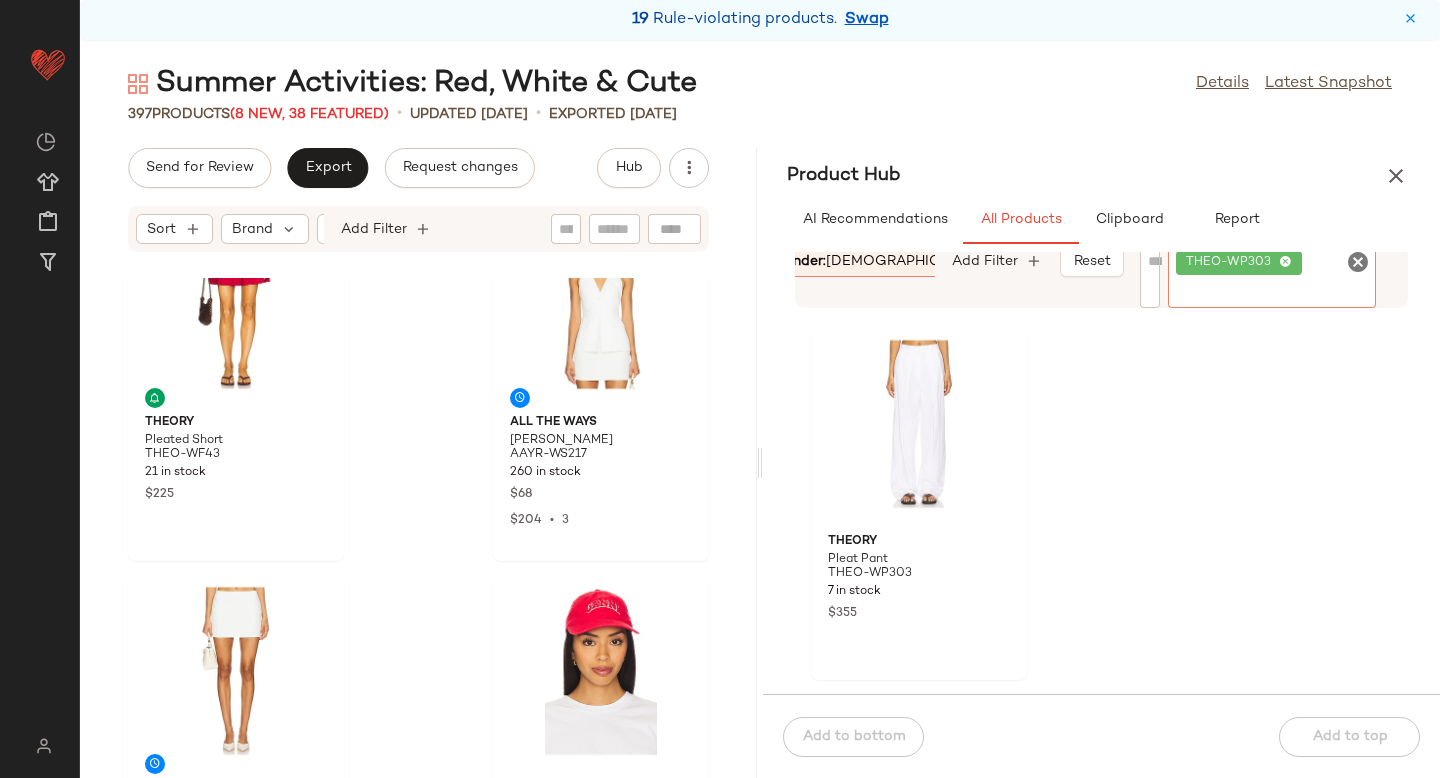 click 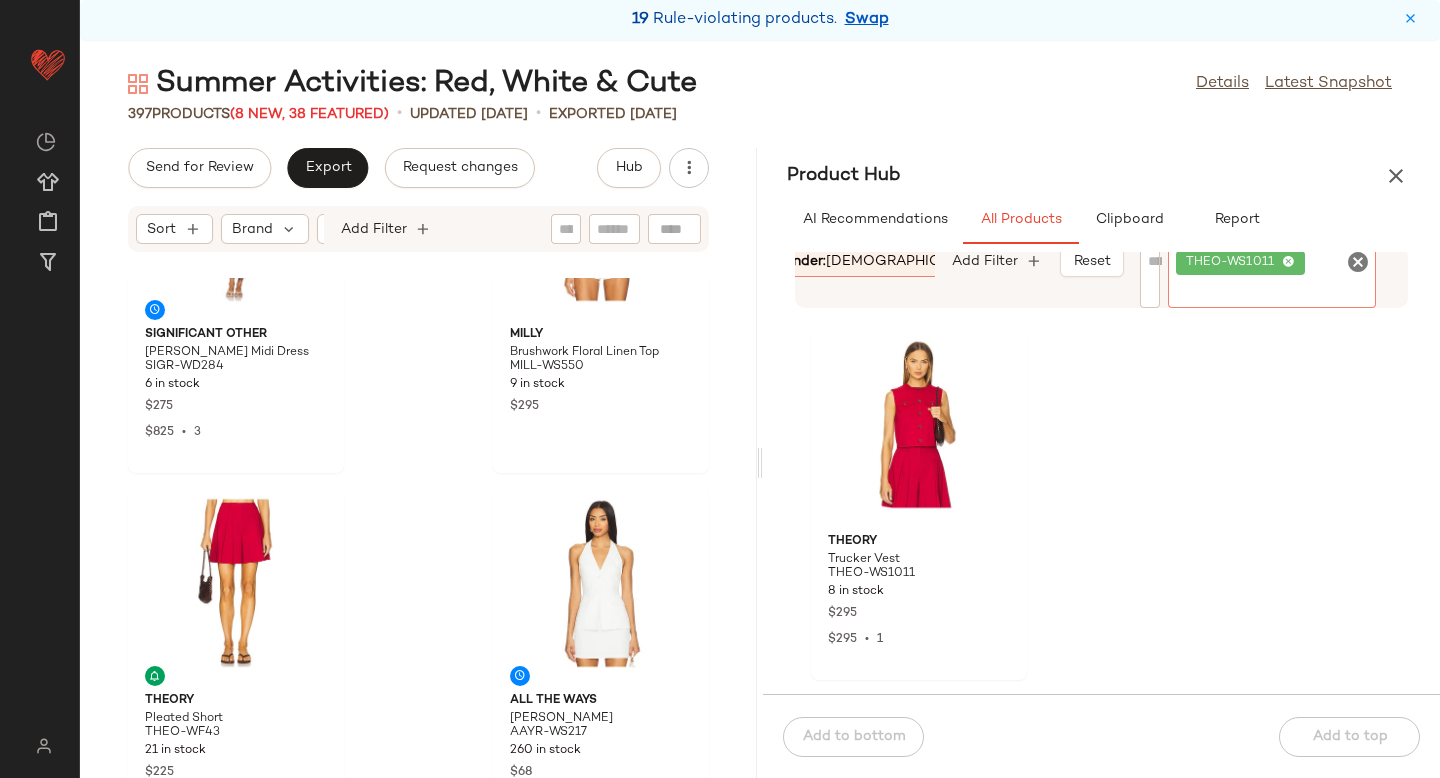 scroll, scrollTop: 2726, scrollLeft: 0, axis: vertical 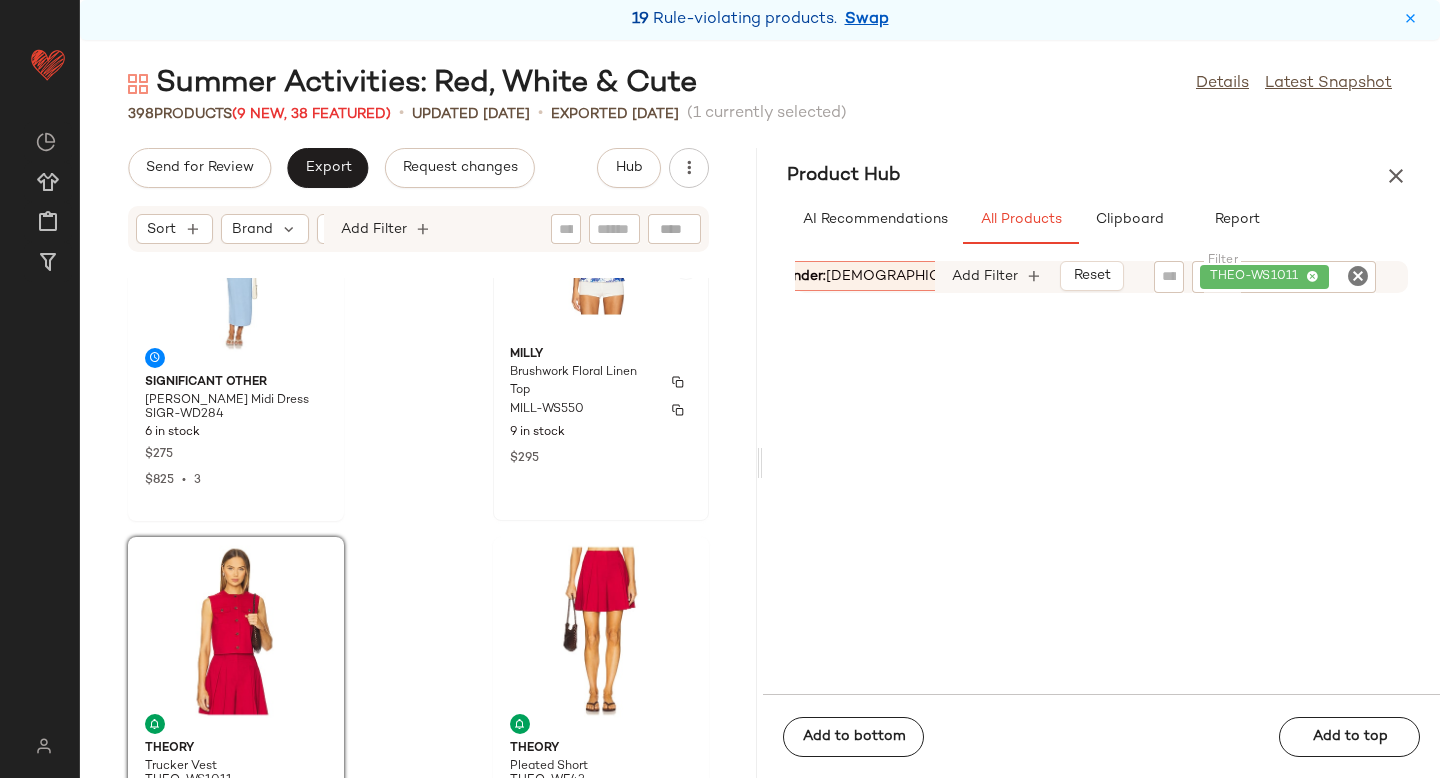 click on "Brushwork Floral Linen Top" at bounding box center [583, 382] 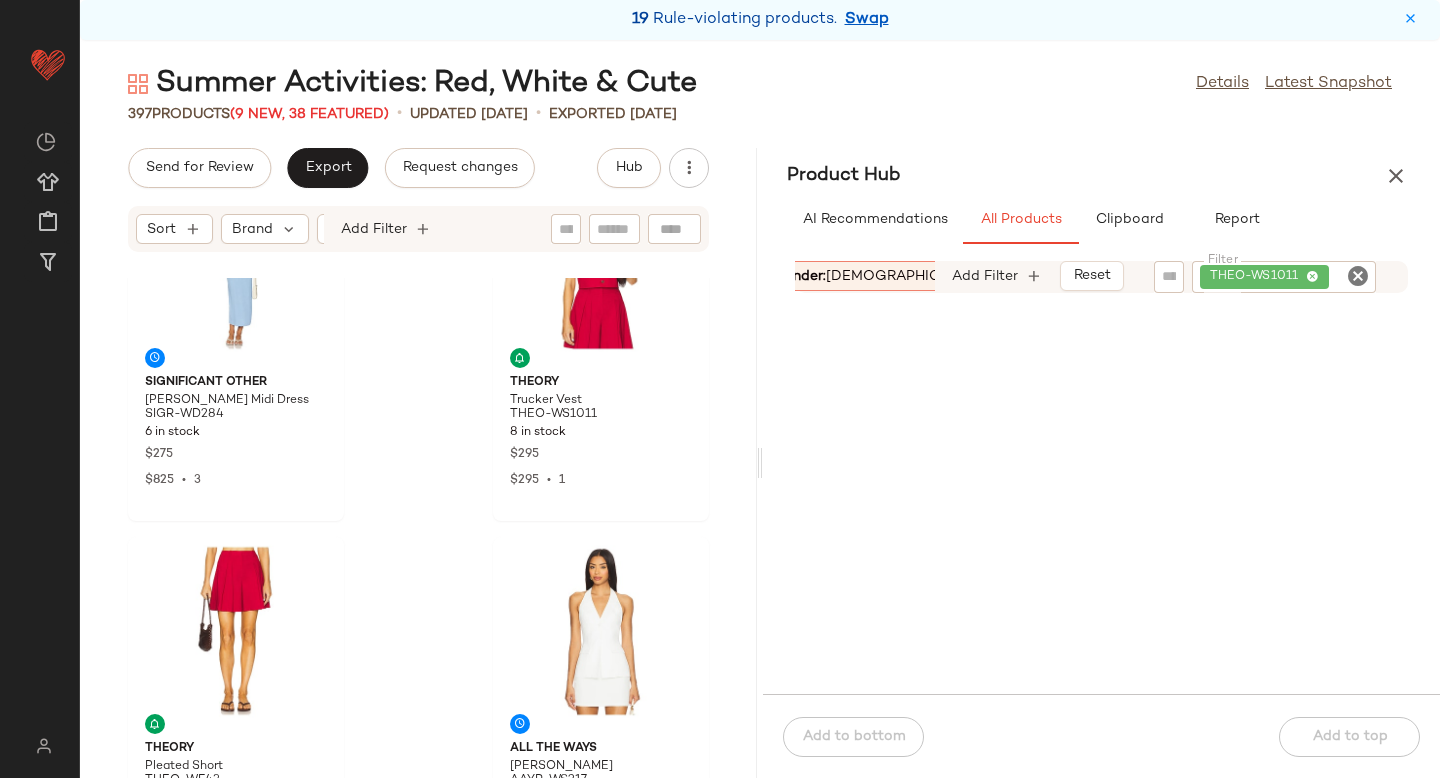 click 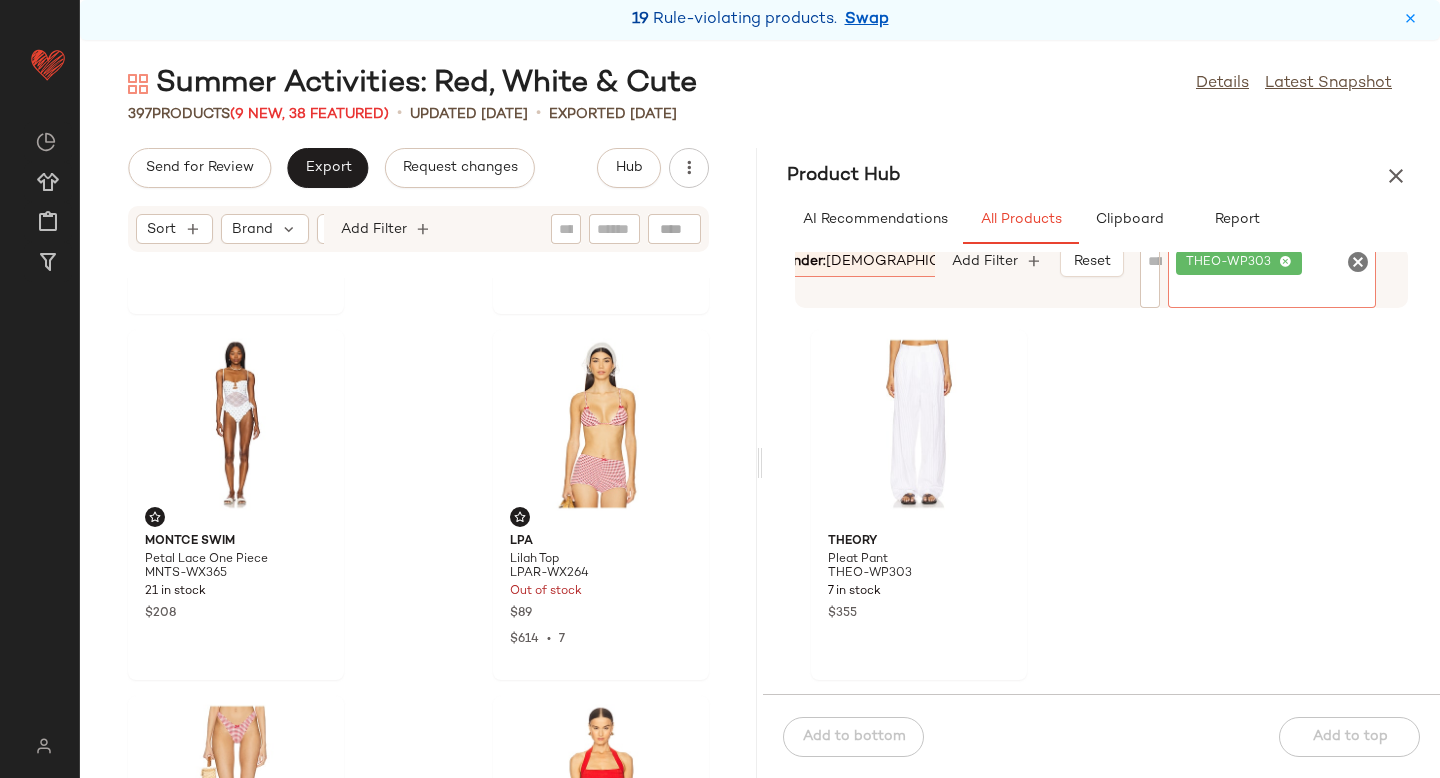 scroll, scrollTop: 5430, scrollLeft: 0, axis: vertical 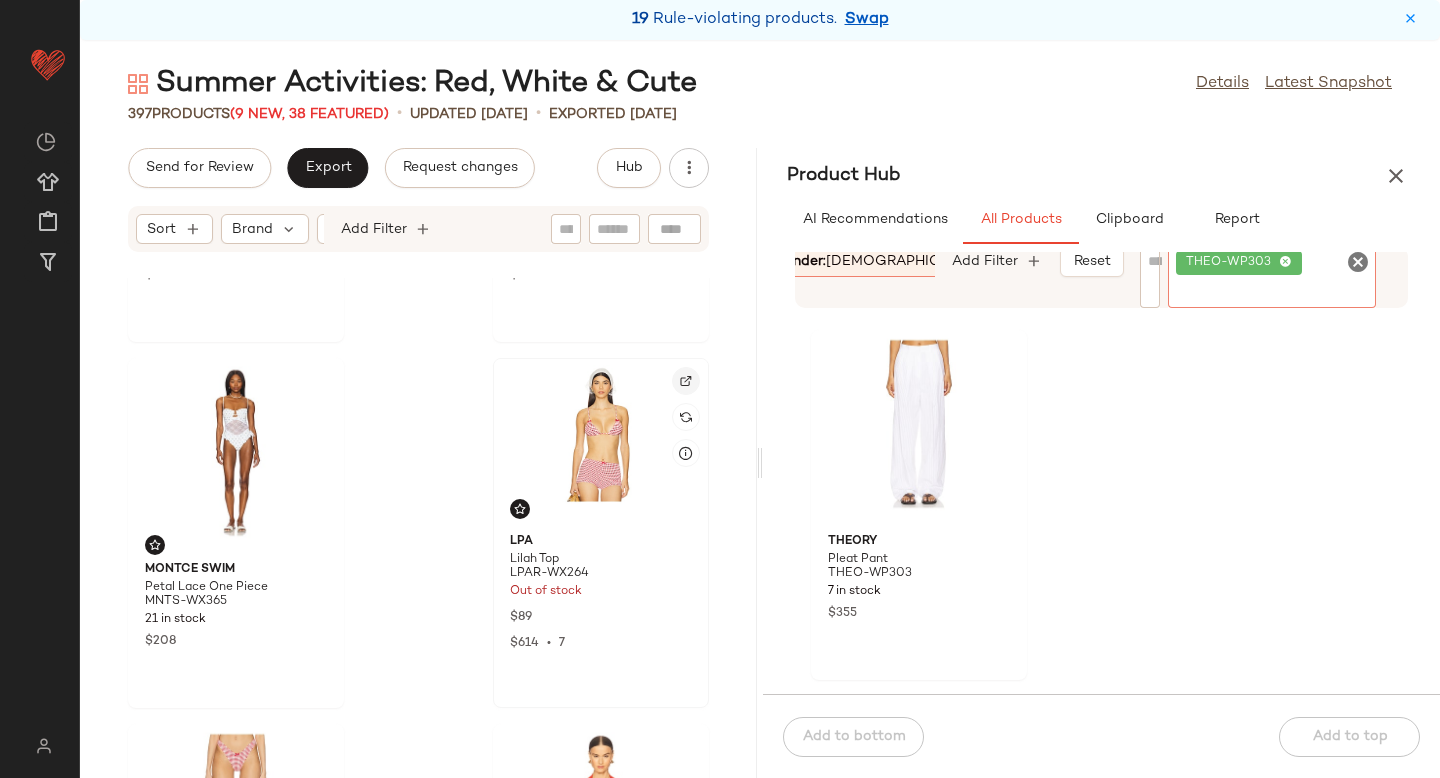 click 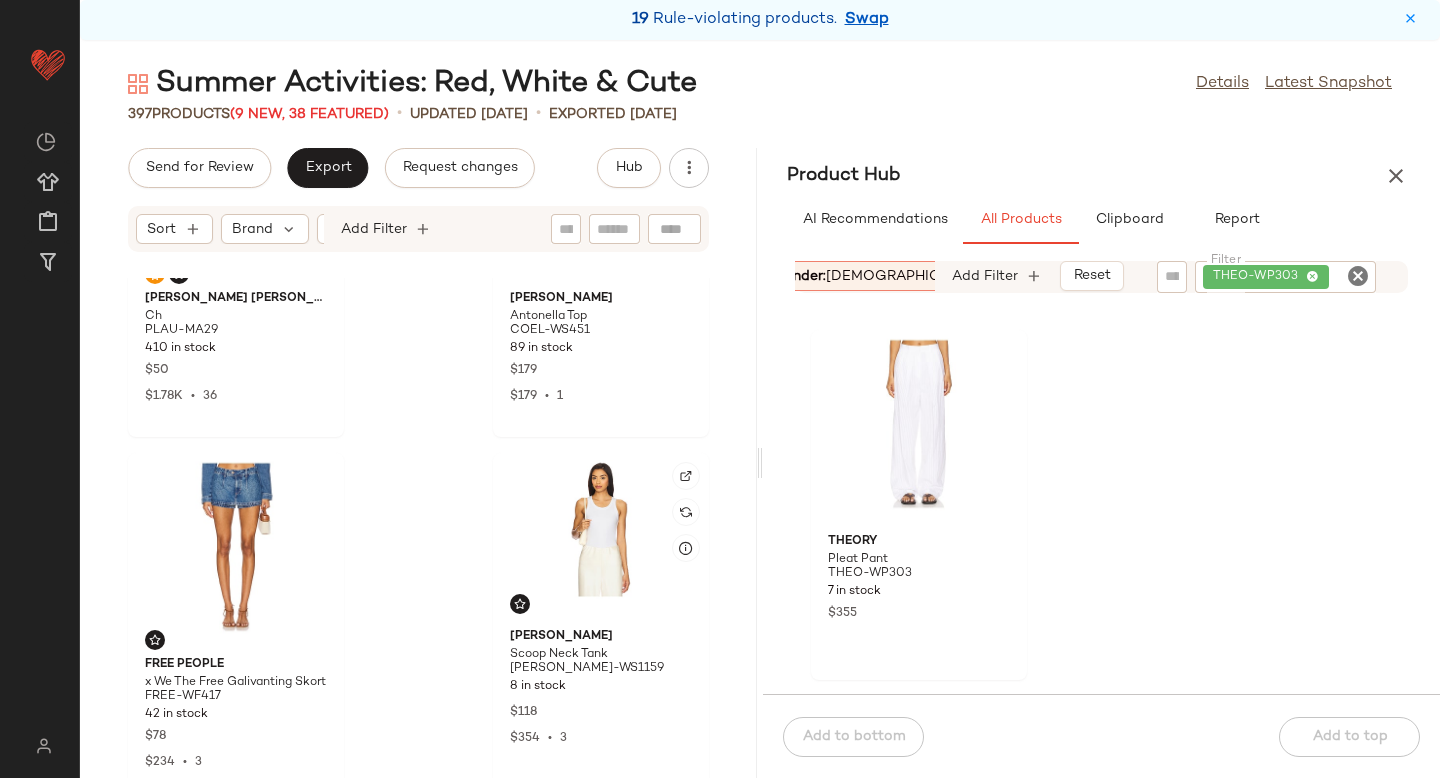 scroll, scrollTop: 7169, scrollLeft: 0, axis: vertical 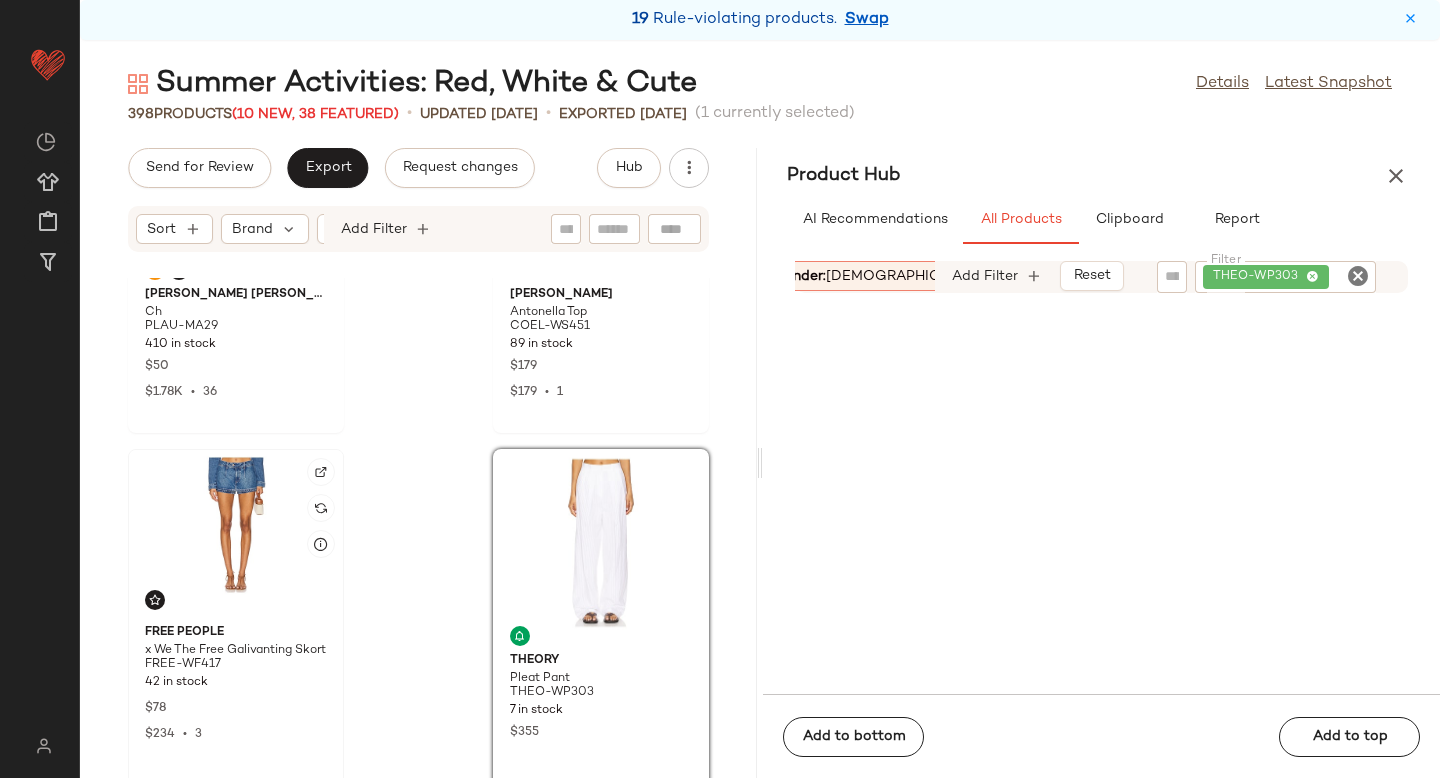 click 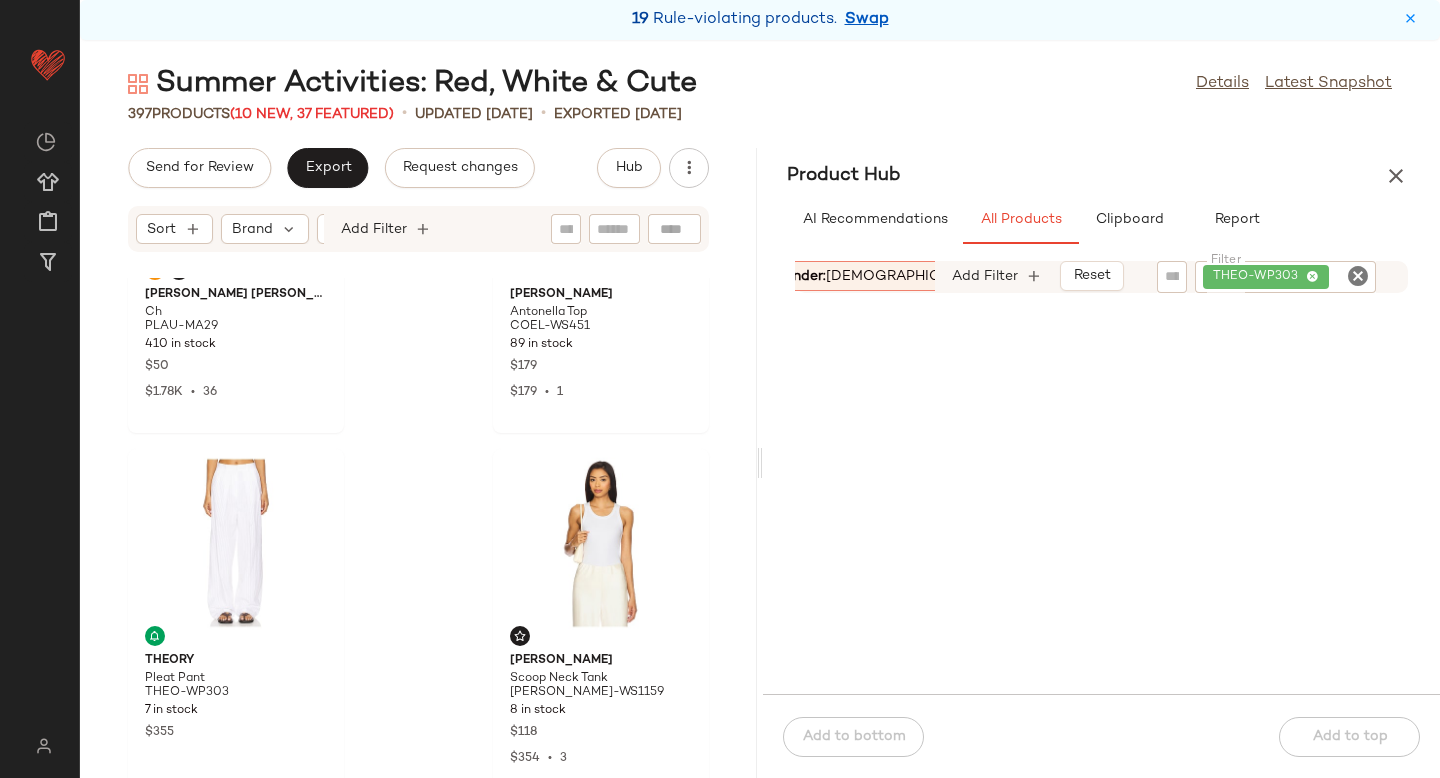 click 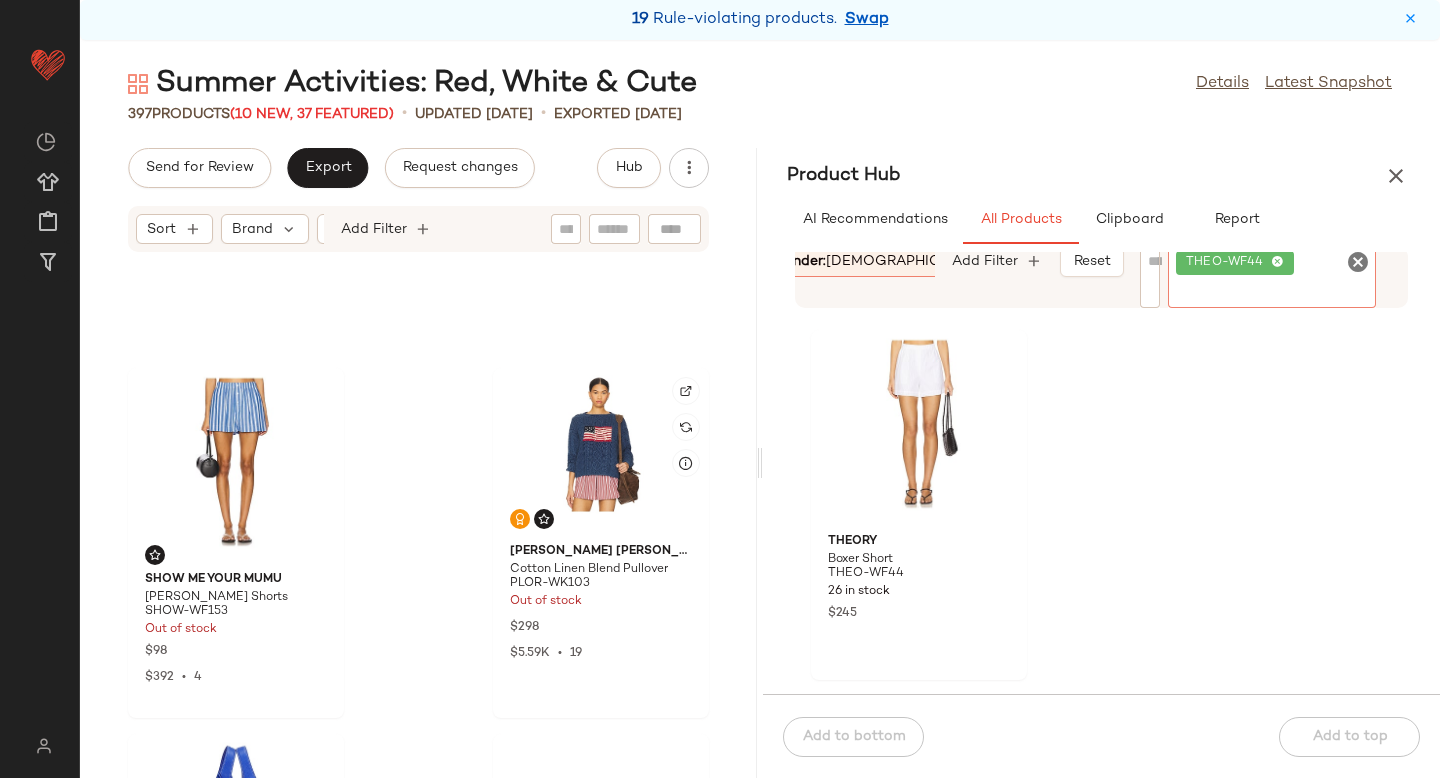 scroll, scrollTop: 7617, scrollLeft: 0, axis: vertical 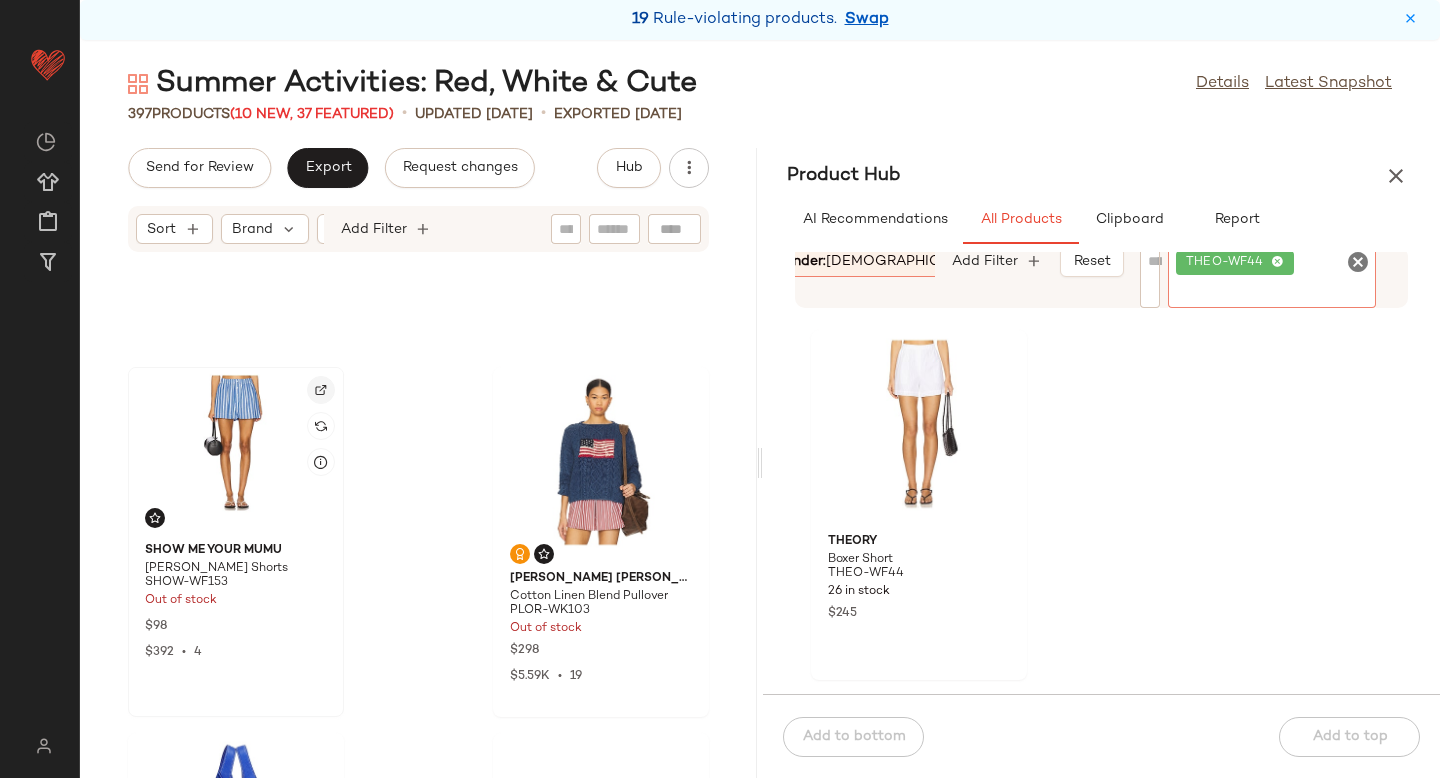 click at bounding box center [321, 390] 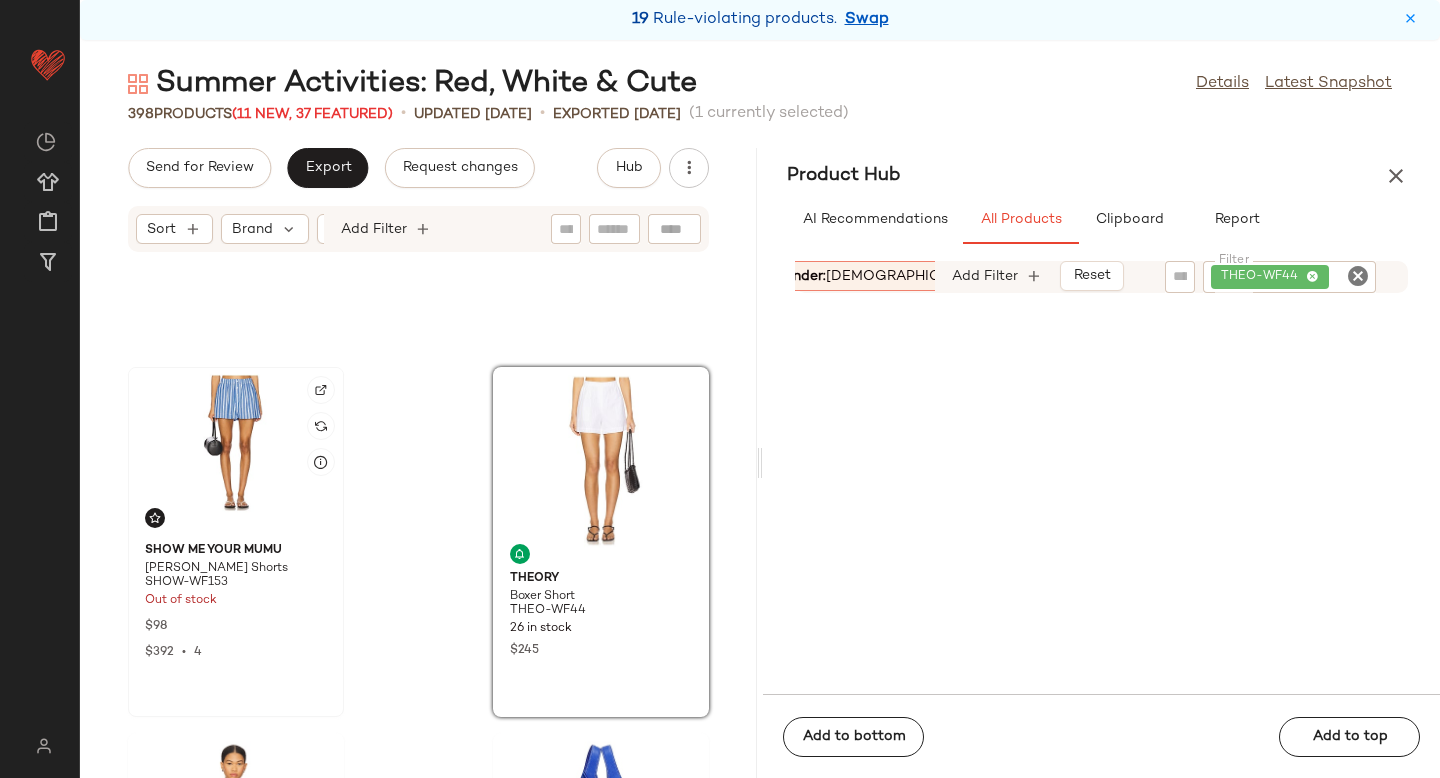 click 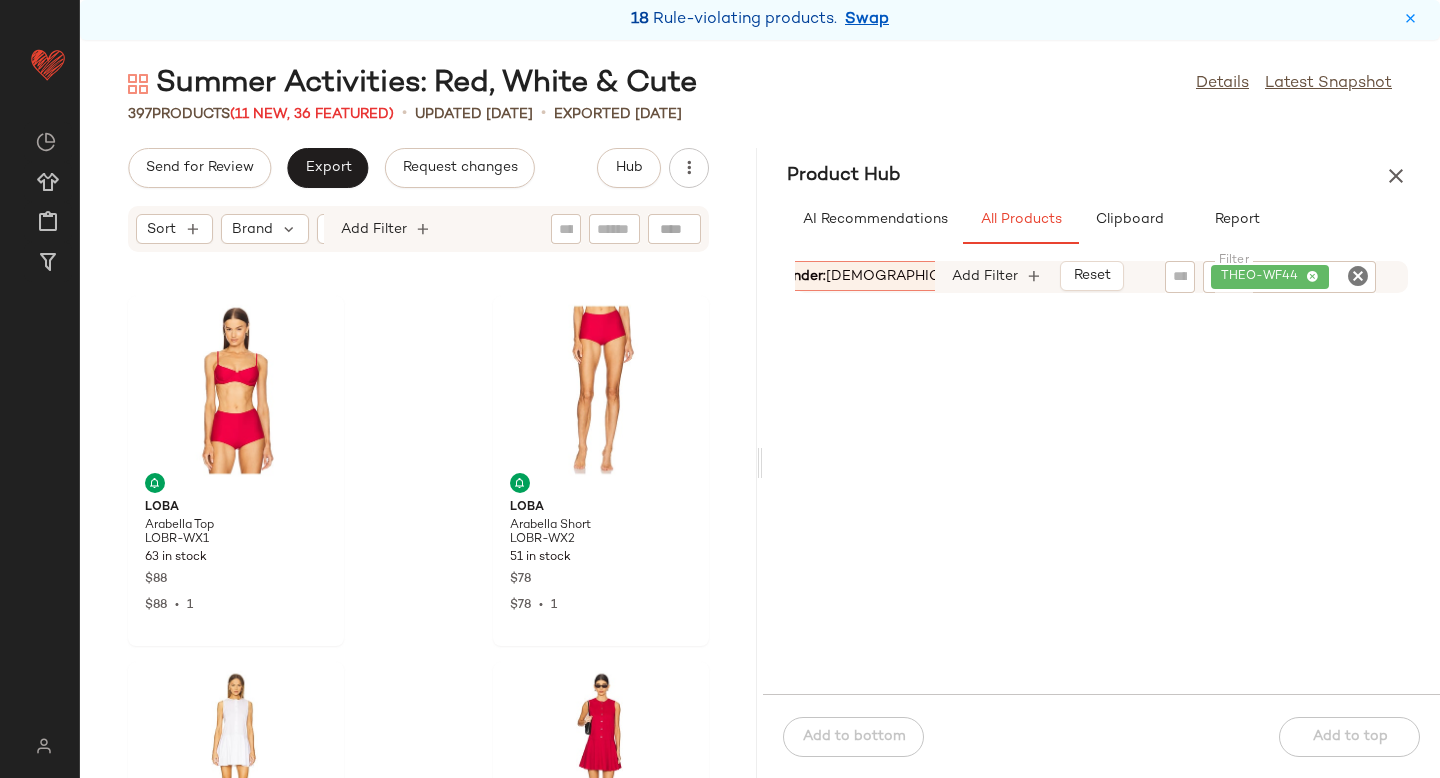 scroll, scrollTop: 0, scrollLeft: 0, axis: both 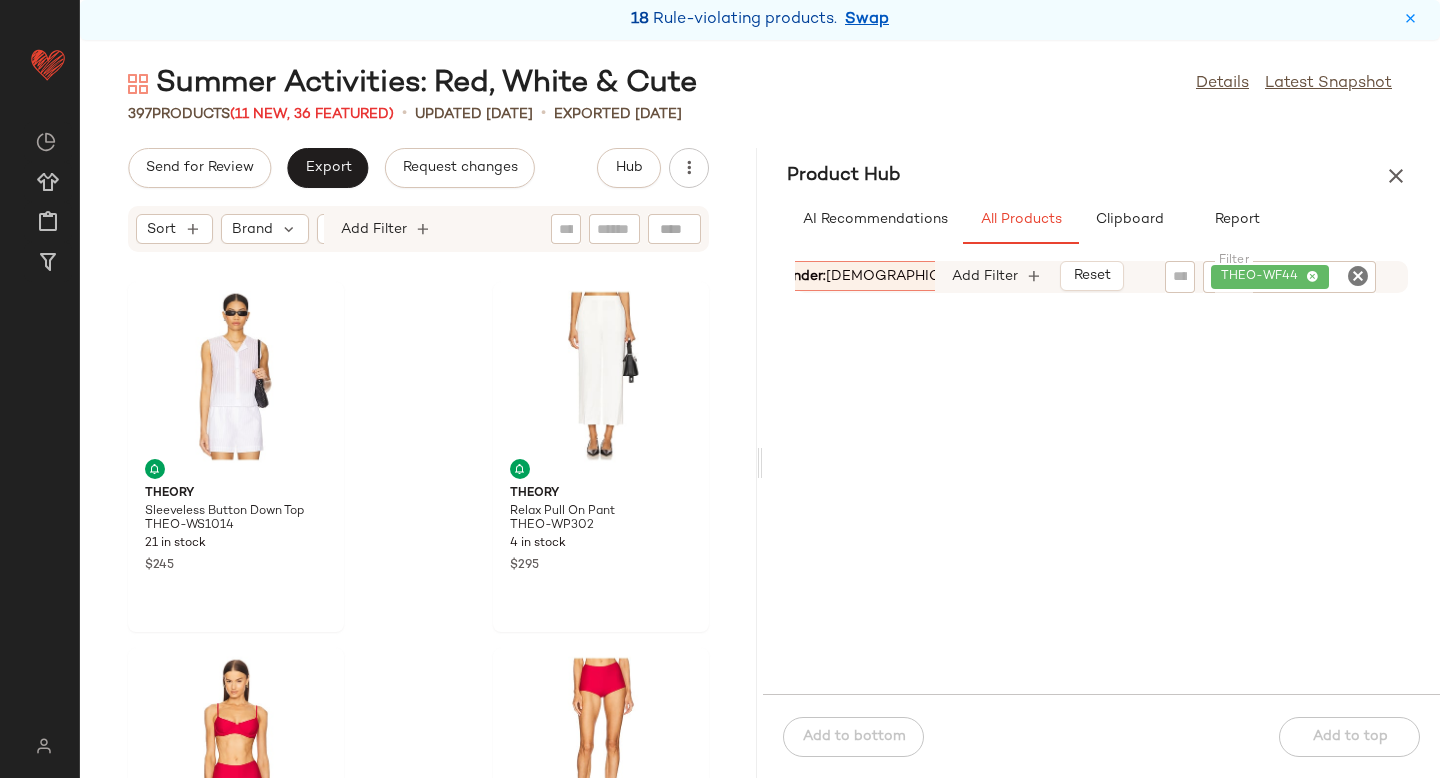 click 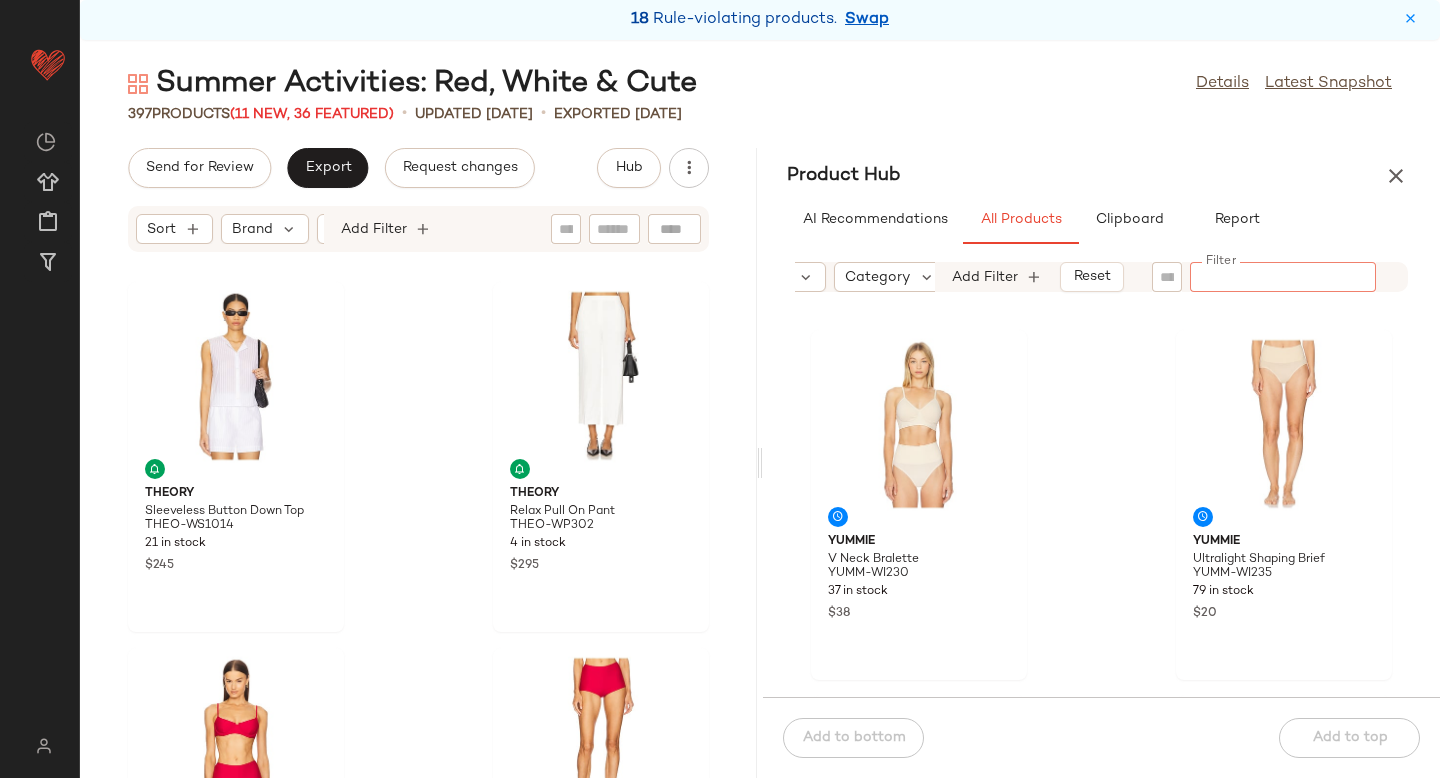 scroll, scrollTop: 0, scrollLeft: 152, axis: horizontal 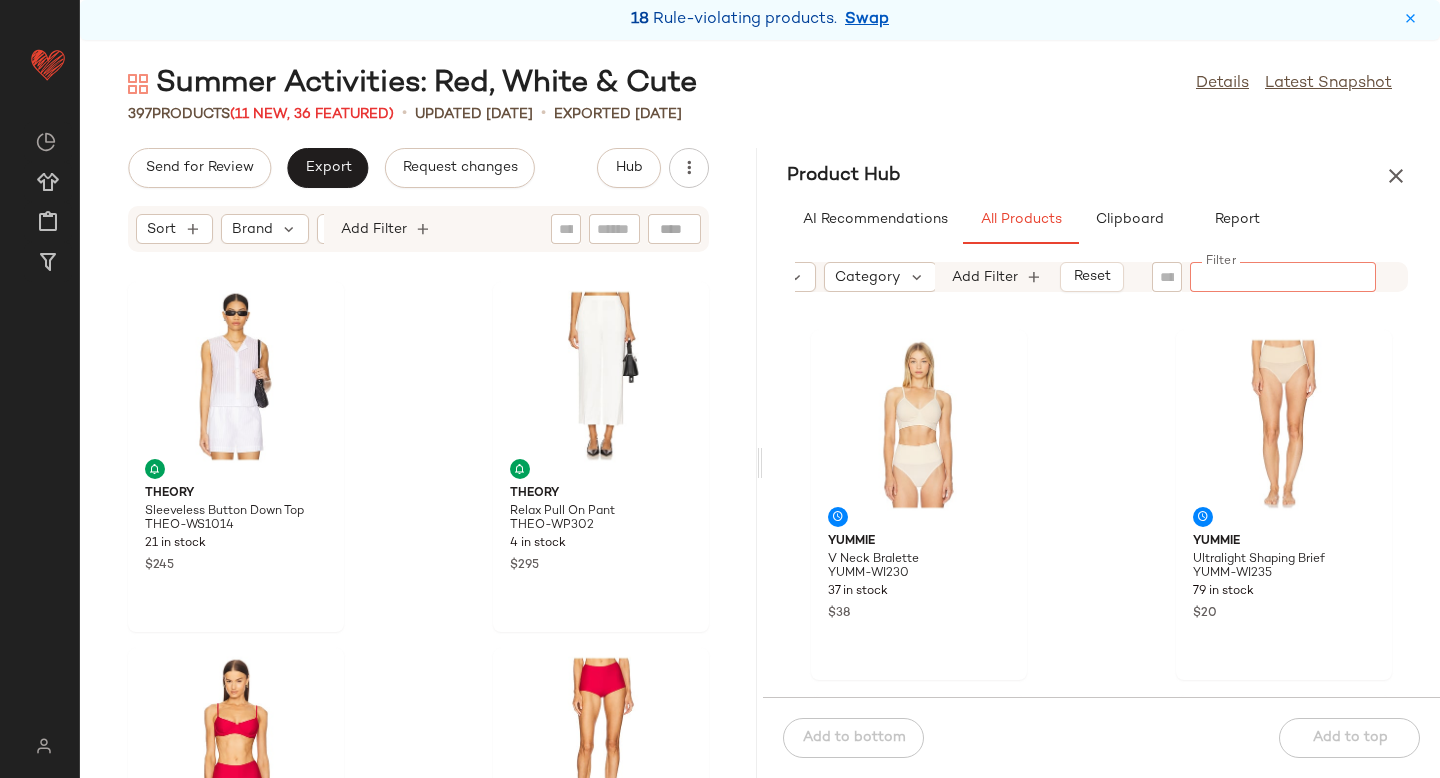 click on "Category" at bounding box center (867, 277) 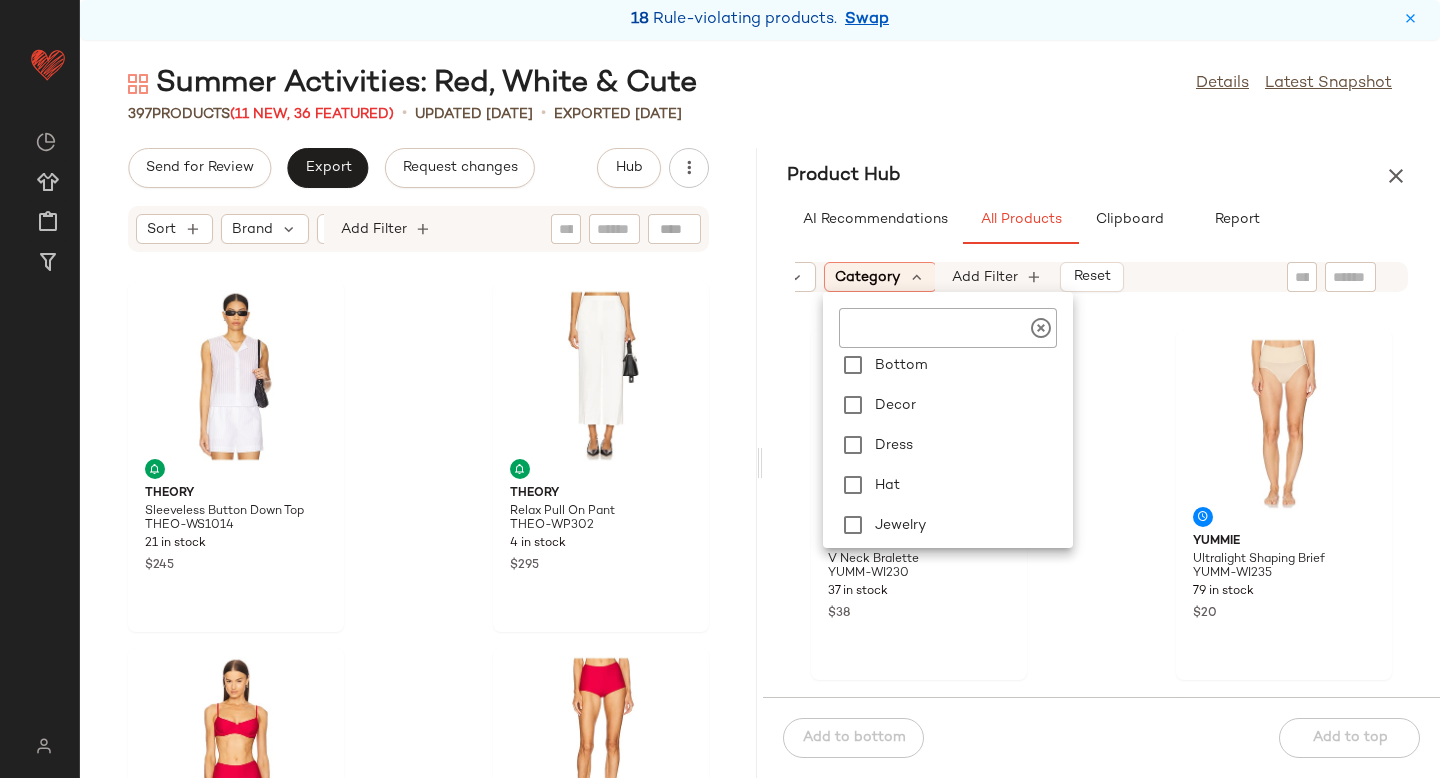 scroll, scrollTop: 131, scrollLeft: 0, axis: vertical 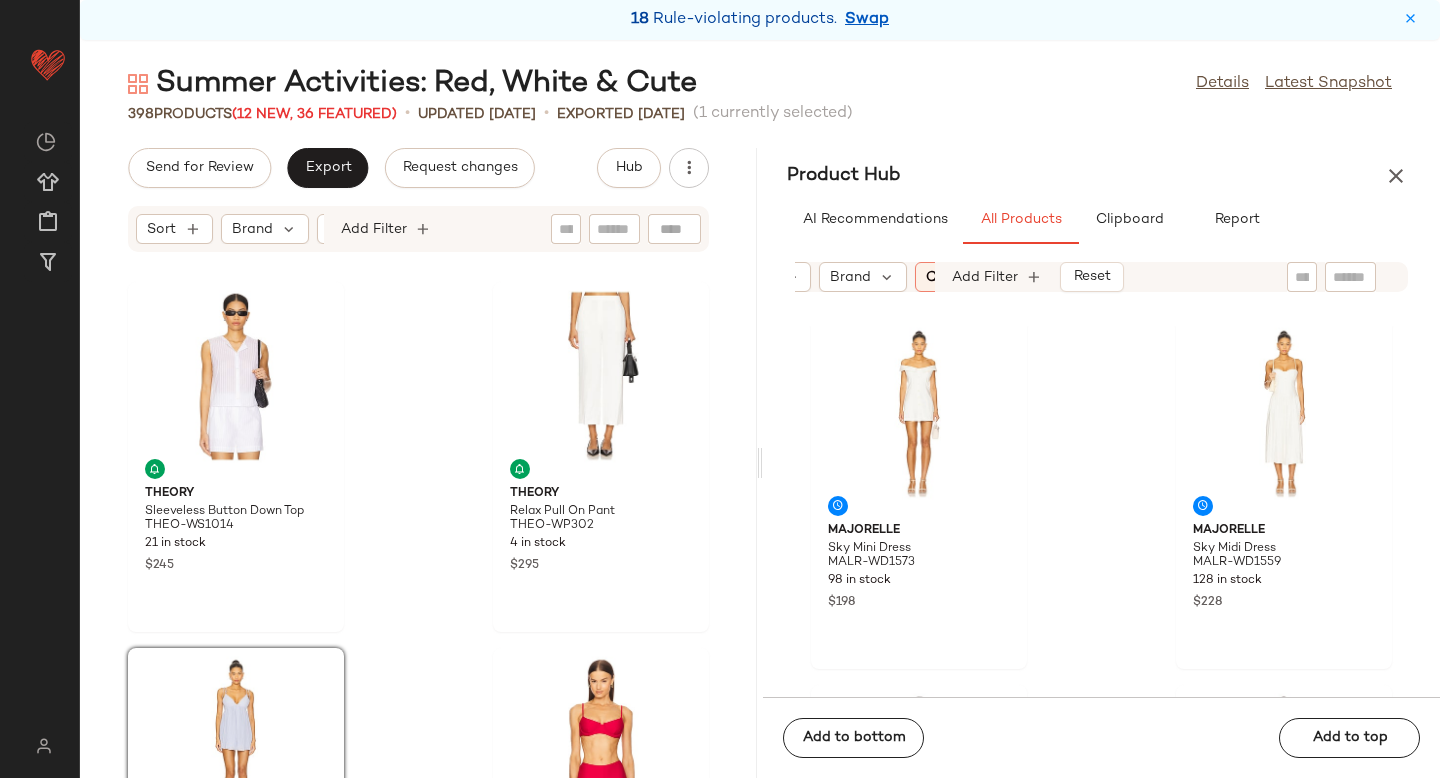 click 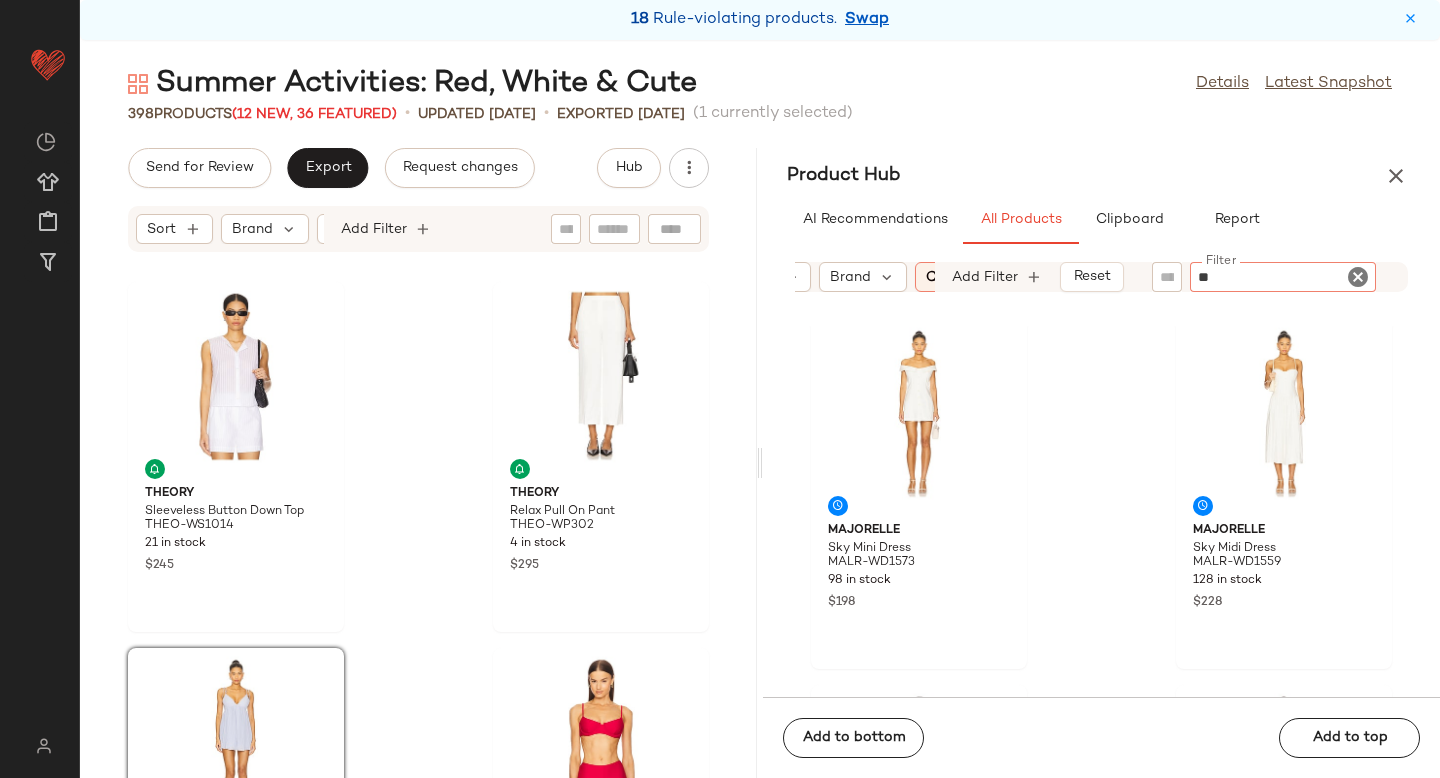 type on "*" 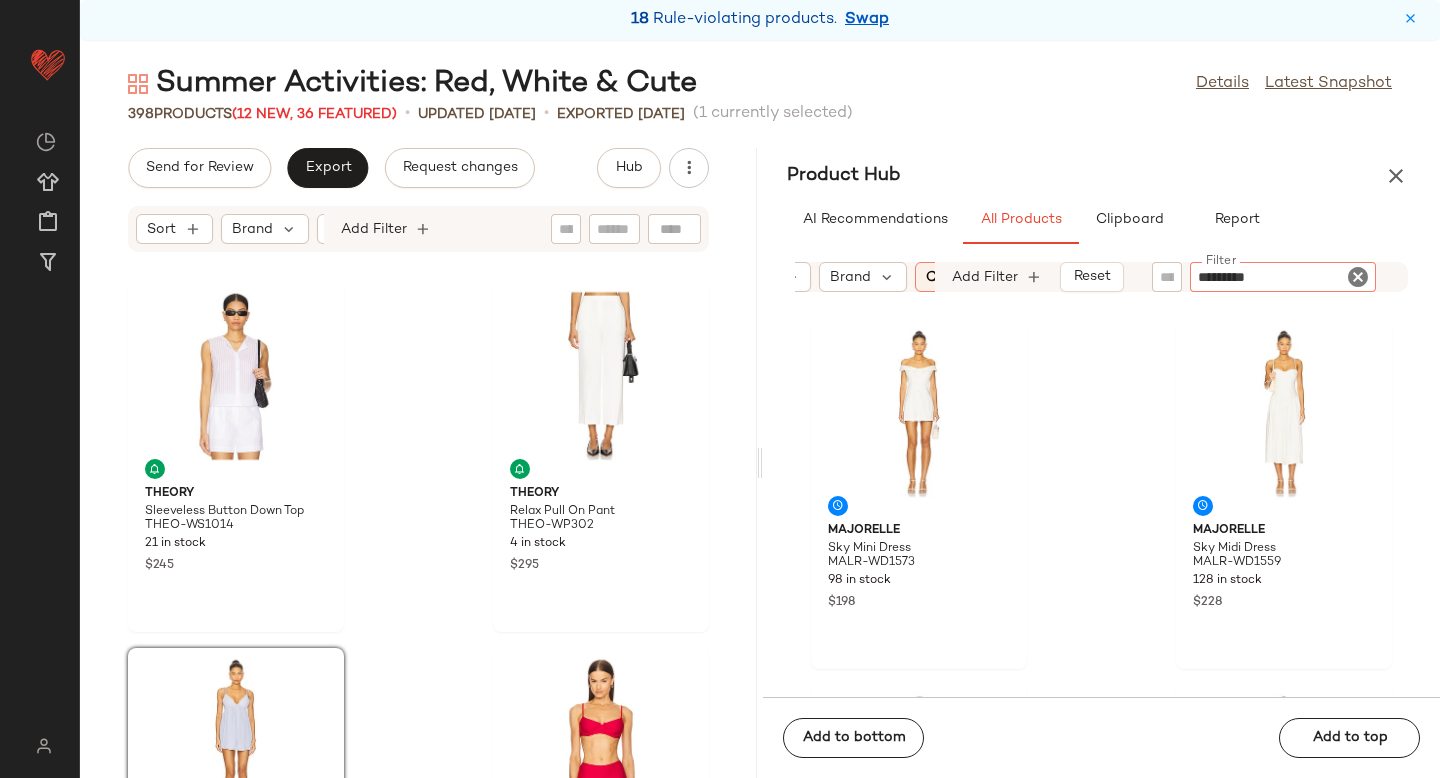 type on "**********" 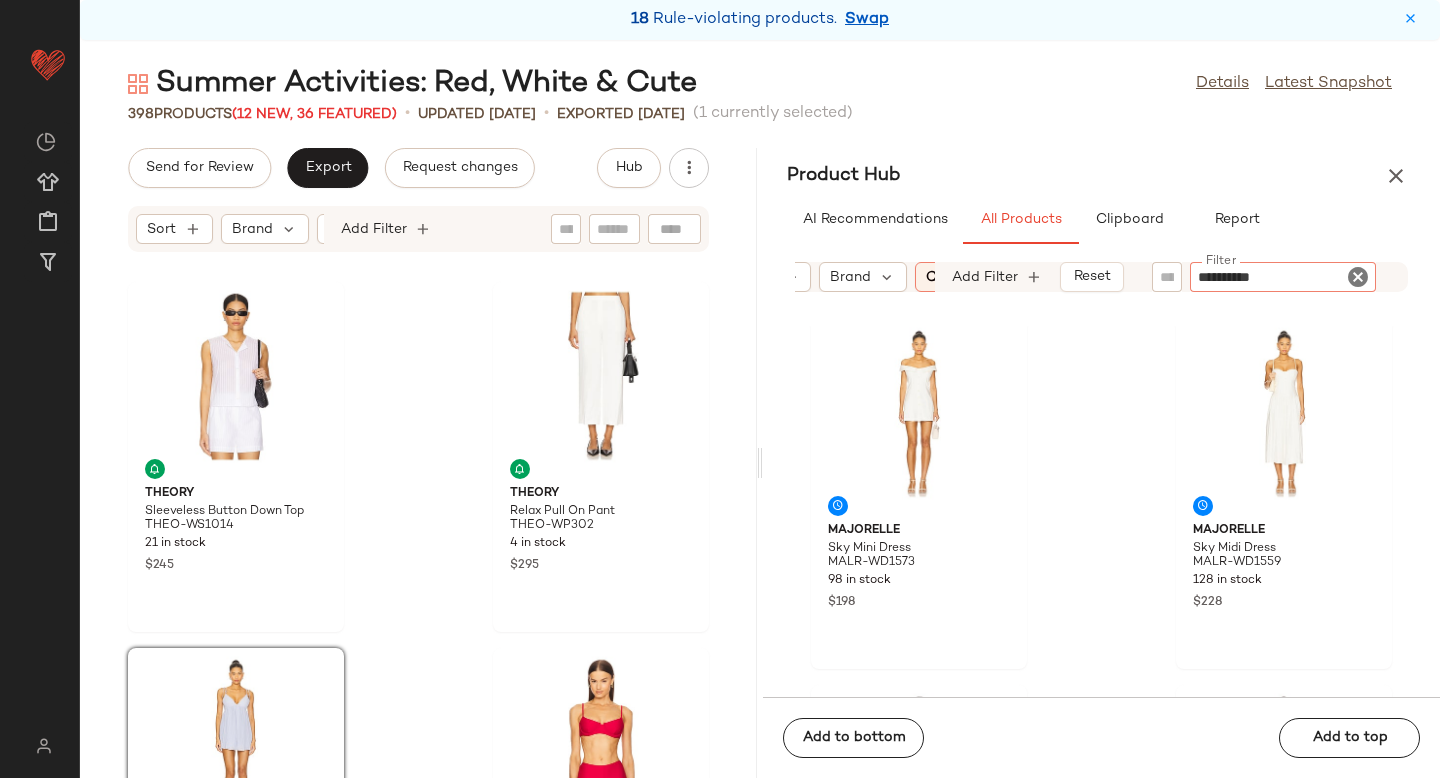 type 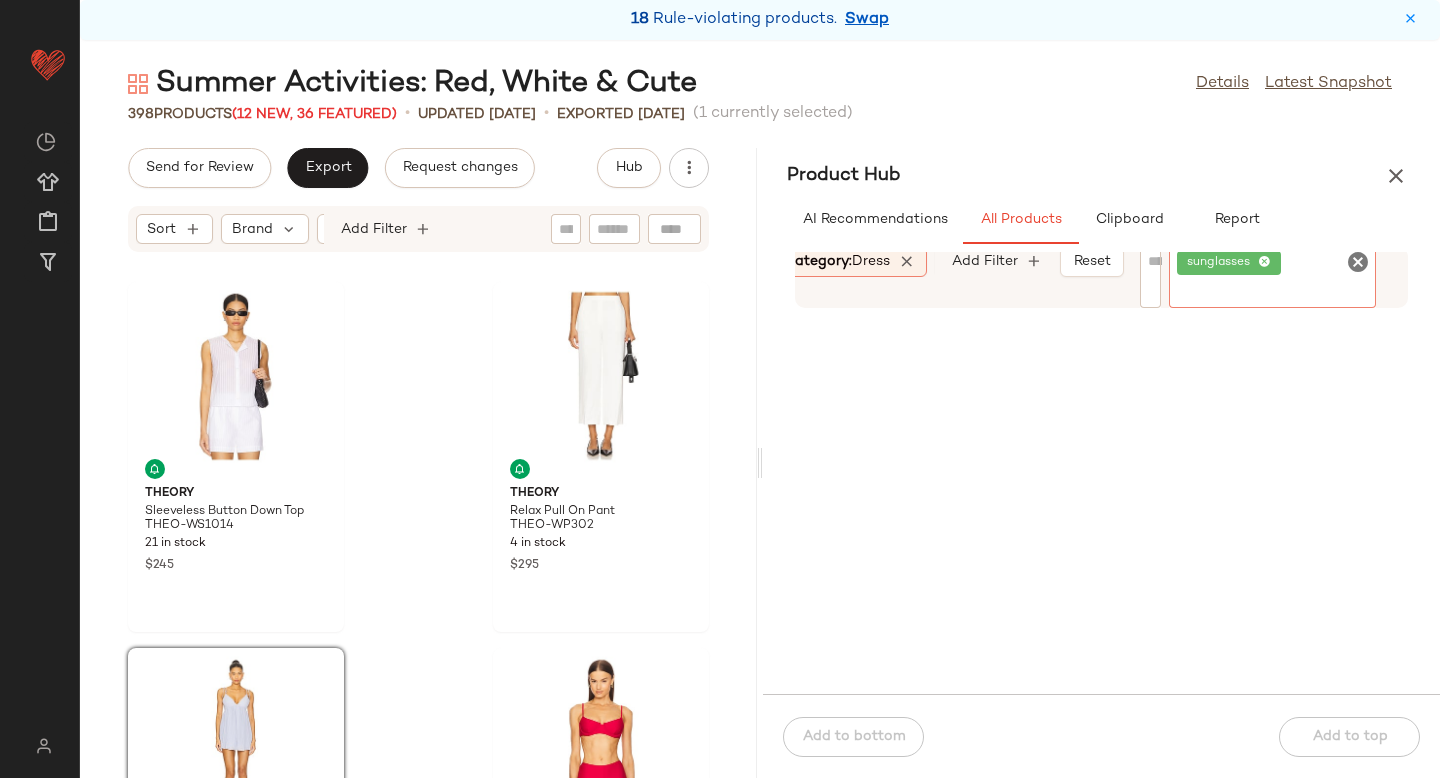 scroll, scrollTop: 0, scrollLeft: 227, axis: horizontal 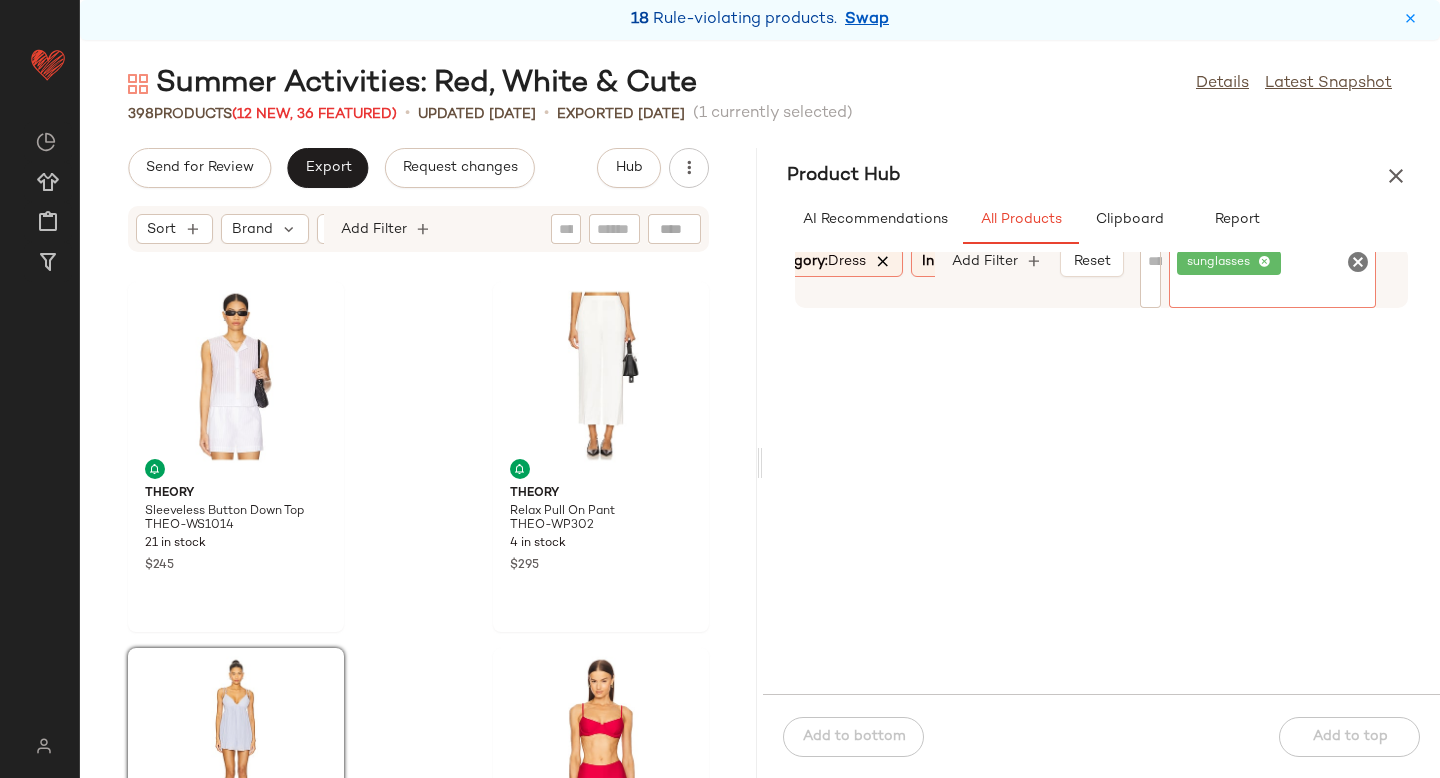 click at bounding box center [883, 262] 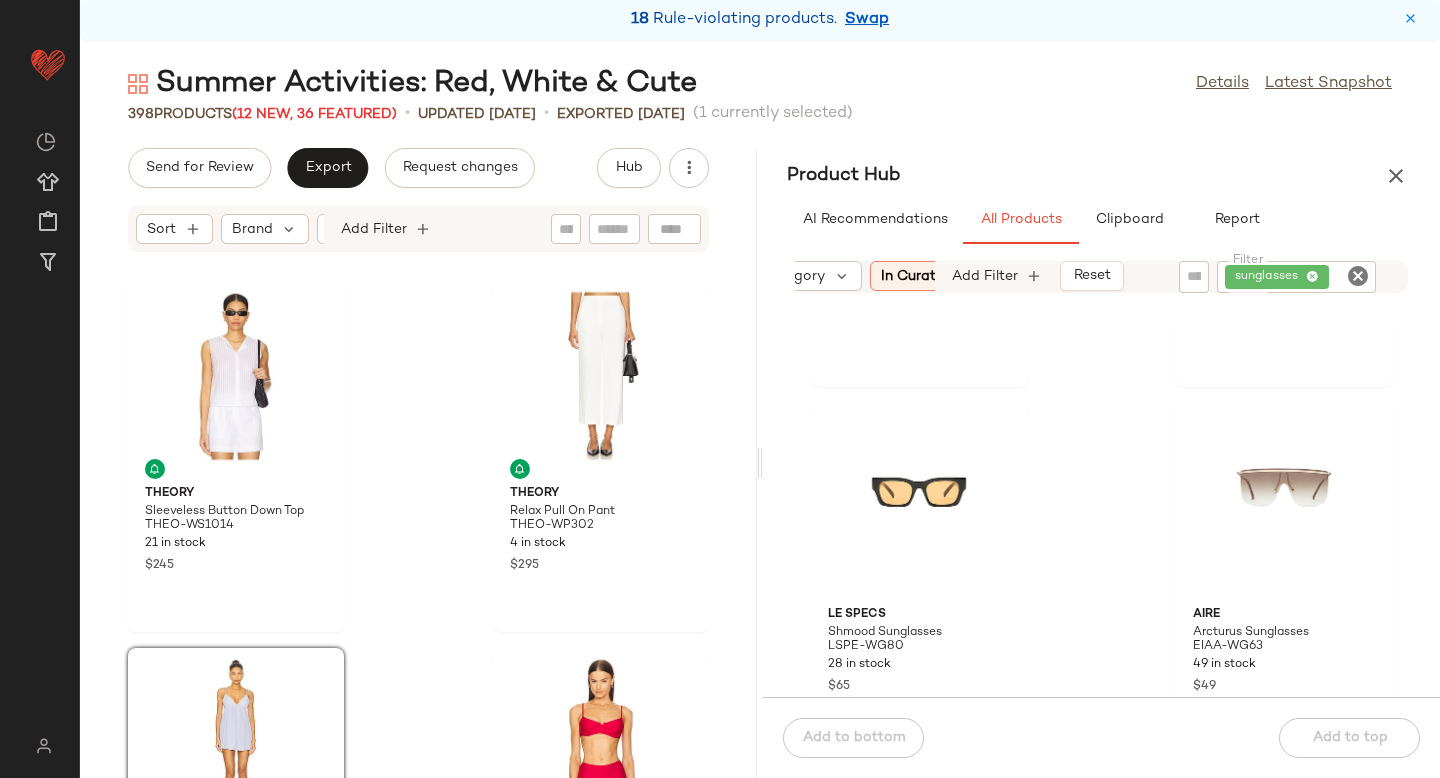 scroll, scrollTop: 4713, scrollLeft: 0, axis: vertical 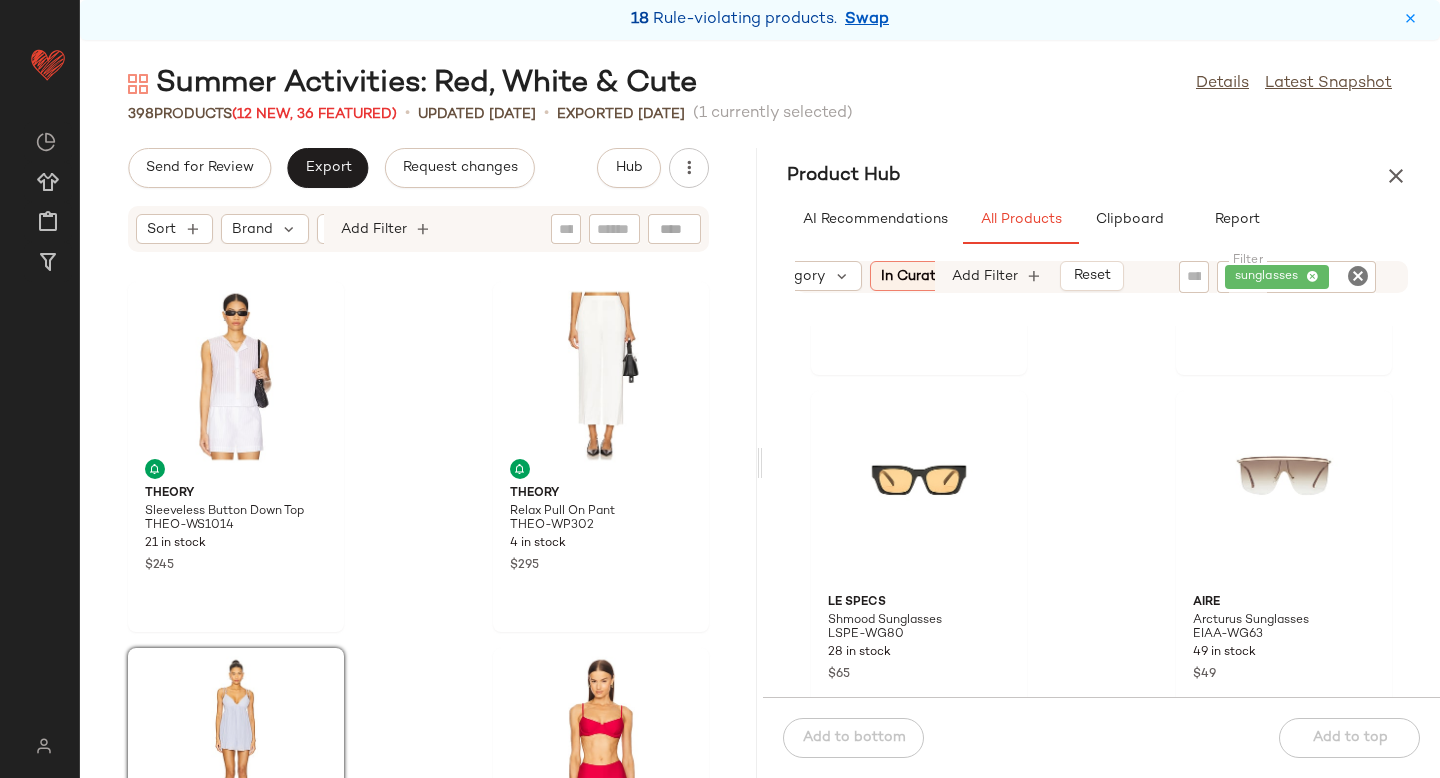 click 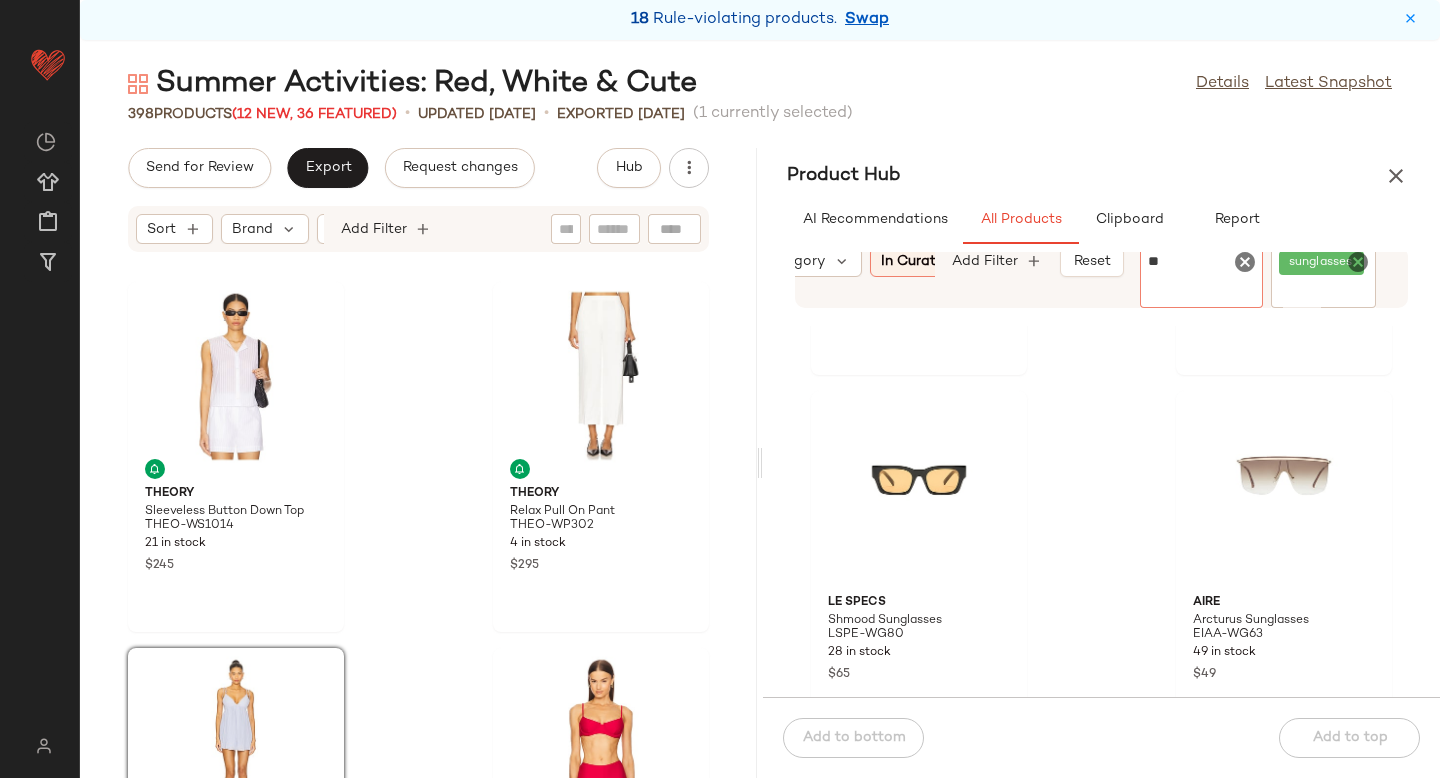 type on "***" 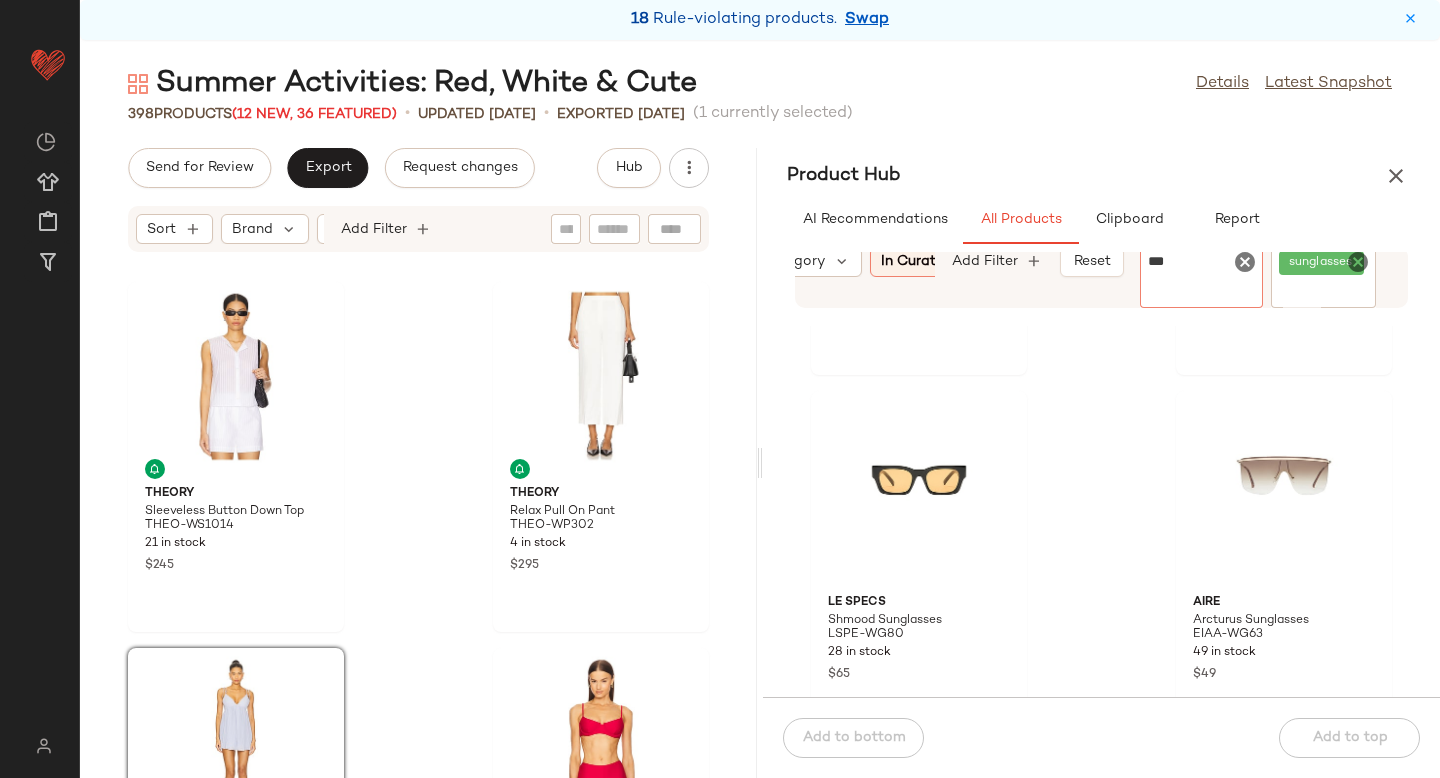 type 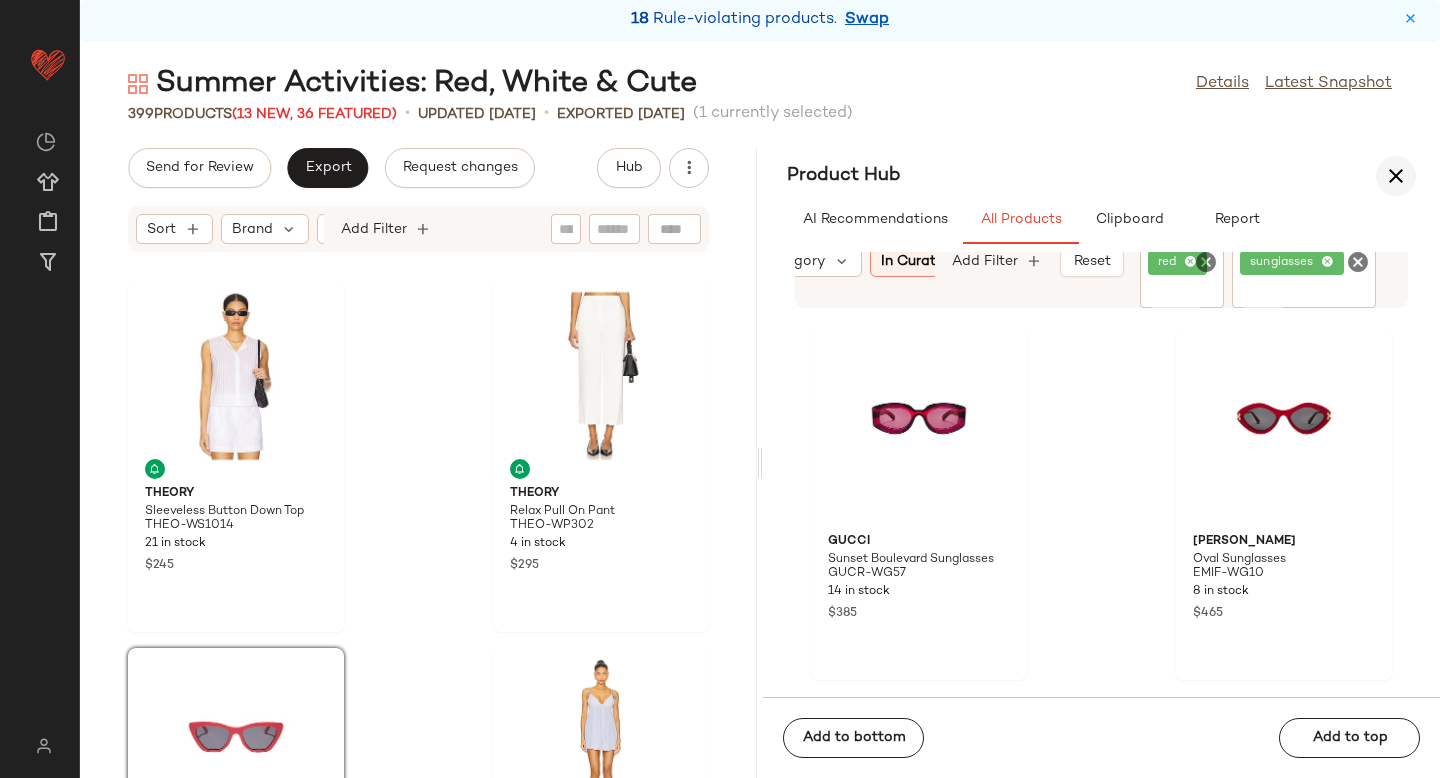 click at bounding box center [1396, 176] 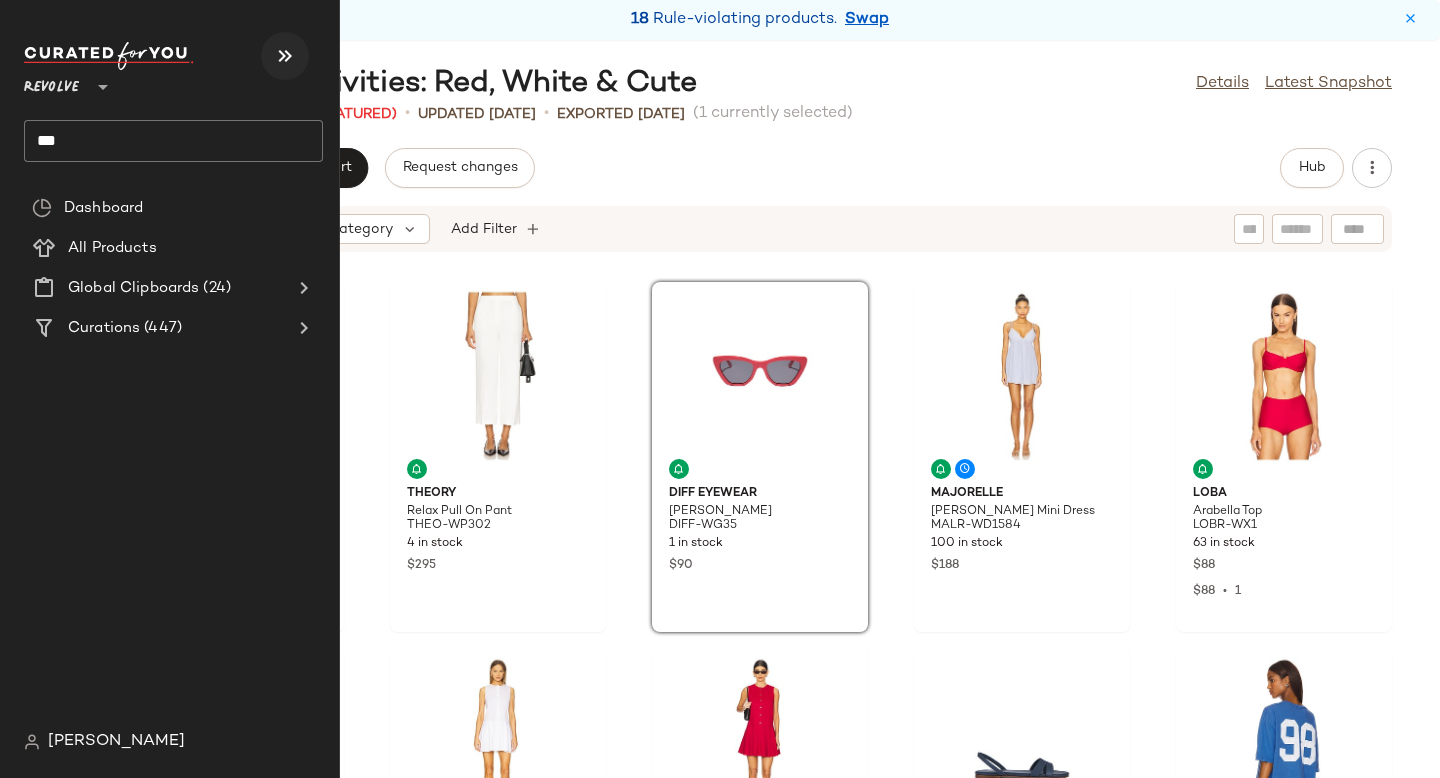 click at bounding box center (285, 56) 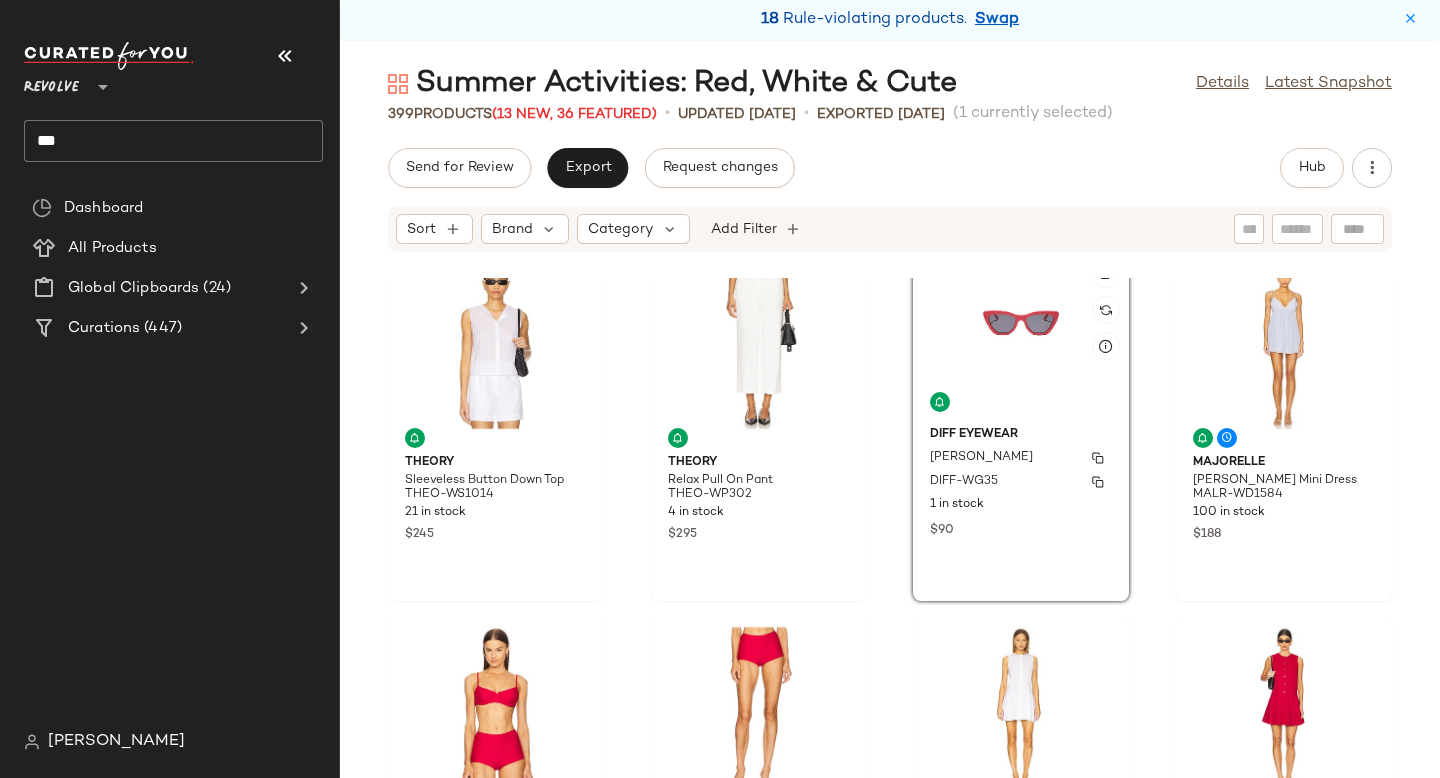 scroll, scrollTop: 71, scrollLeft: 0, axis: vertical 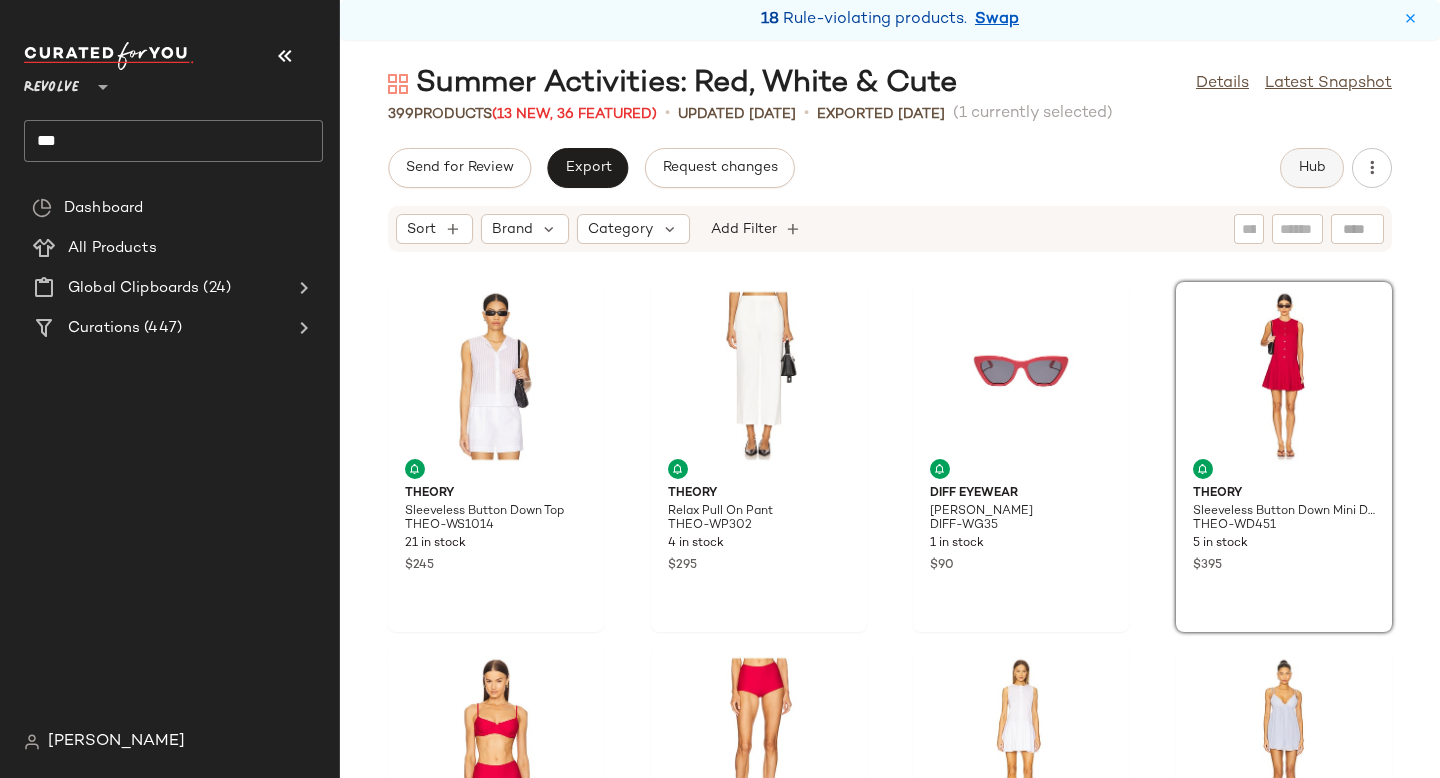 click on "Hub" 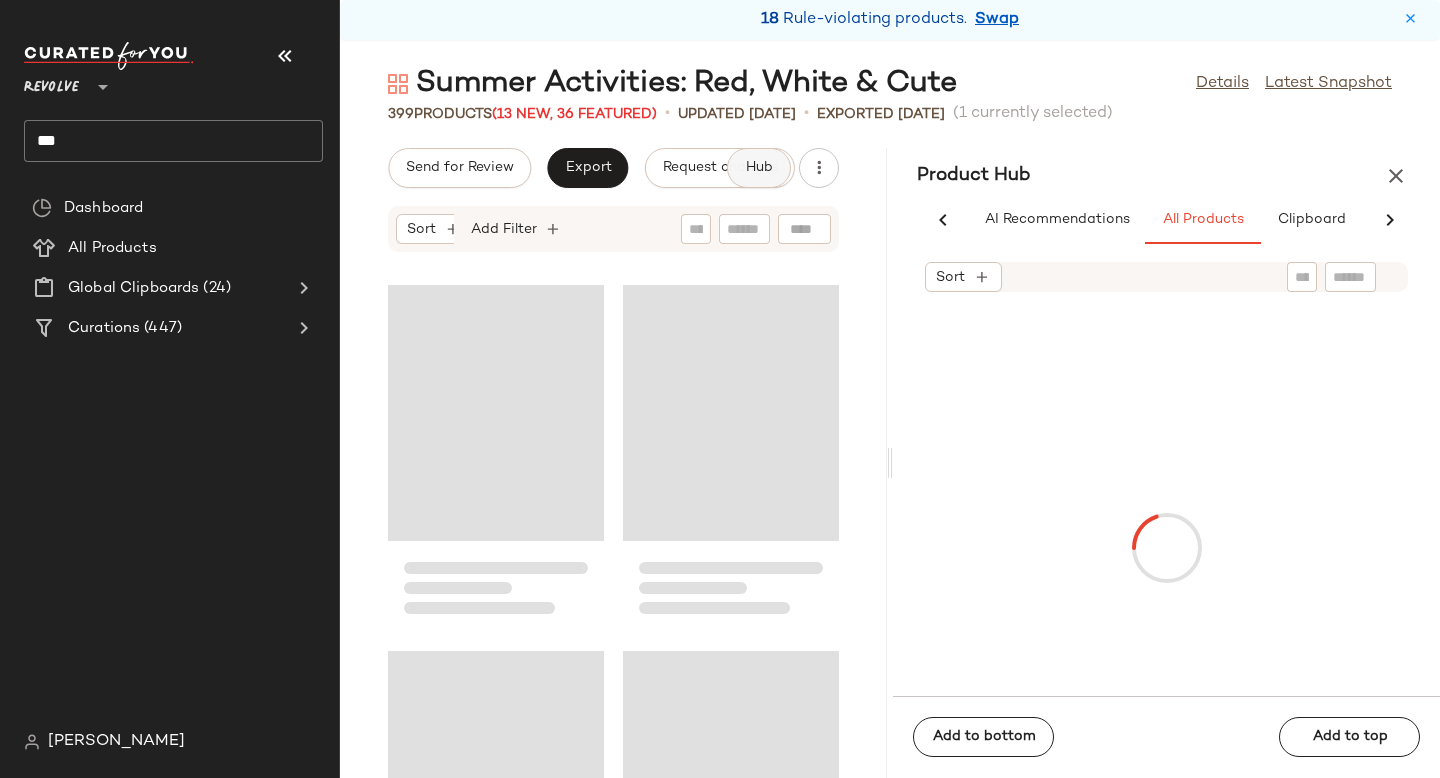 scroll, scrollTop: 0, scrollLeft: 92, axis: horizontal 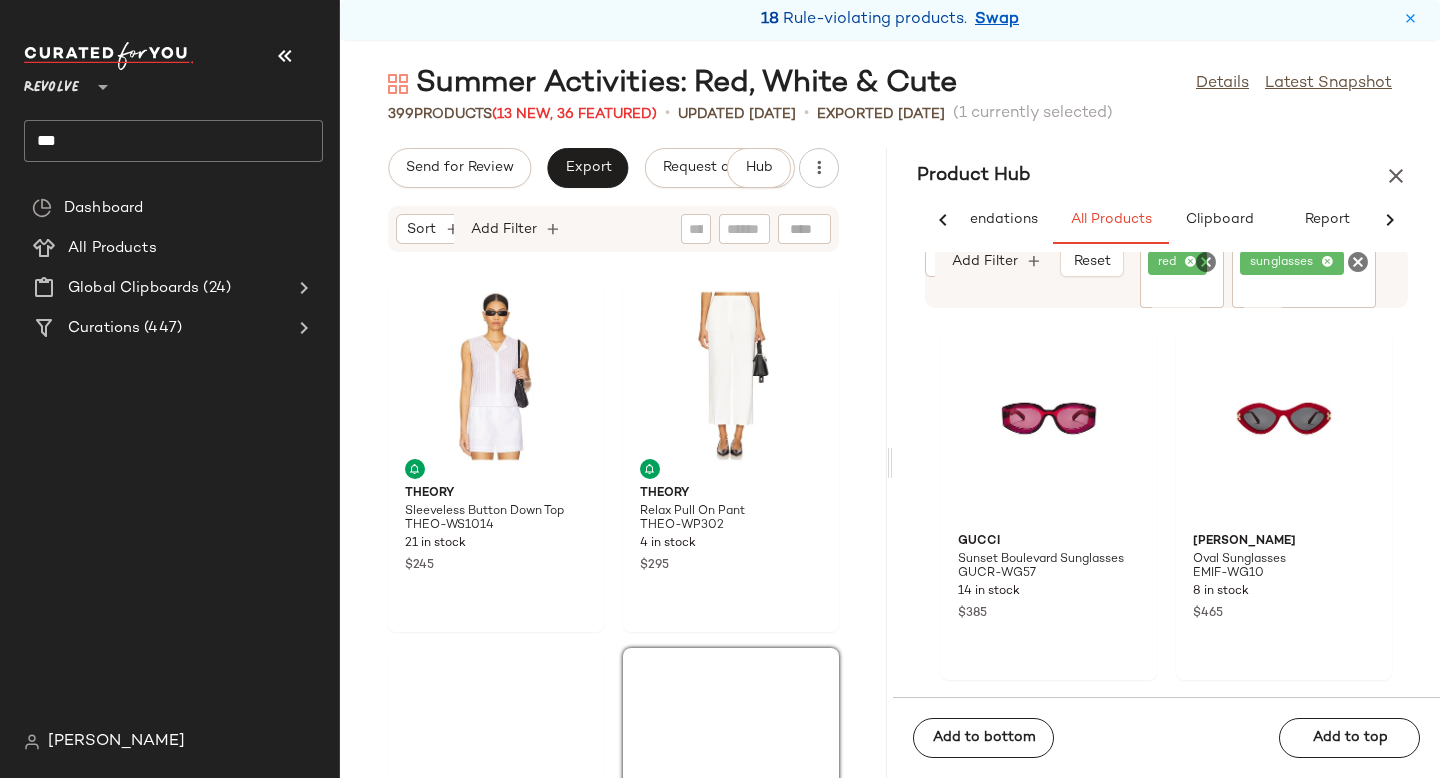 click 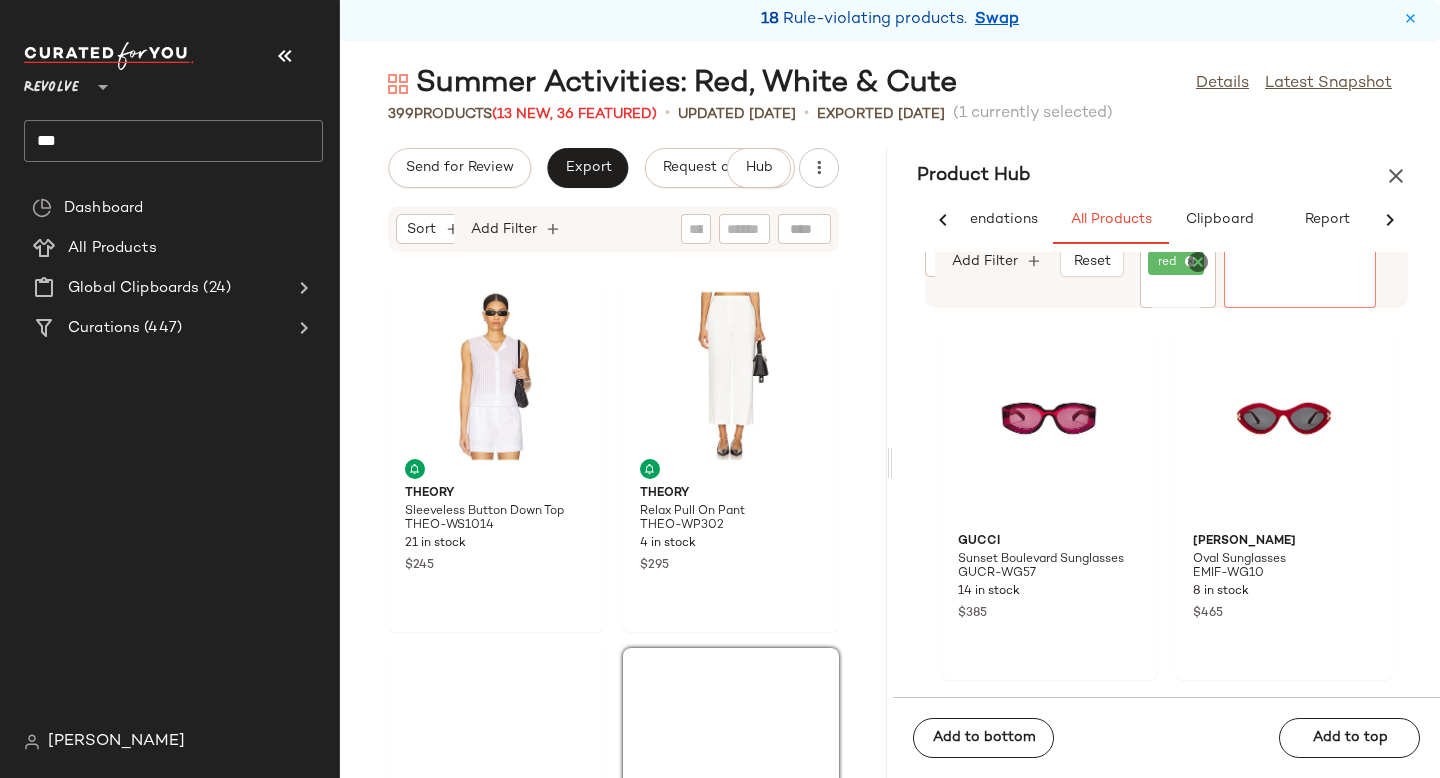 click 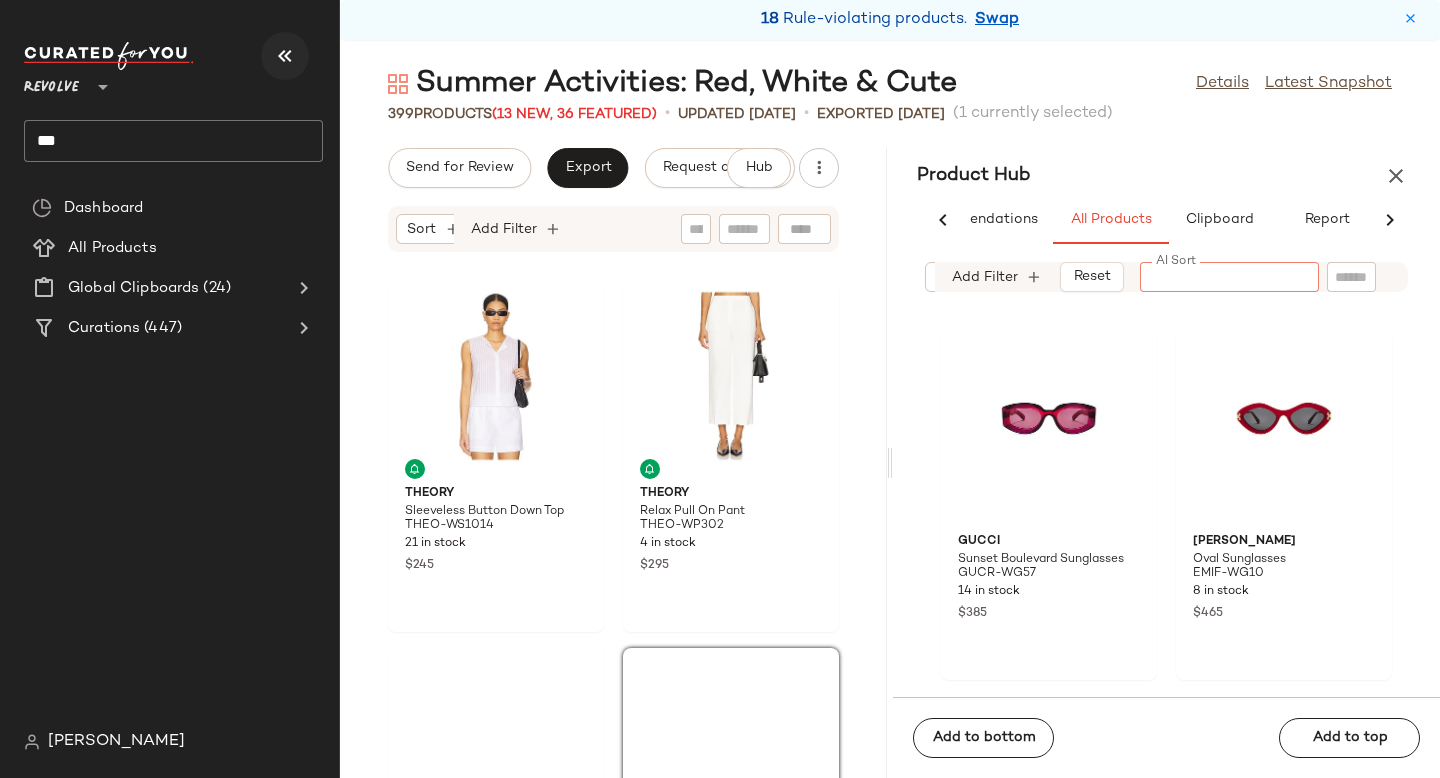 click at bounding box center [285, 56] 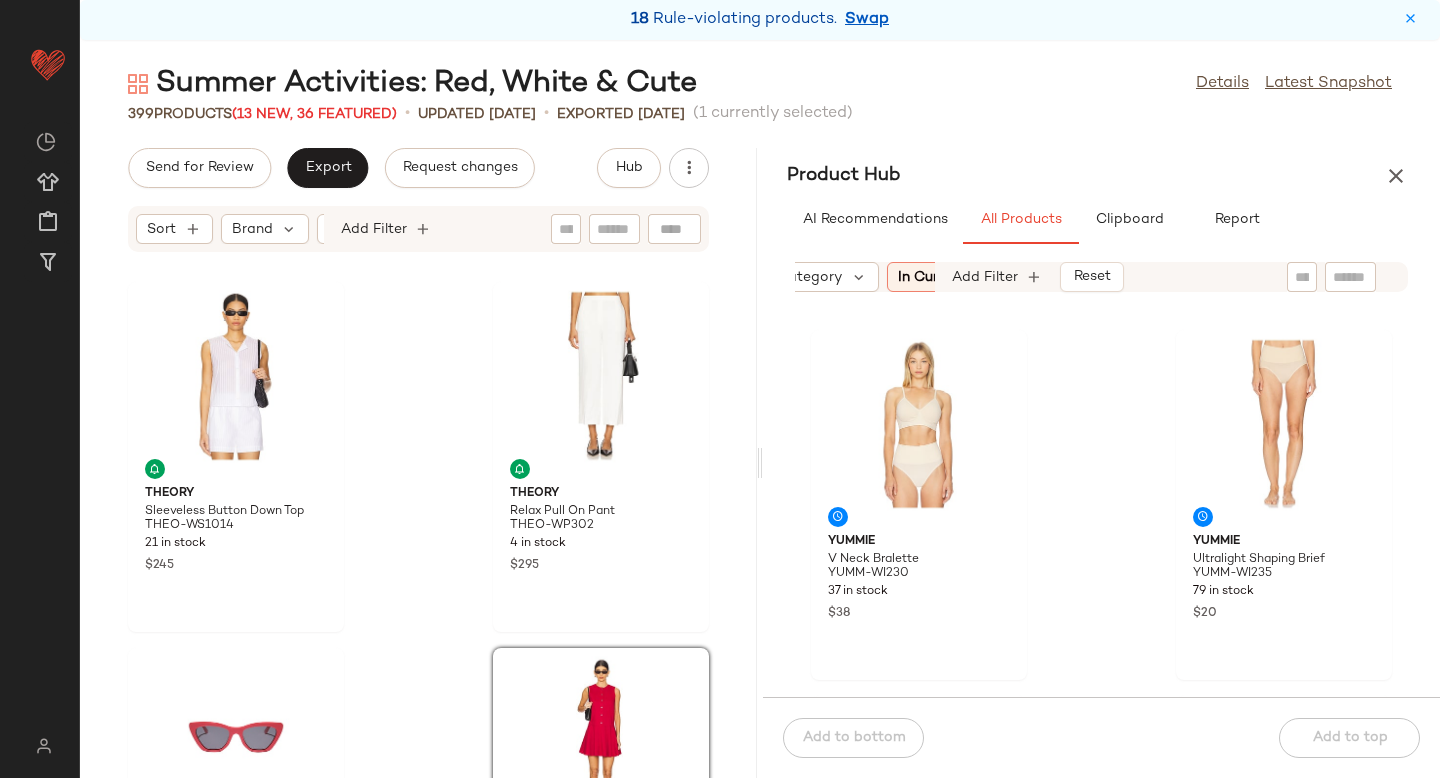 scroll, scrollTop: 0, scrollLeft: 215, axis: horizontal 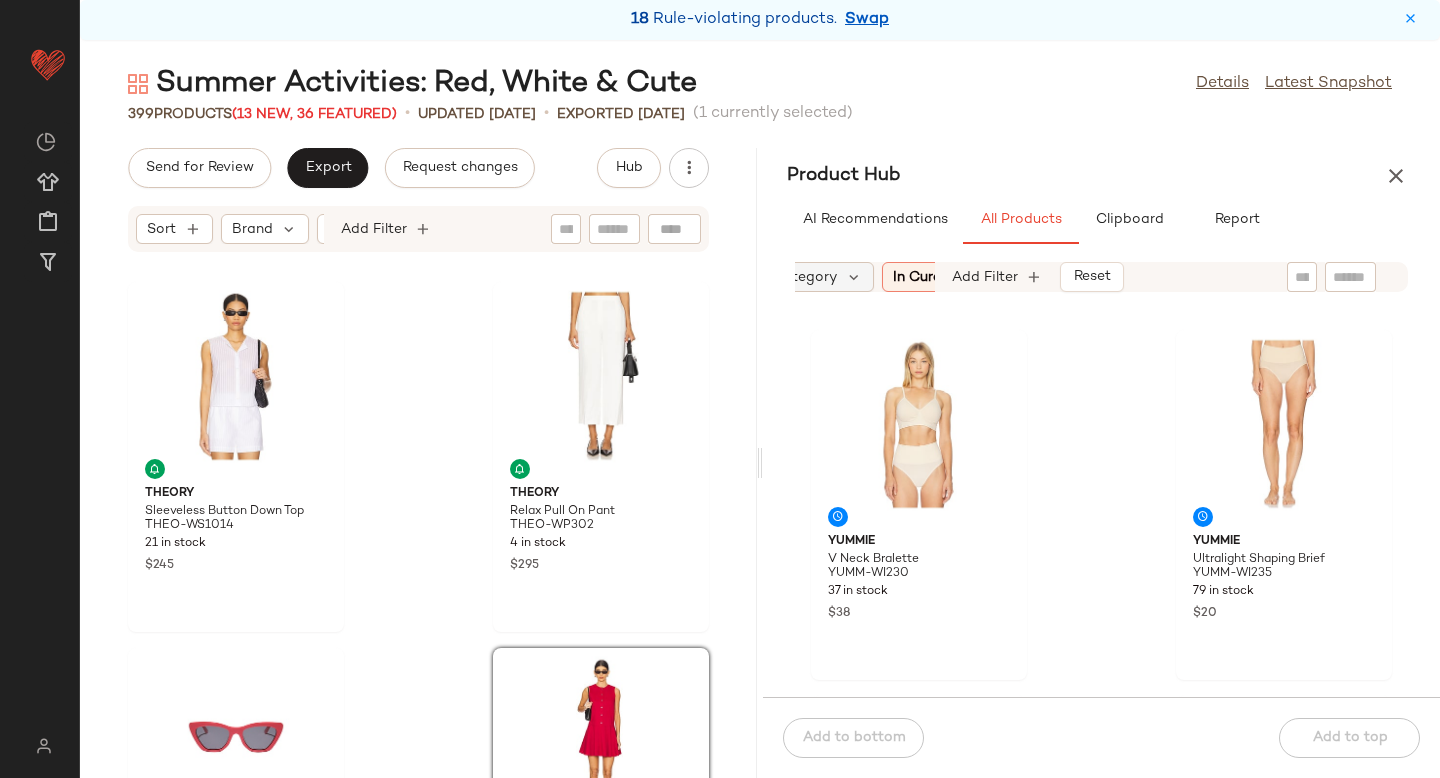 click on "Category" at bounding box center (804, 277) 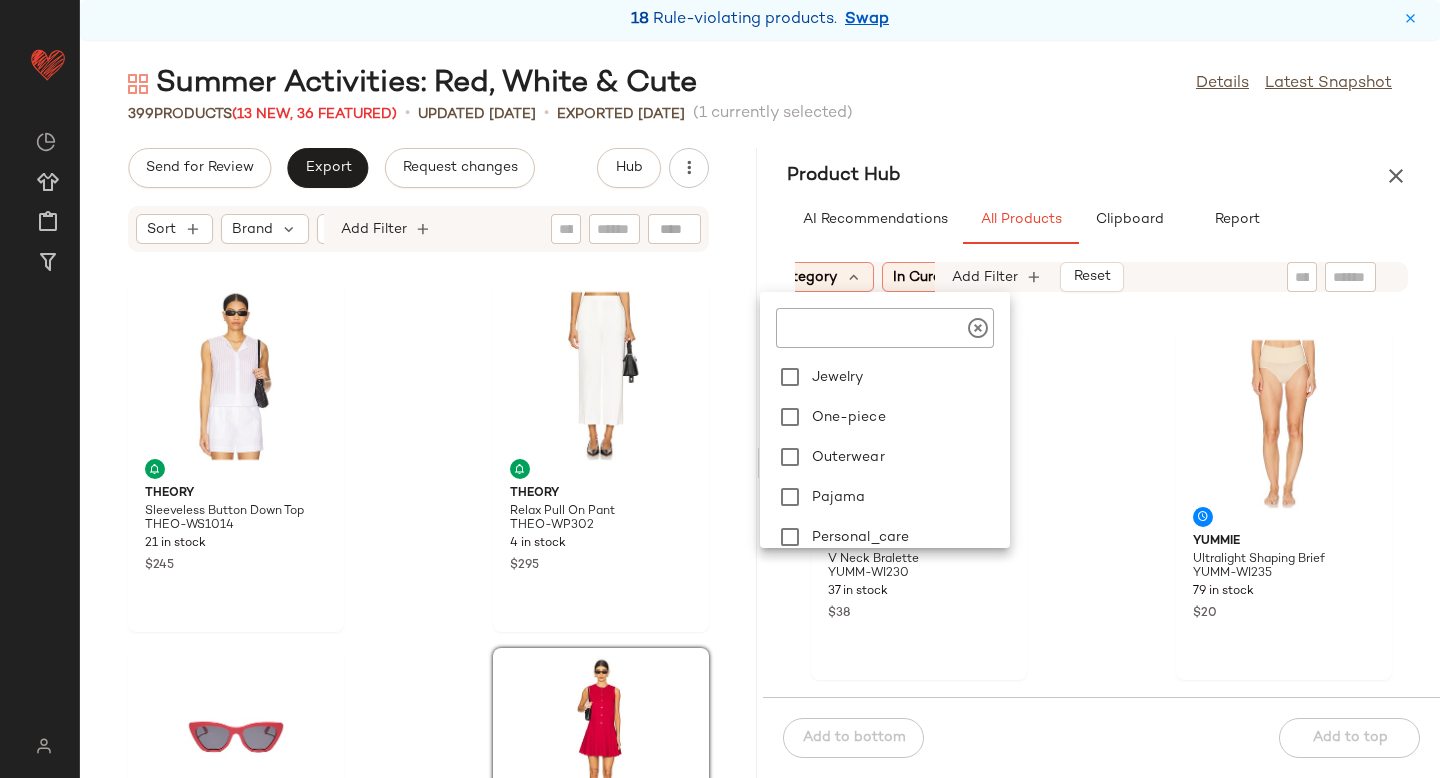 scroll, scrollTop: 288, scrollLeft: 0, axis: vertical 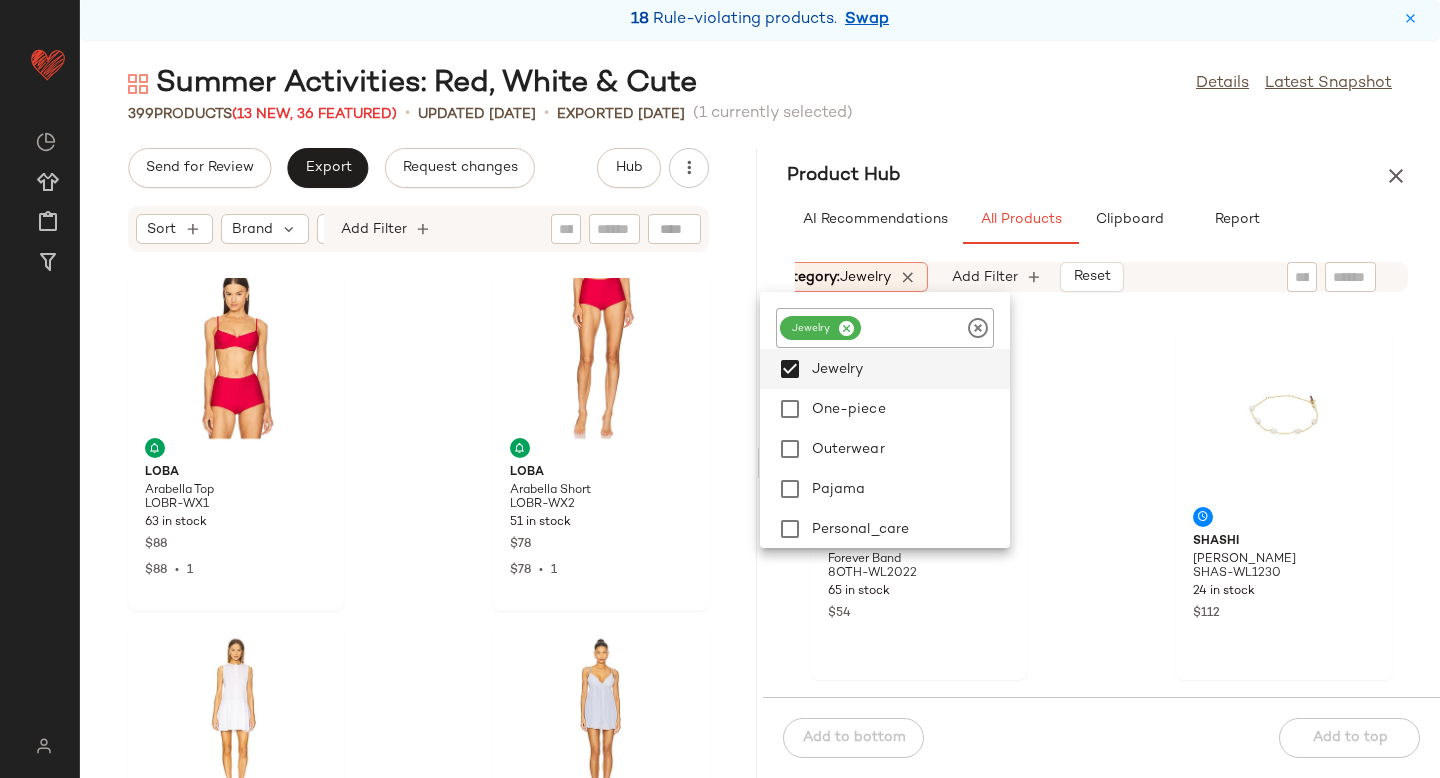 click on "8 Other Reasons Forever Band 8OTH-WL2022 65 in stock $54 SHASHI Emily Pearl Bracelet SHAS-WL1230 24 in stock $112 SHASHI Micro Pave Ring Set SHAS-WL1231 31 in stock $88 petit moments Sol Hand Chain Bracelet PETM-WL839 194 in stock $22 petit moments Dolly Bolo Tie Necklace PETM-WL840 95 in stock $58 Eddie Borgo Bambu Hoops EDBO-WL5 8 in stock $275 Amber Sceats Cooper Earrings AMBE-WL539 34 in stock $64 Amber Sceats Honey Earrings AMBE-WL540 29 in stock $69" 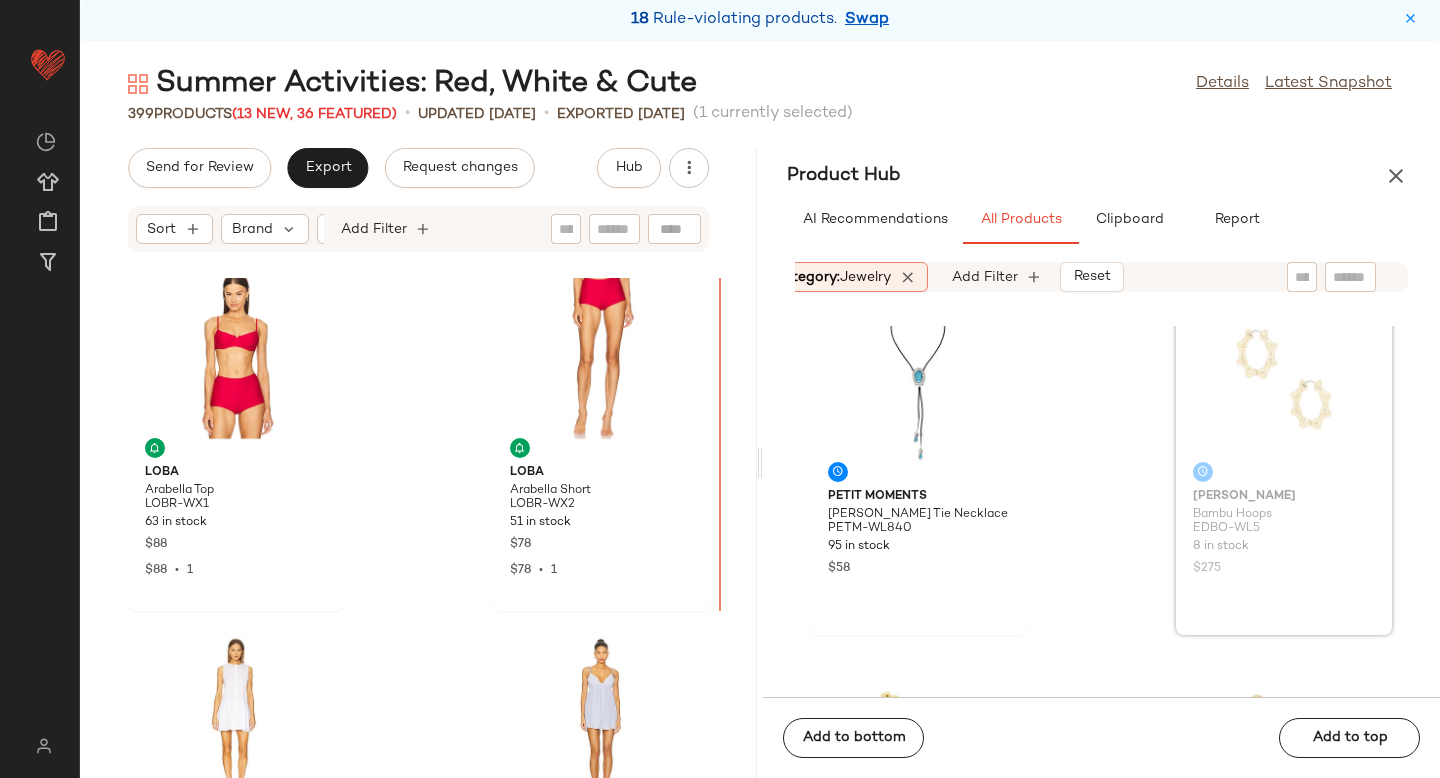 scroll, scrollTop: 790, scrollLeft: 0, axis: vertical 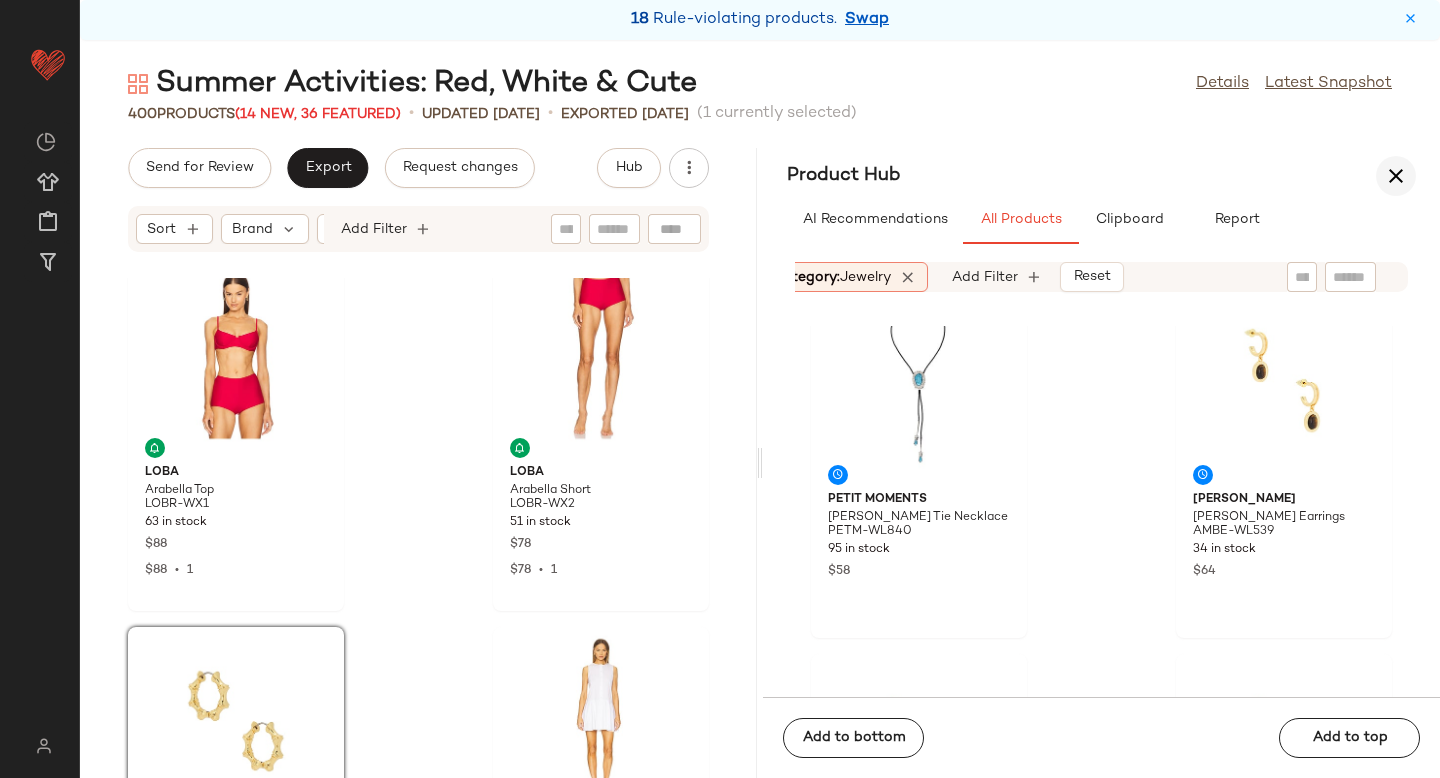 click at bounding box center (1396, 176) 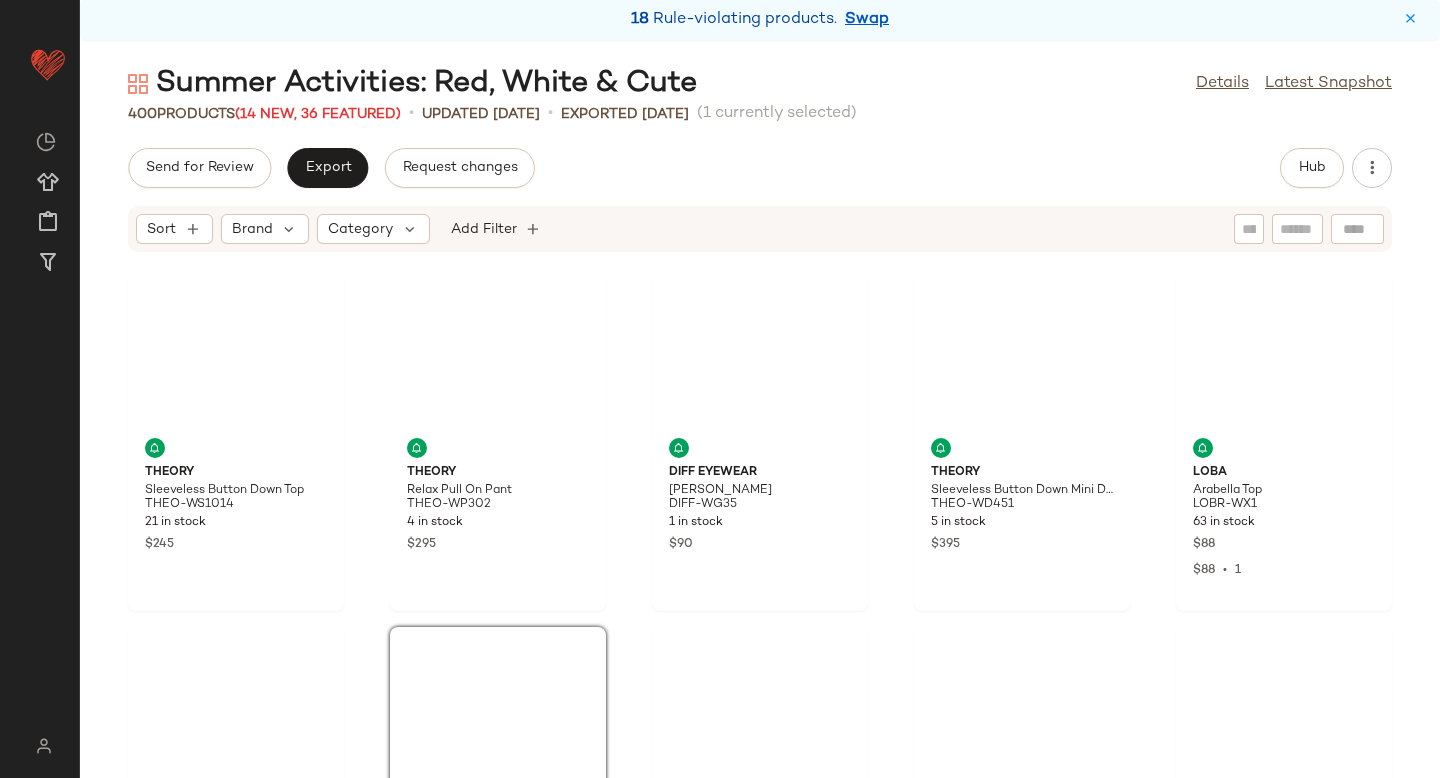 scroll, scrollTop: 0, scrollLeft: 0, axis: both 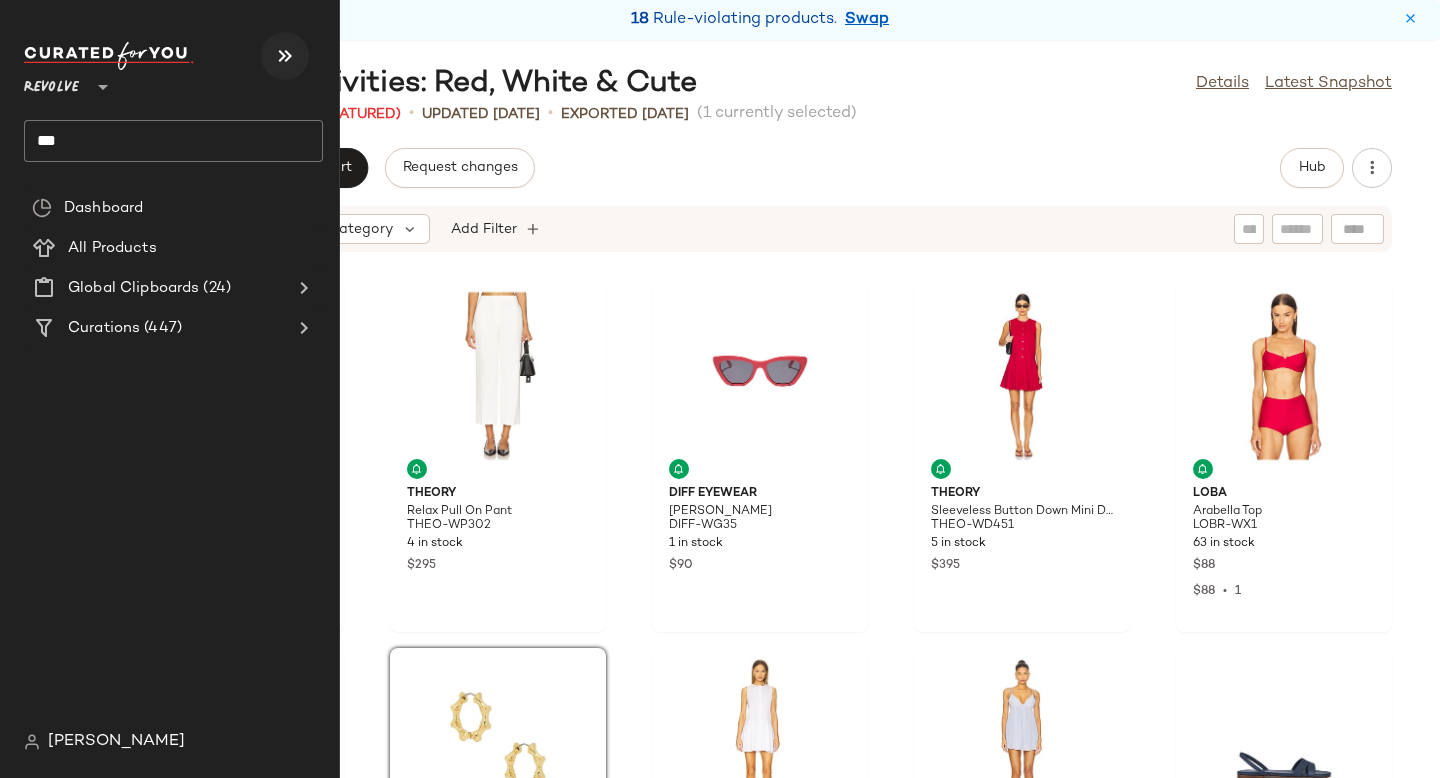 click at bounding box center [285, 56] 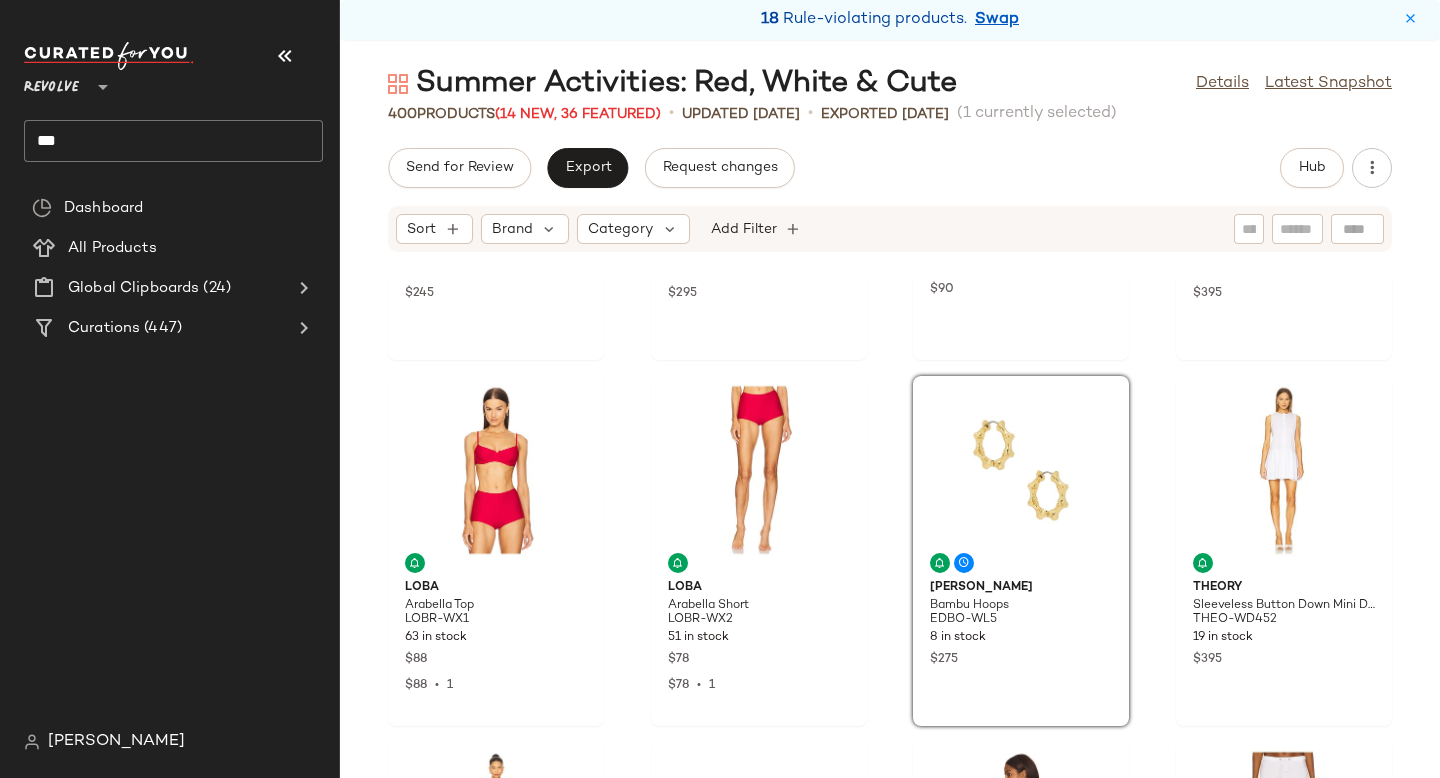 scroll, scrollTop: 0, scrollLeft: 0, axis: both 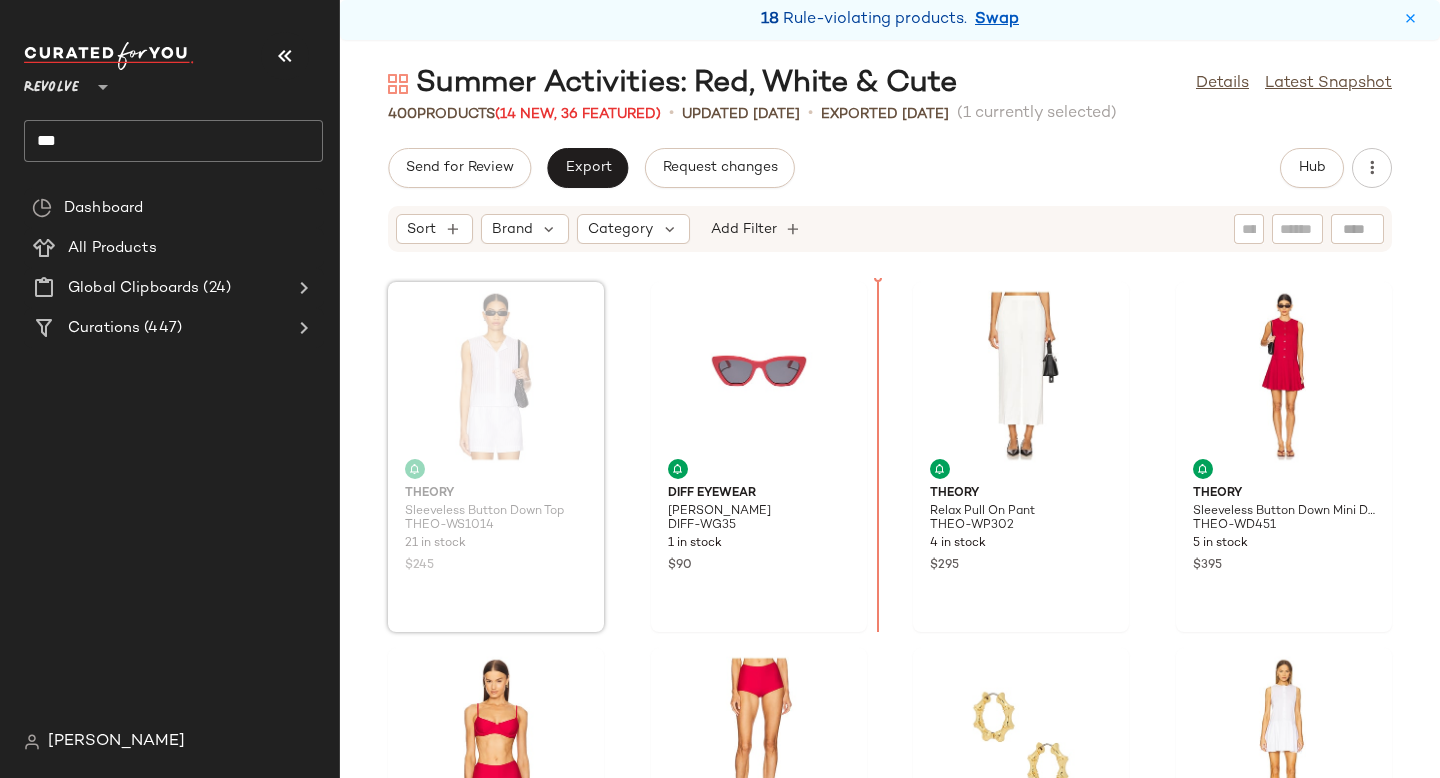 drag, startPoint x: 499, startPoint y: 393, endPoint x: 511, endPoint y: 393, distance: 12 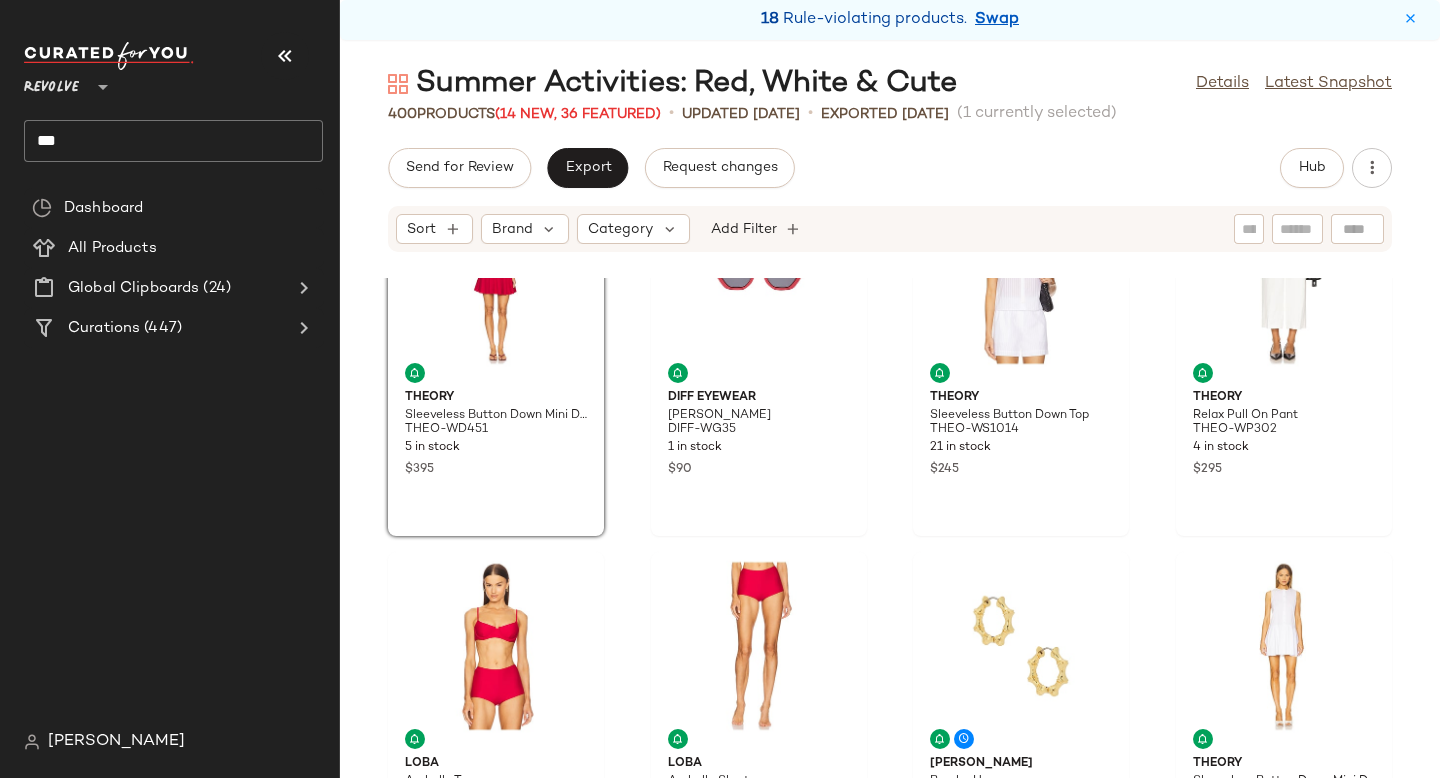 scroll, scrollTop: 0, scrollLeft: 0, axis: both 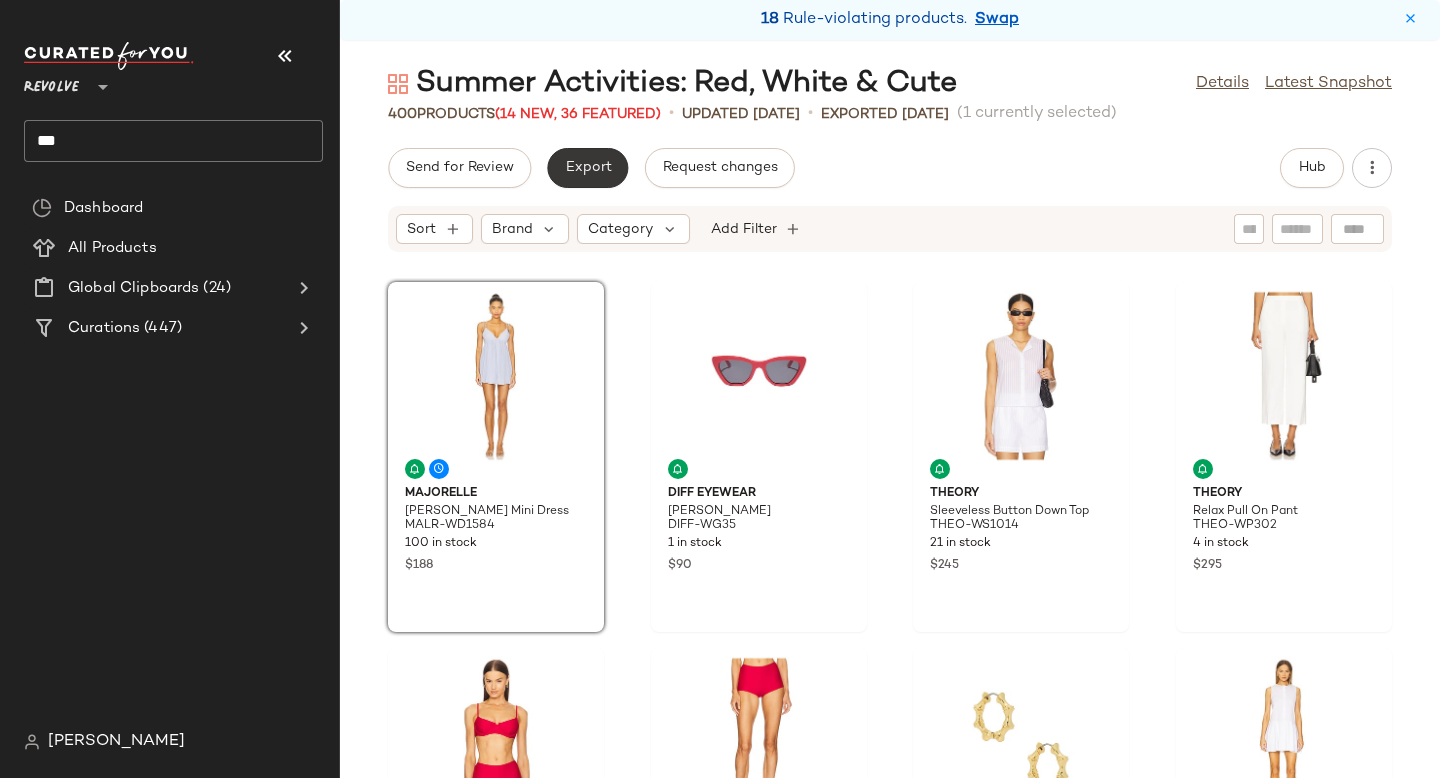 click on "Export" 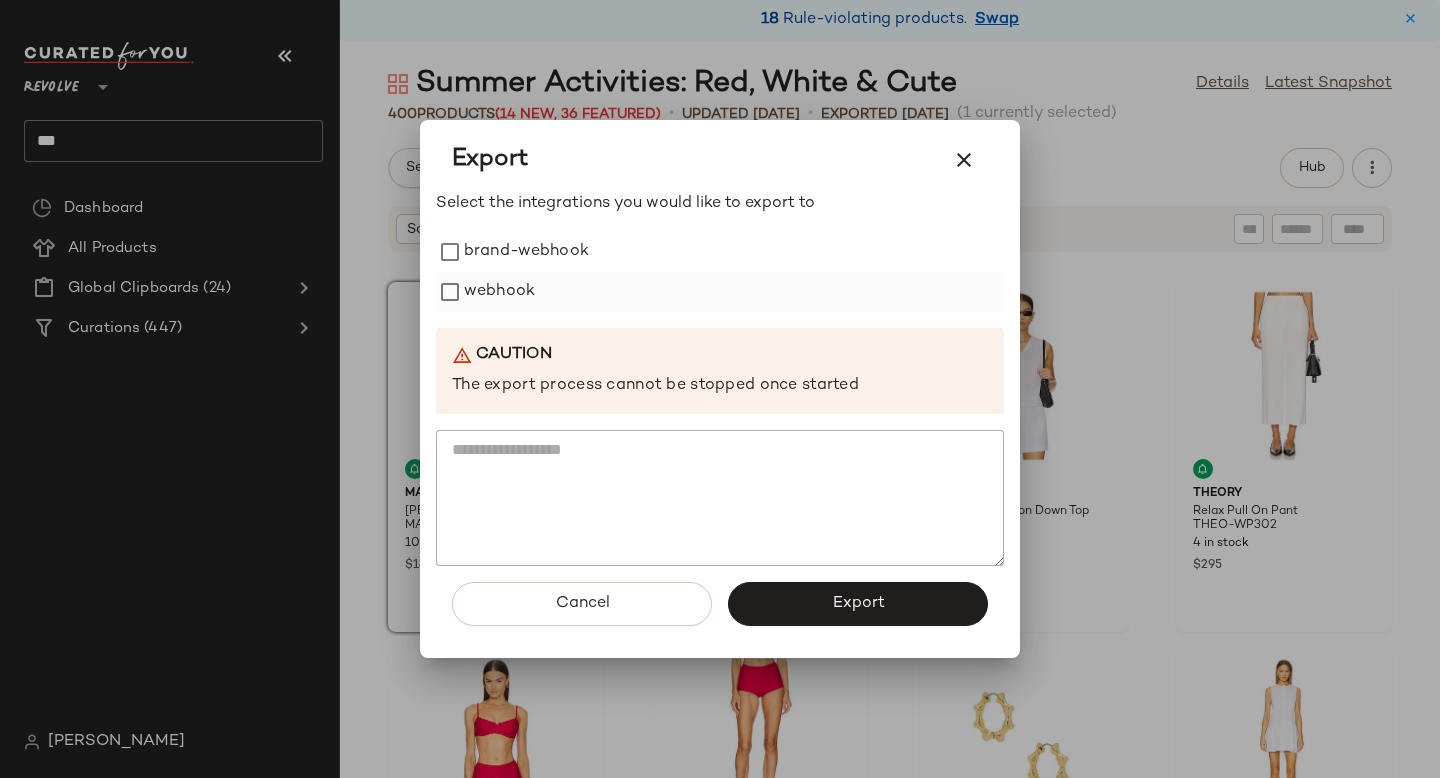 click on "webhook" at bounding box center [499, 292] 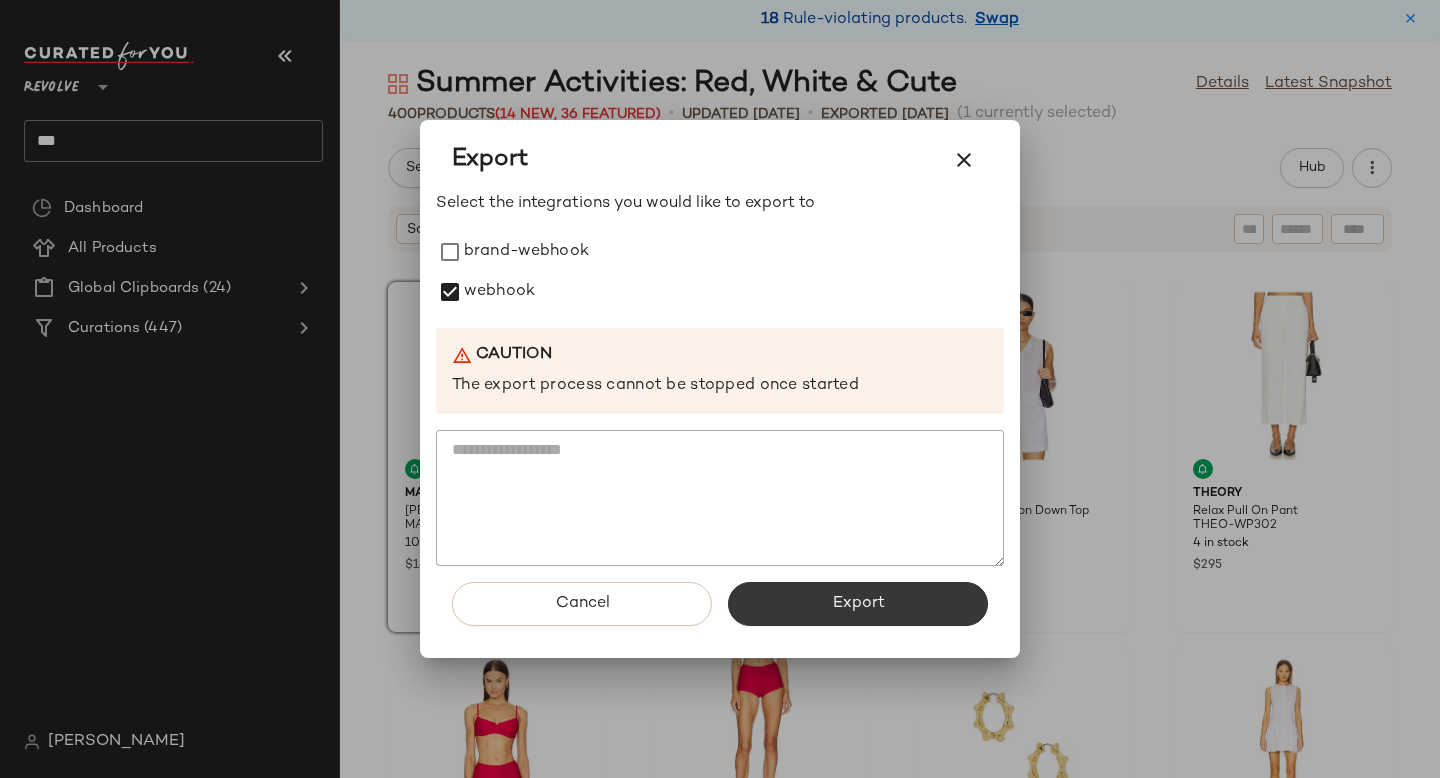 click on "Export" at bounding box center [858, 604] 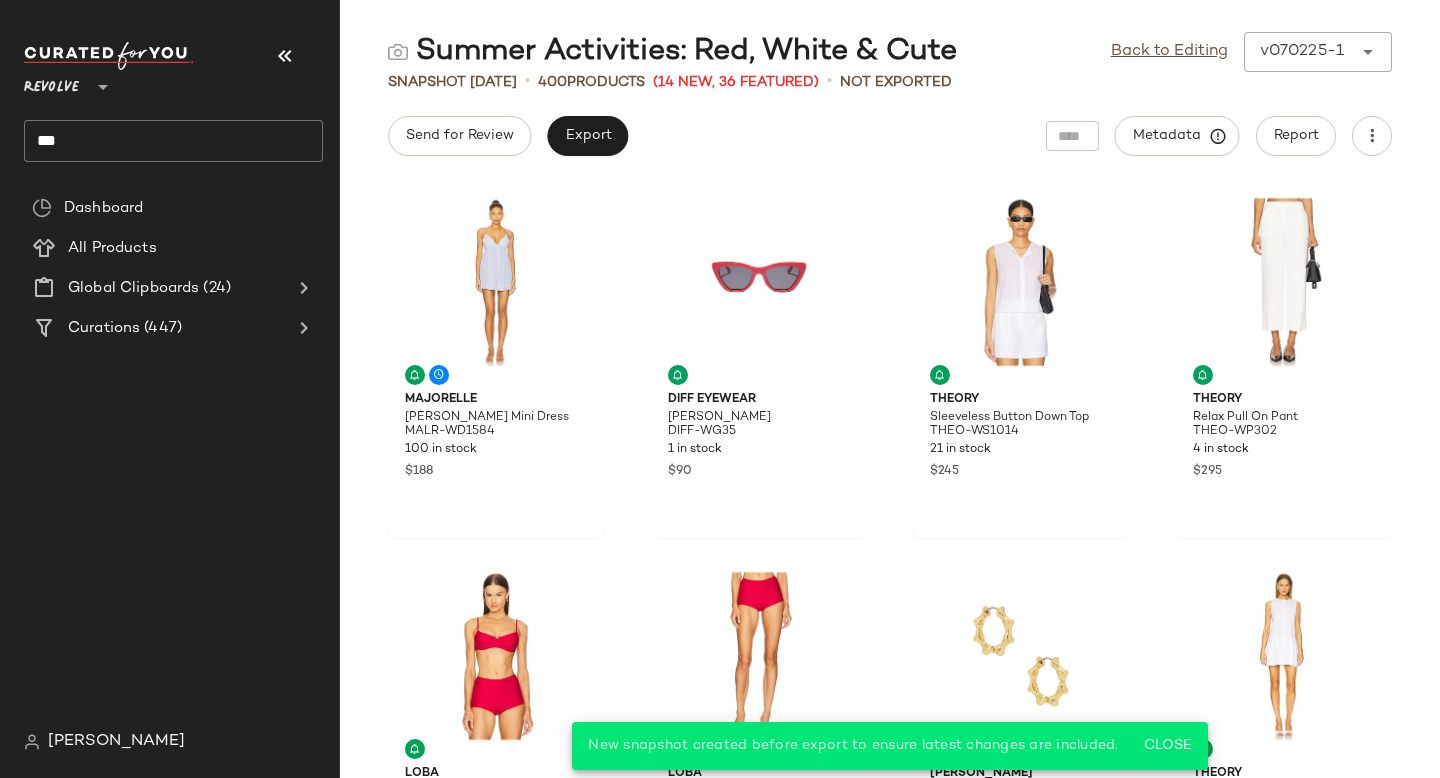 click on "***" 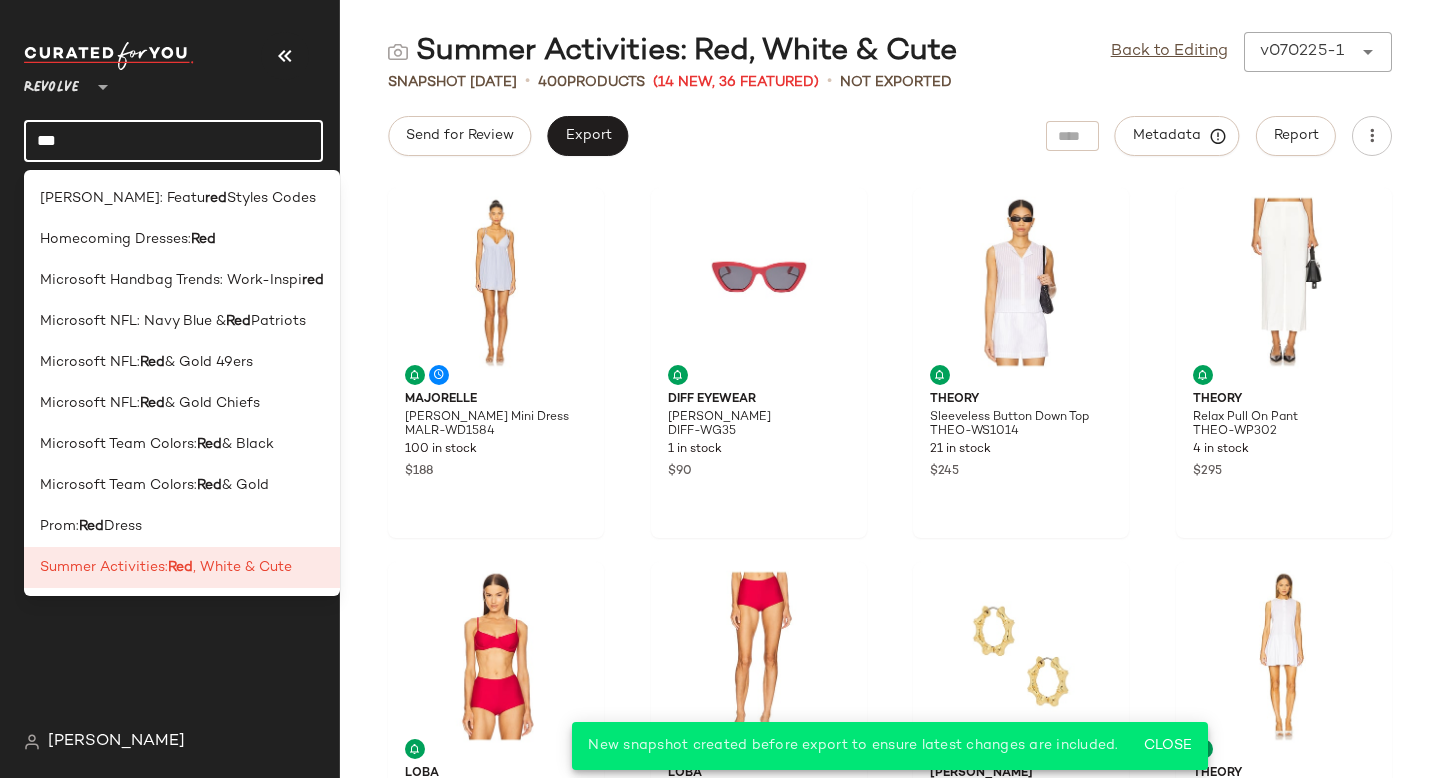 click on "***" 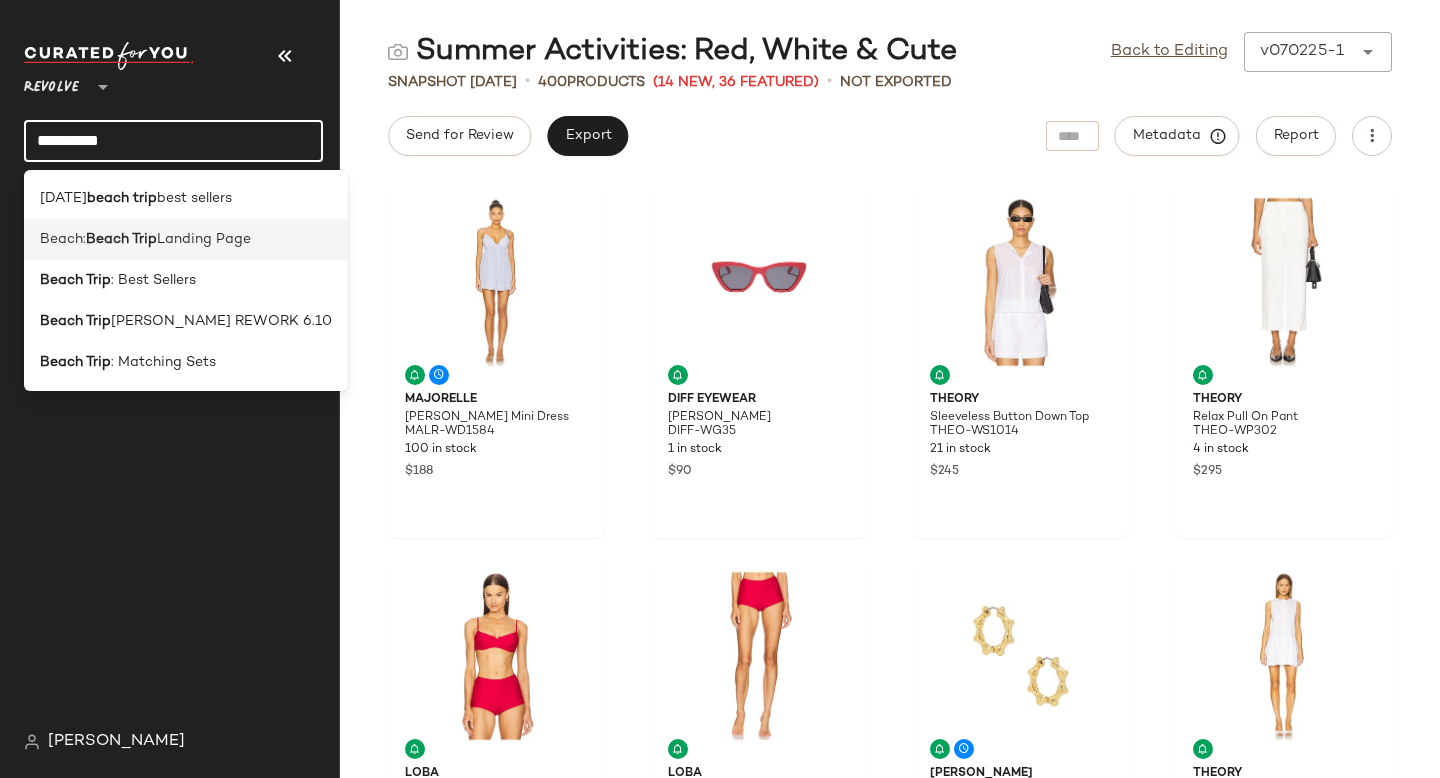 type on "**********" 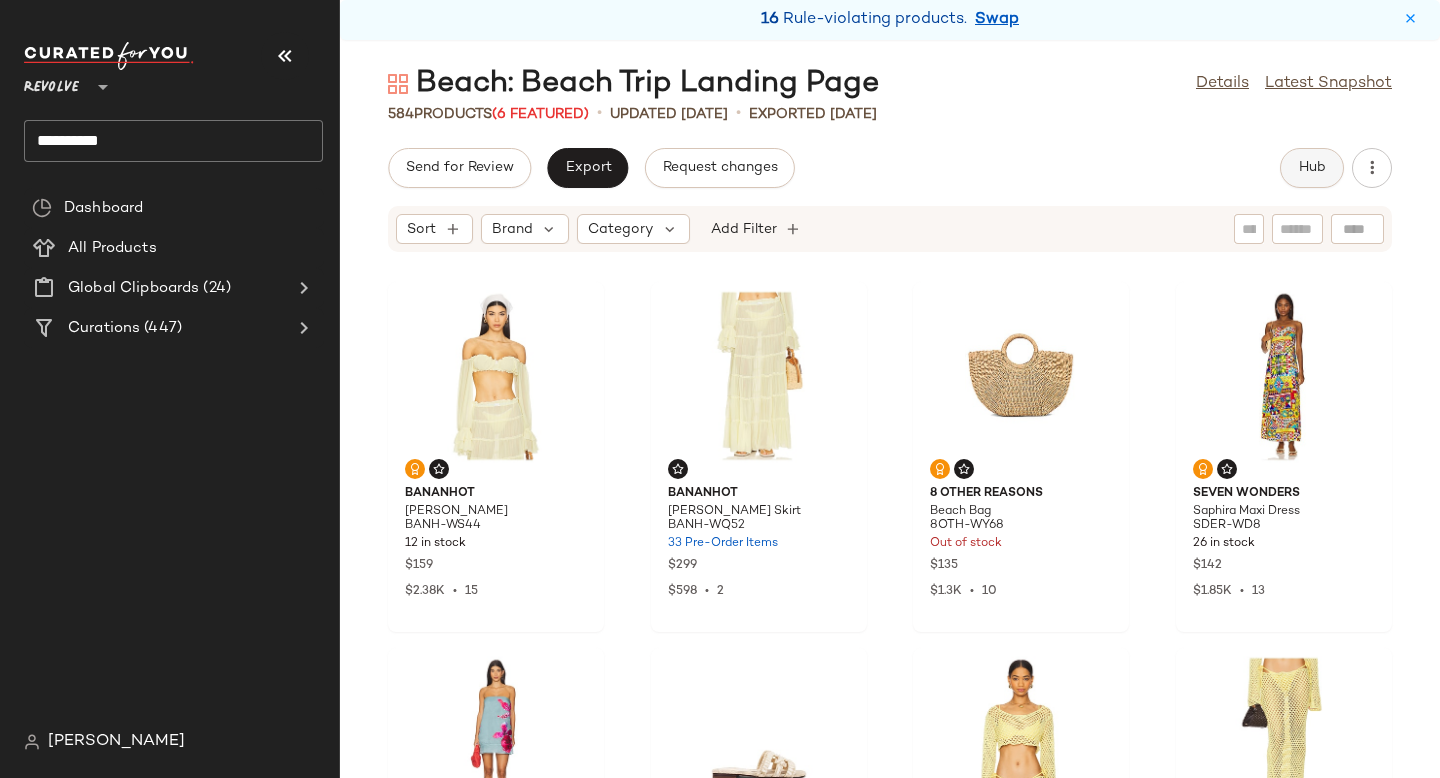 click on "Hub" 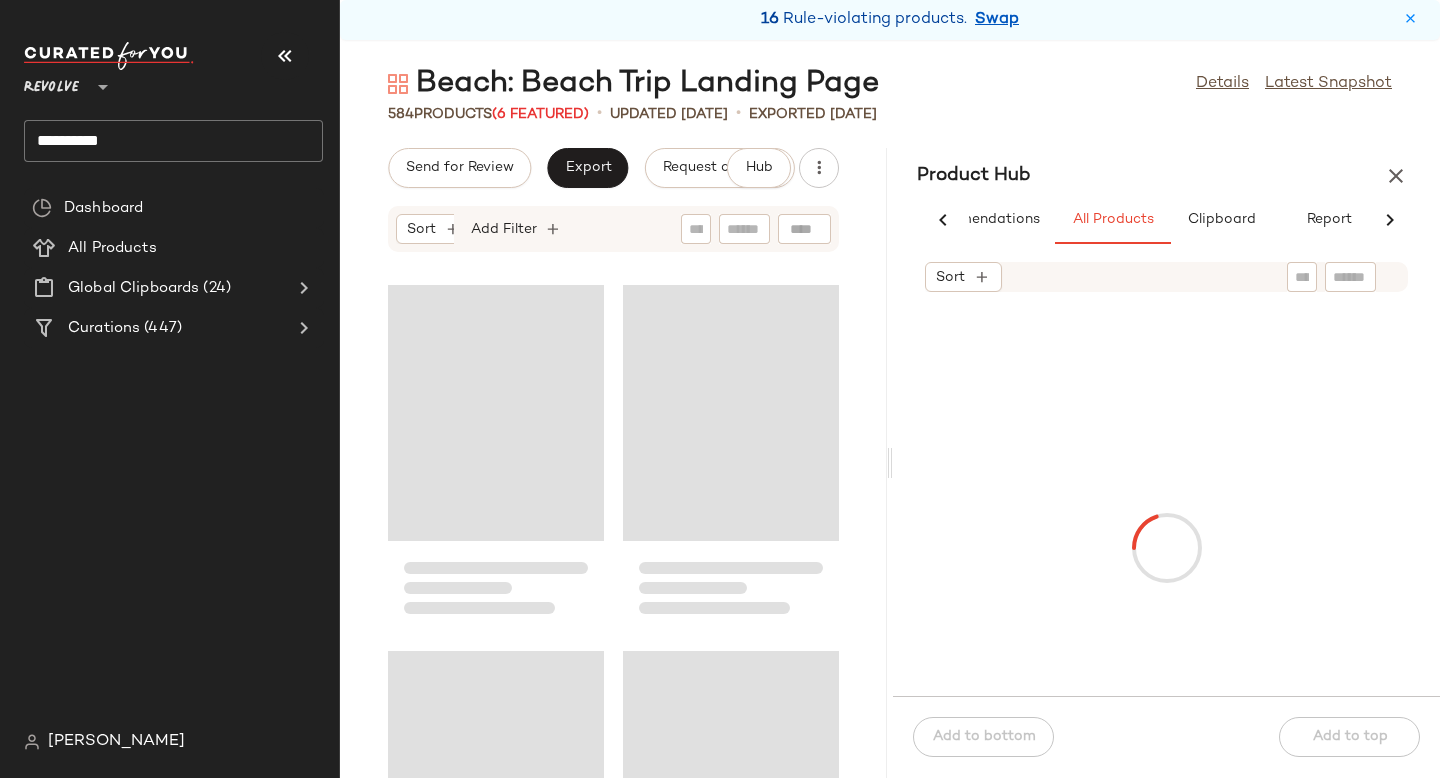 scroll, scrollTop: 0, scrollLeft: 91, axis: horizontal 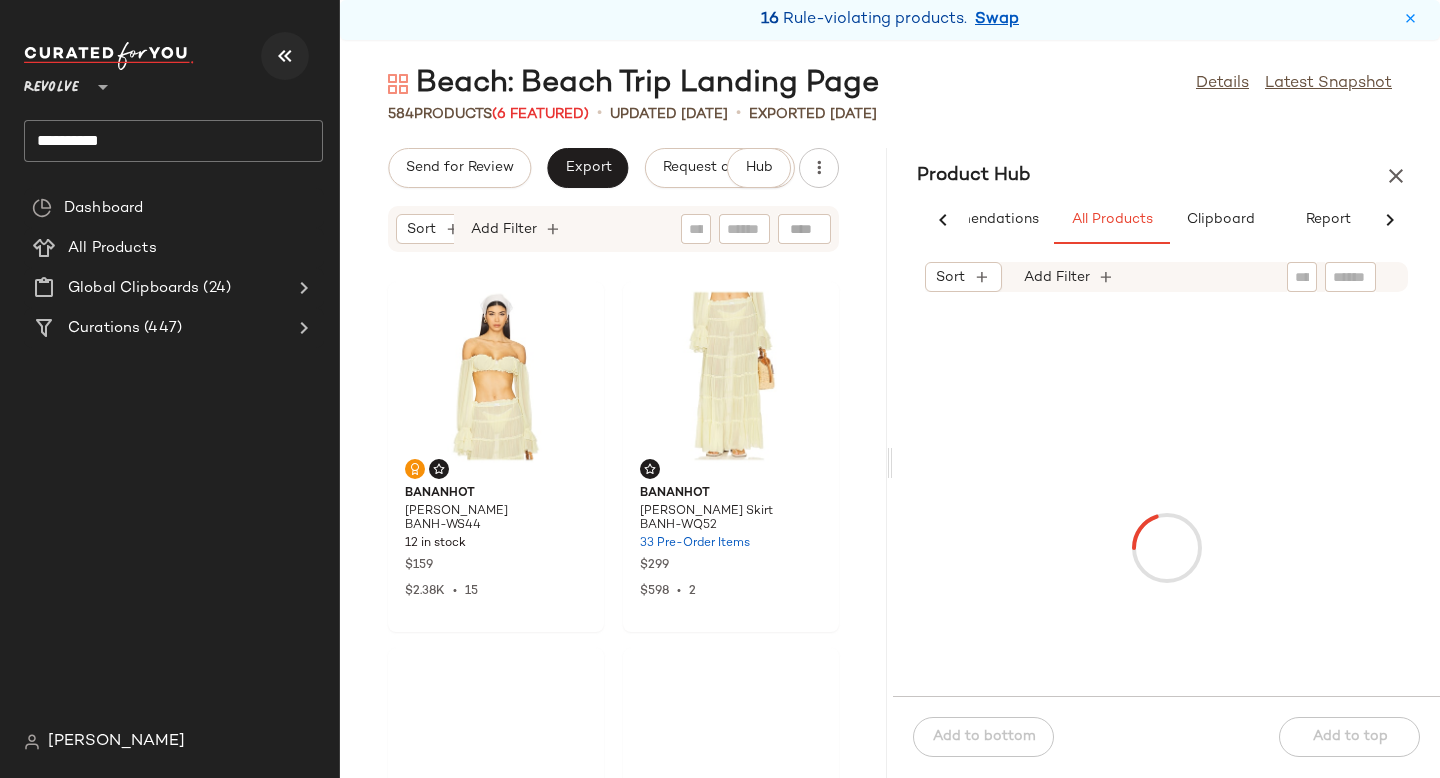 click at bounding box center (285, 56) 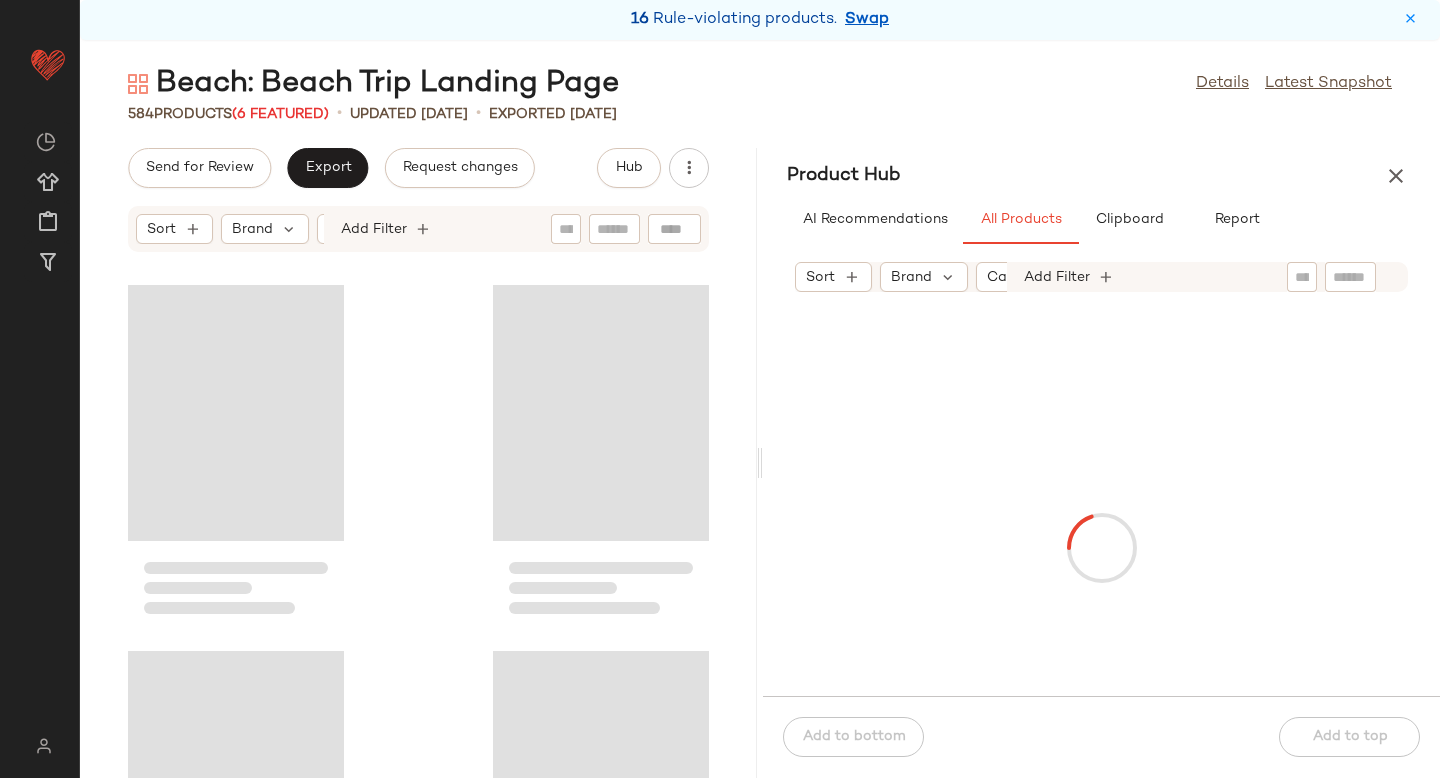 scroll, scrollTop: 0, scrollLeft: 0, axis: both 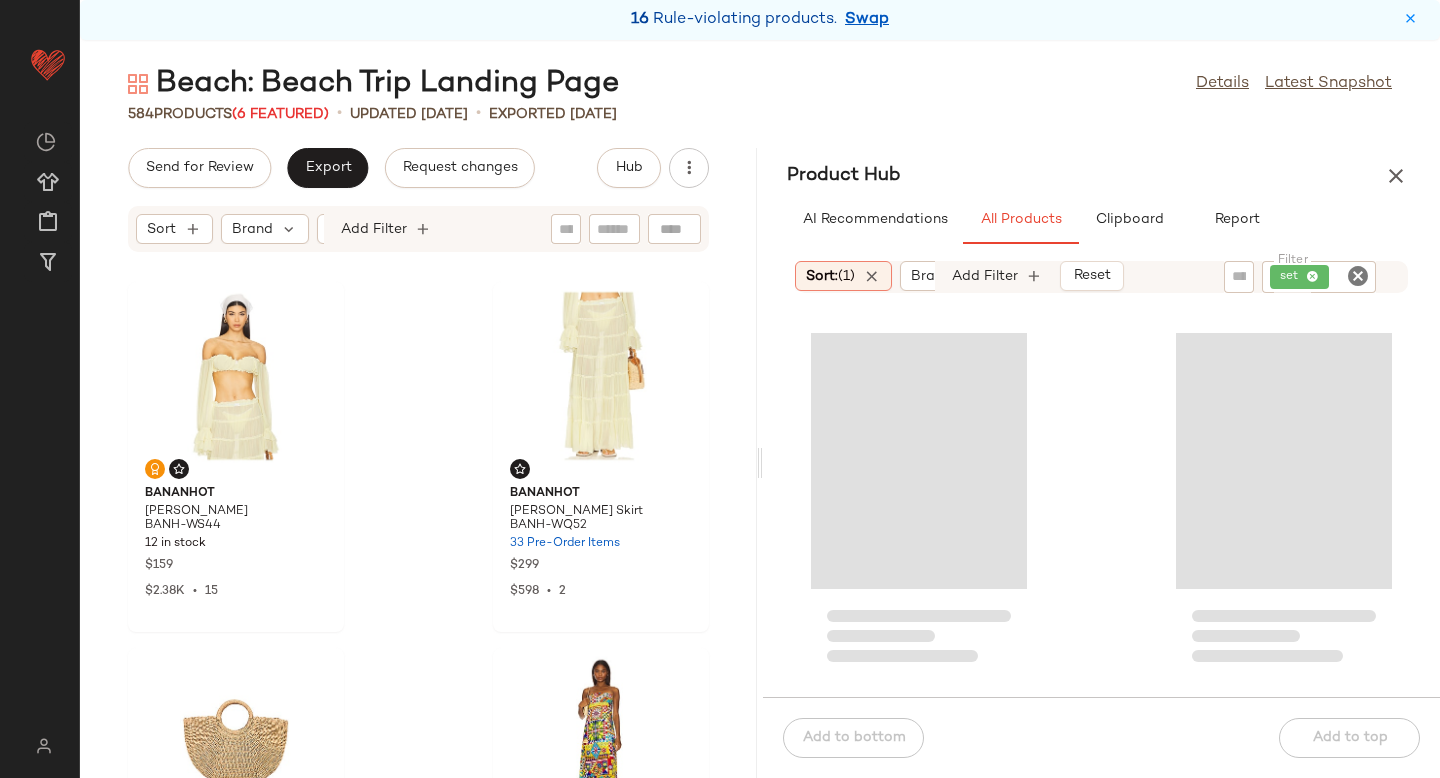 click 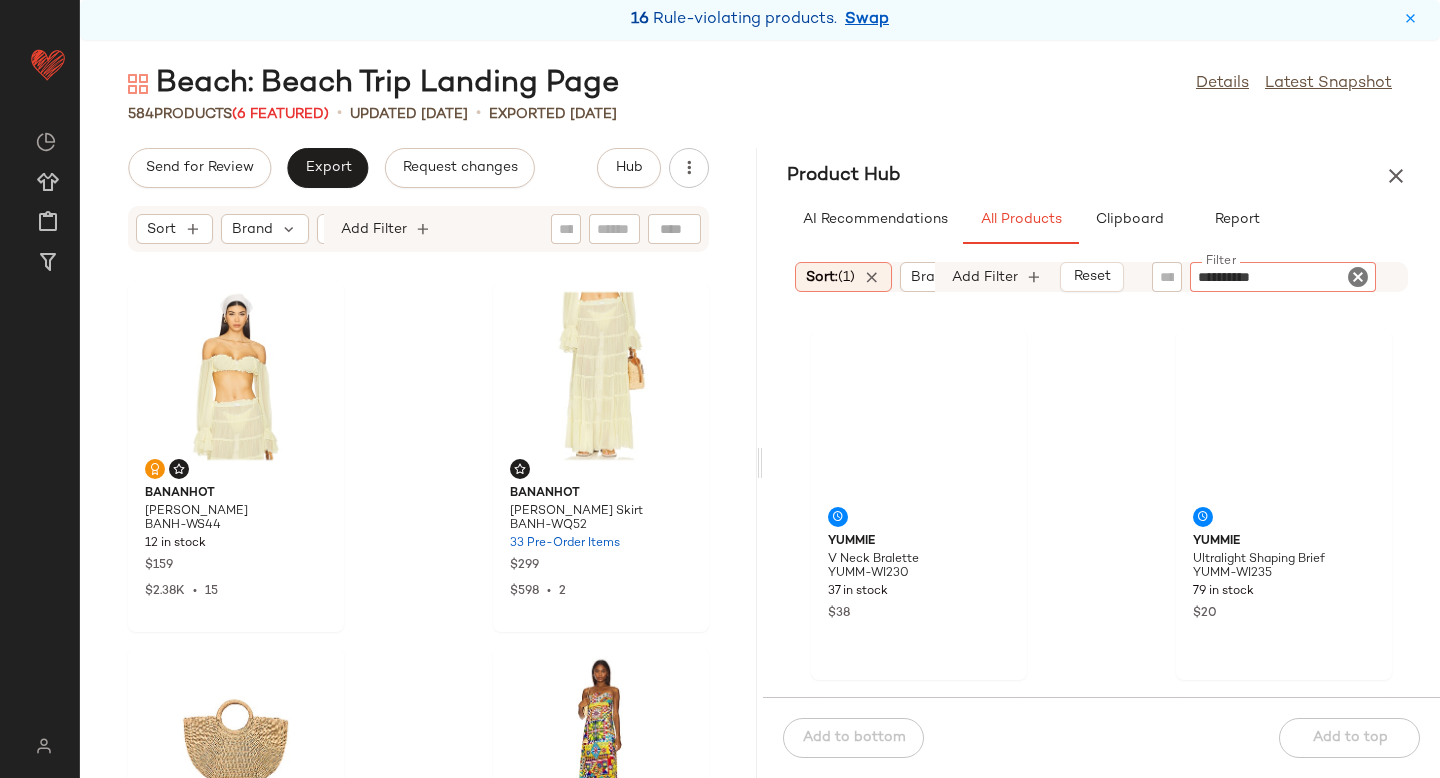 type on "**********" 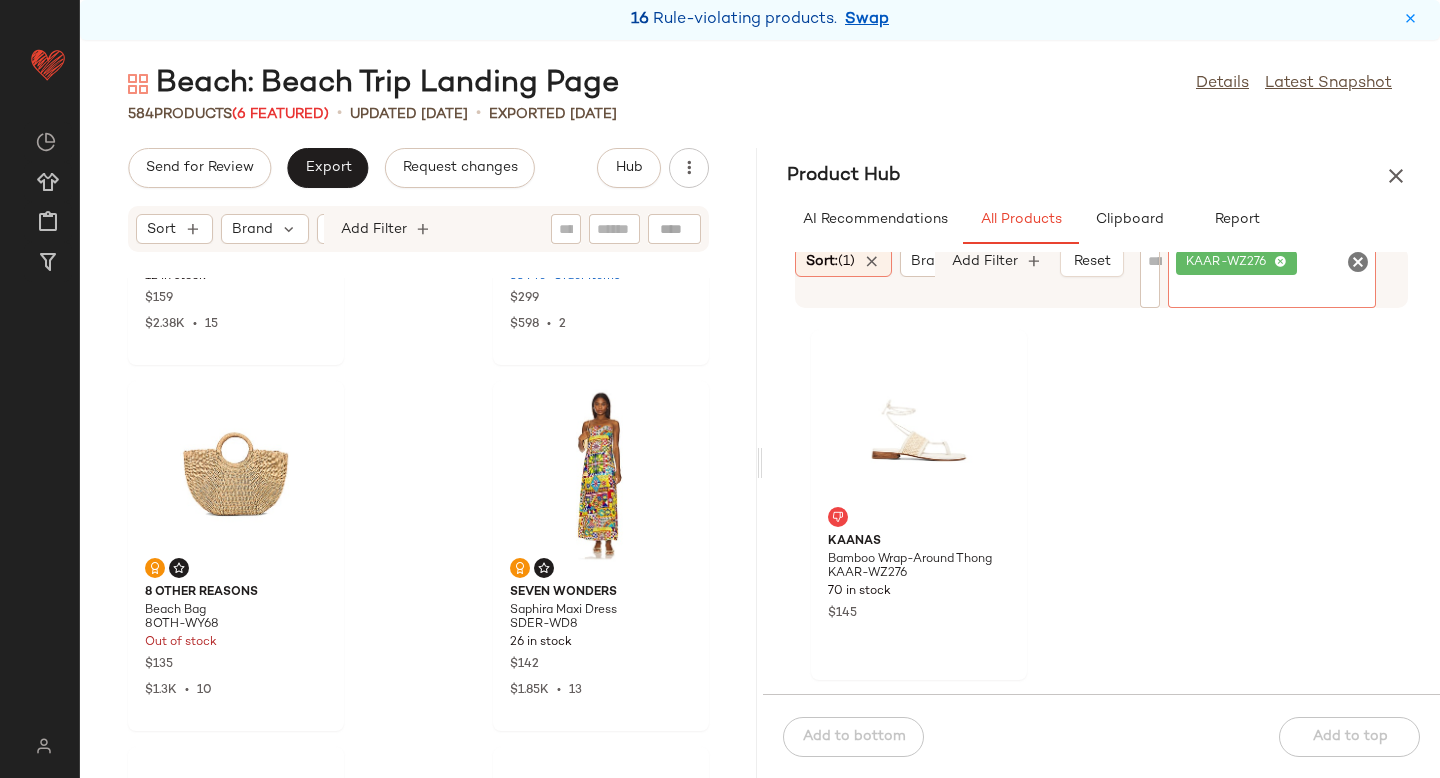 scroll, scrollTop: 263, scrollLeft: 0, axis: vertical 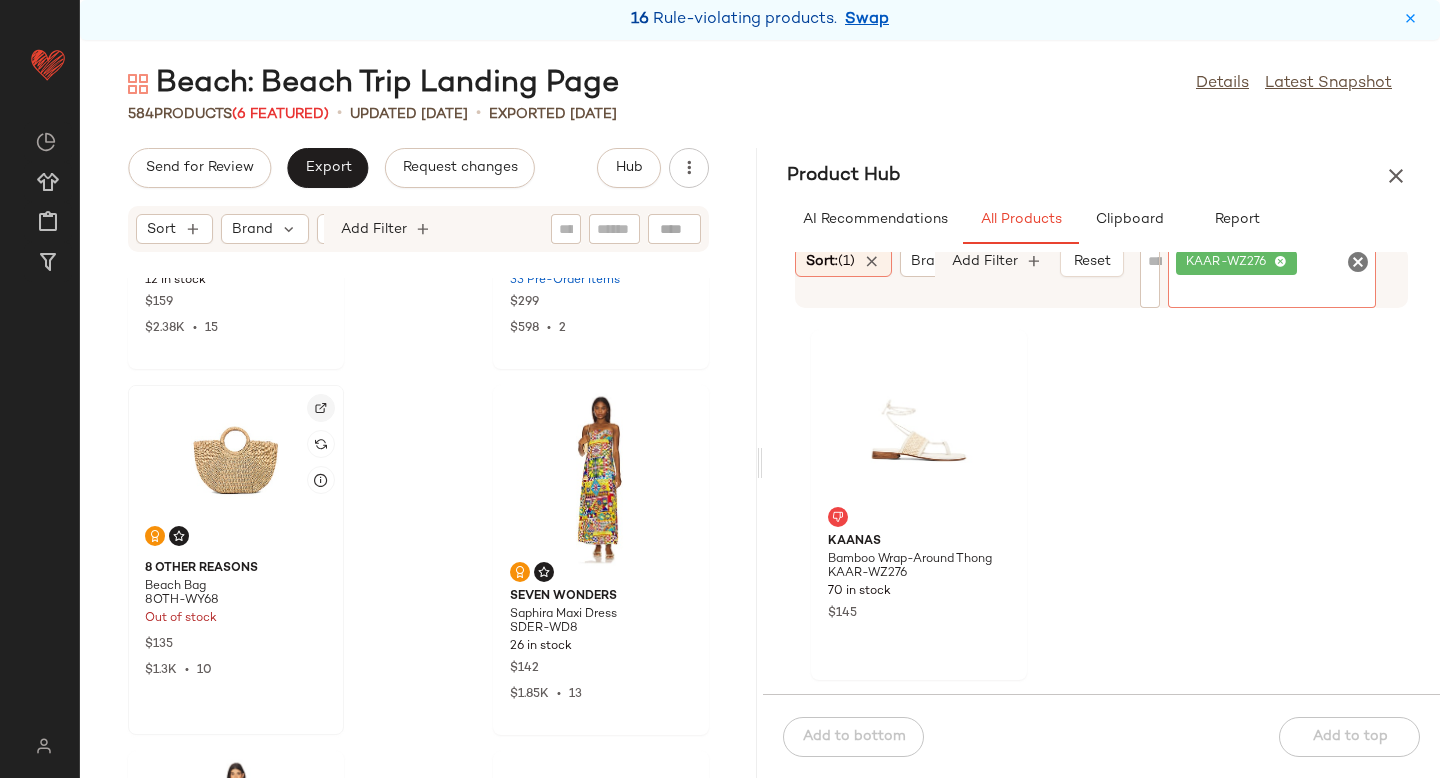 click at bounding box center [321, 408] 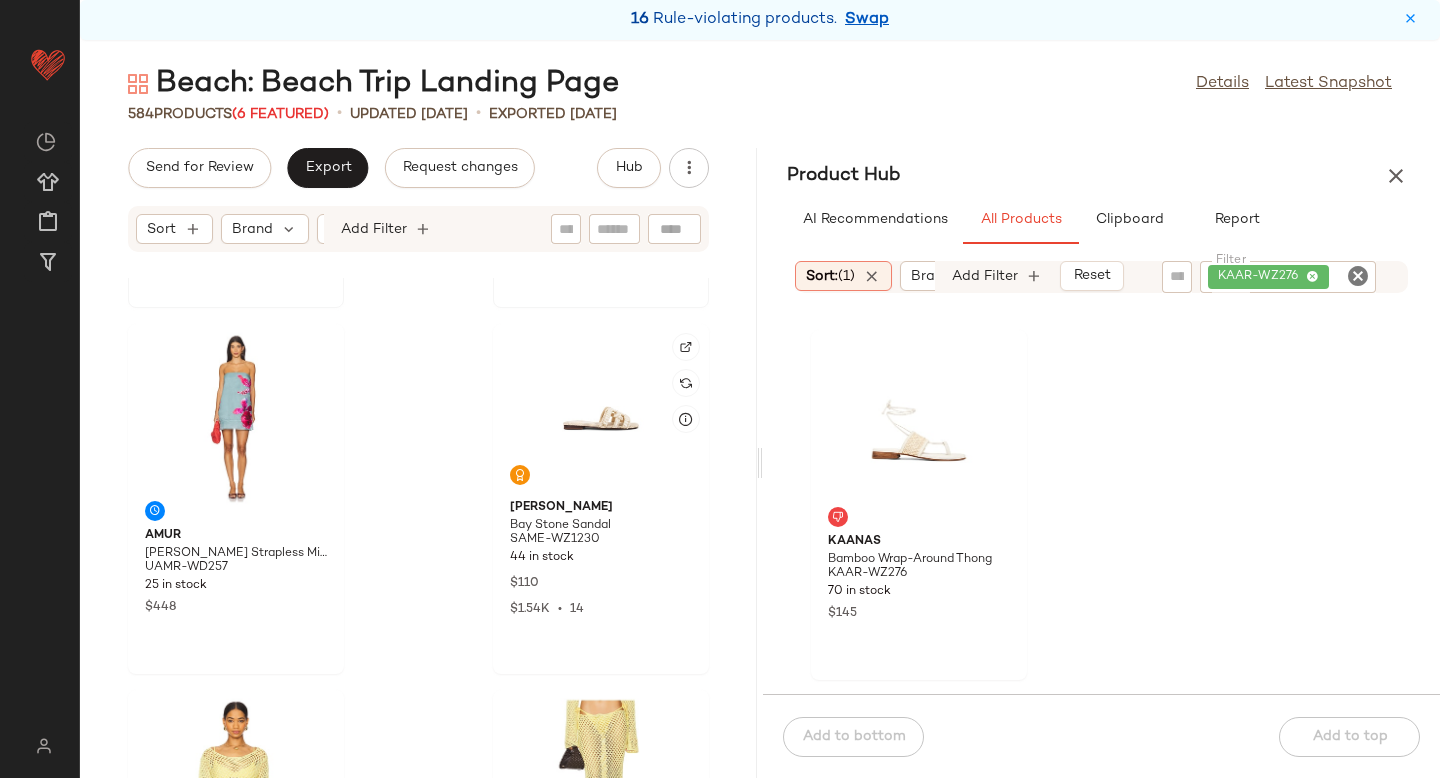 scroll, scrollTop: 749, scrollLeft: 0, axis: vertical 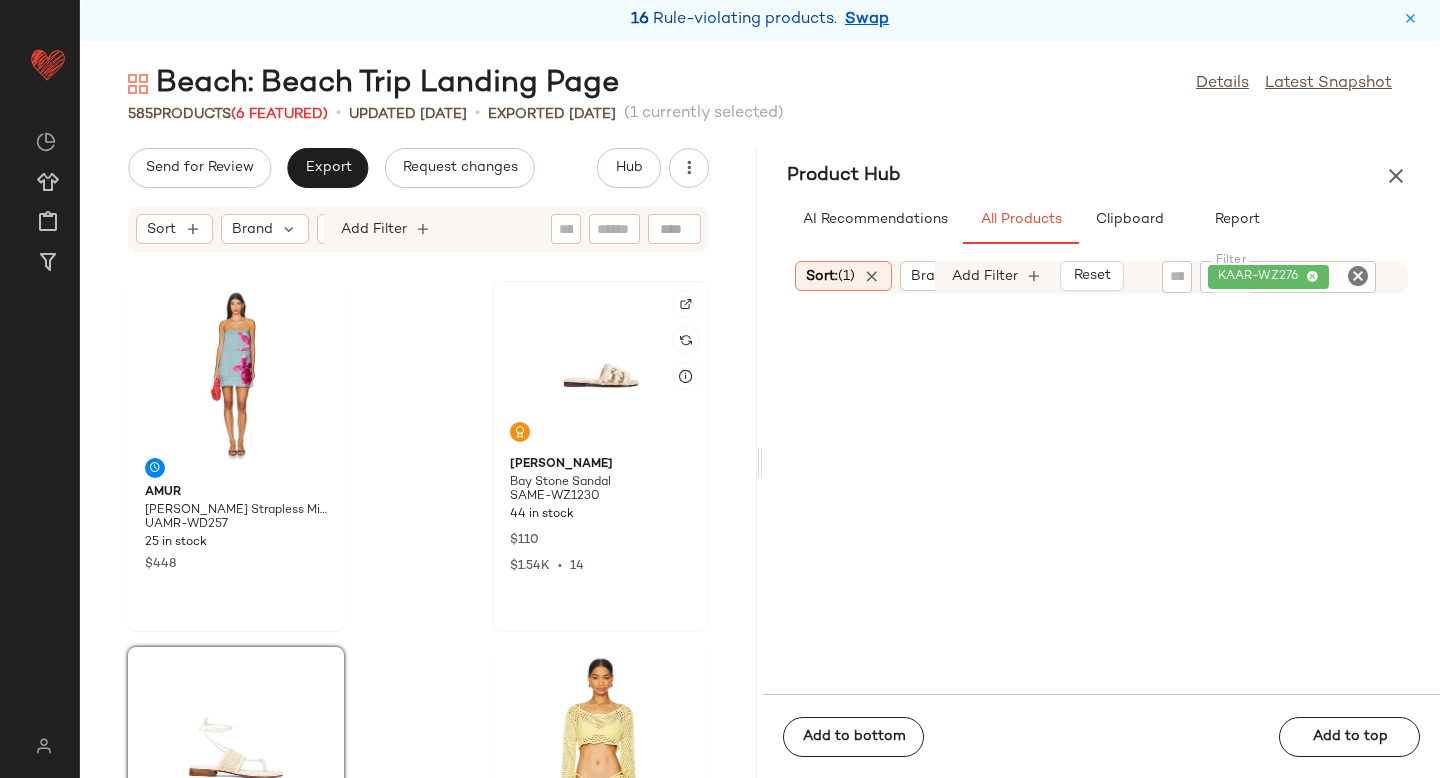 click 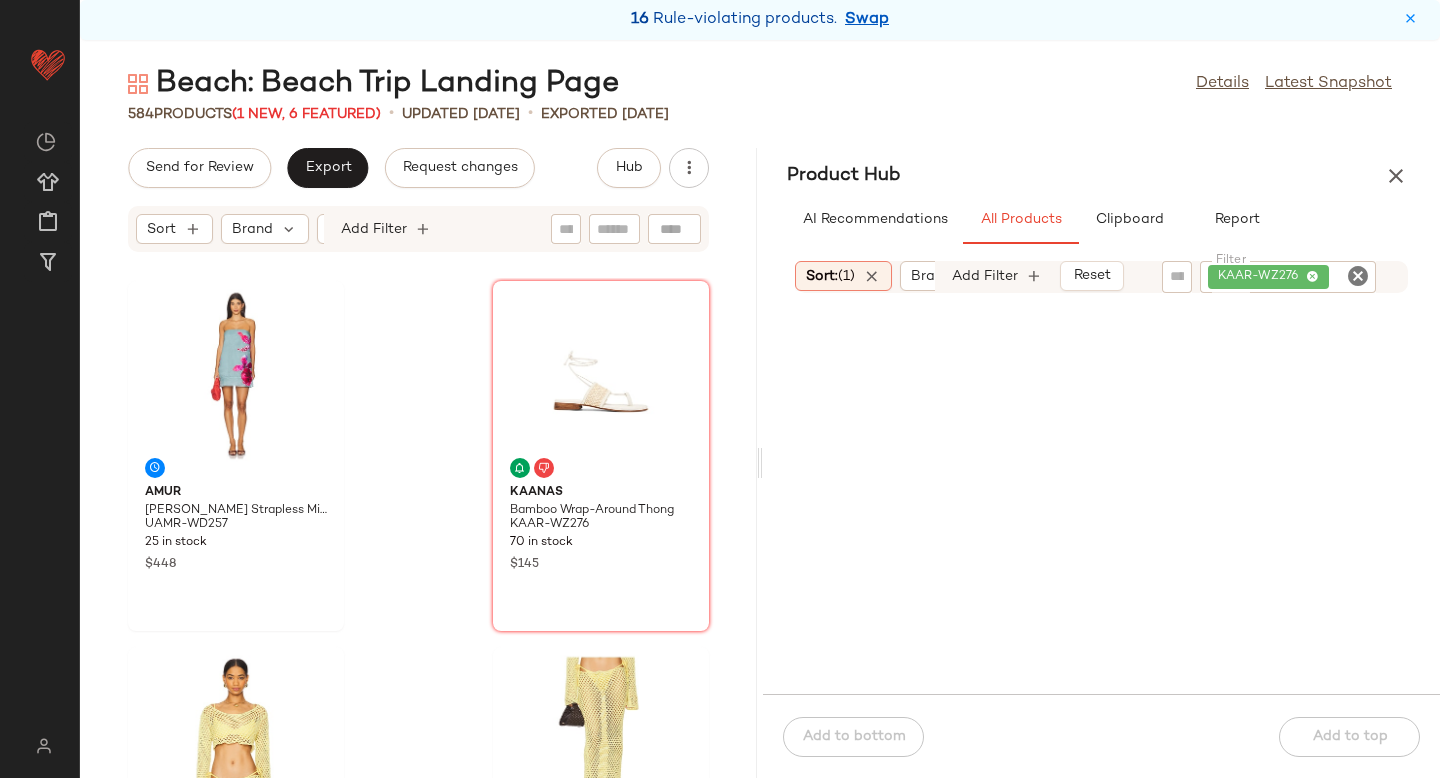 click 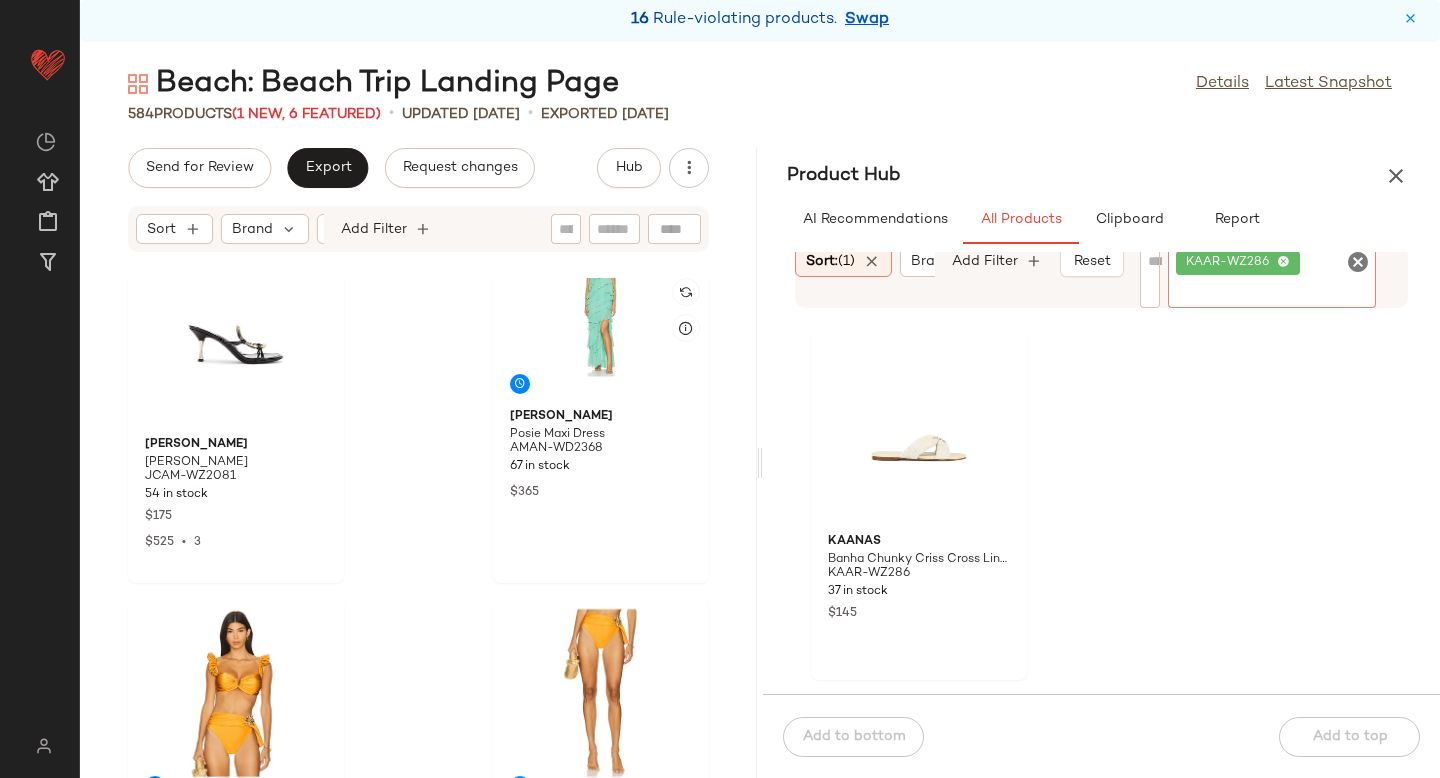 scroll, scrollTop: 5137, scrollLeft: 0, axis: vertical 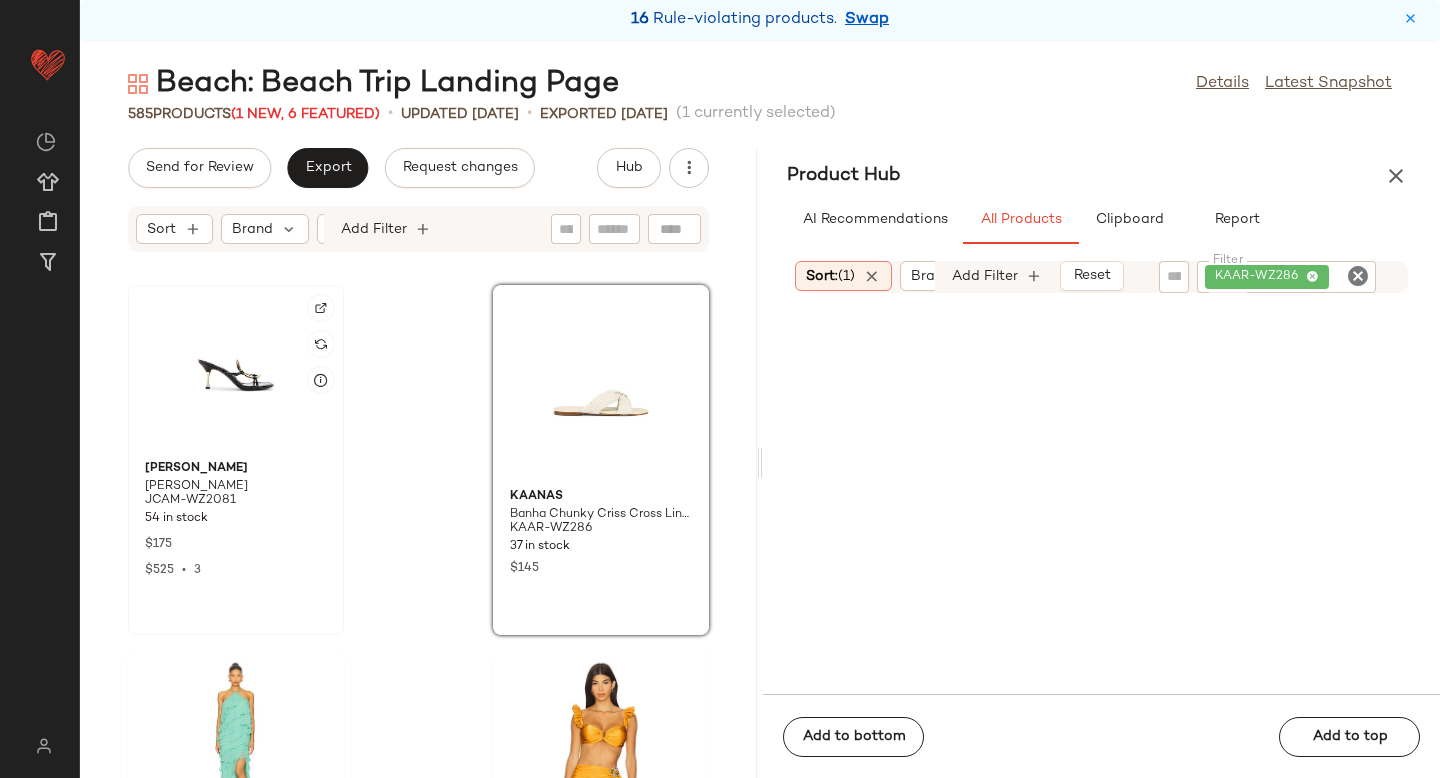 click 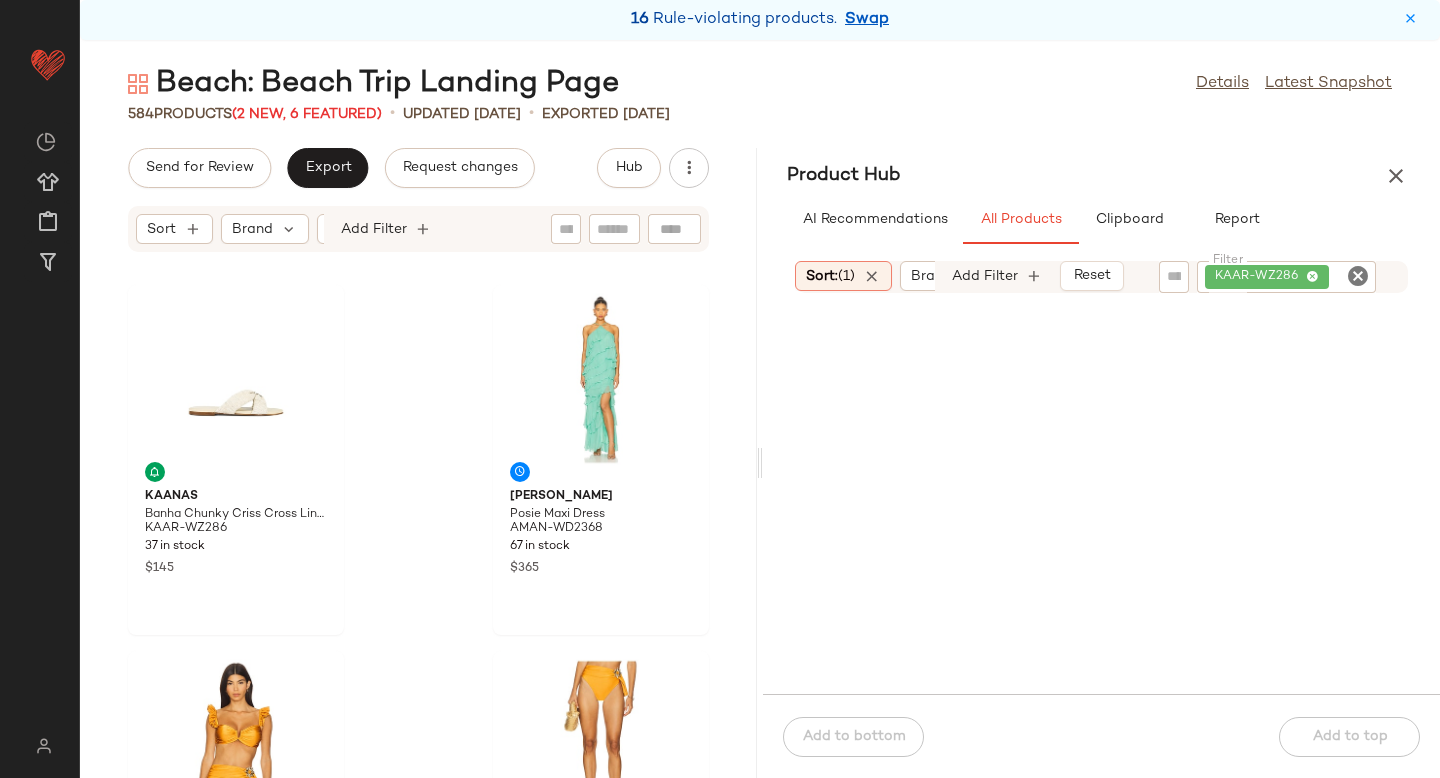 click 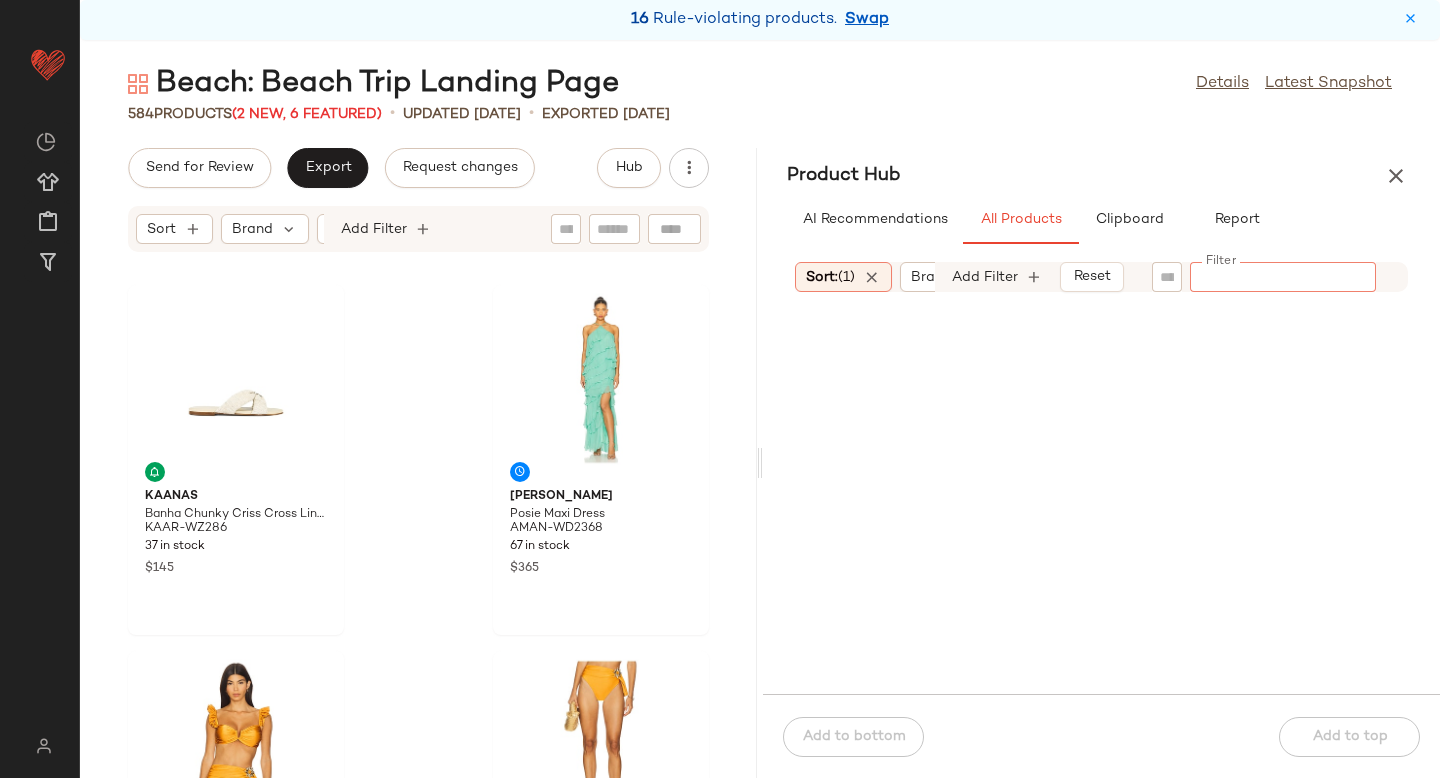 paste on "**********" 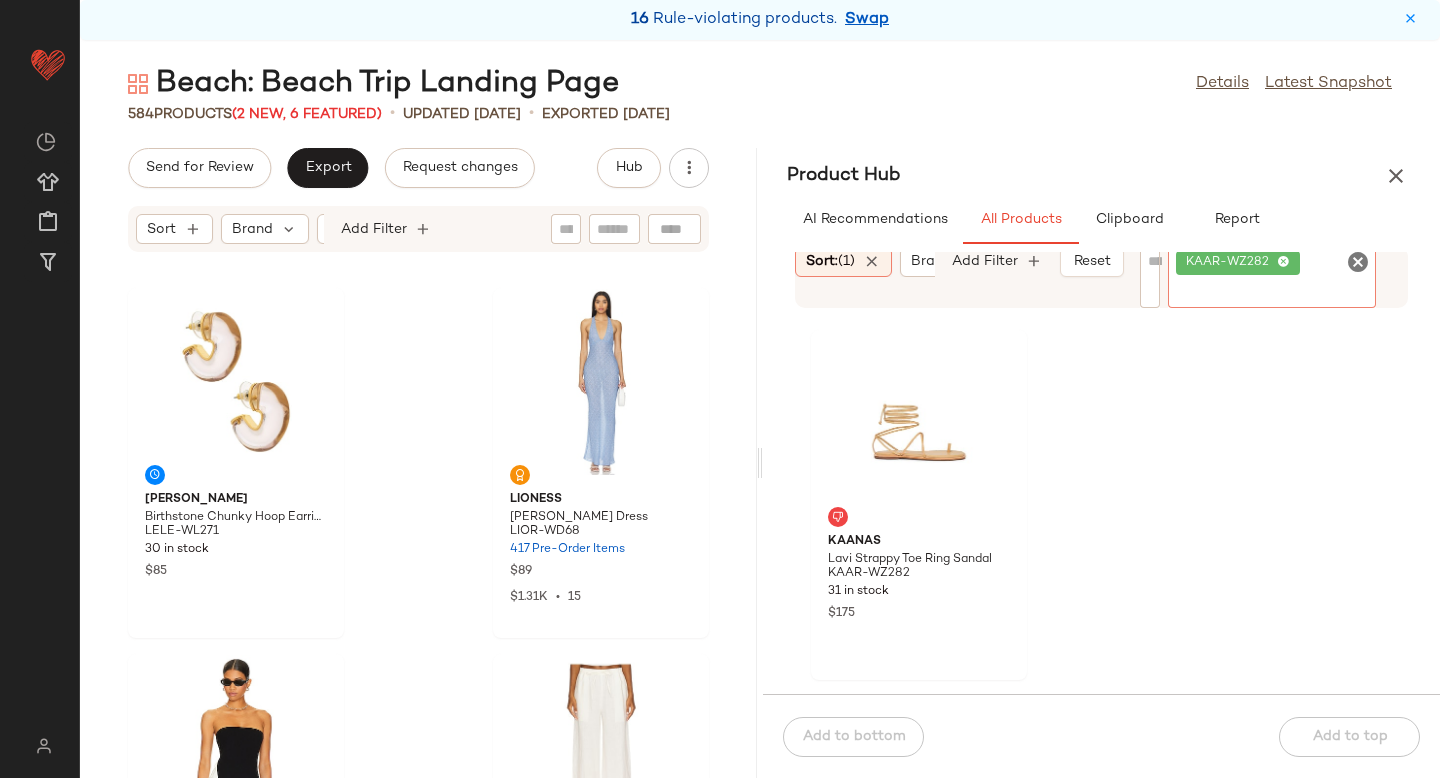 scroll, scrollTop: 8053, scrollLeft: 0, axis: vertical 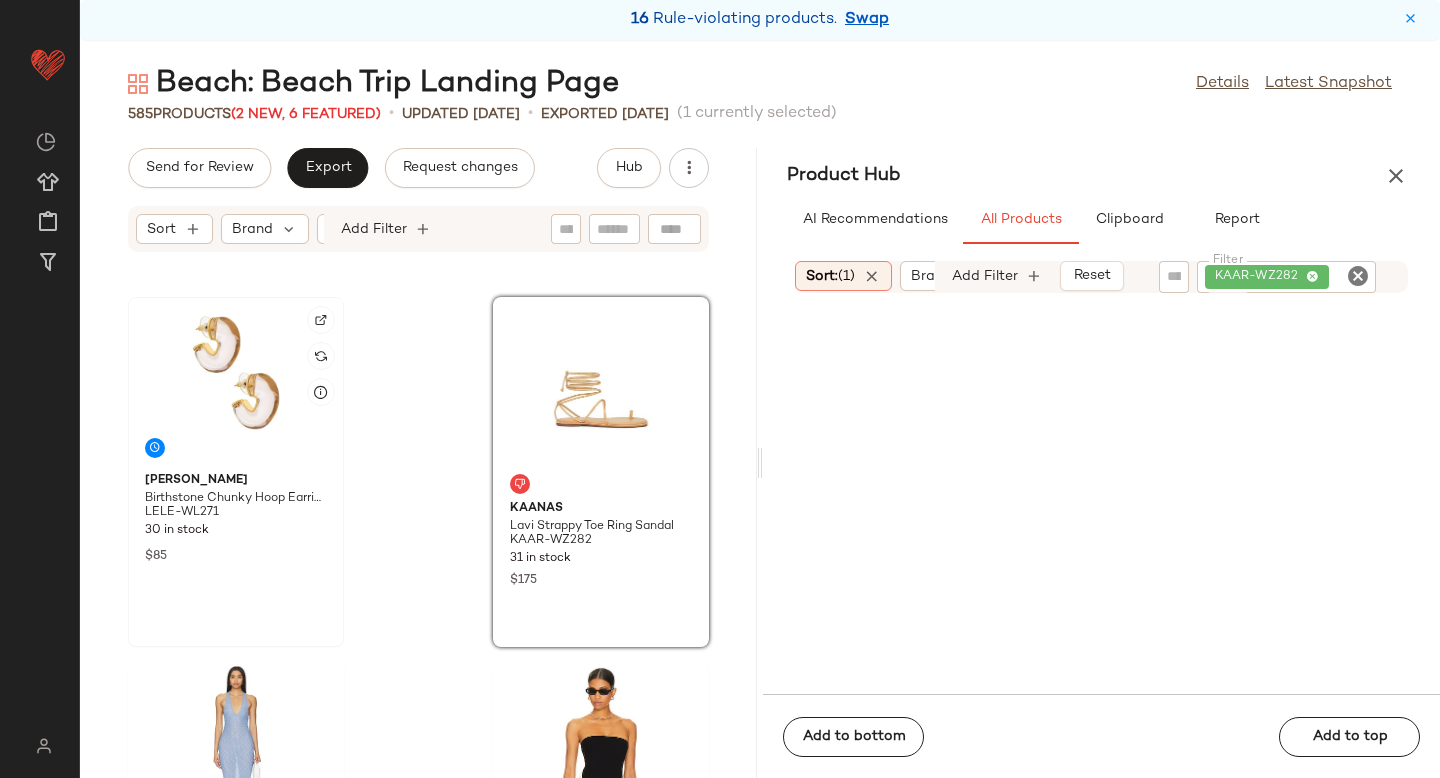 click 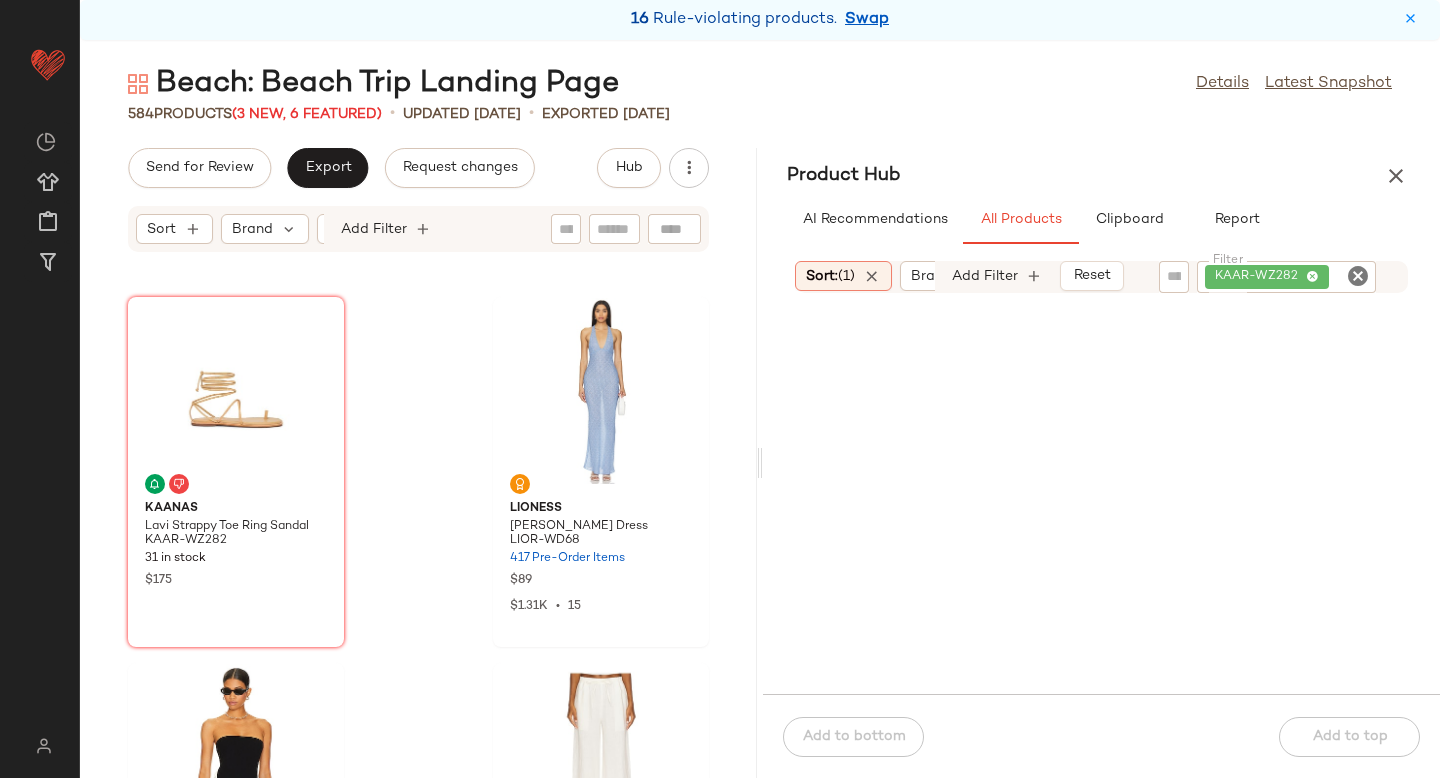 click 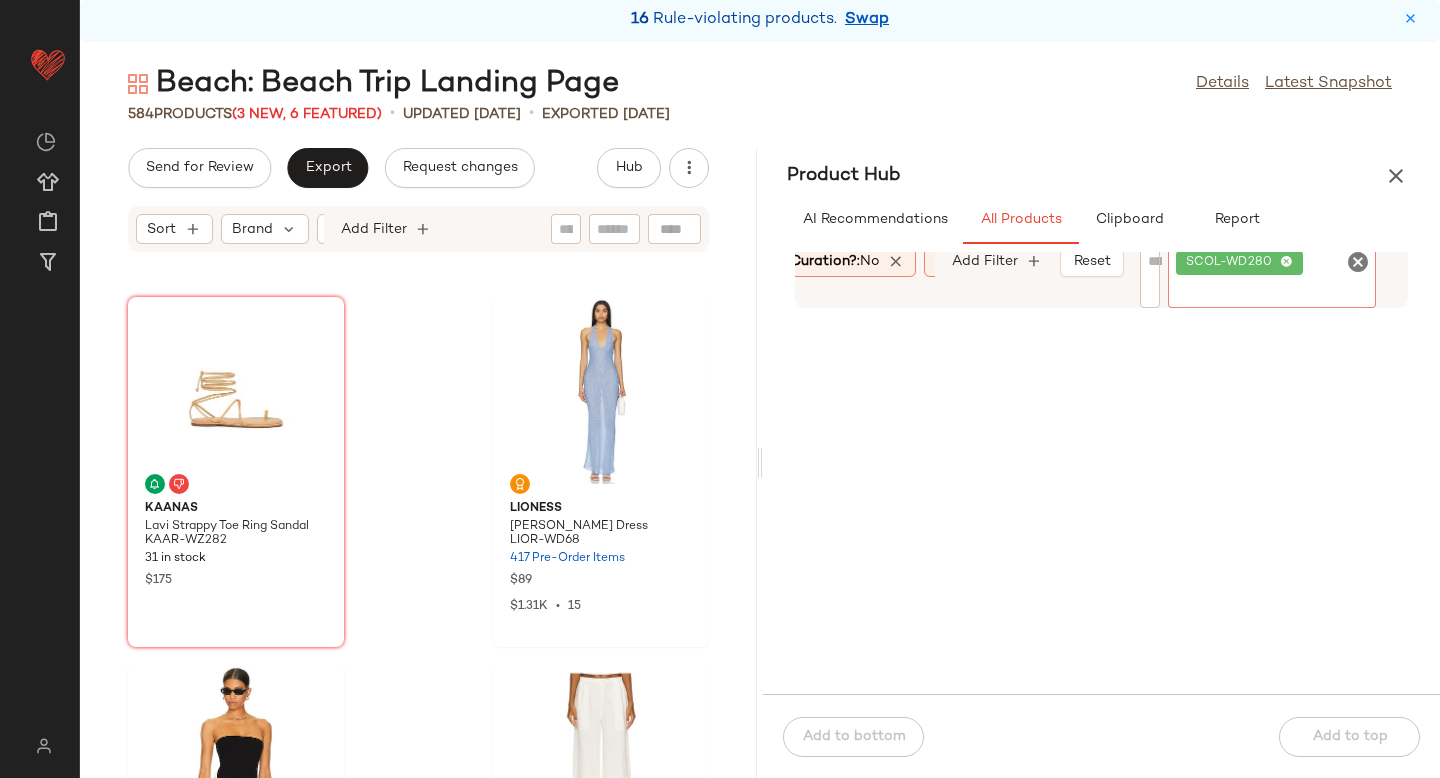 scroll, scrollTop: 0, scrollLeft: 350, axis: horizontal 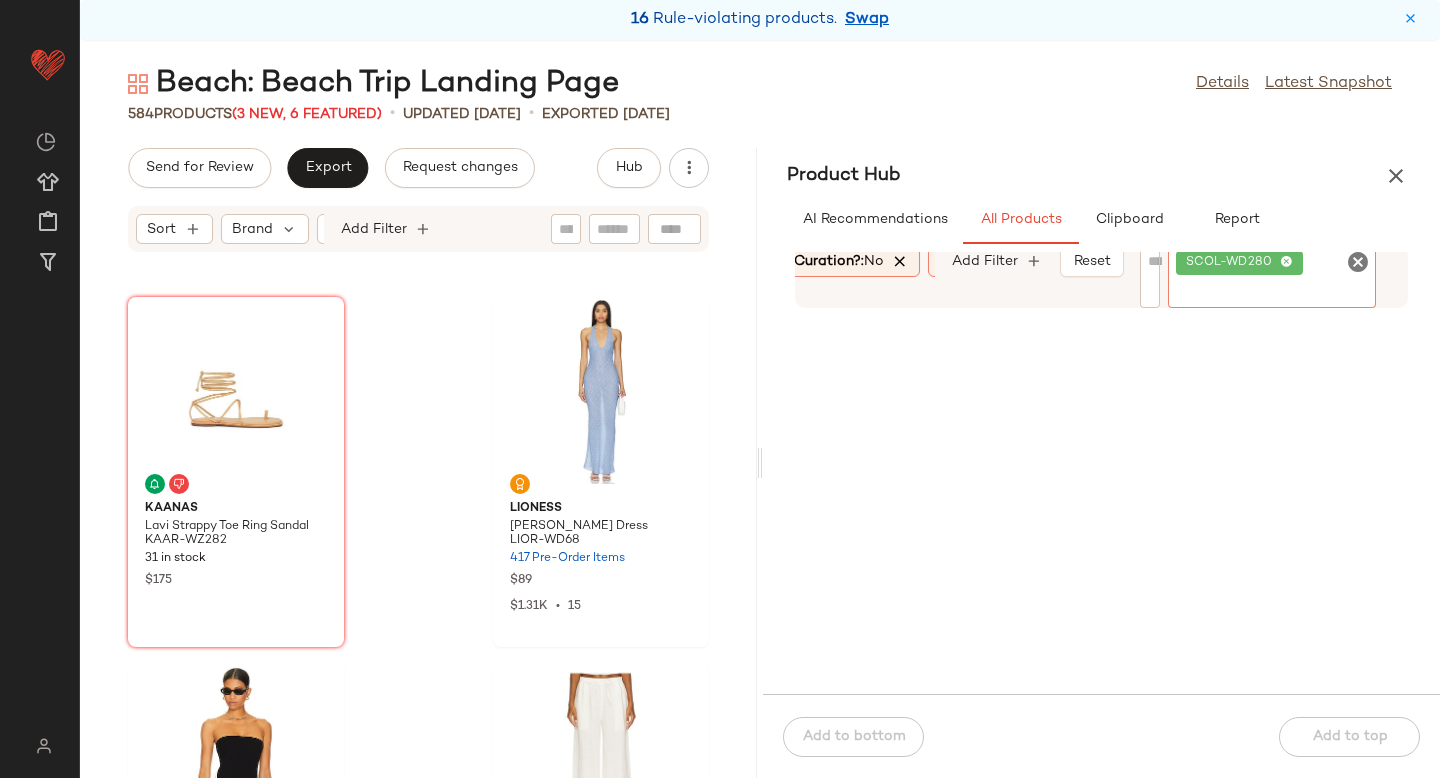 click at bounding box center [901, 262] 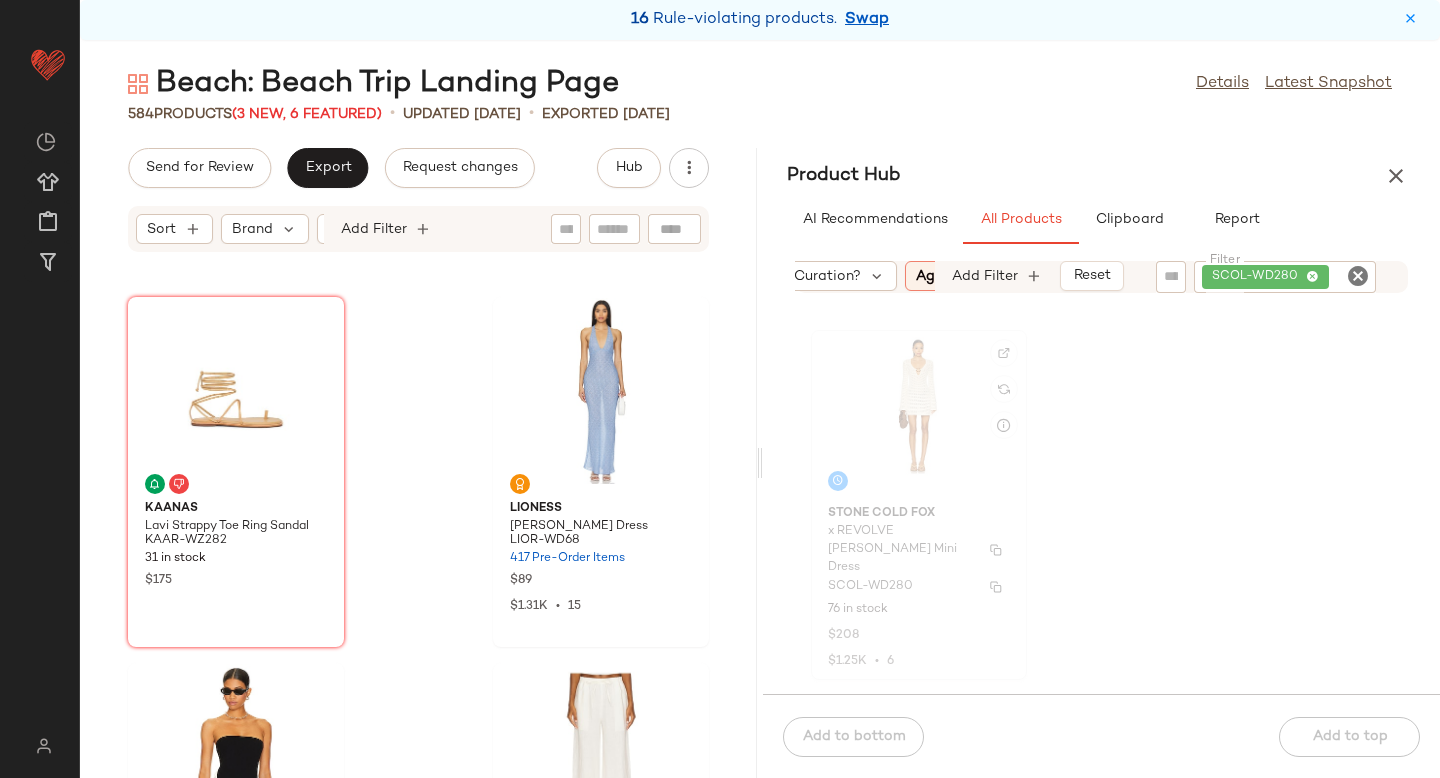 click on "Stone Cold Fox x REVOLVE Bobby Pointelle Mini Dress SCOL-WD280 76 in stock $208 $1.25K  •  6" 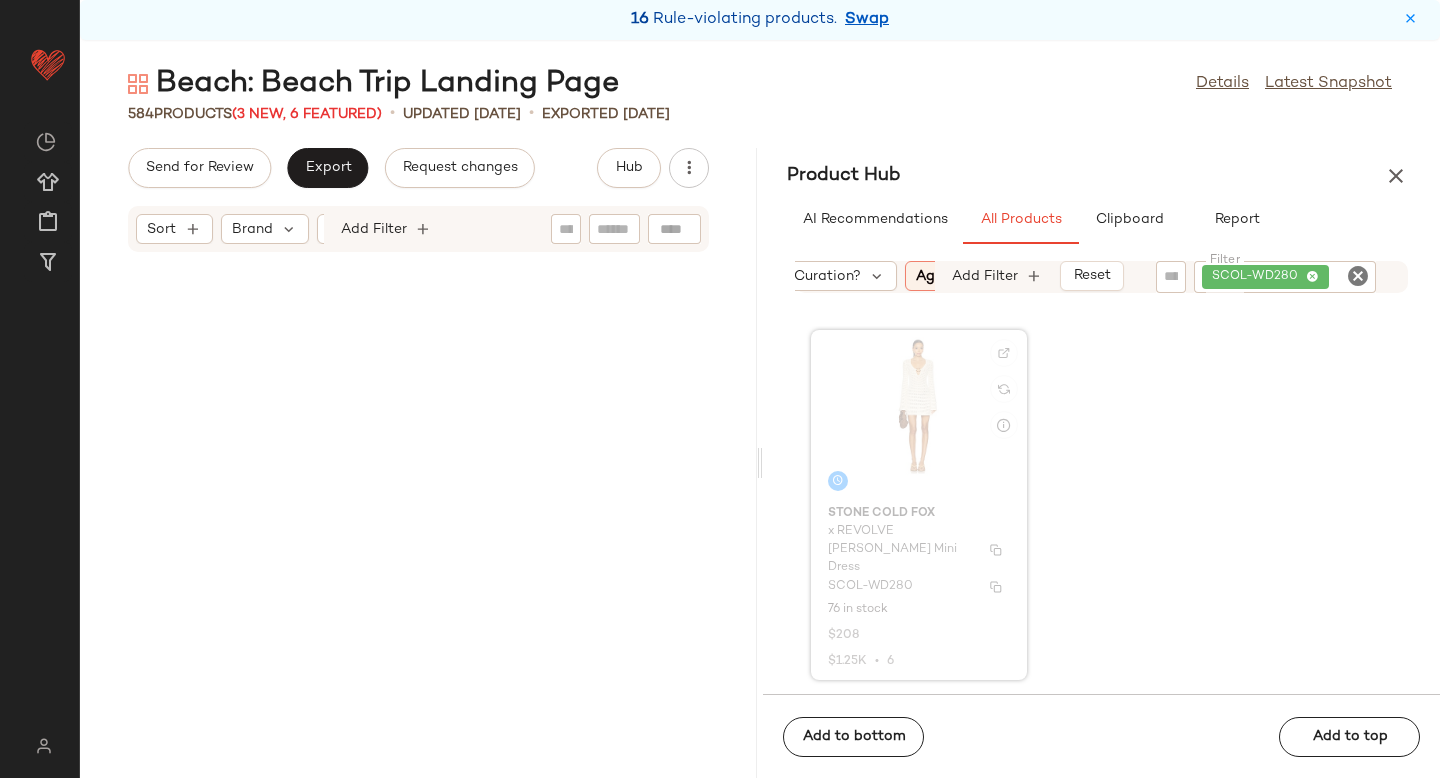 scroll, scrollTop: 2196, scrollLeft: 0, axis: vertical 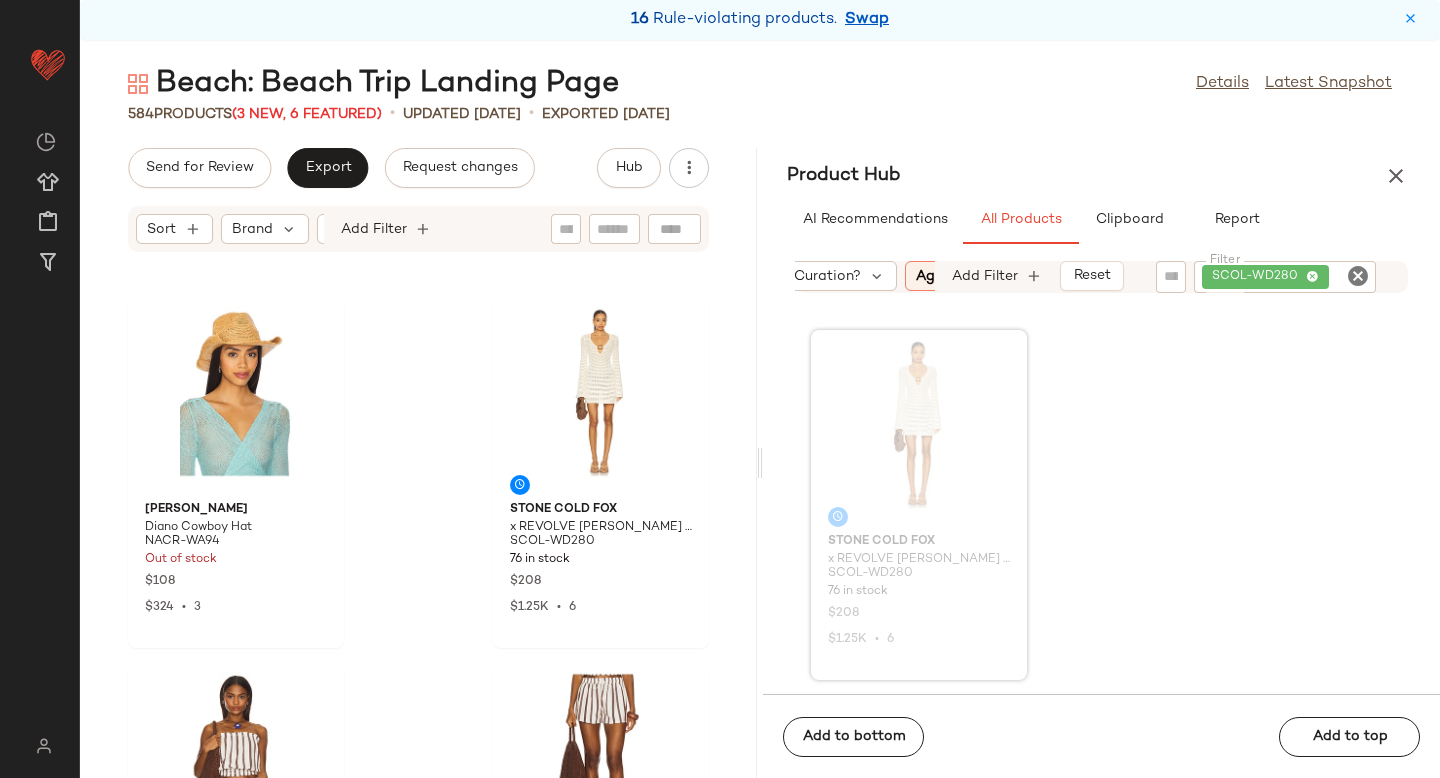 click 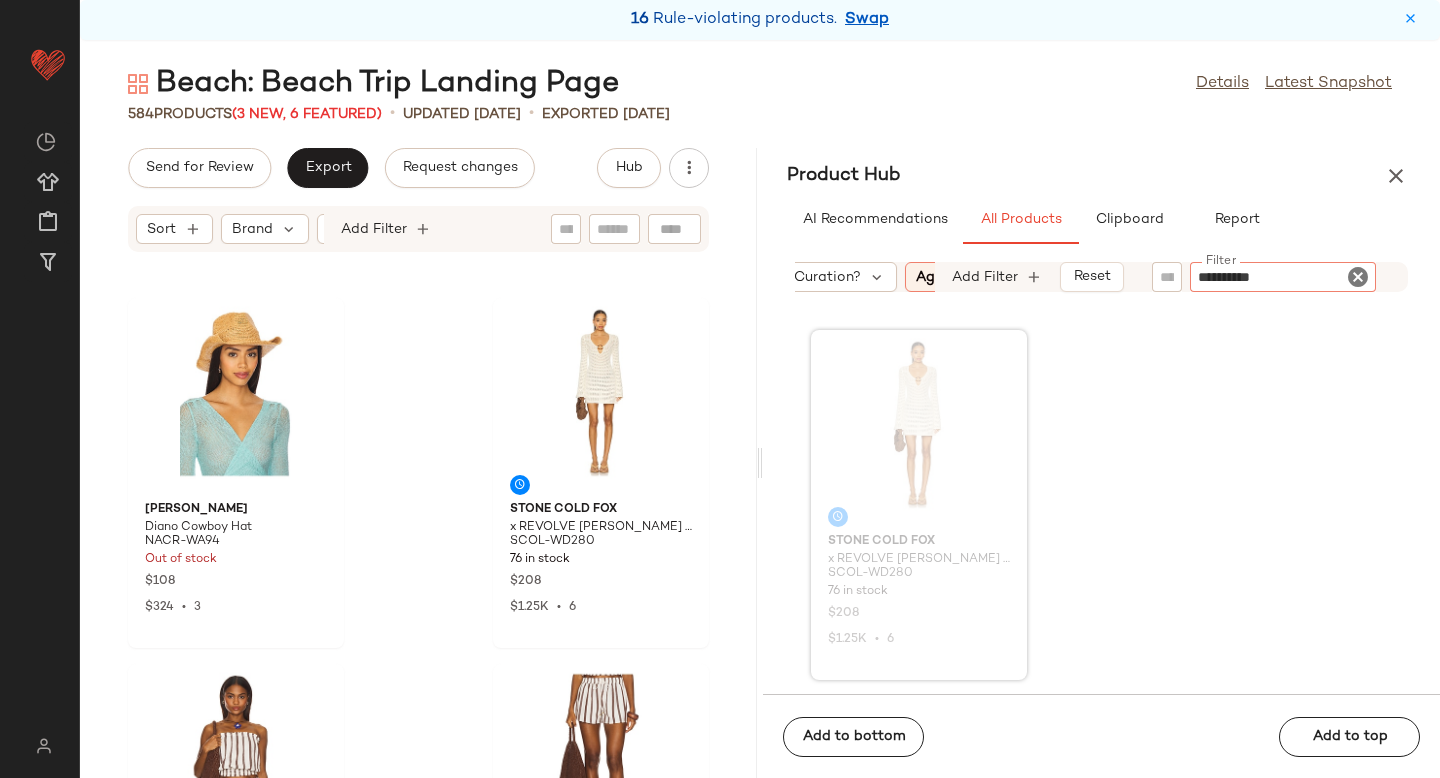 type 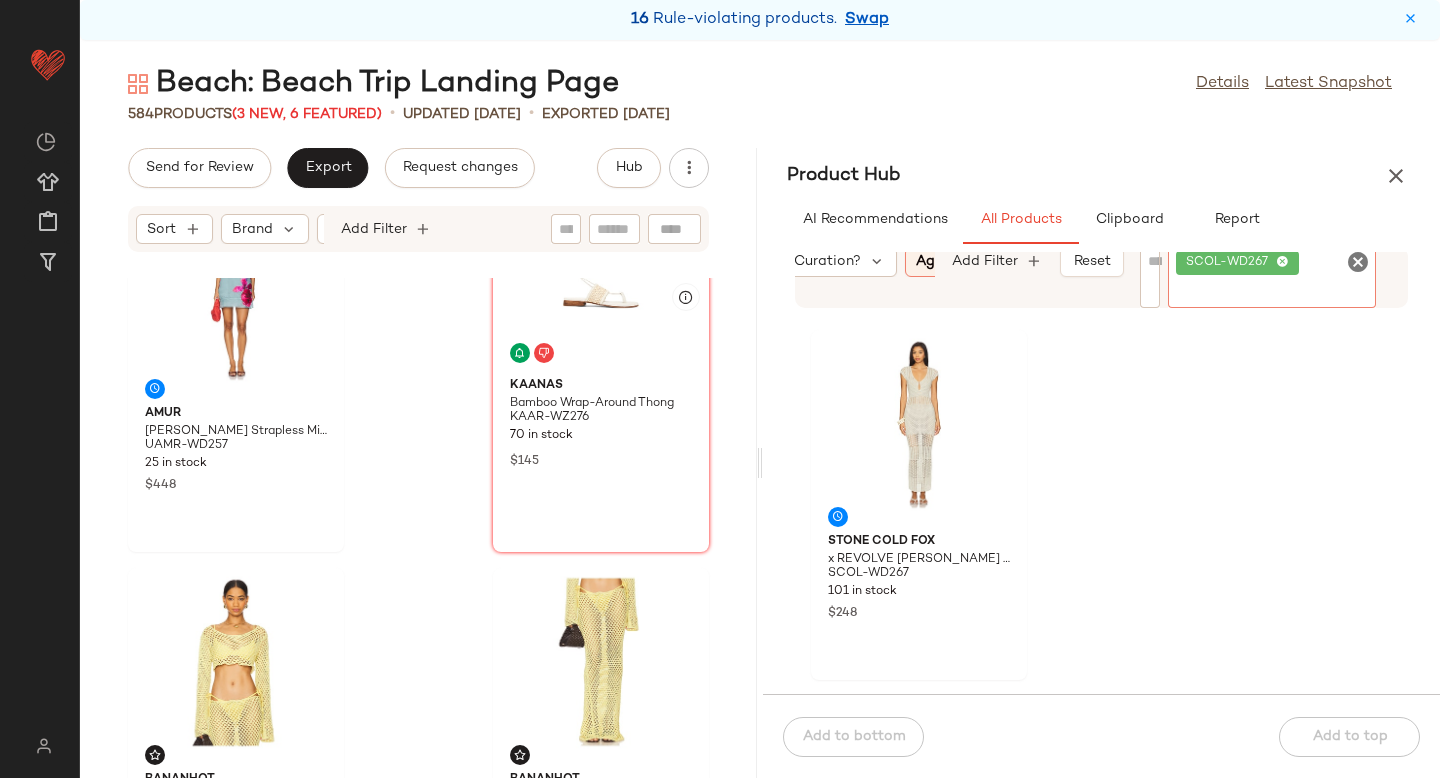 scroll, scrollTop: 817, scrollLeft: 0, axis: vertical 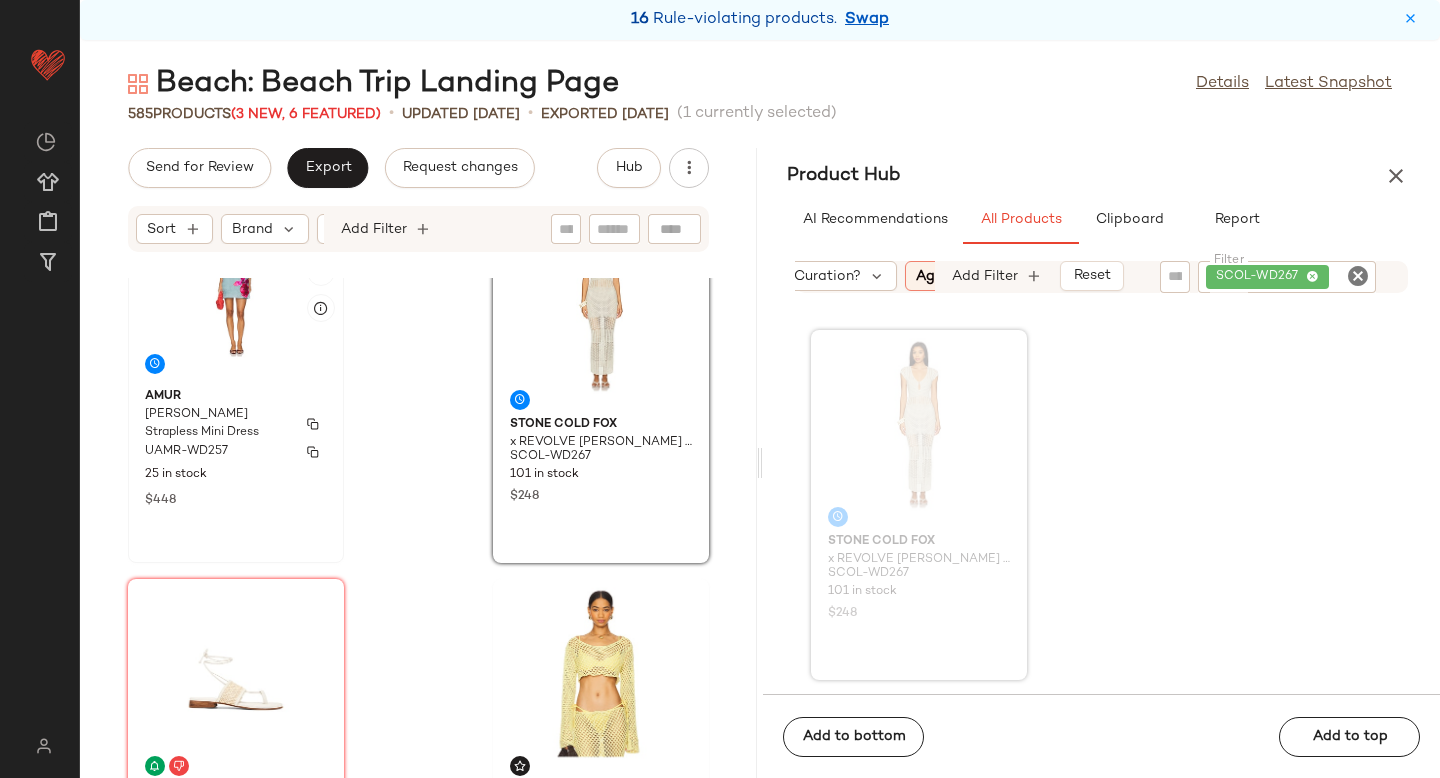 click on "AMUR Fran Strapless Mini Dress UAMR-WD257 25 in stock $448" 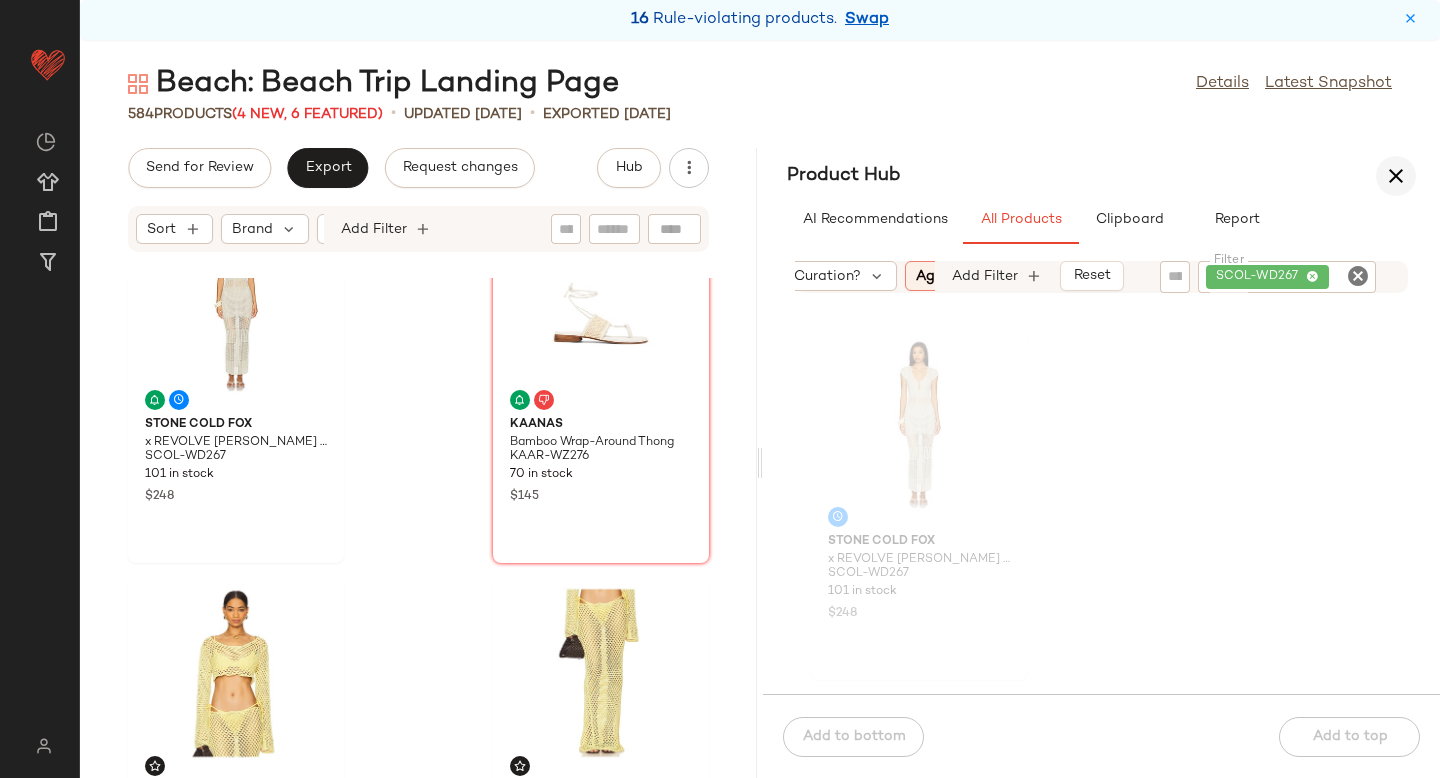 click at bounding box center (1396, 176) 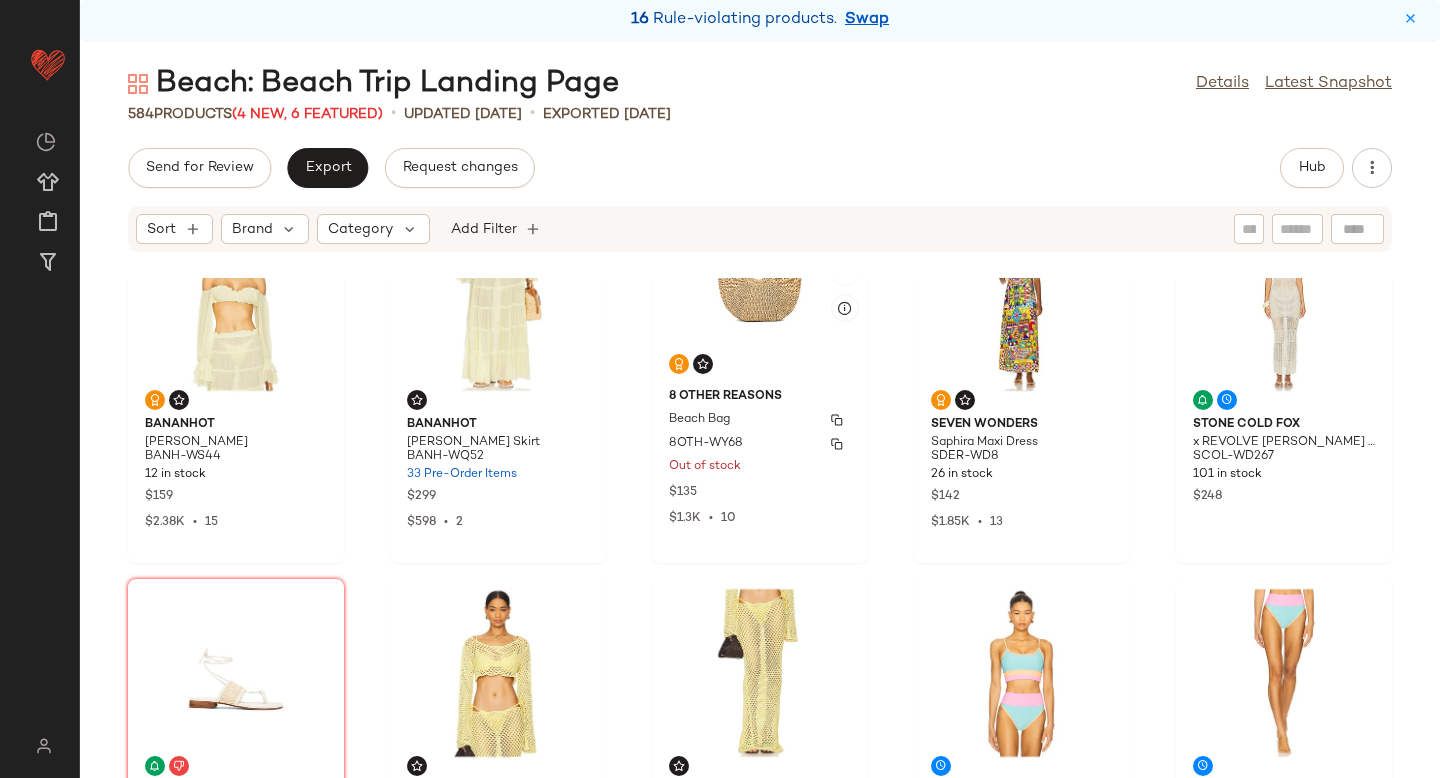 scroll, scrollTop: 0, scrollLeft: 0, axis: both 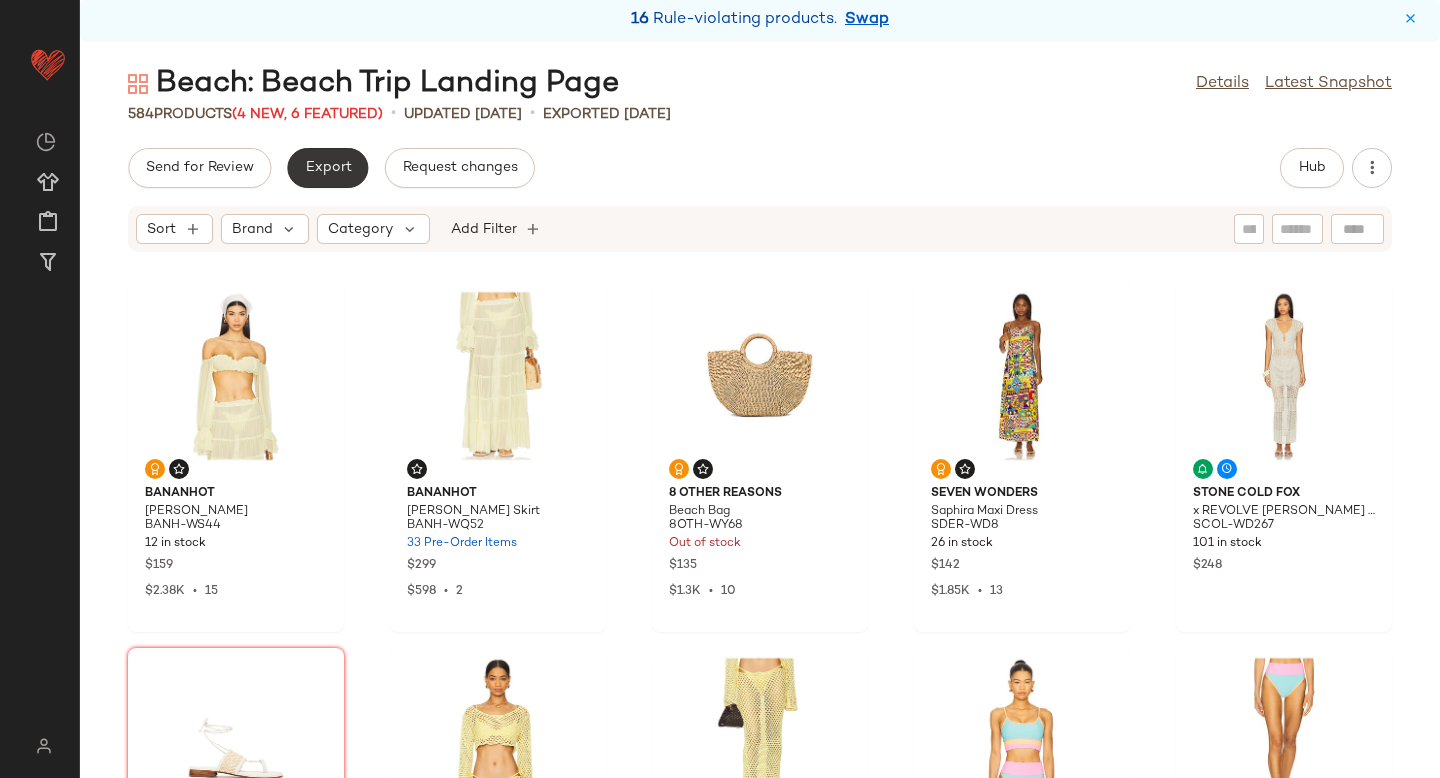 click on "Export" at bounding box center (327, 168) 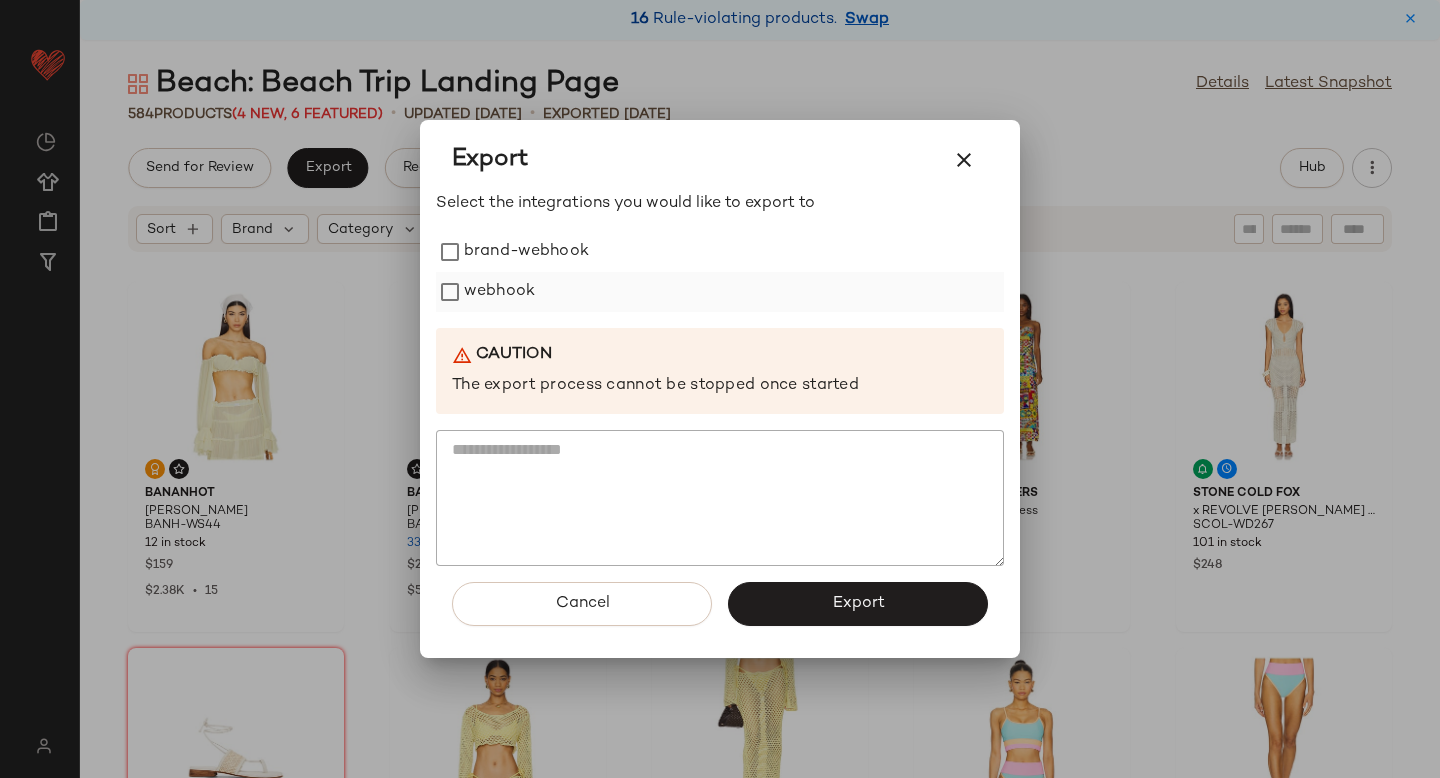 click on "webhook" at bounding box center [499, 292] 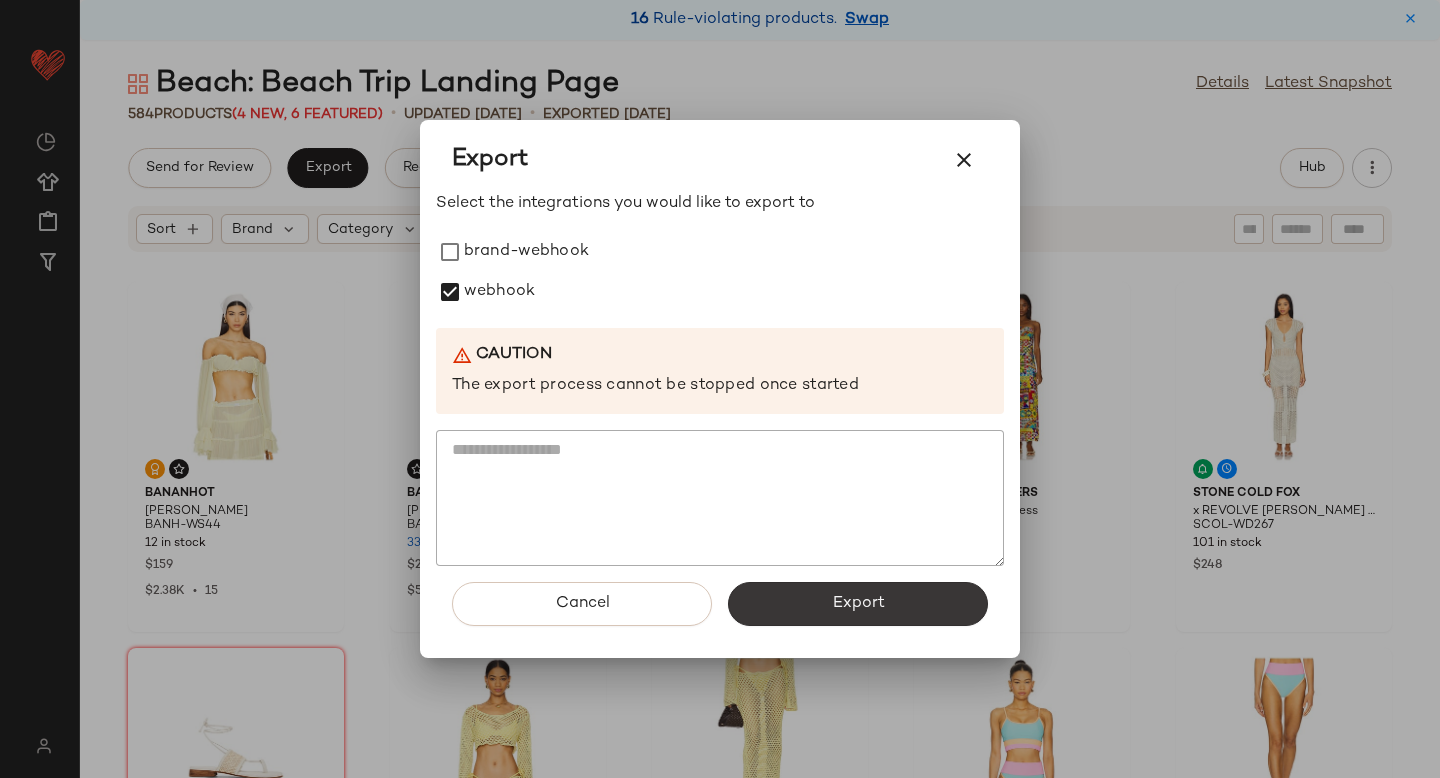 click on "Export" 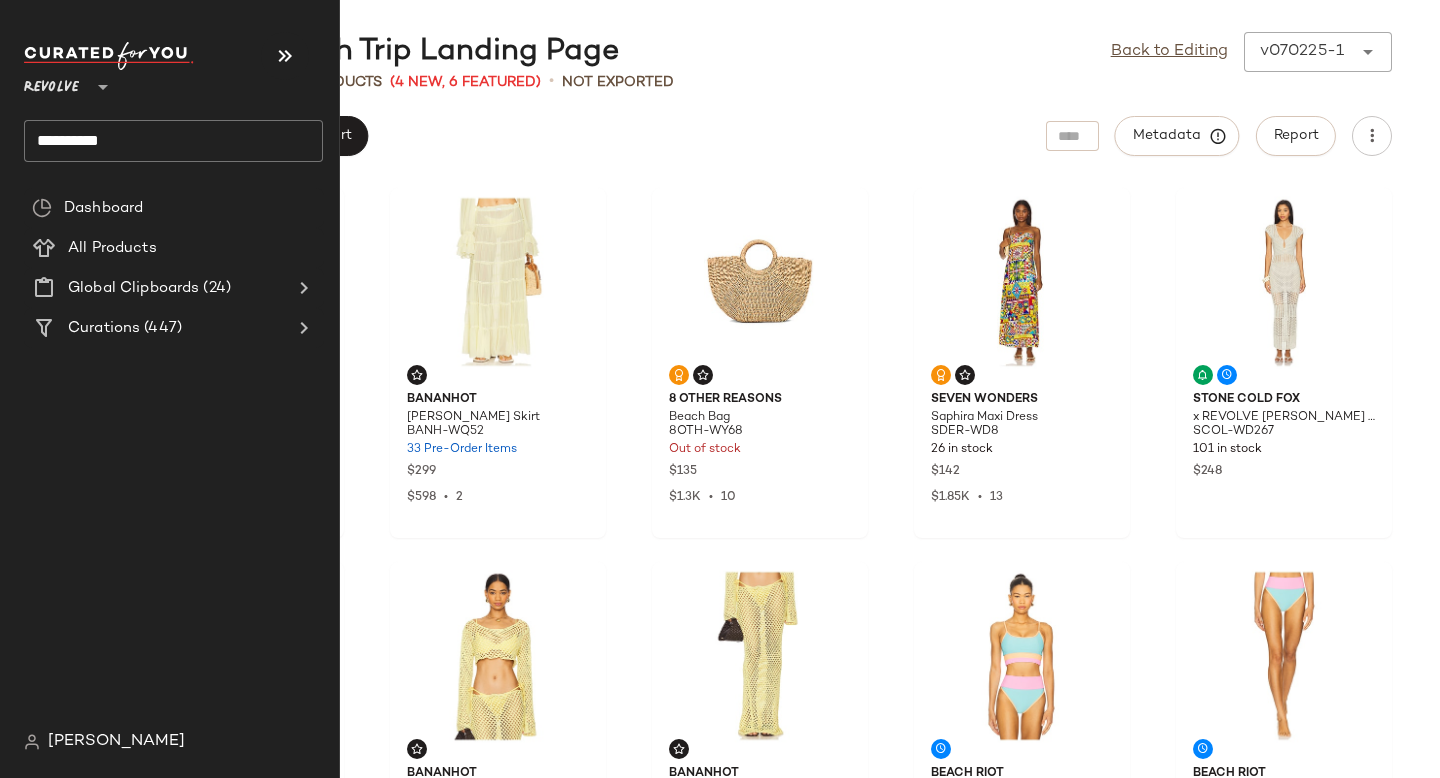 click on "**********" 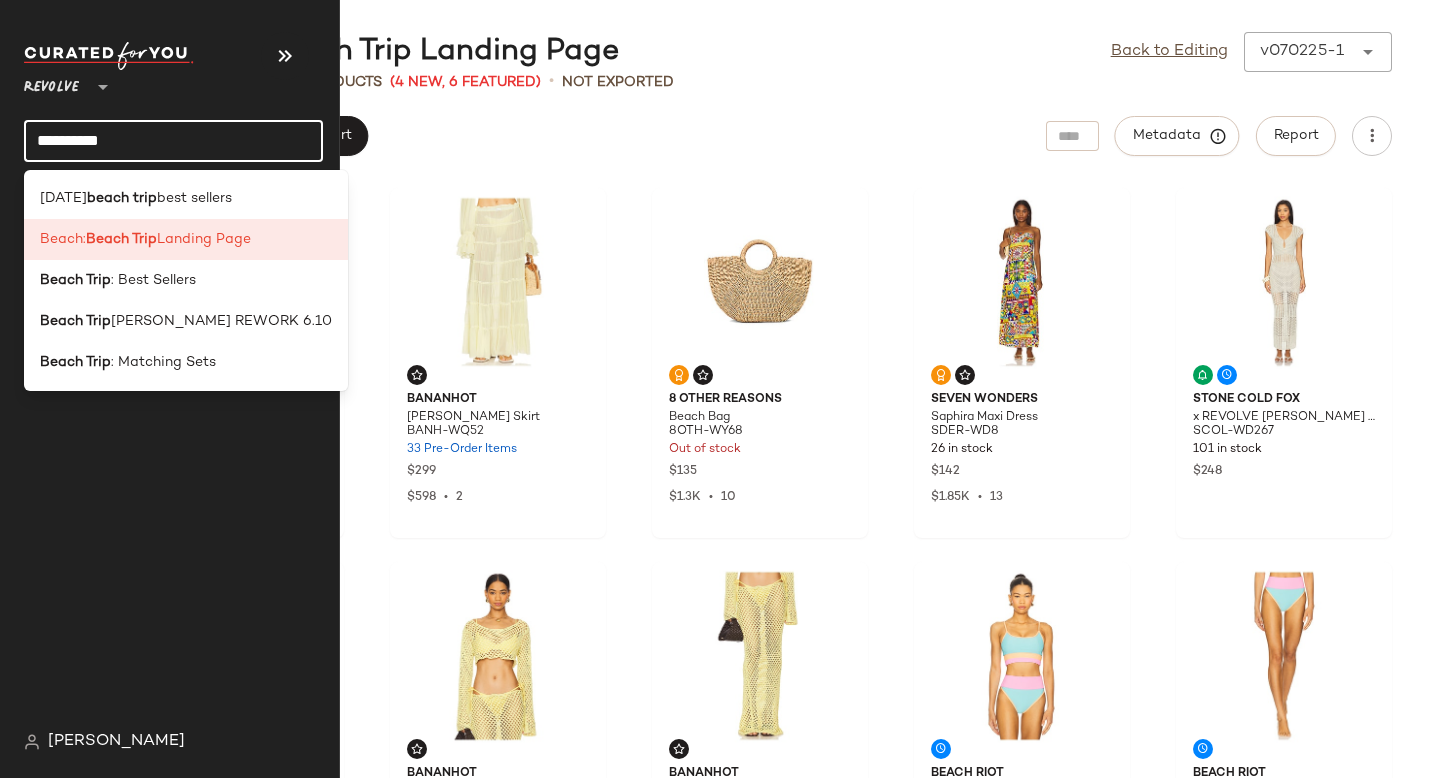 click on "**********" 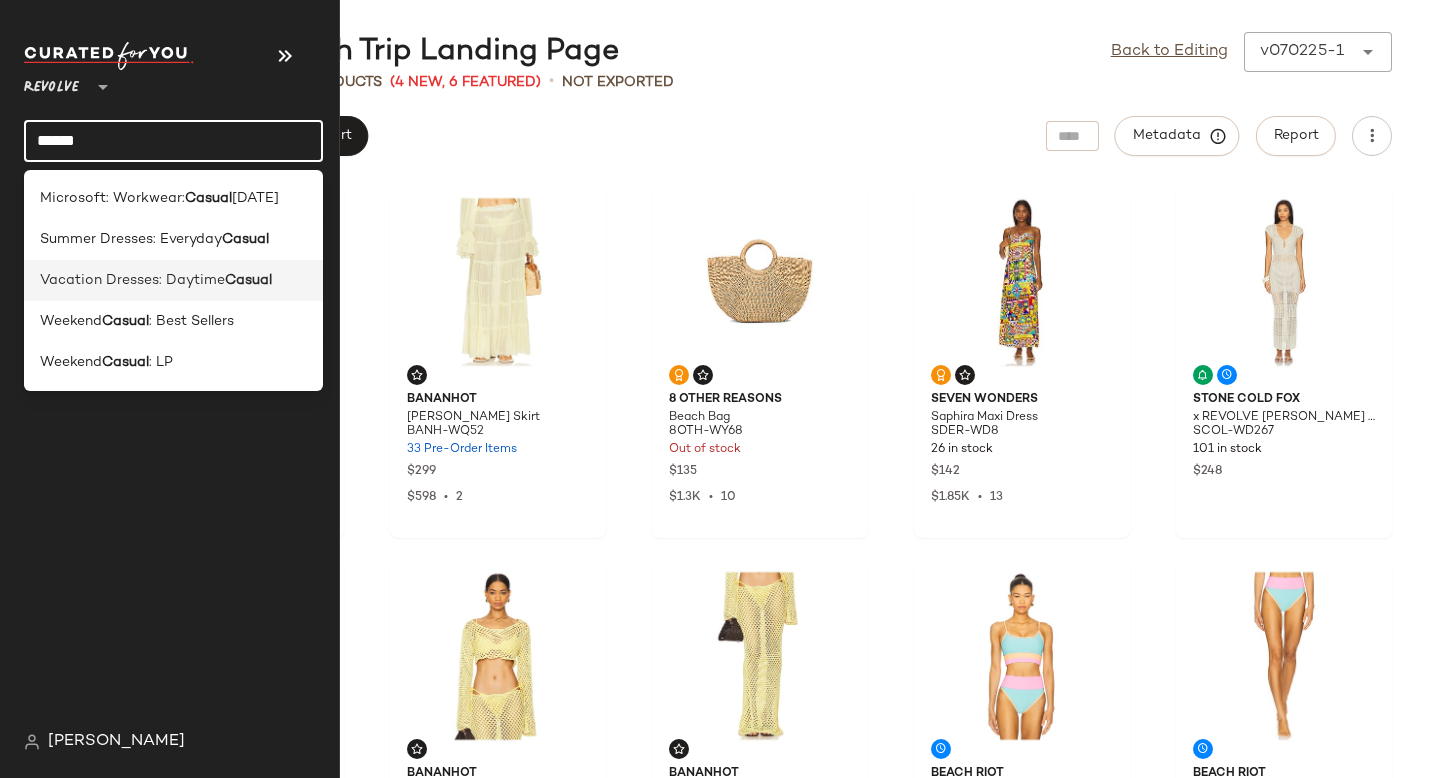 type on "******" 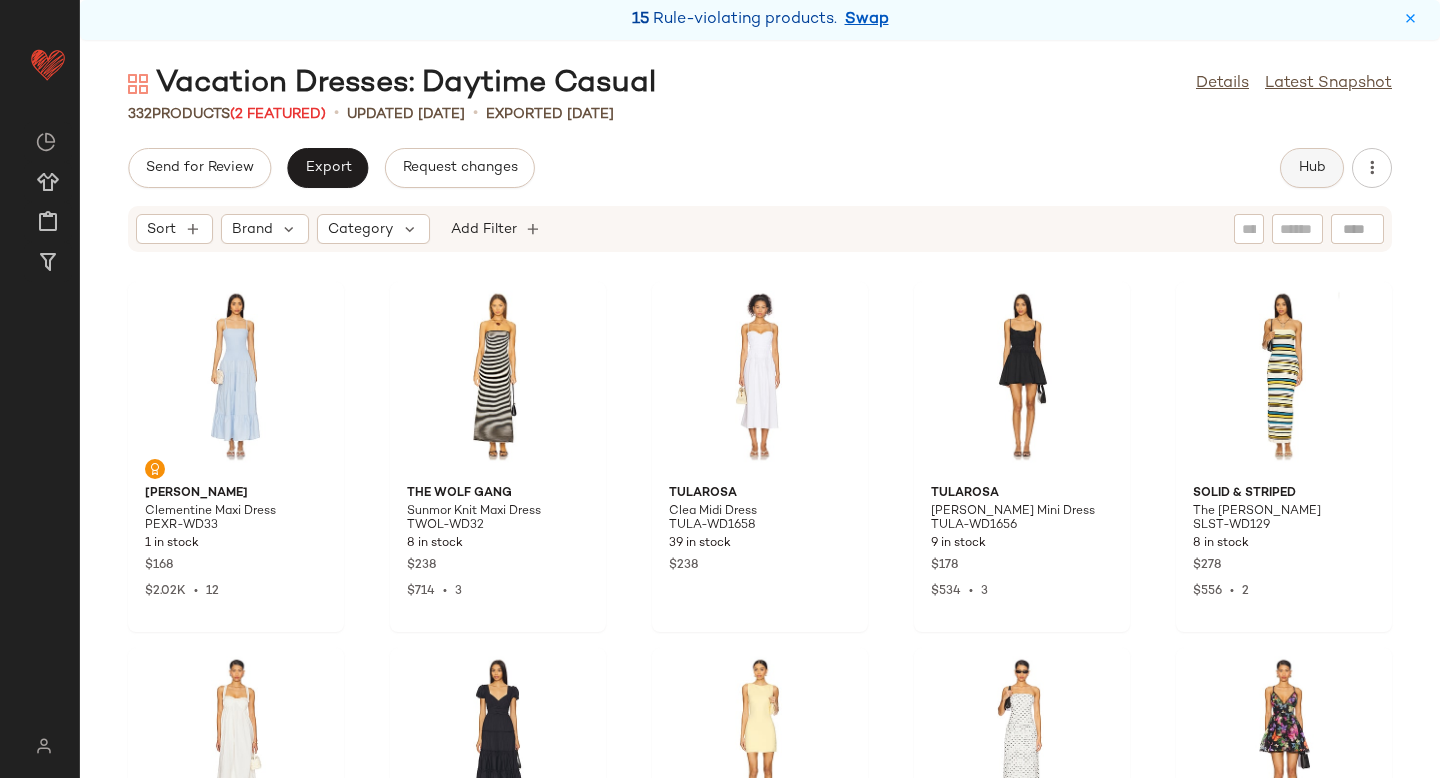 click on "Hub" at bounding box center [1312, 168] 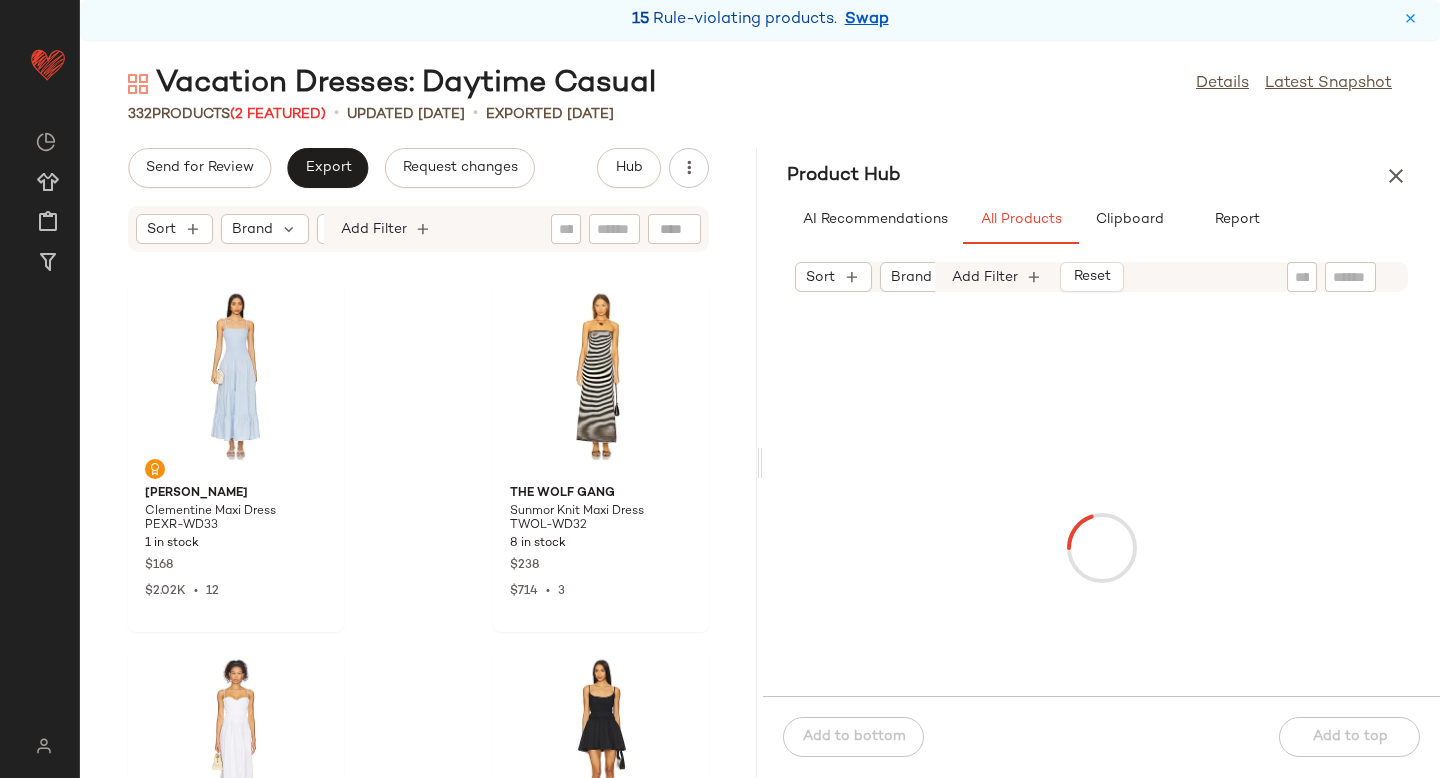 click 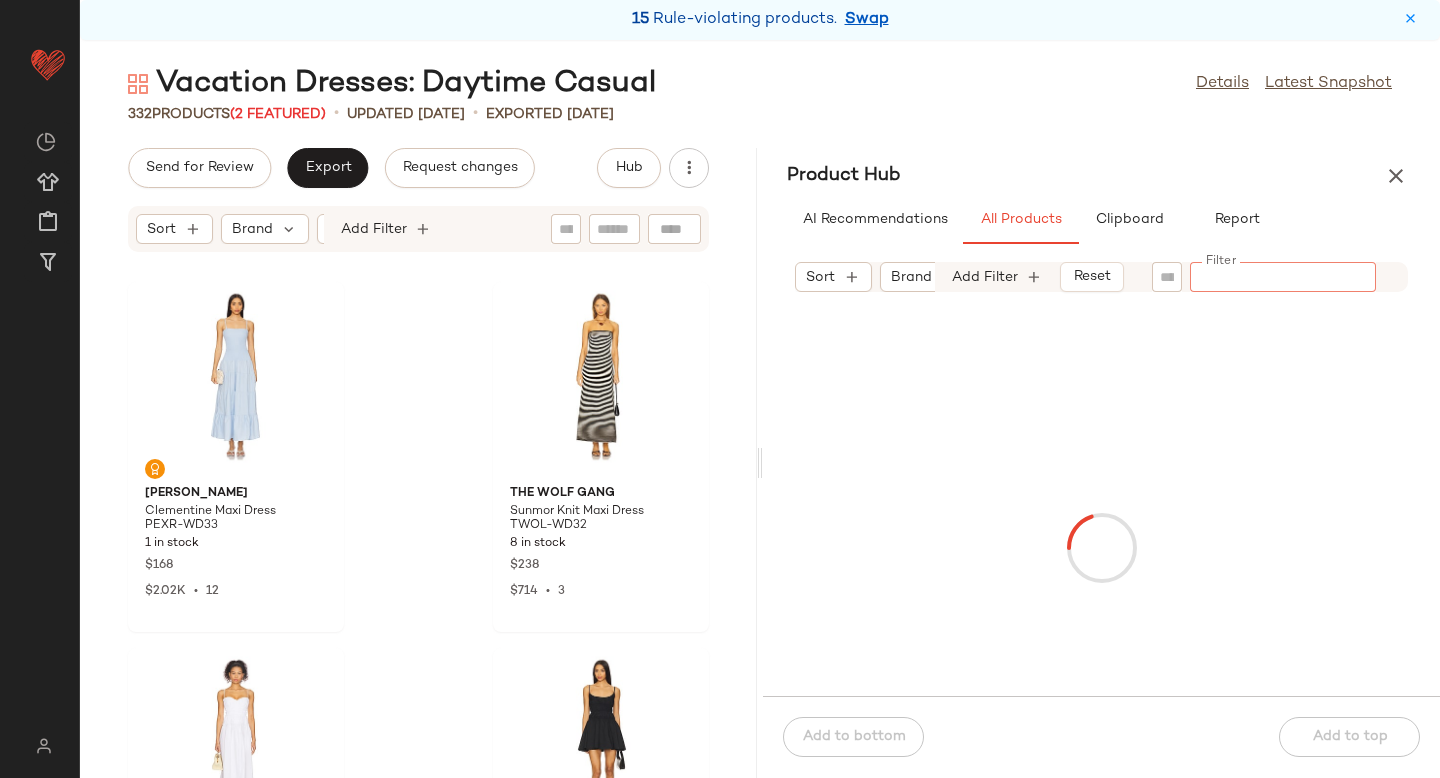 paste on "**********" 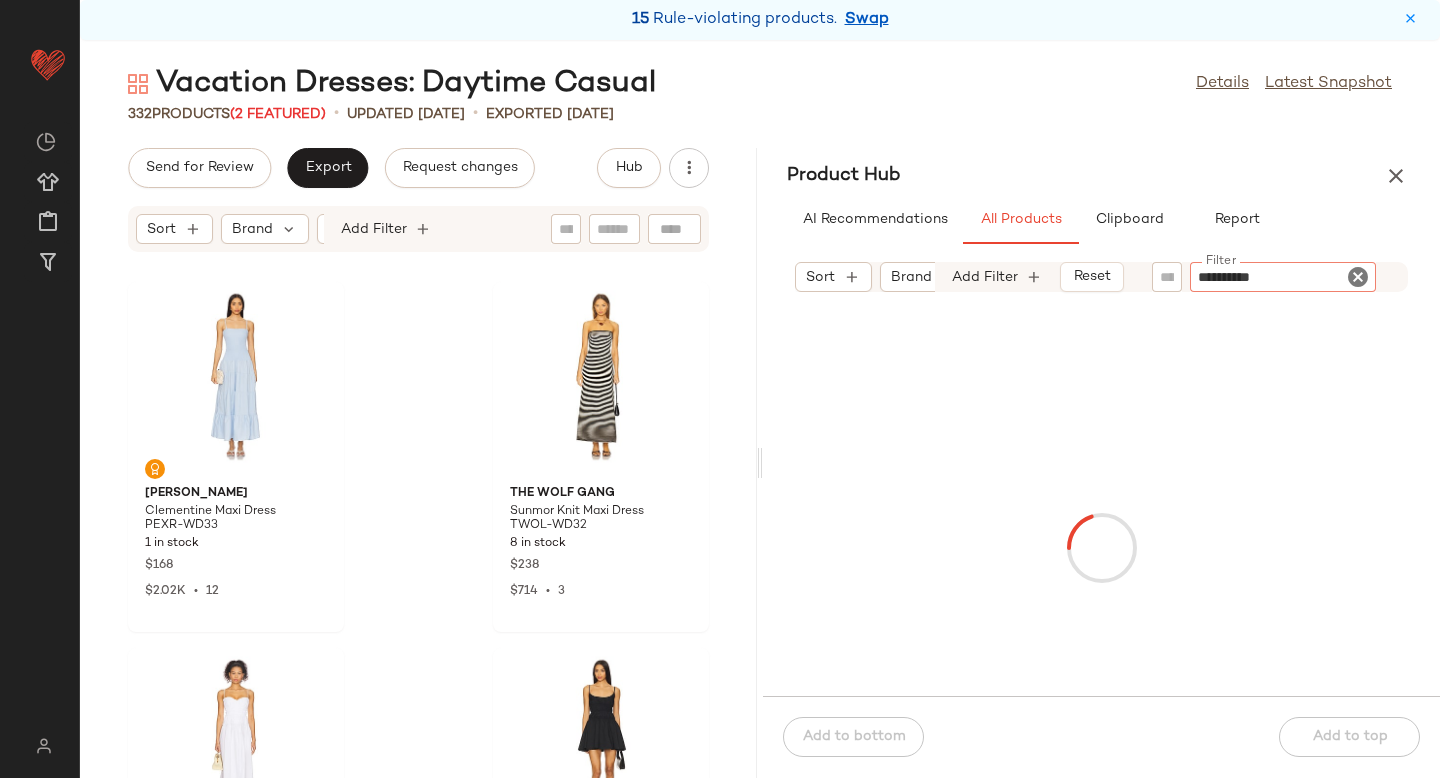 type 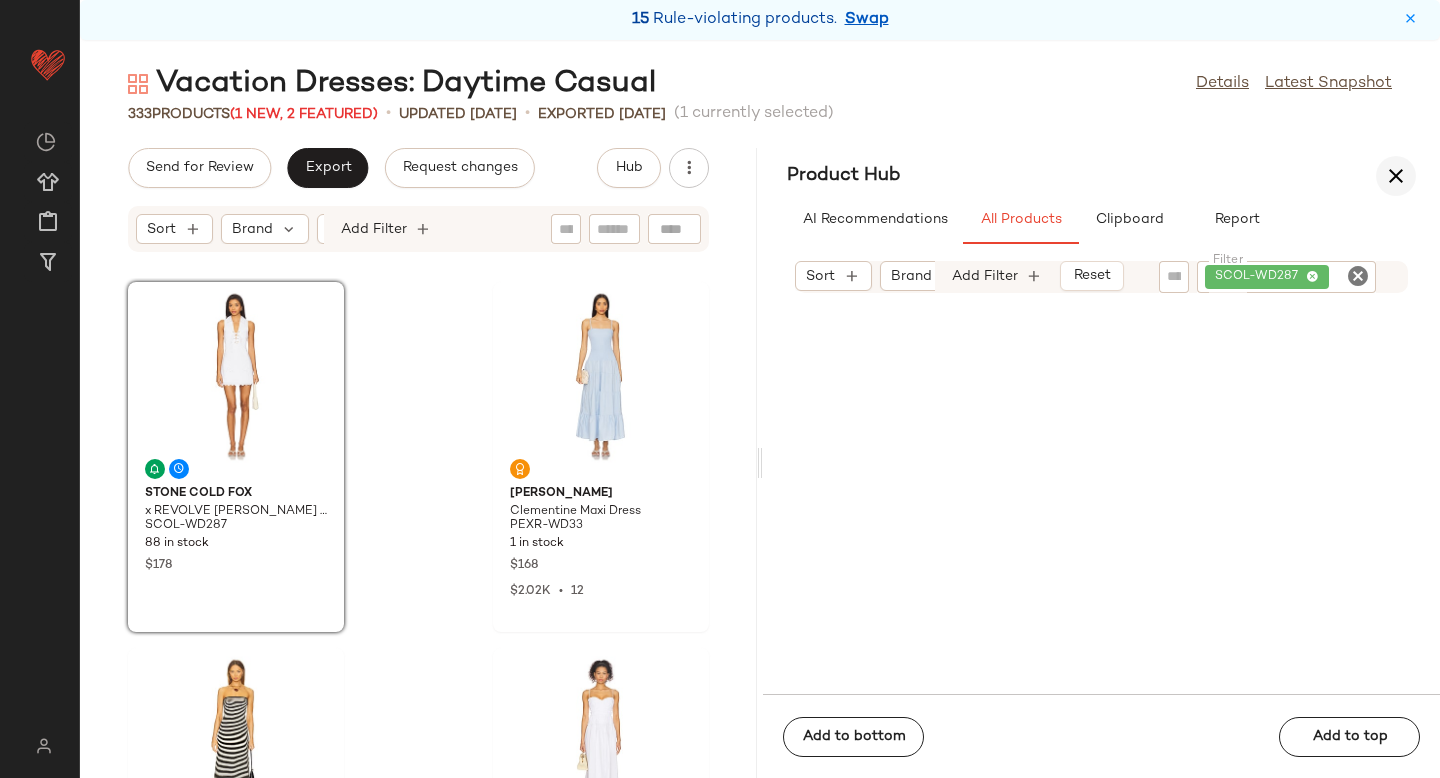 click at bounding box center (1396, 176) 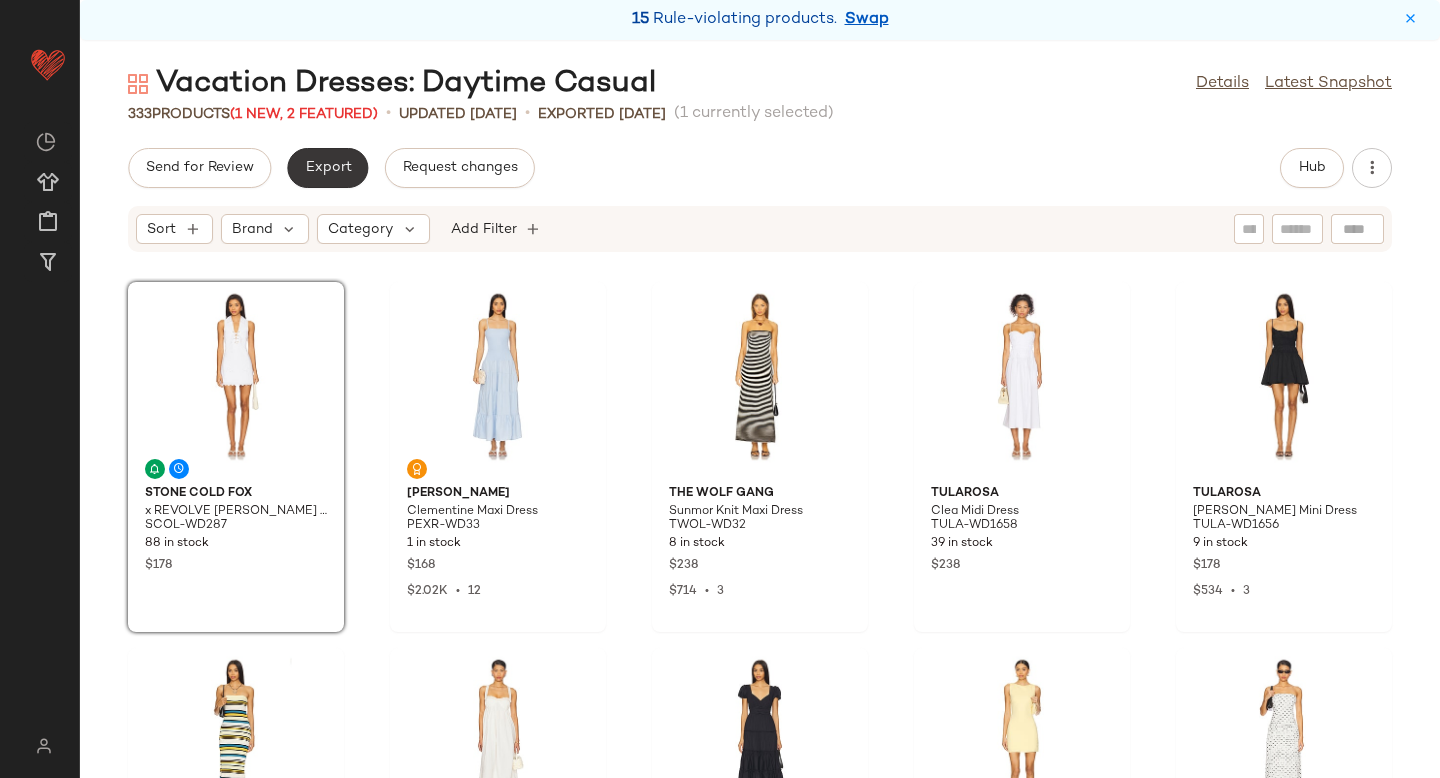 click on "Export" 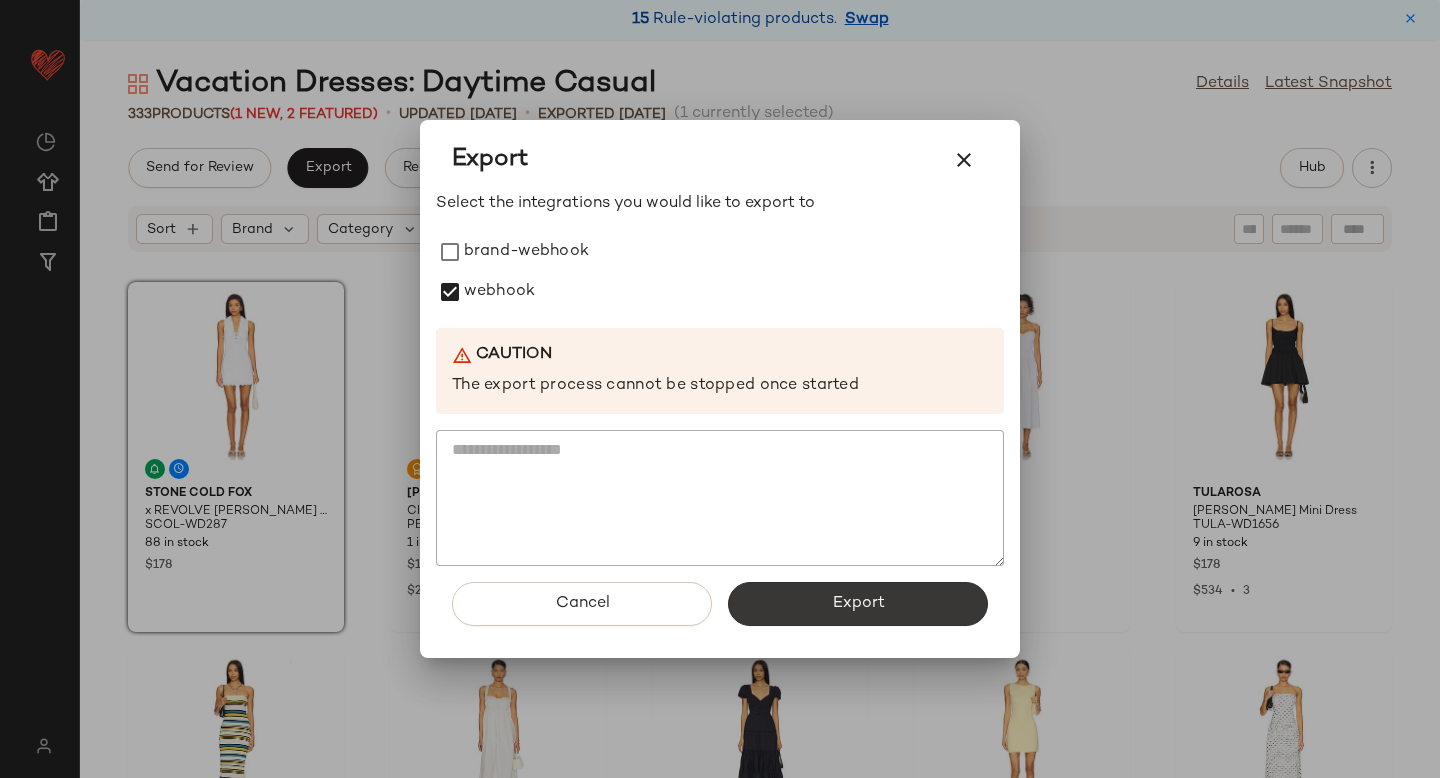 click on "Export" at bounding box center [858, 604] 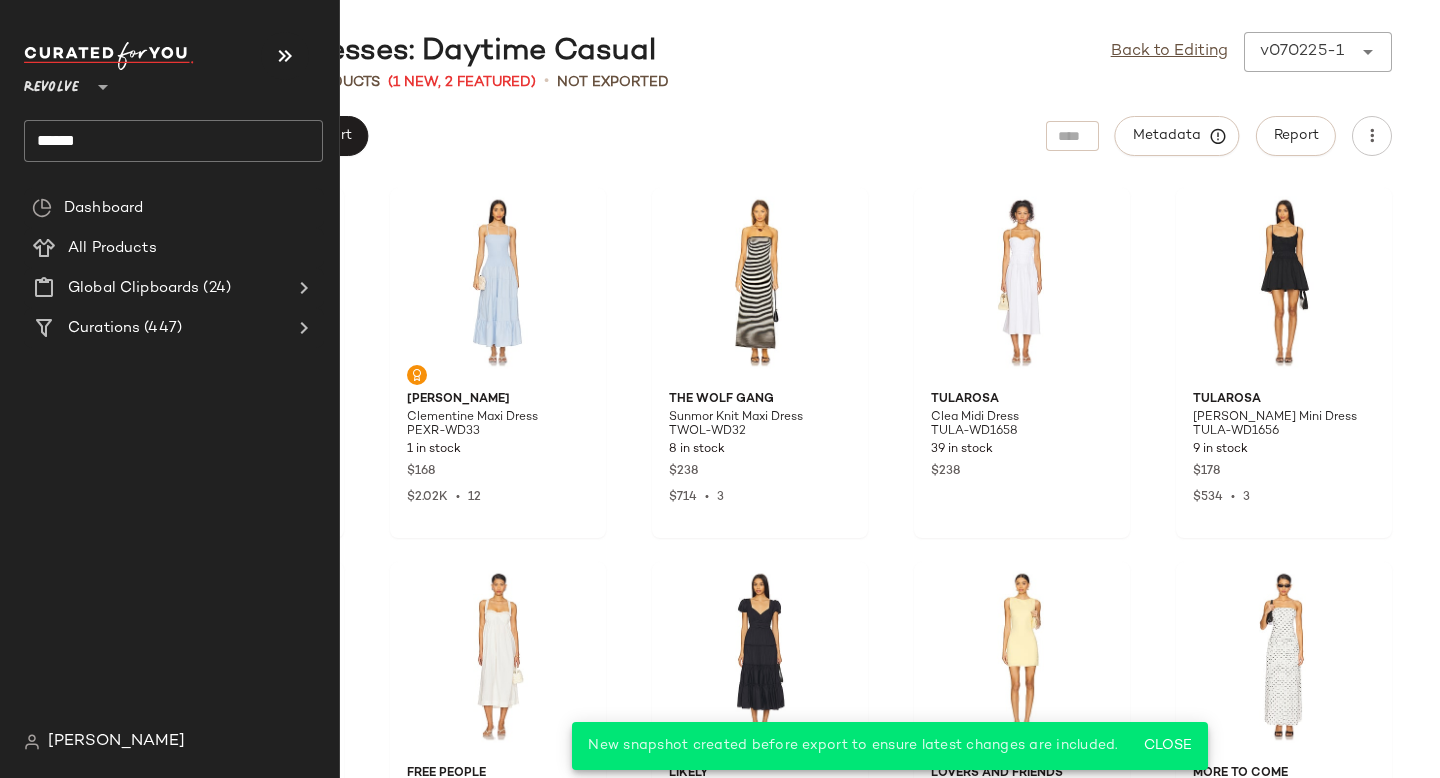 click on "******" 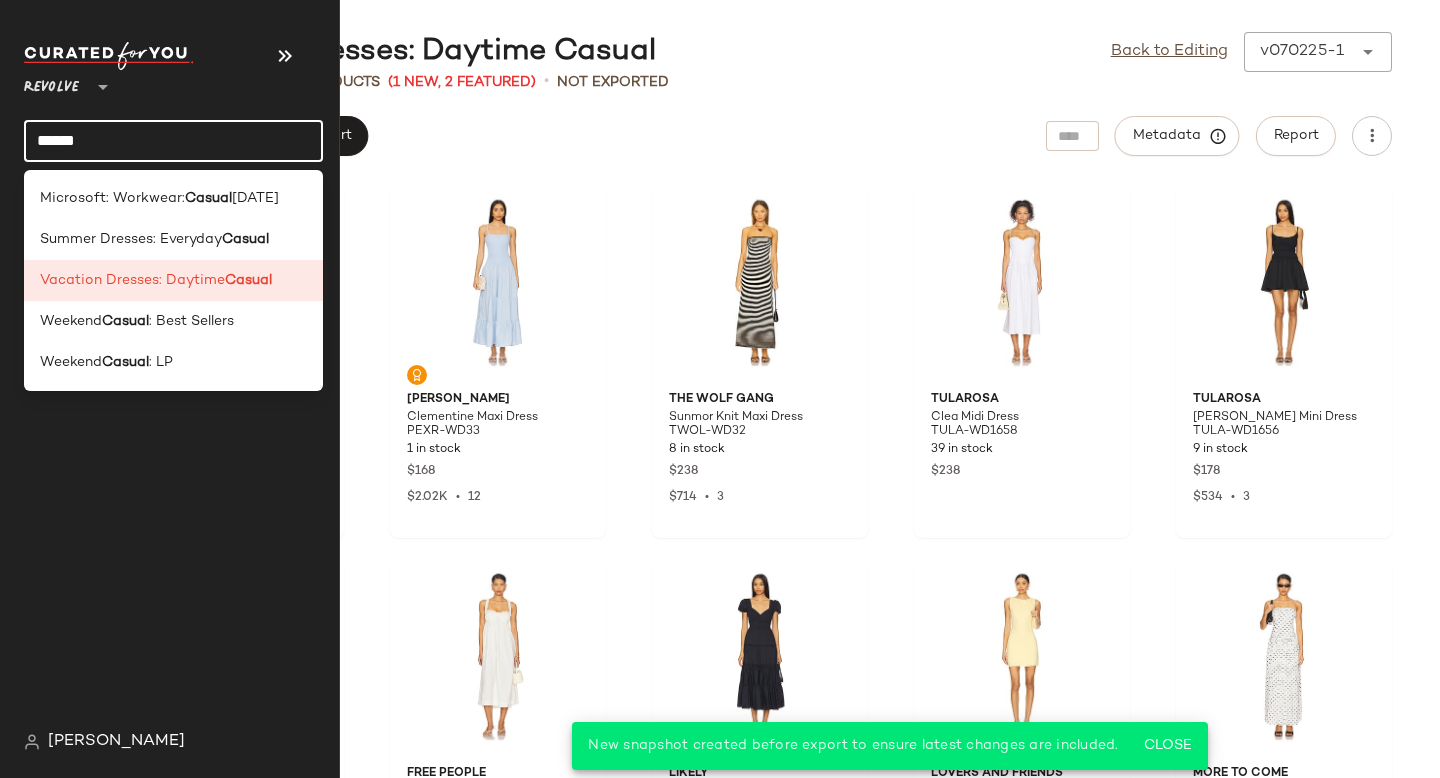 click on "******" 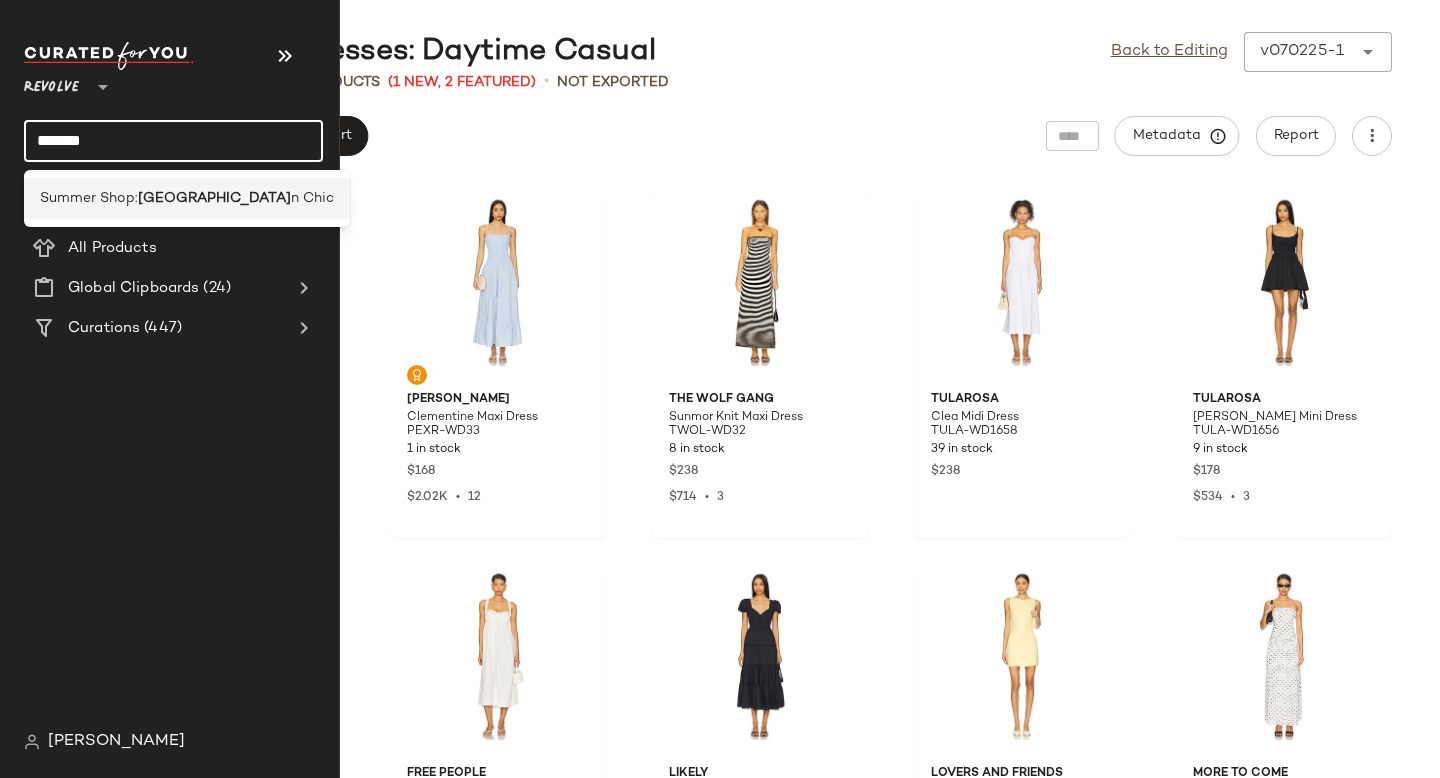 type on "*******" 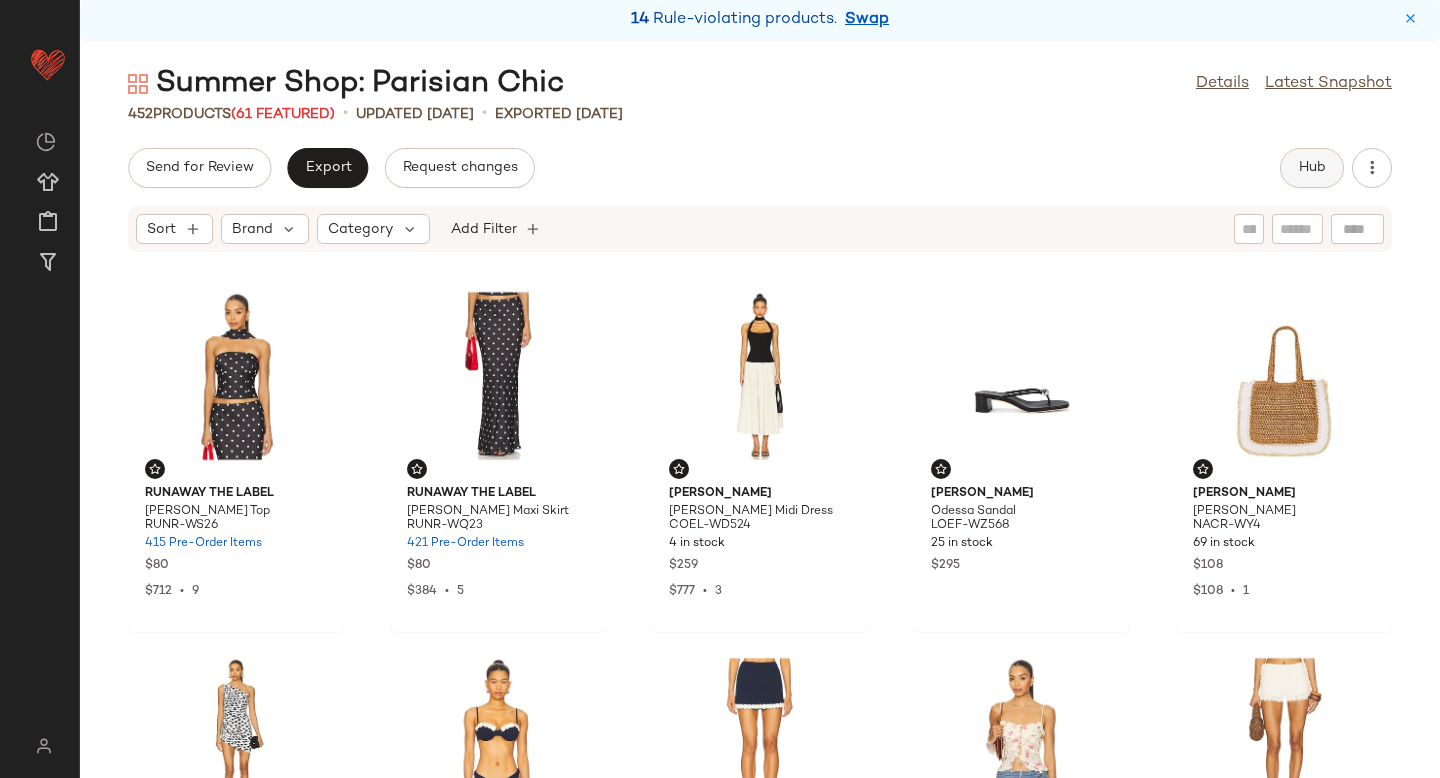 click on "Hub" 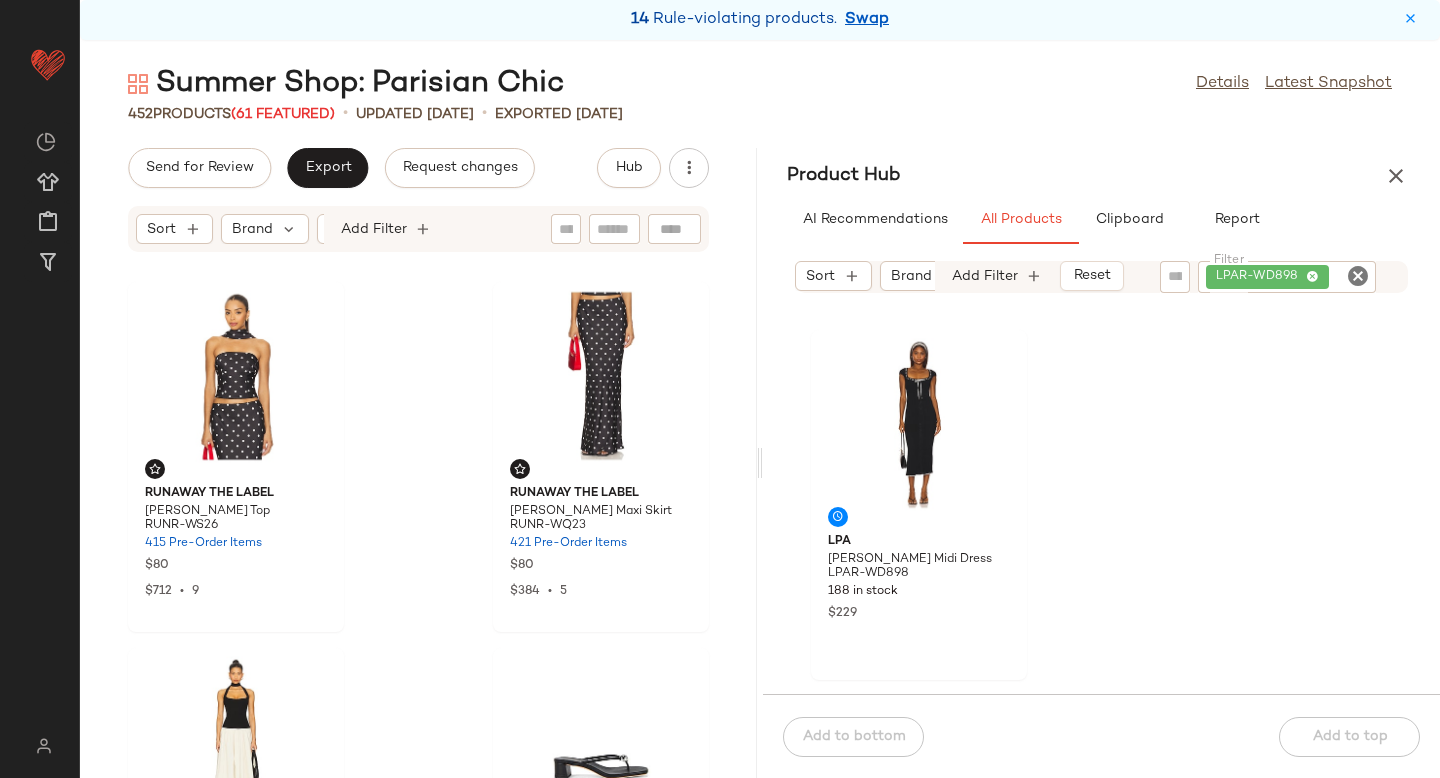 type 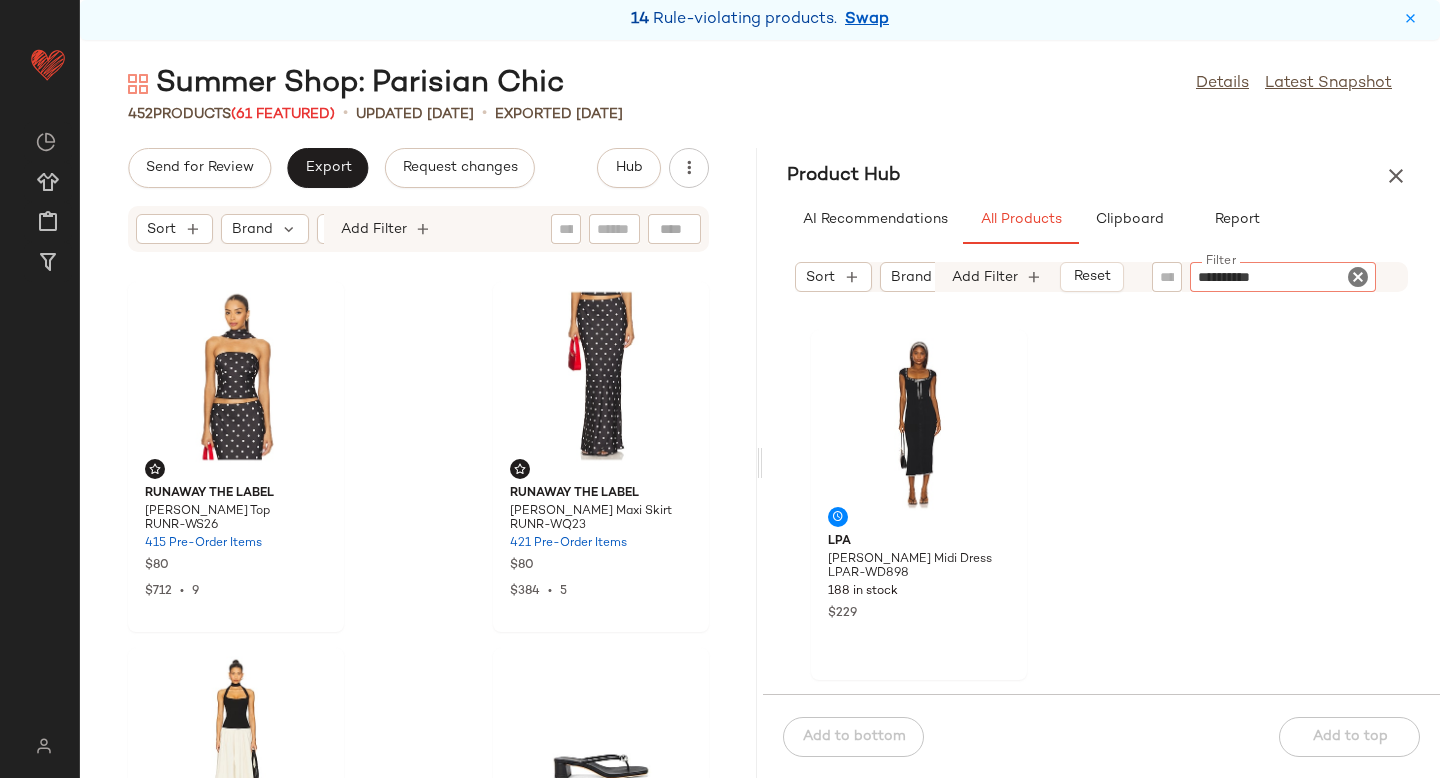 type 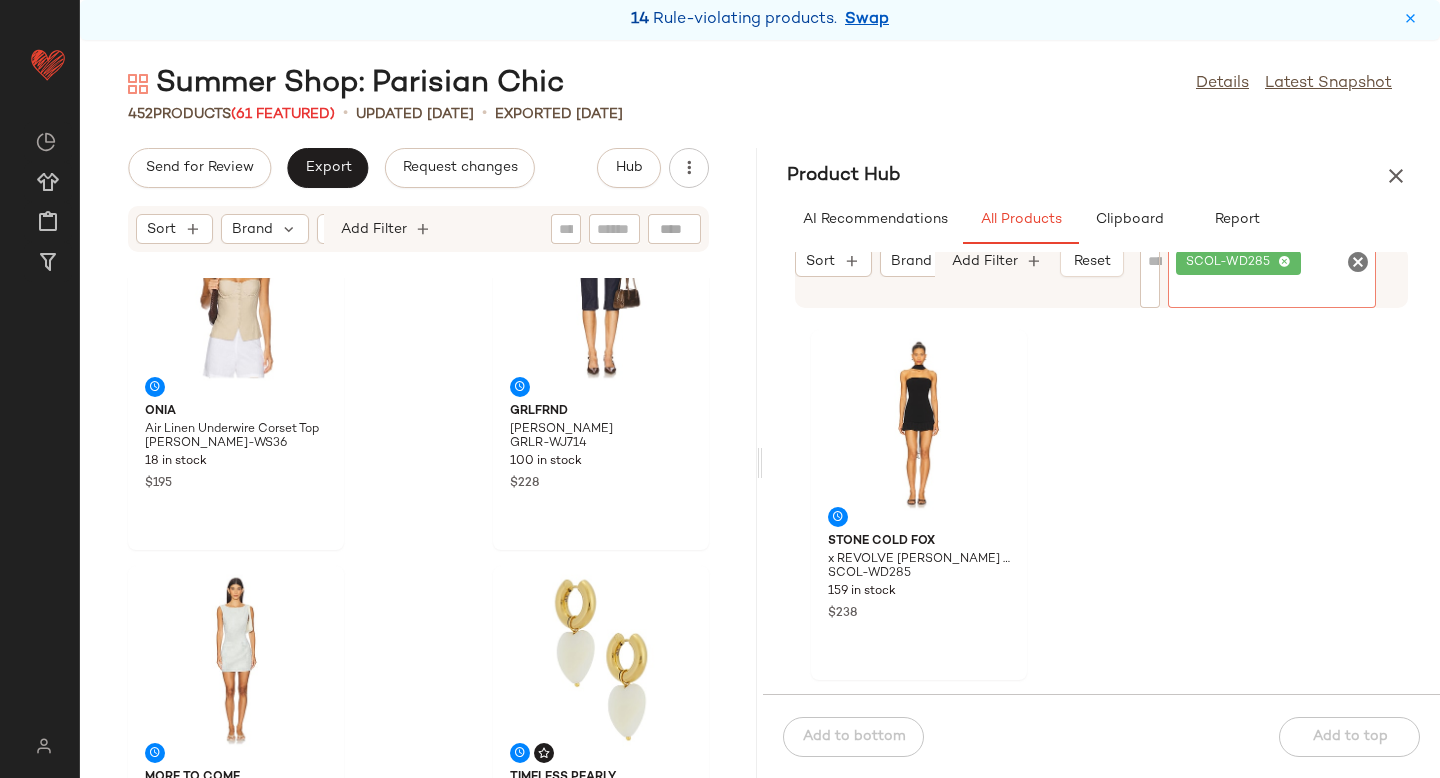 scroll, scrollTop: 3235, scrollLeft: 0, axis: vertical 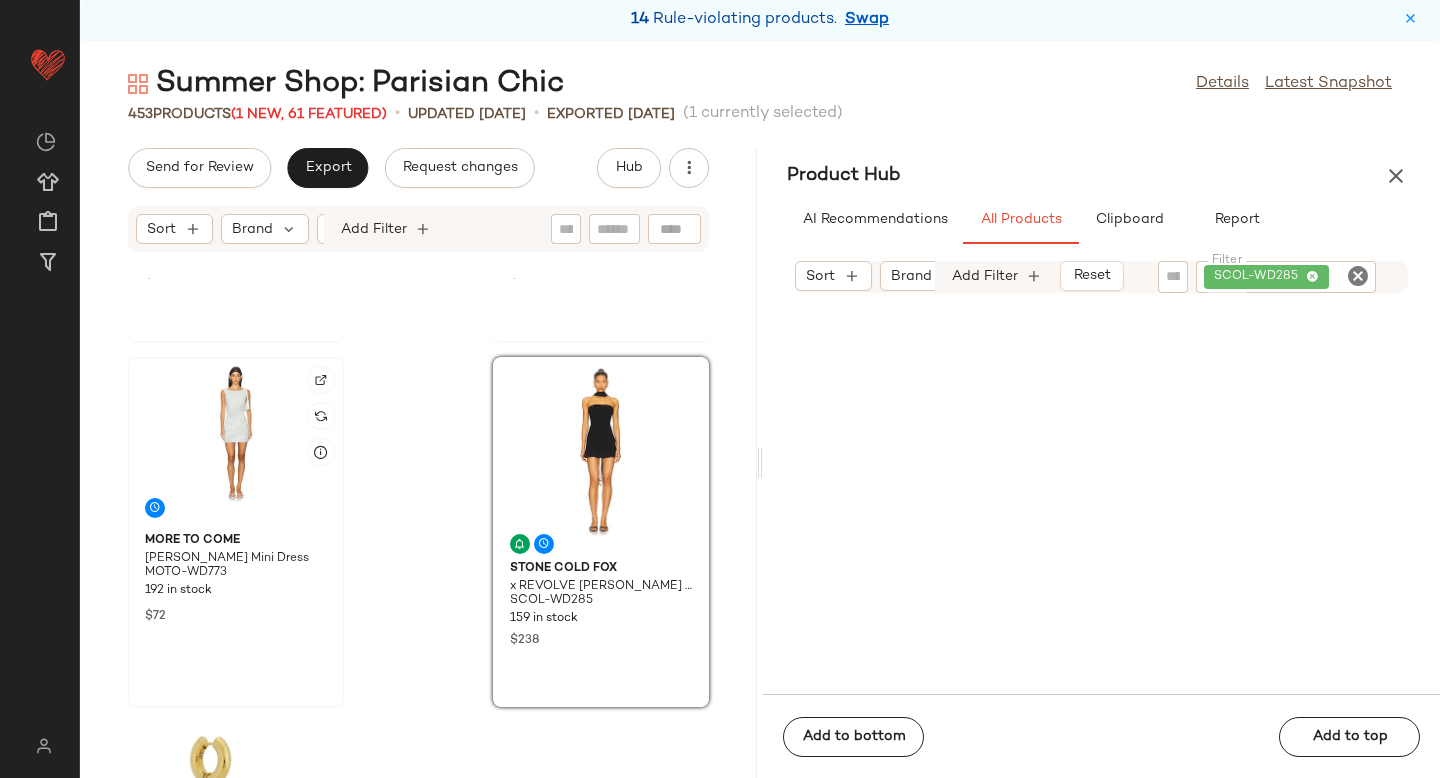 click 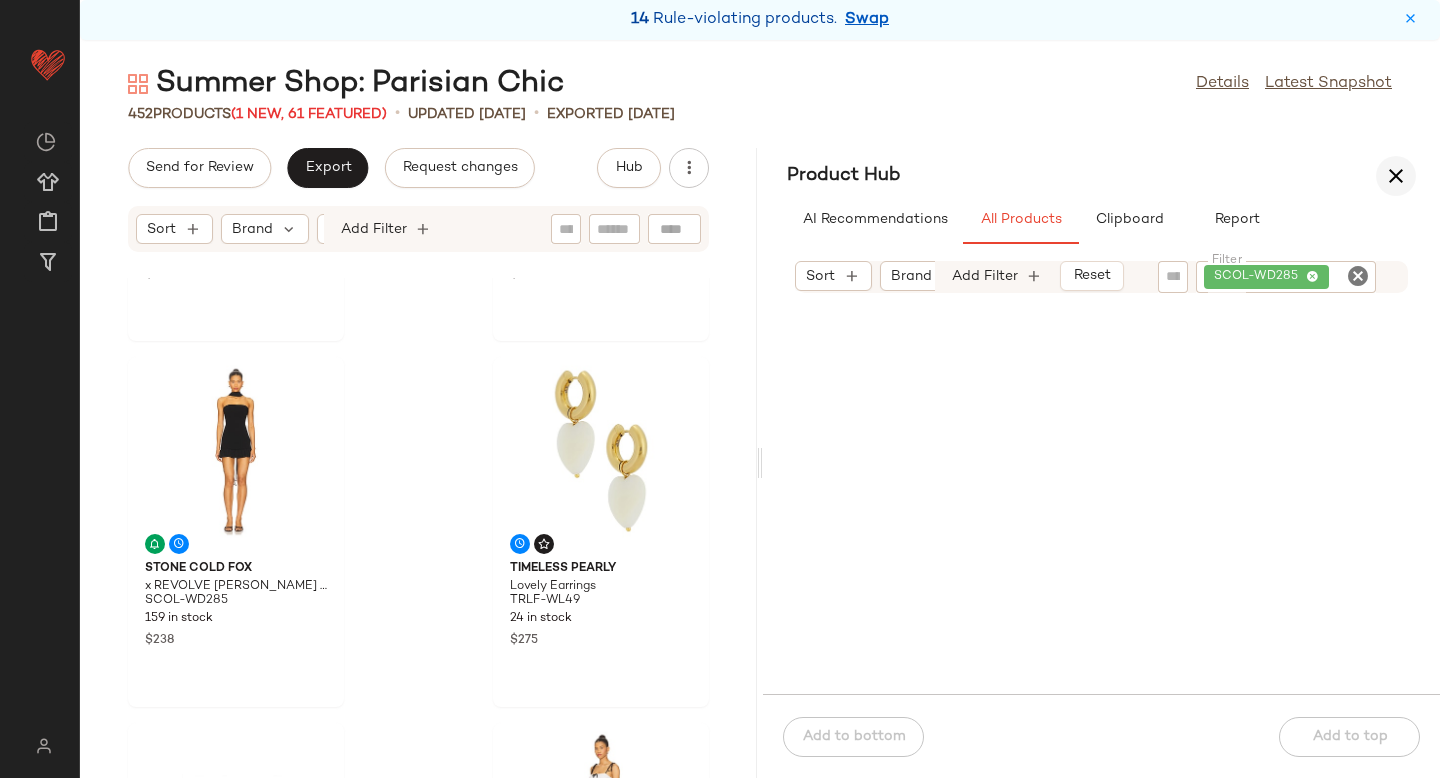 click at bounding box center [1396, 176] 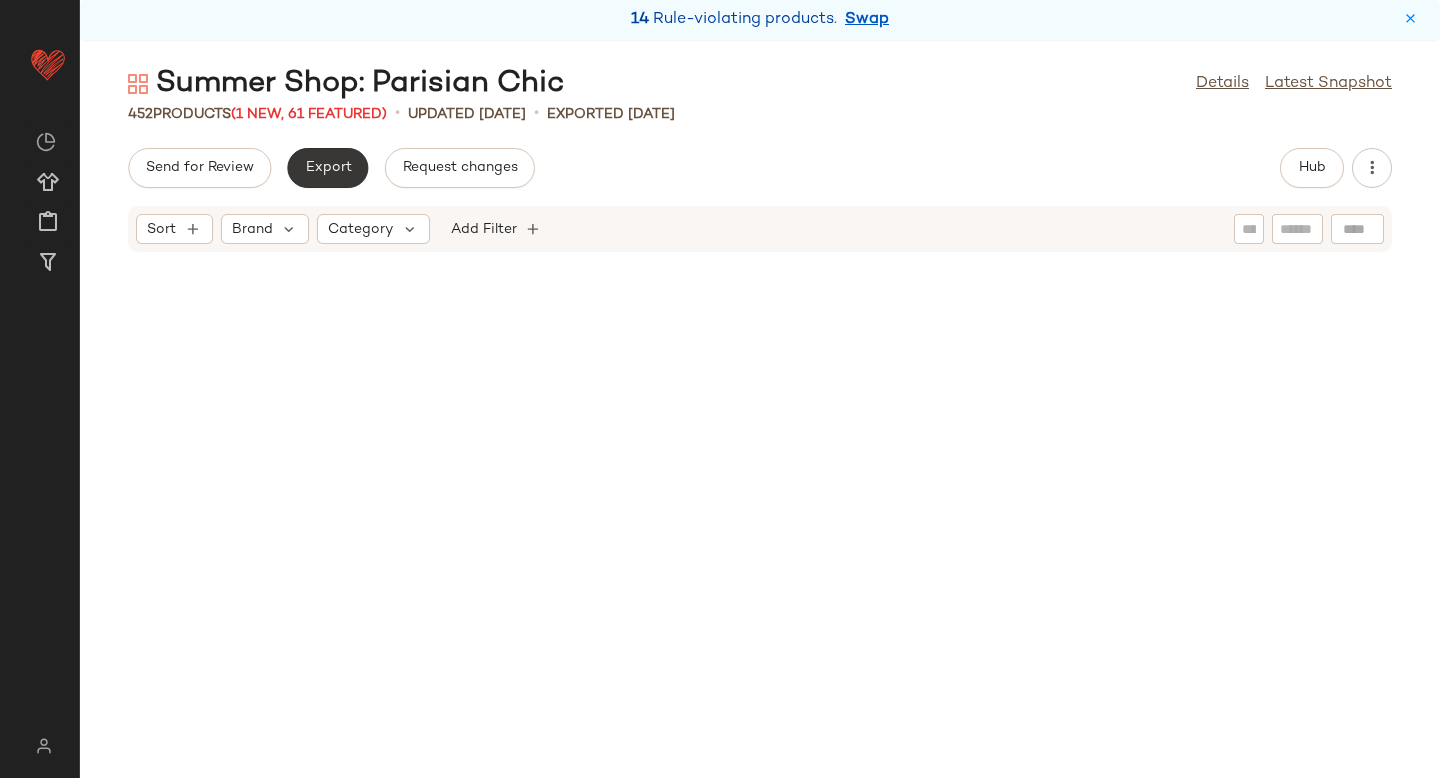 click on "Export" 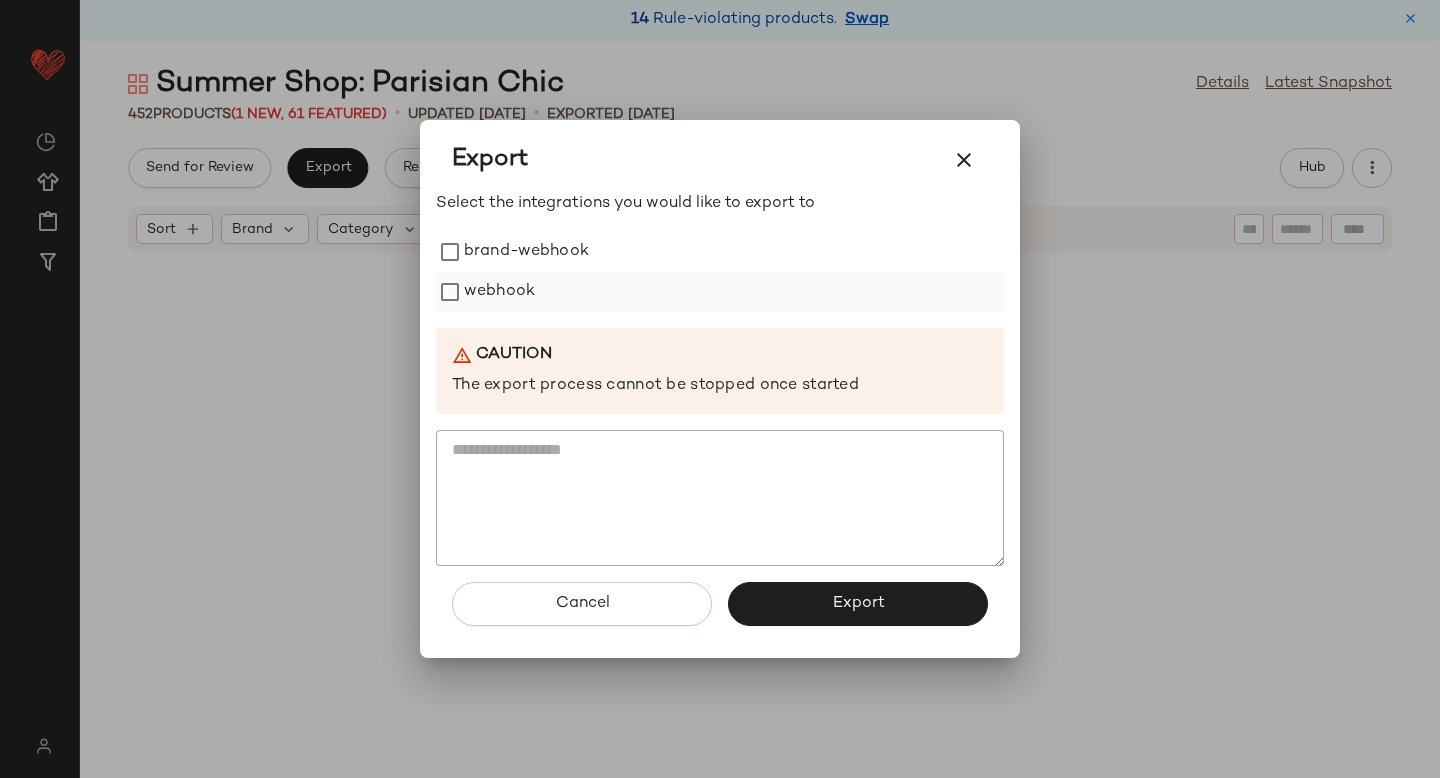 click on "webhook" at bounding box center (499, 292) 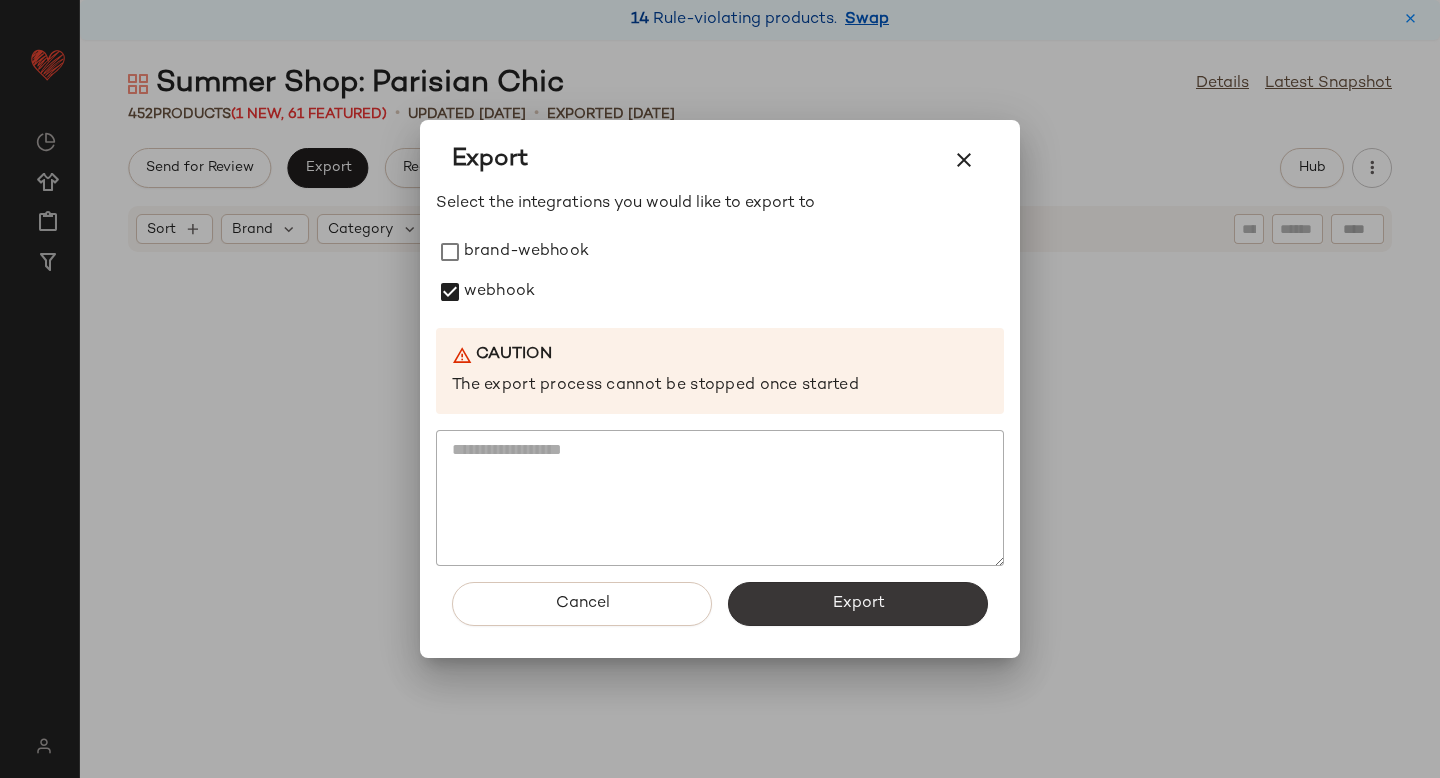 click on "Export" at bounding box center [858, 604] 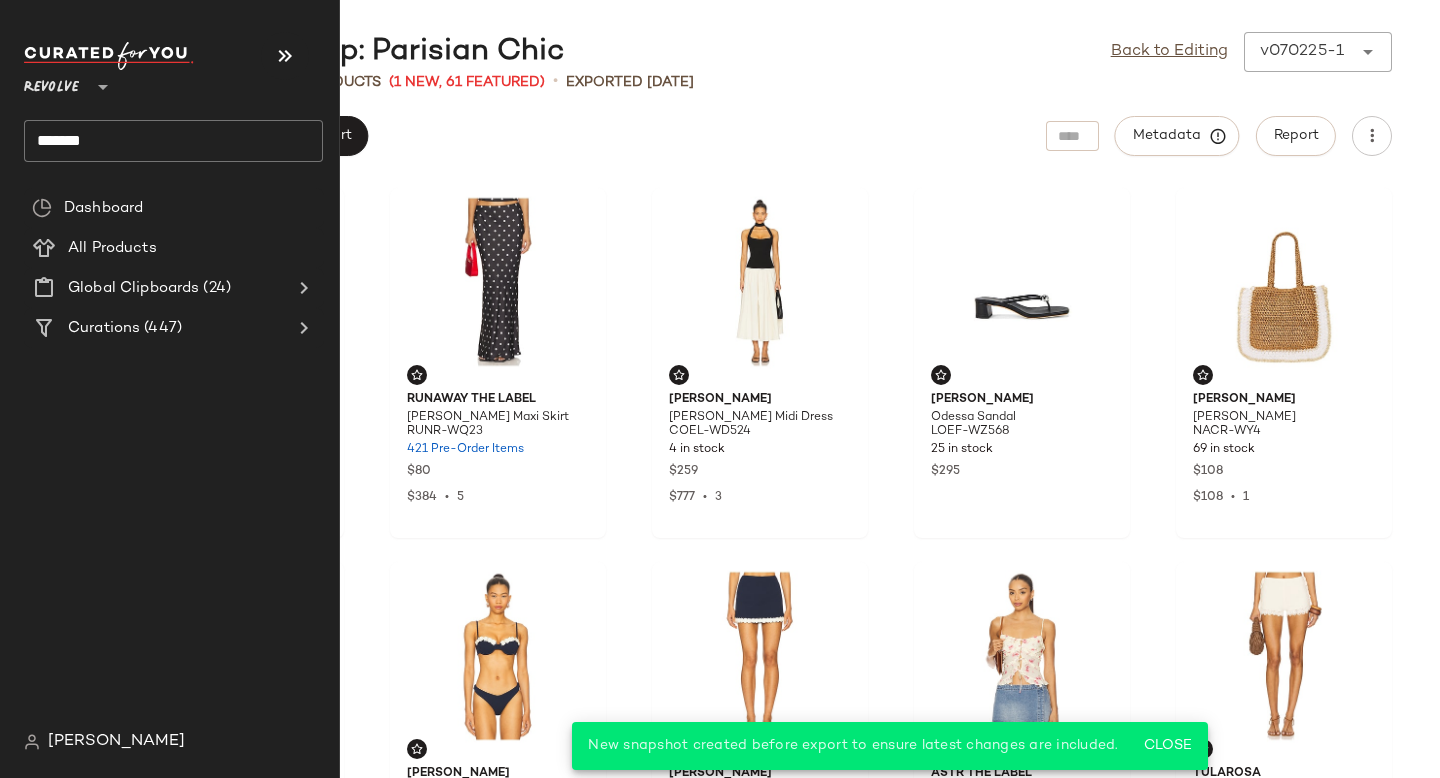 click on "*******" 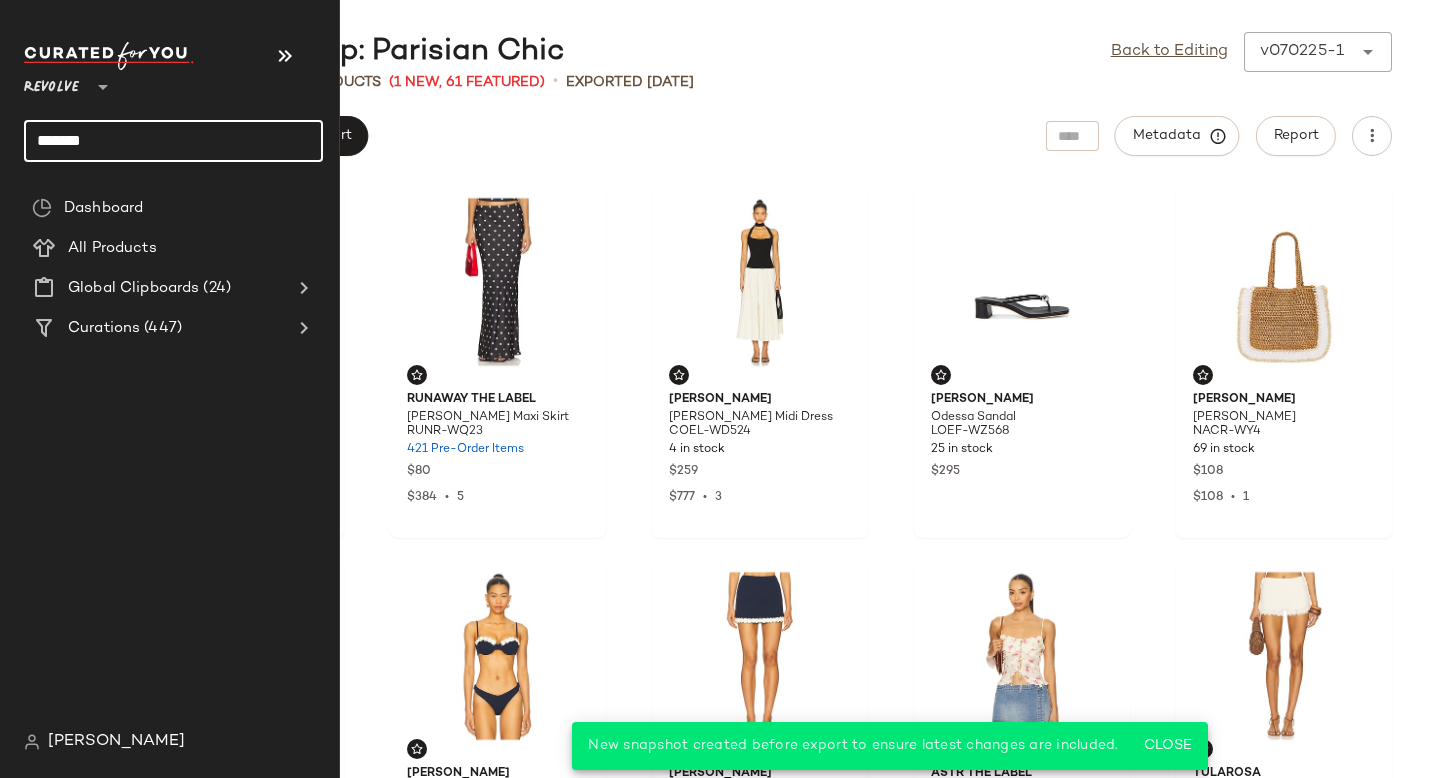 click on "*******" 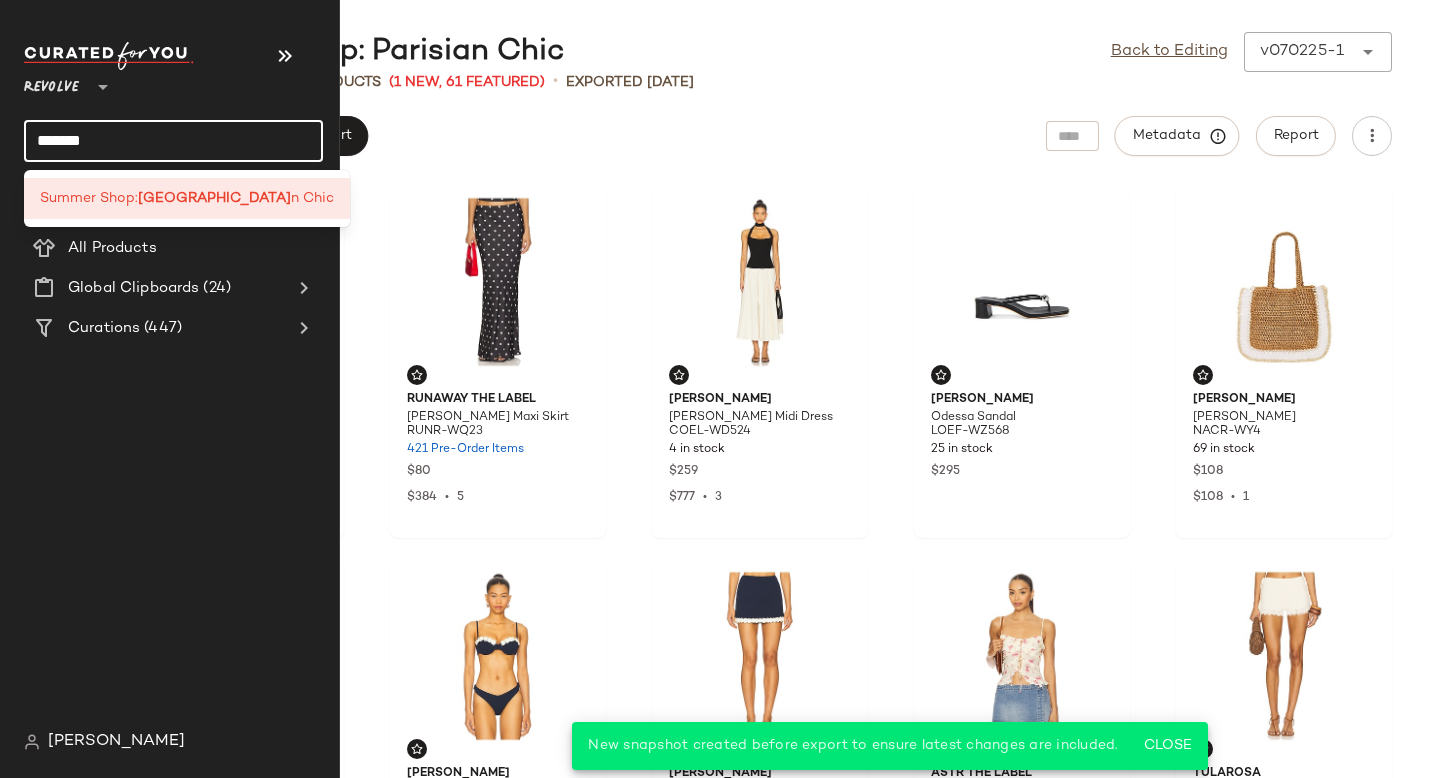 click on "*******" 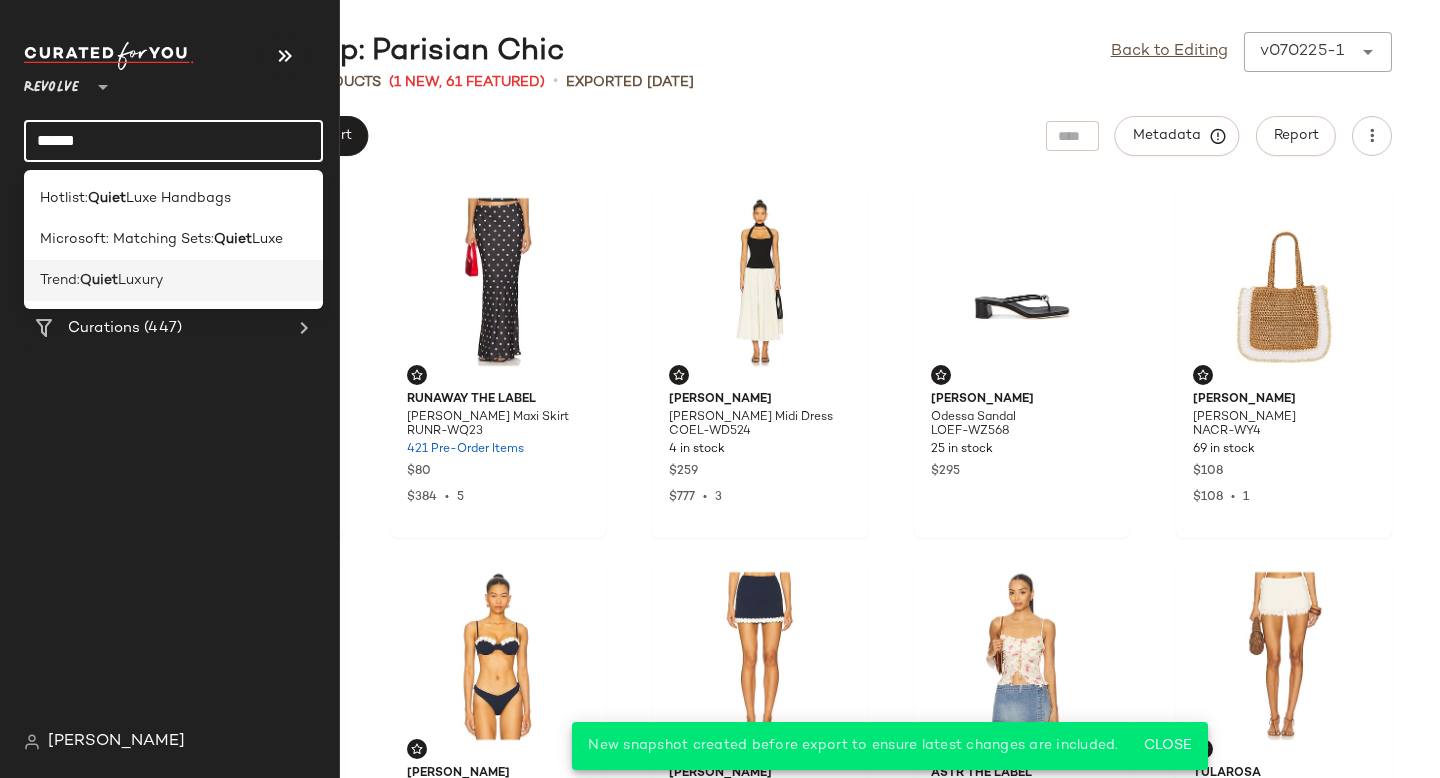 type on "*****" 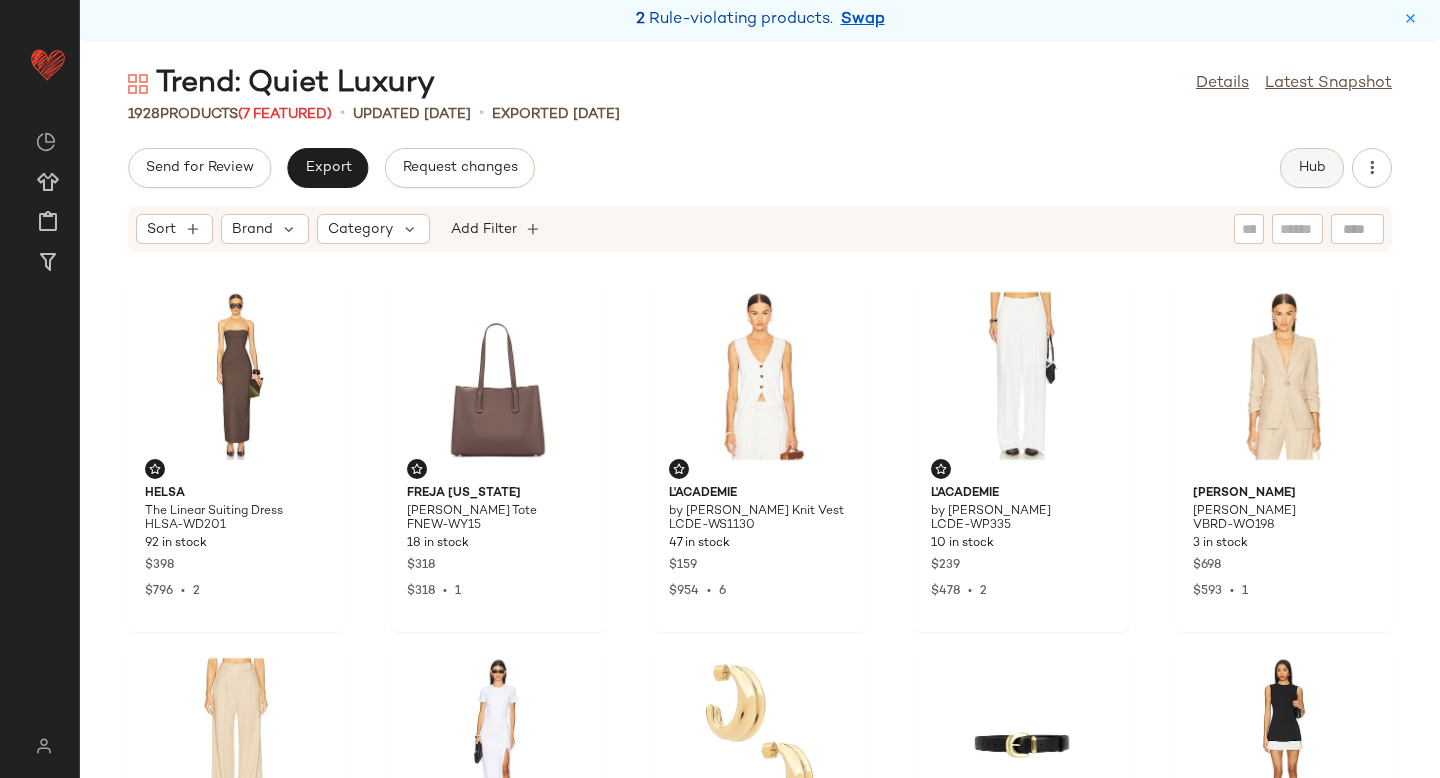 click on "Hub" 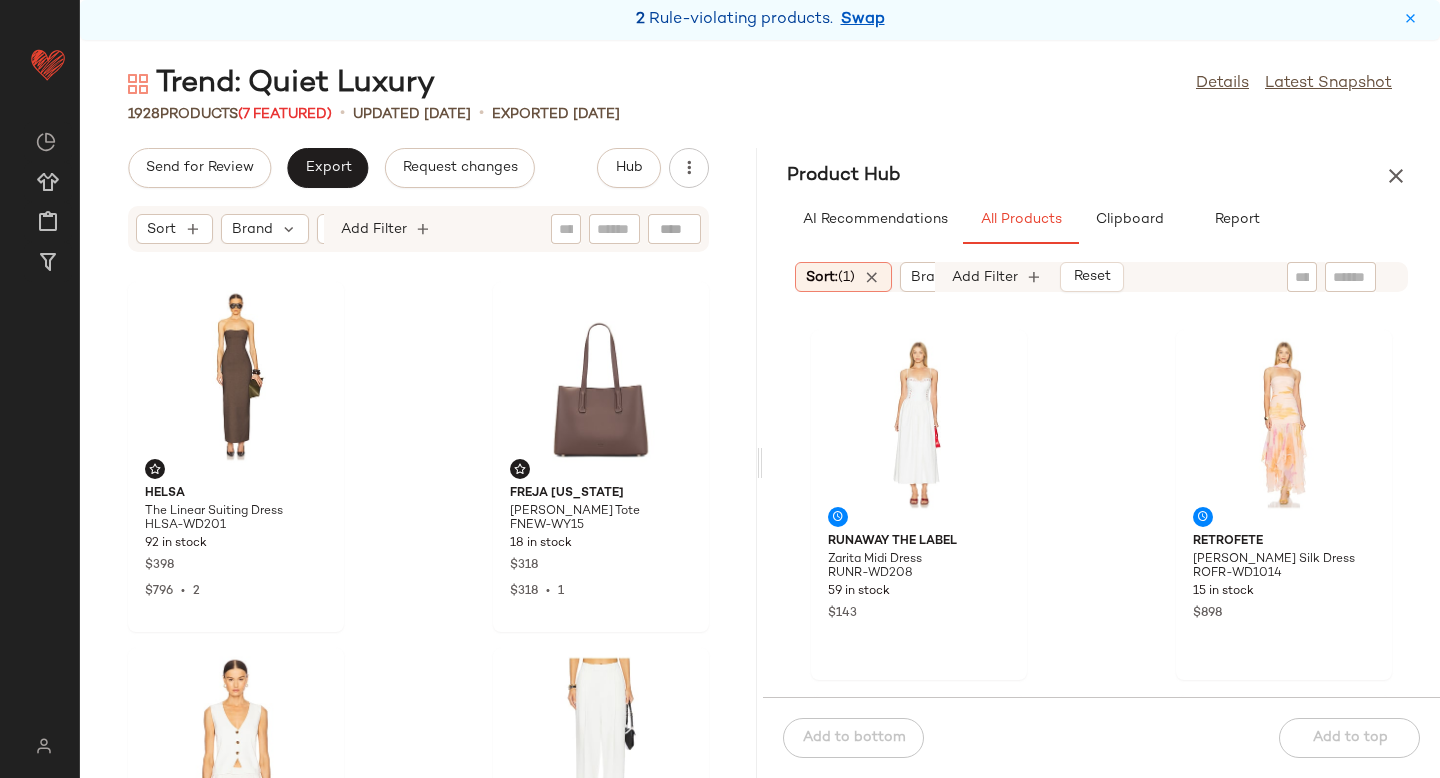 click 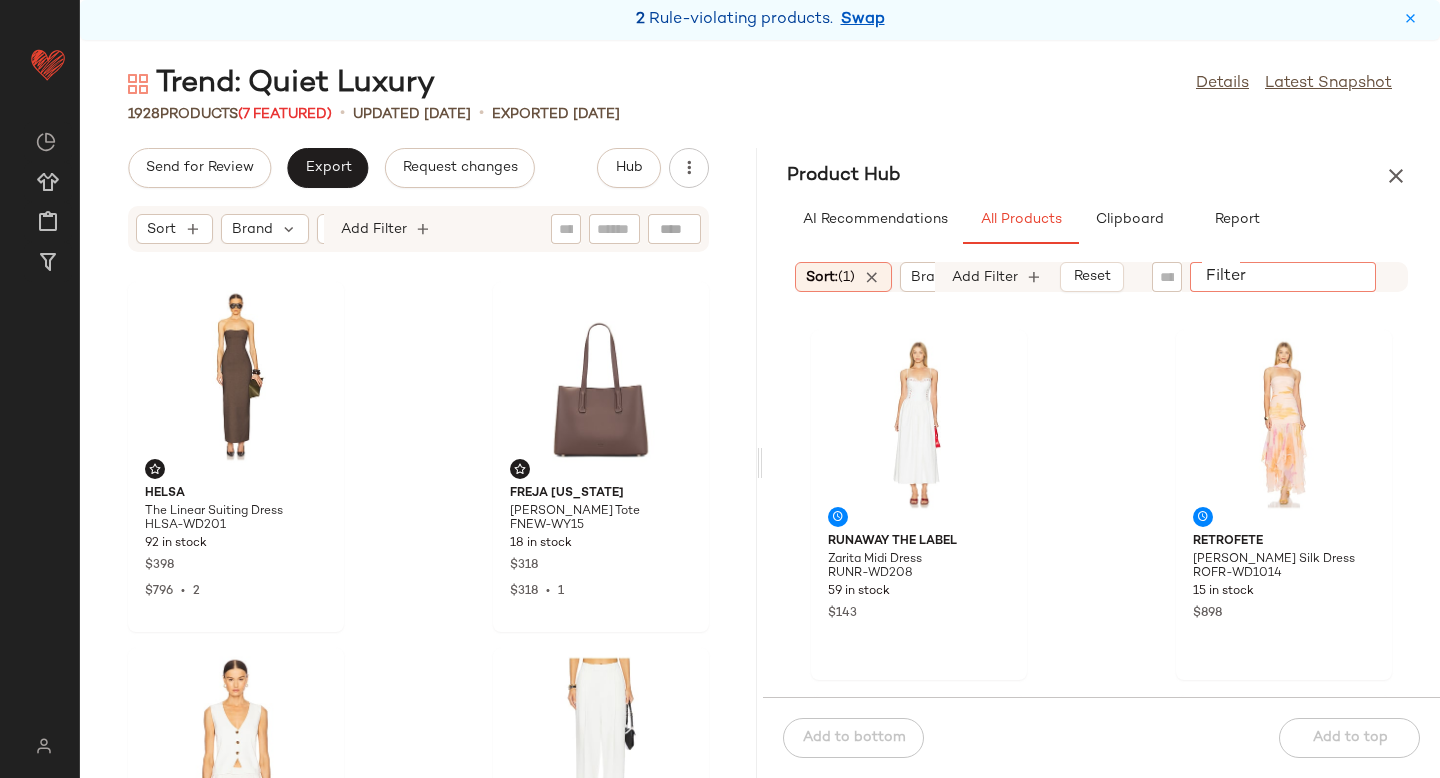paste on "*********" 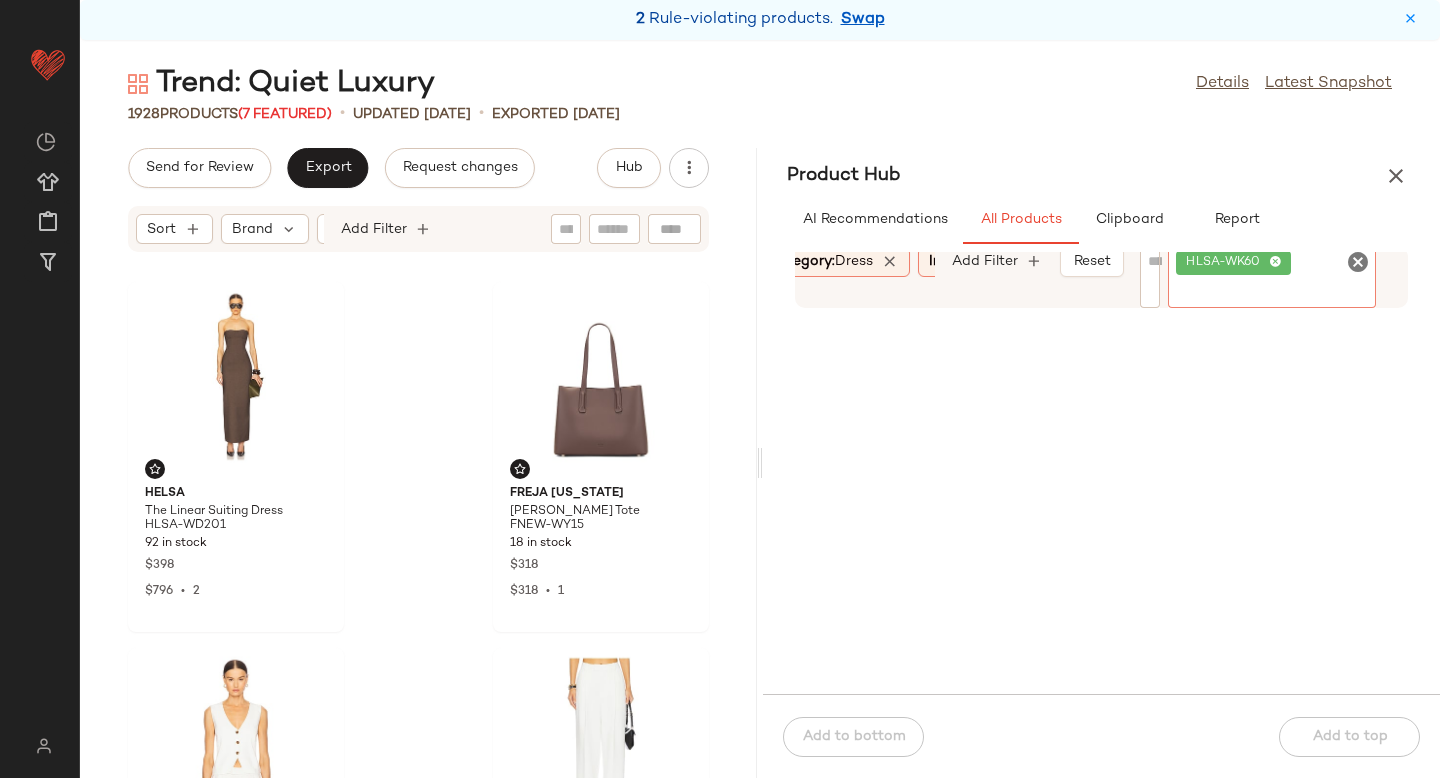 scroll, scrollTop: 0, scrollLeft: 239, axis: horizontal 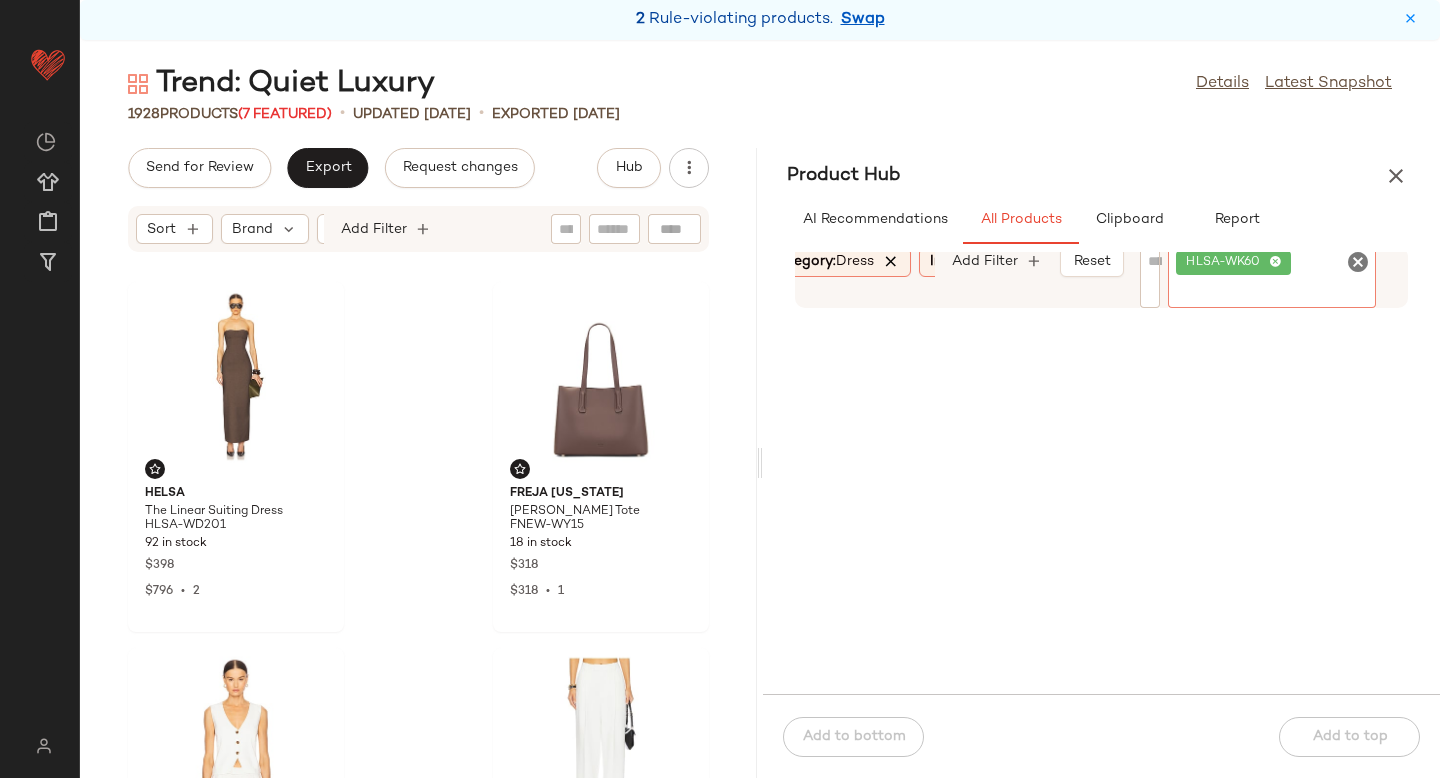 click at bounding box center (891, 262) 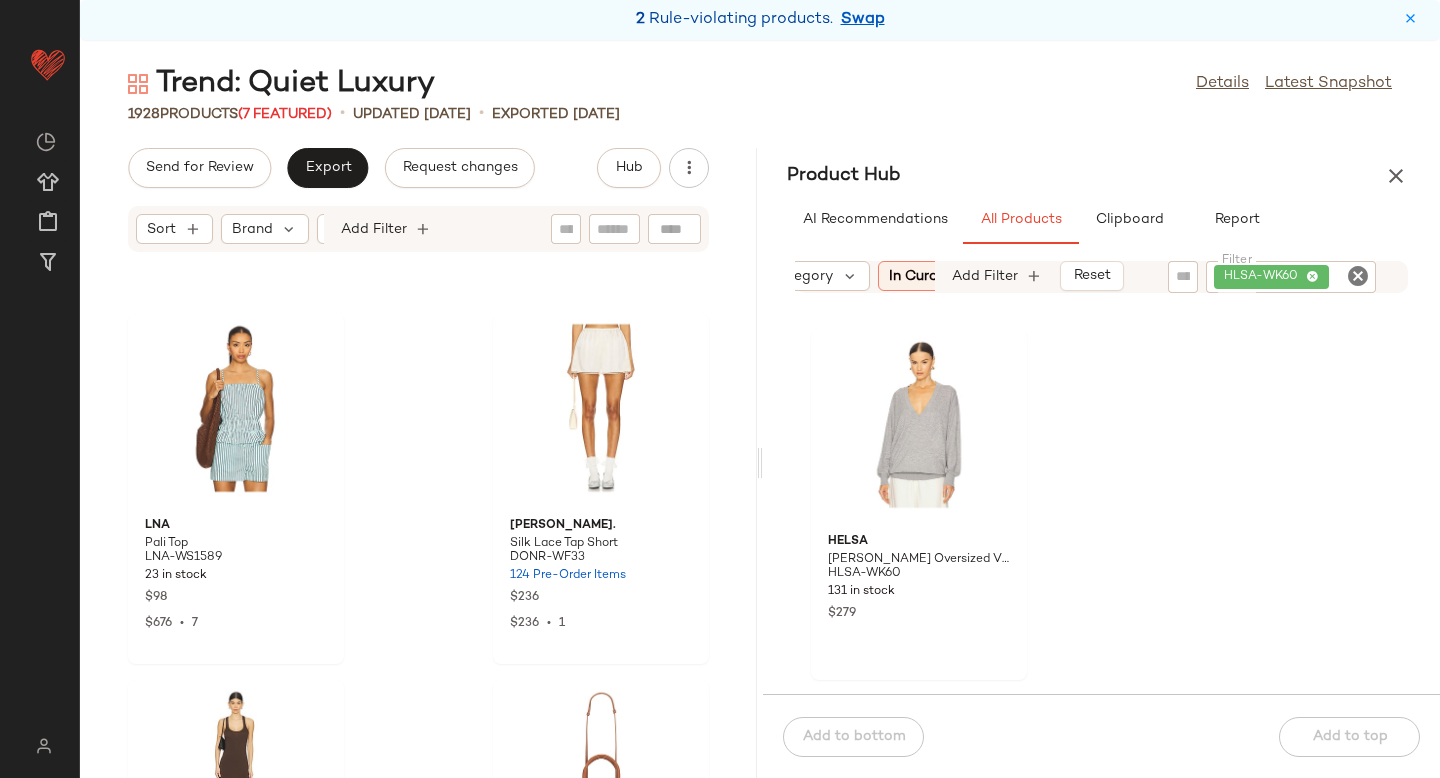 scroll, scrollTop: 6574, scrollLeft: 0, axis: vertical 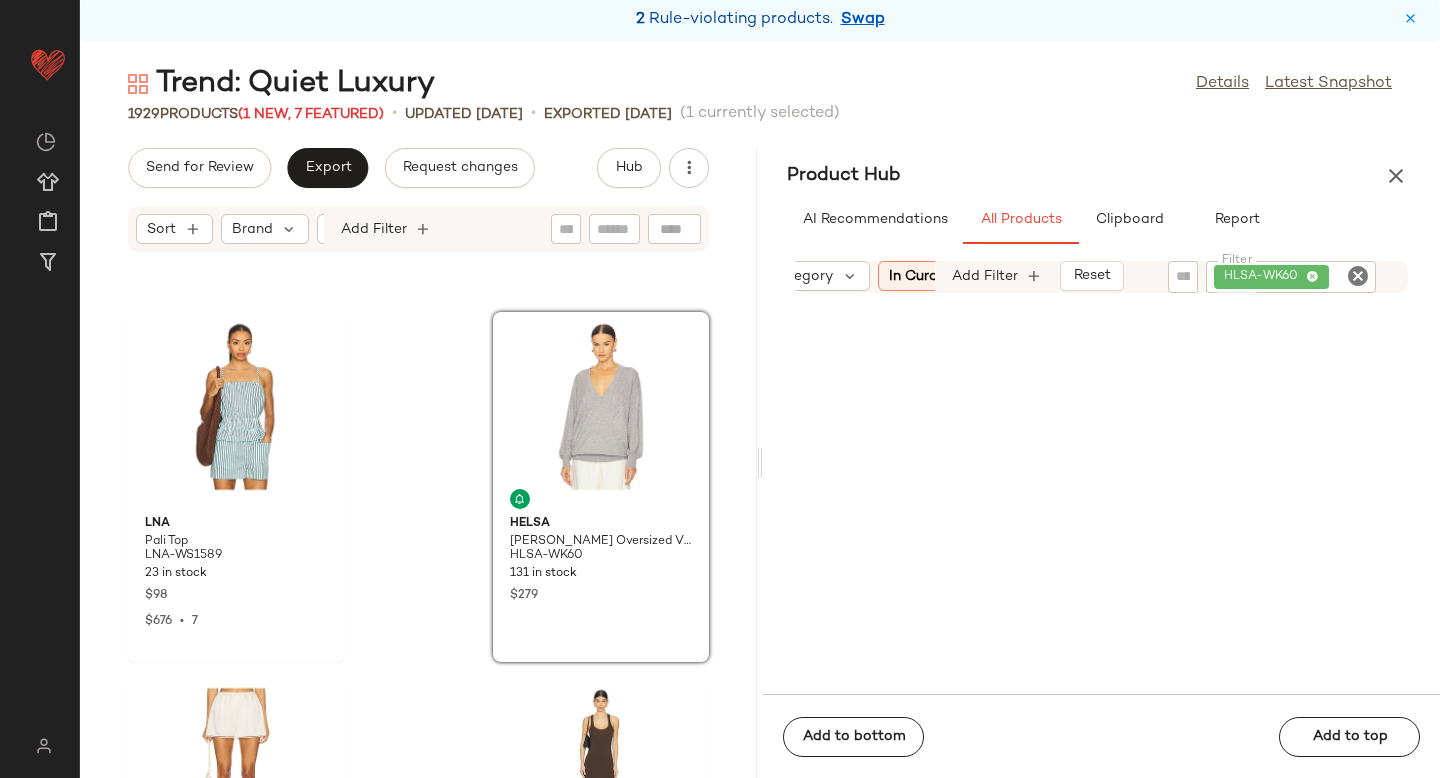 drag, startPoint x: 1009, startPoint y: 406, endPoint x: 315, endPoint y: 0, distance: 804.03485 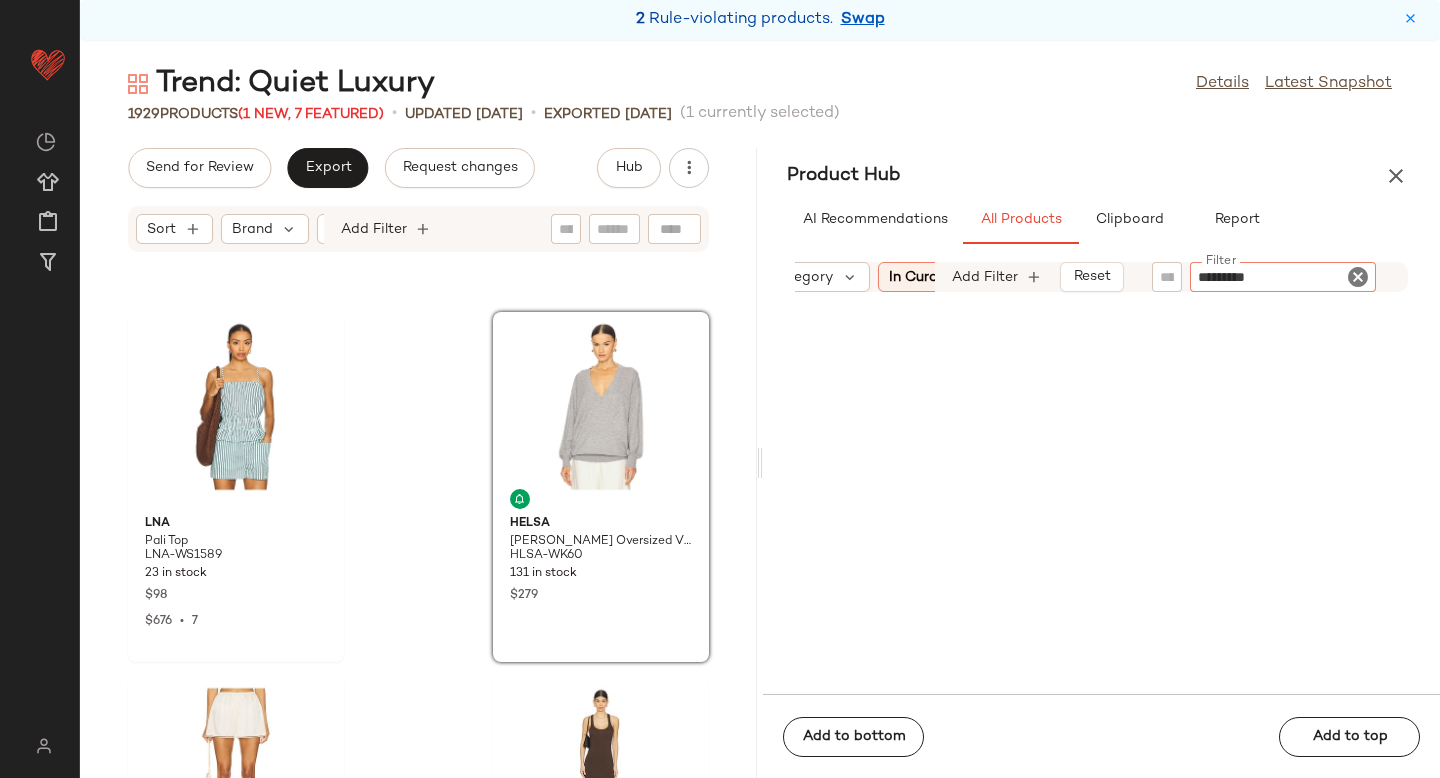 type 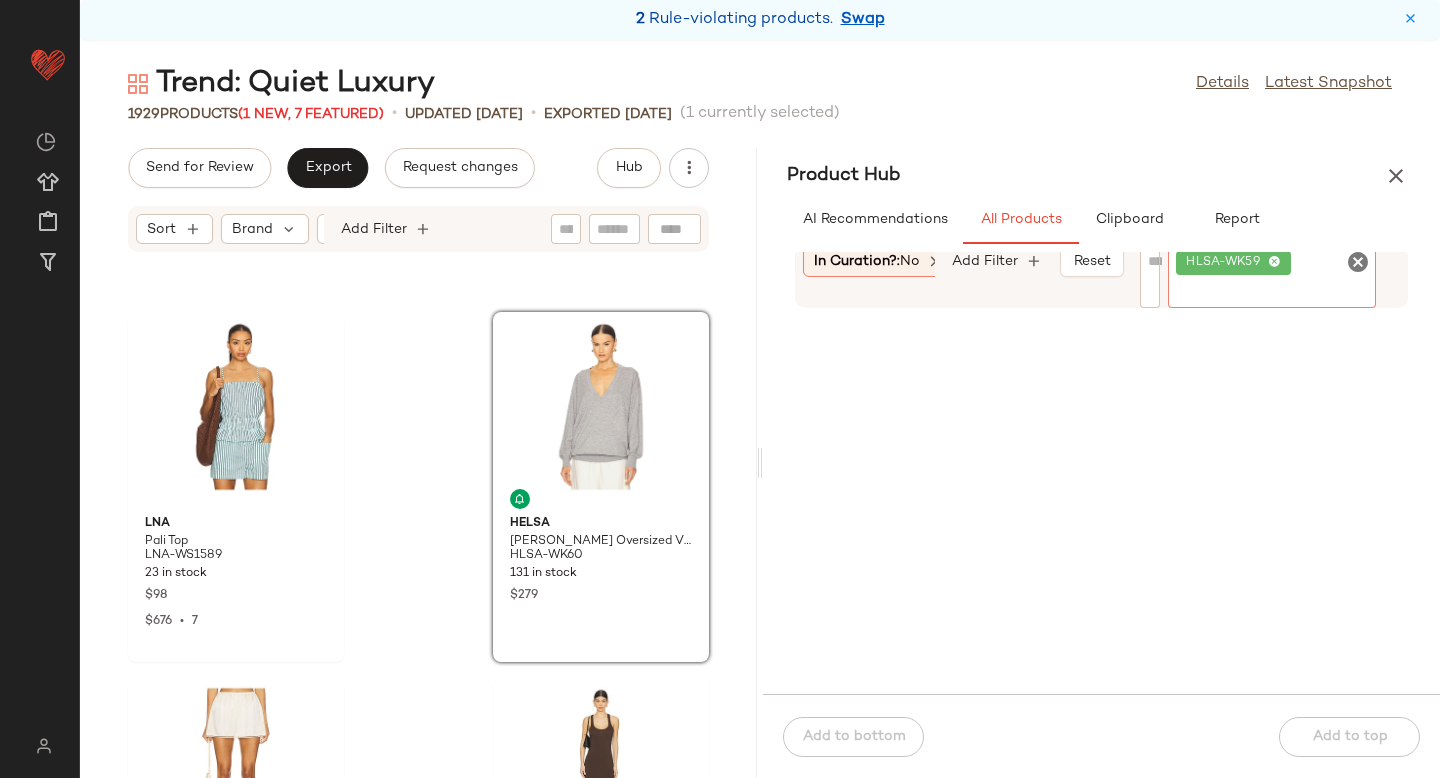 scroll, scrollTop: 0, scrollLeft: 346, axis: horizontal 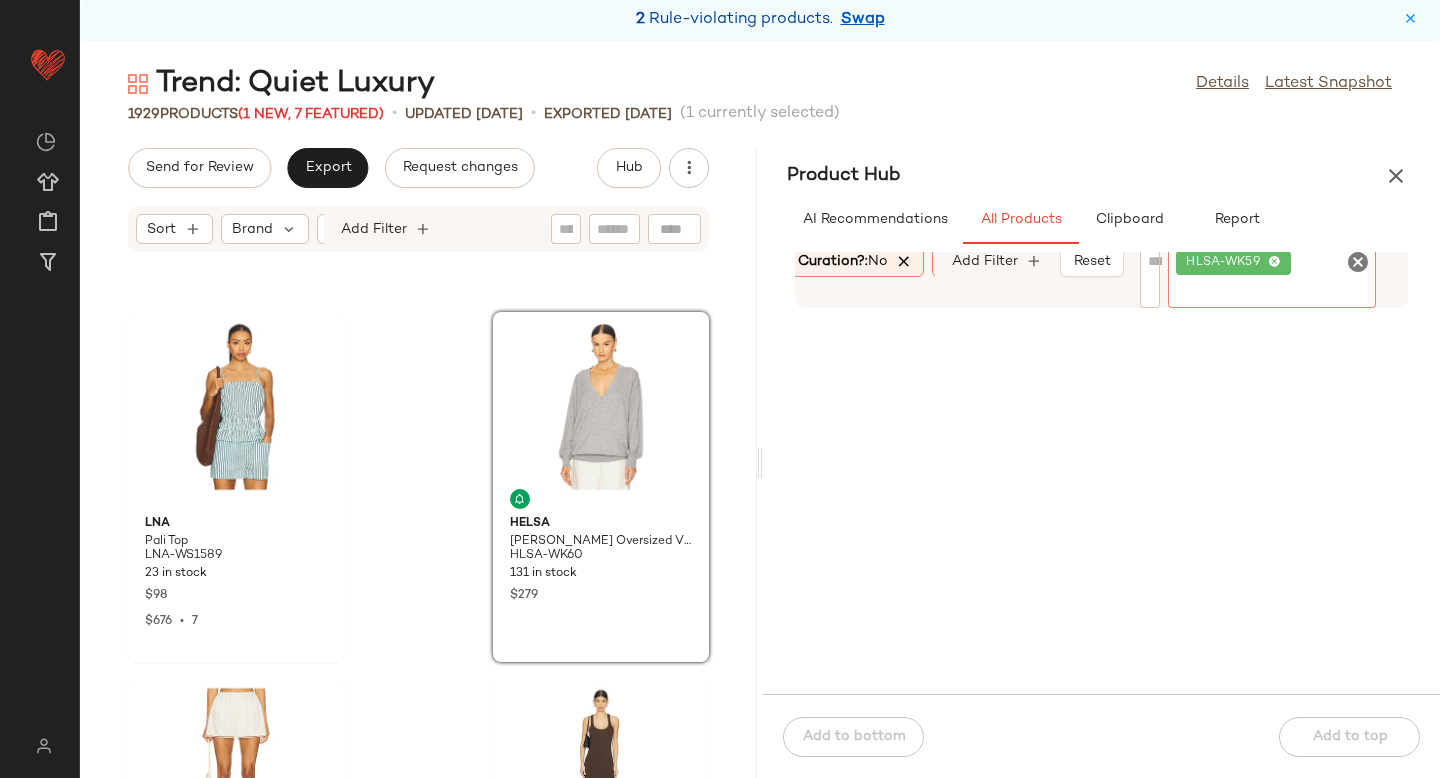 click at bounding box center [905, 262] 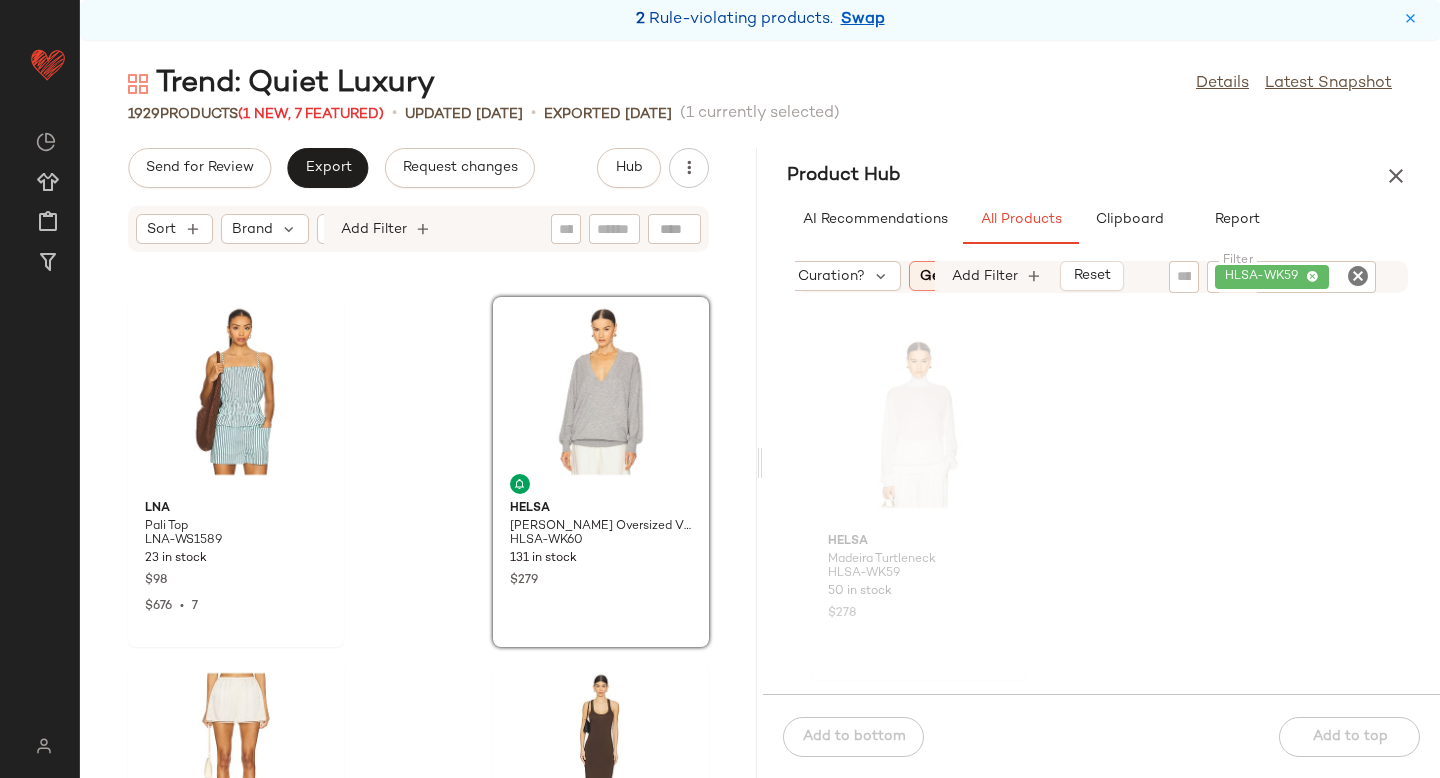 scroll, scrollTop: 6588, scrollLeft: 0, axis: vertical 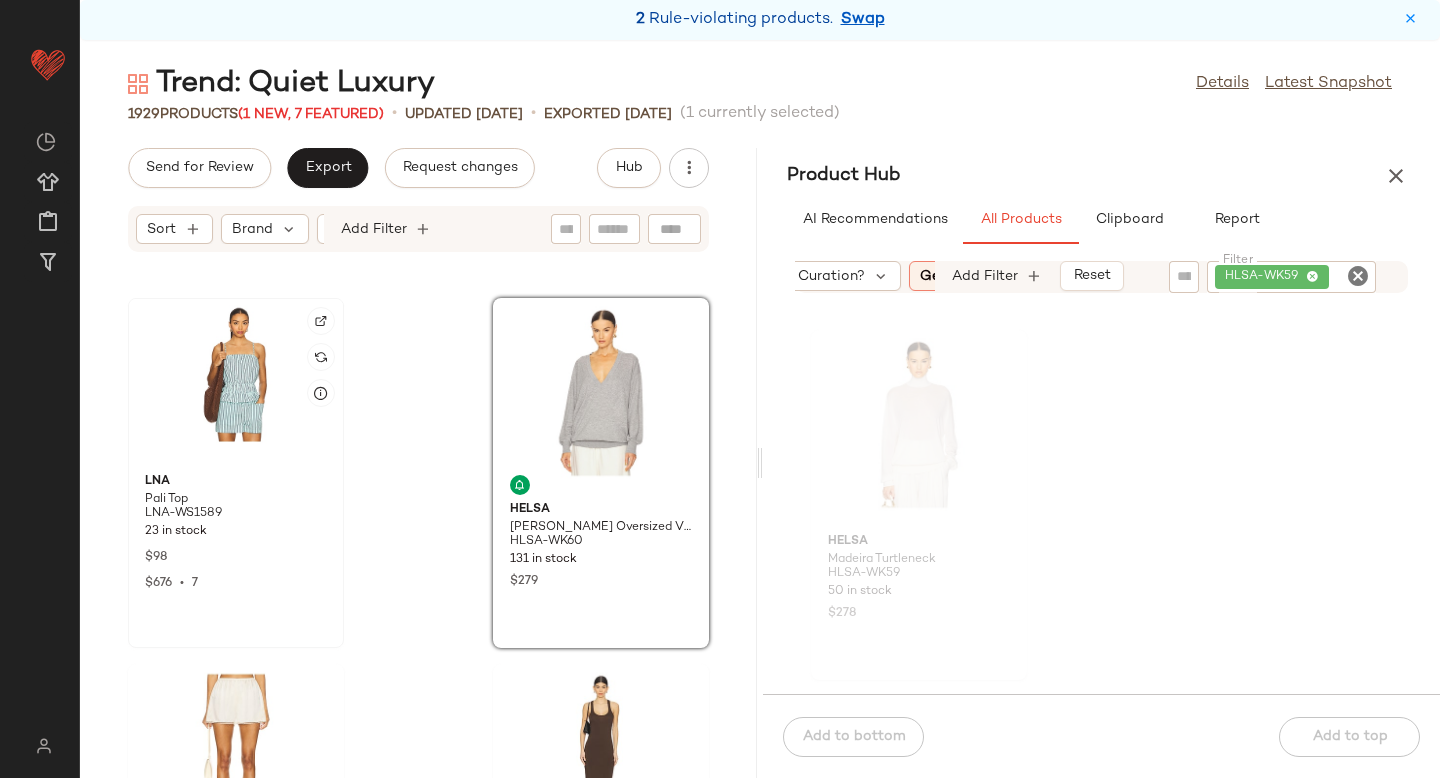 click 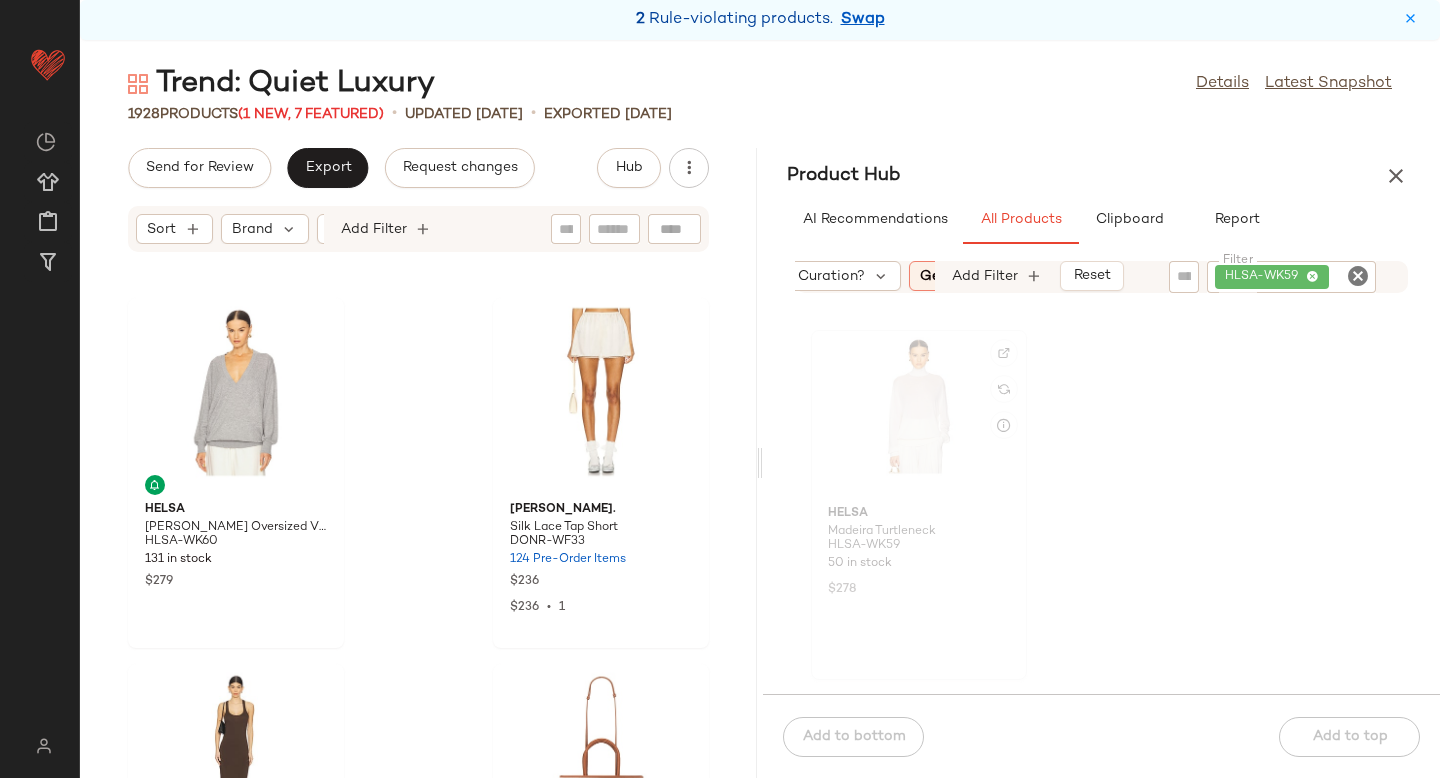 click 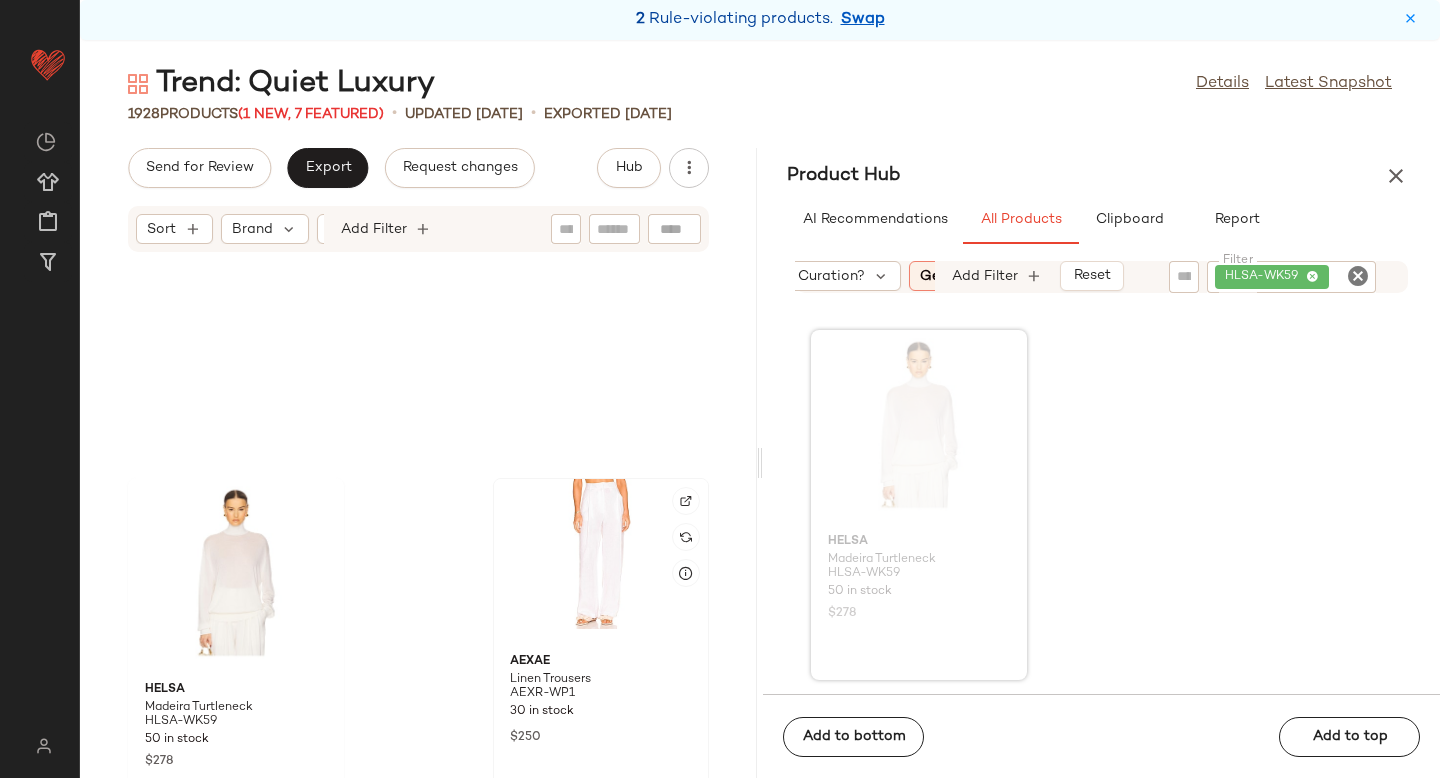 scroll, scrollTop: 45930, scrollLeft: 0, axis: vertical 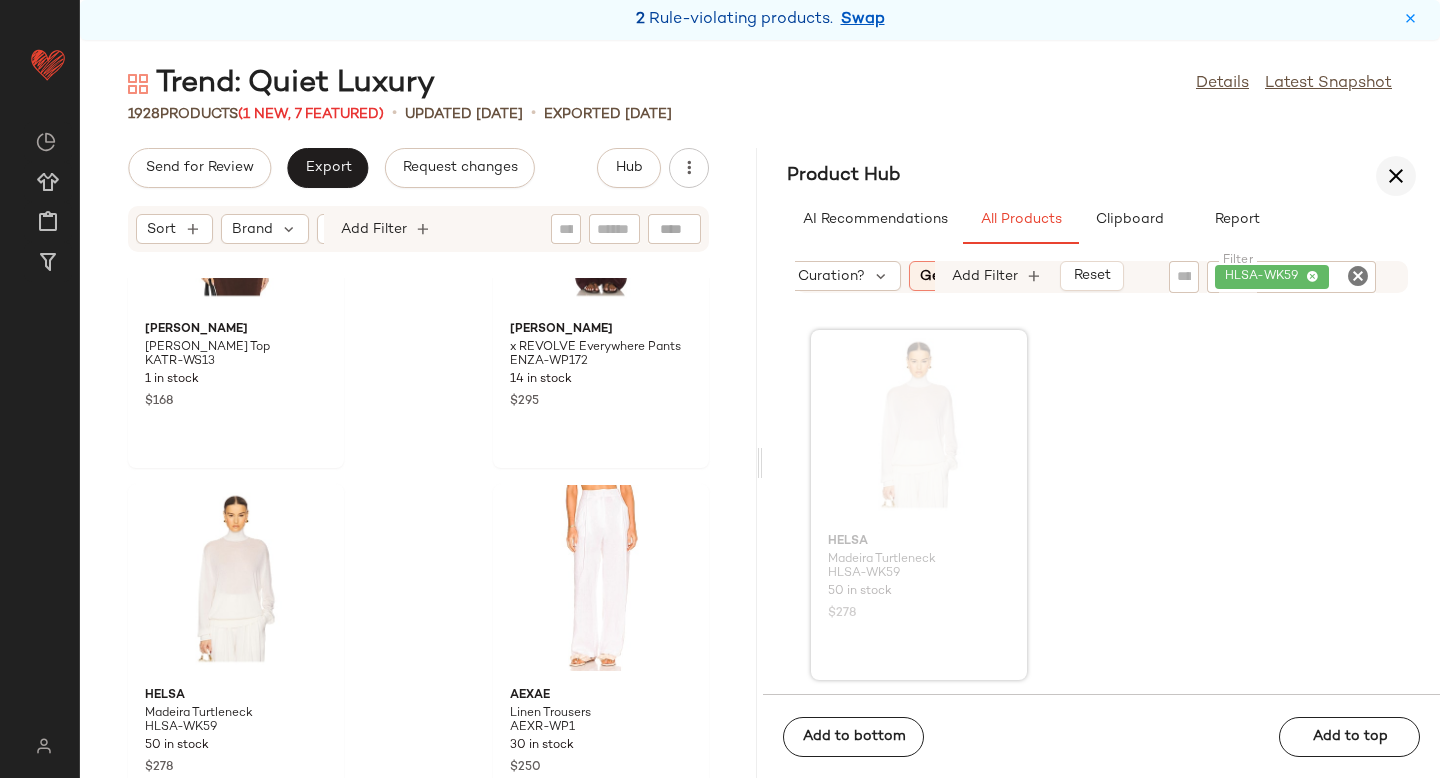 click at bounding box center [1396, 176] 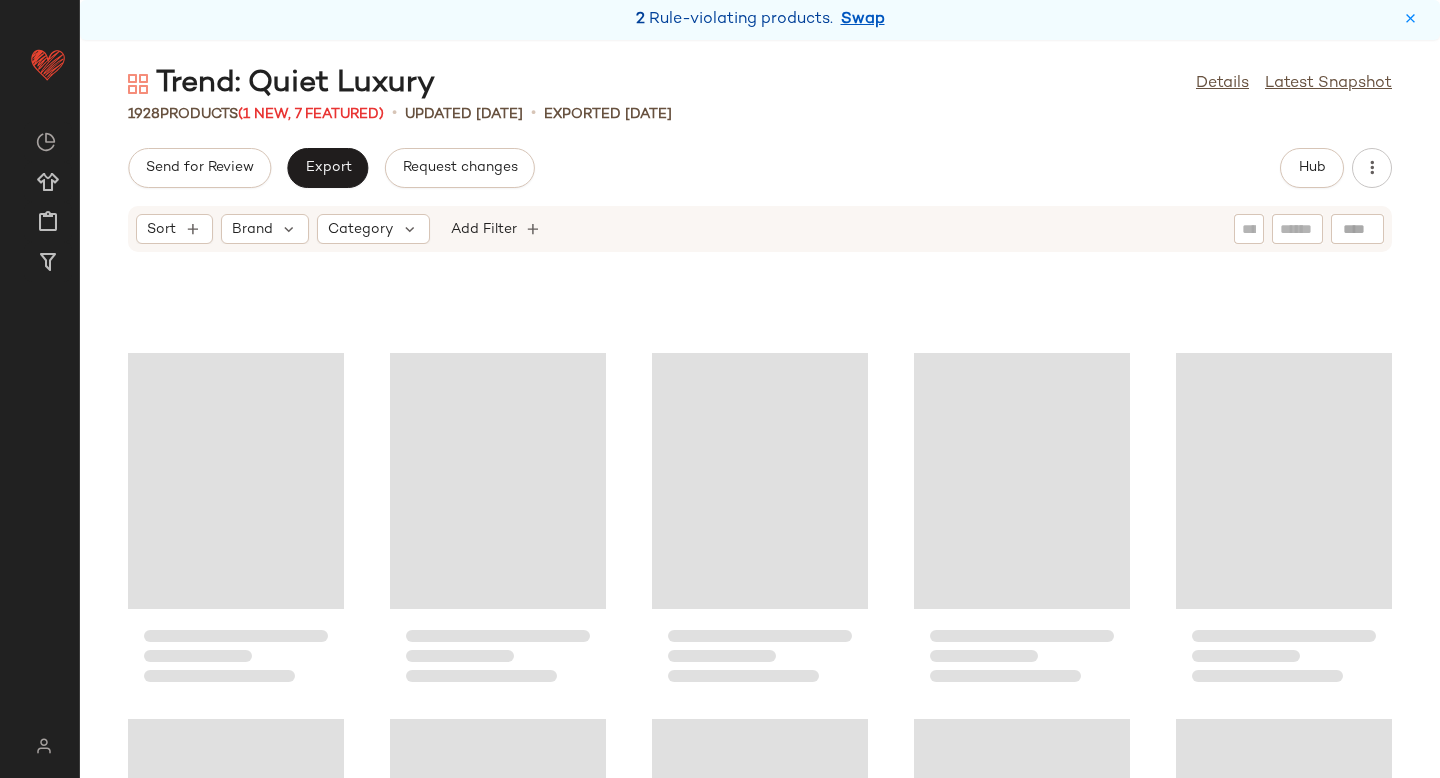 scroll, scrollTop: 44026, scrollLeft: 0, axis: vertical 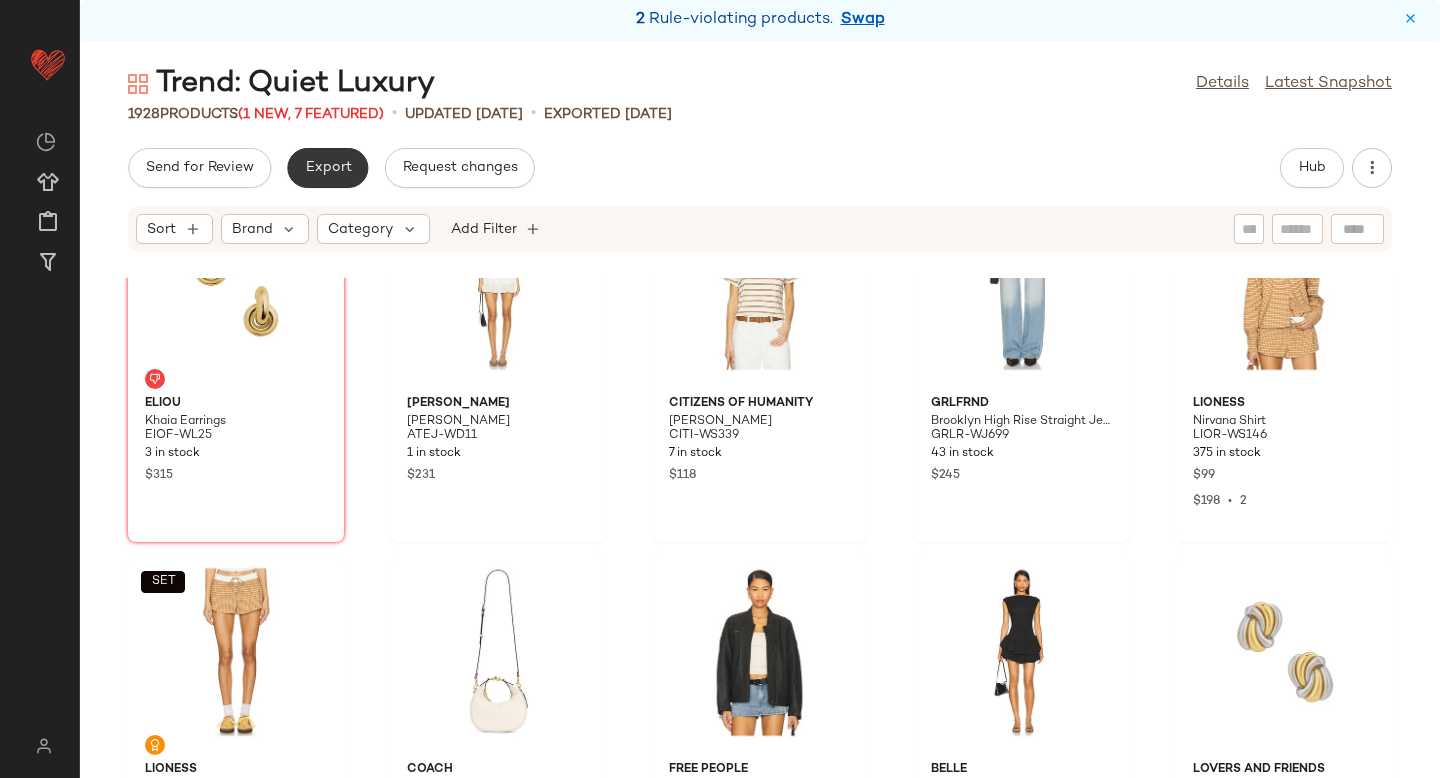 click on "Export" 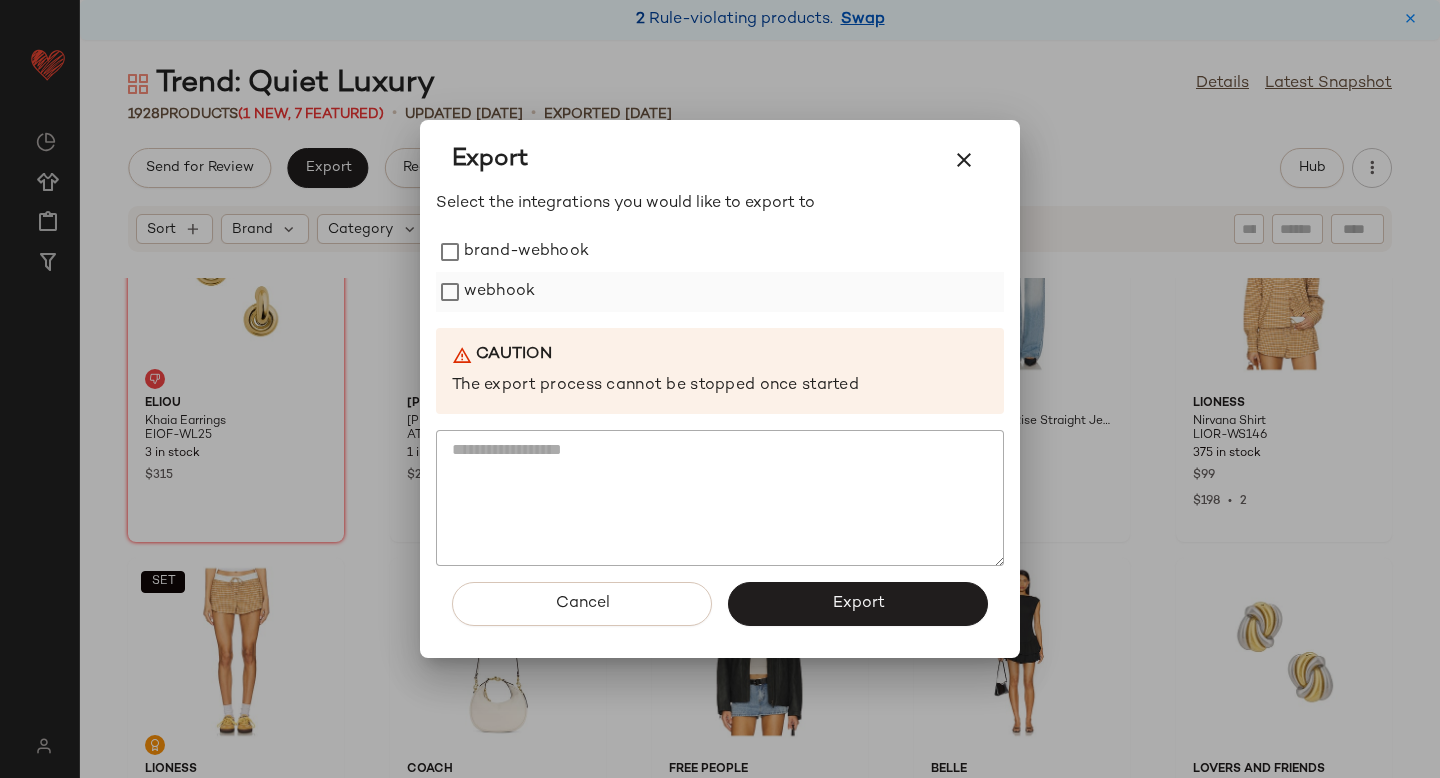 click on "webhook" at bounding box center (499, 292) 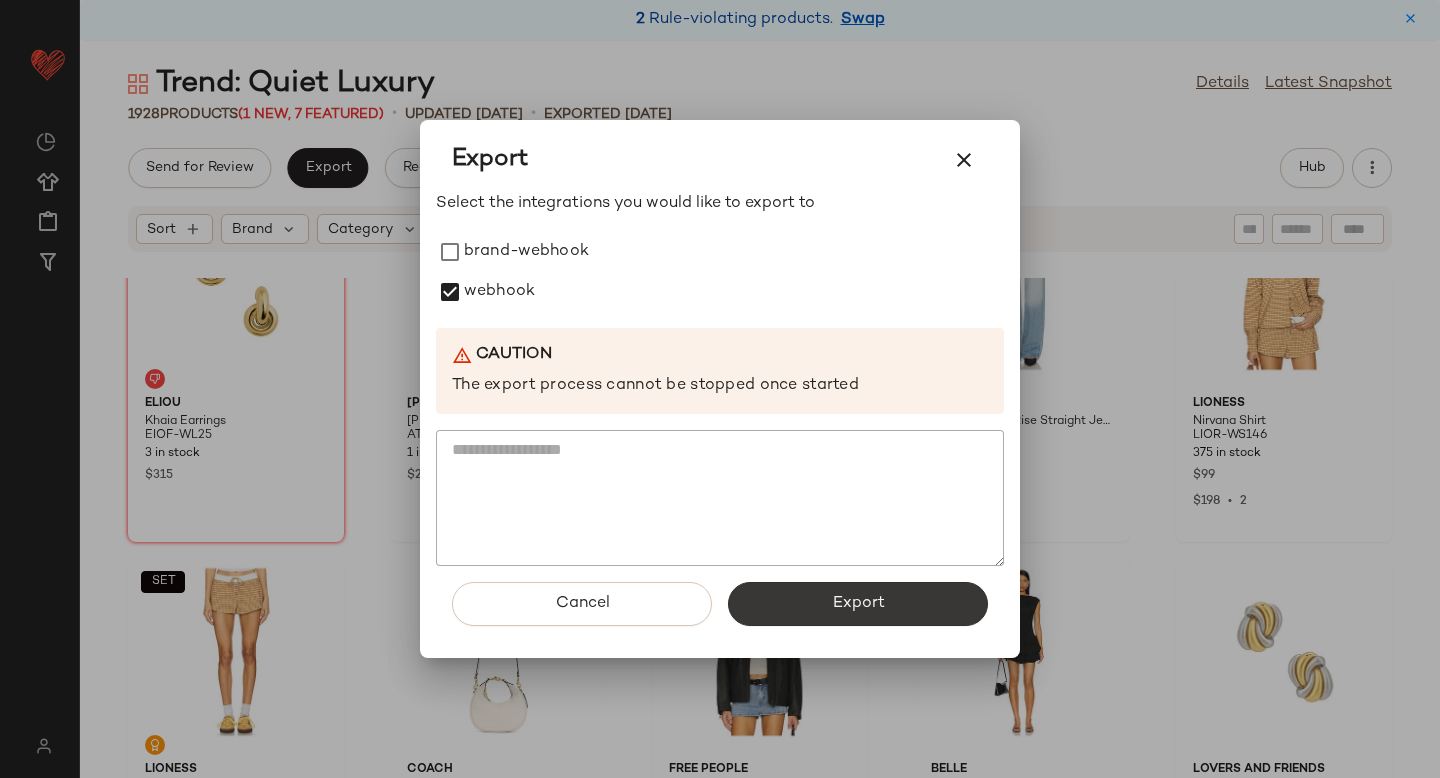 click on "Export" at bounding box center (858, 604) 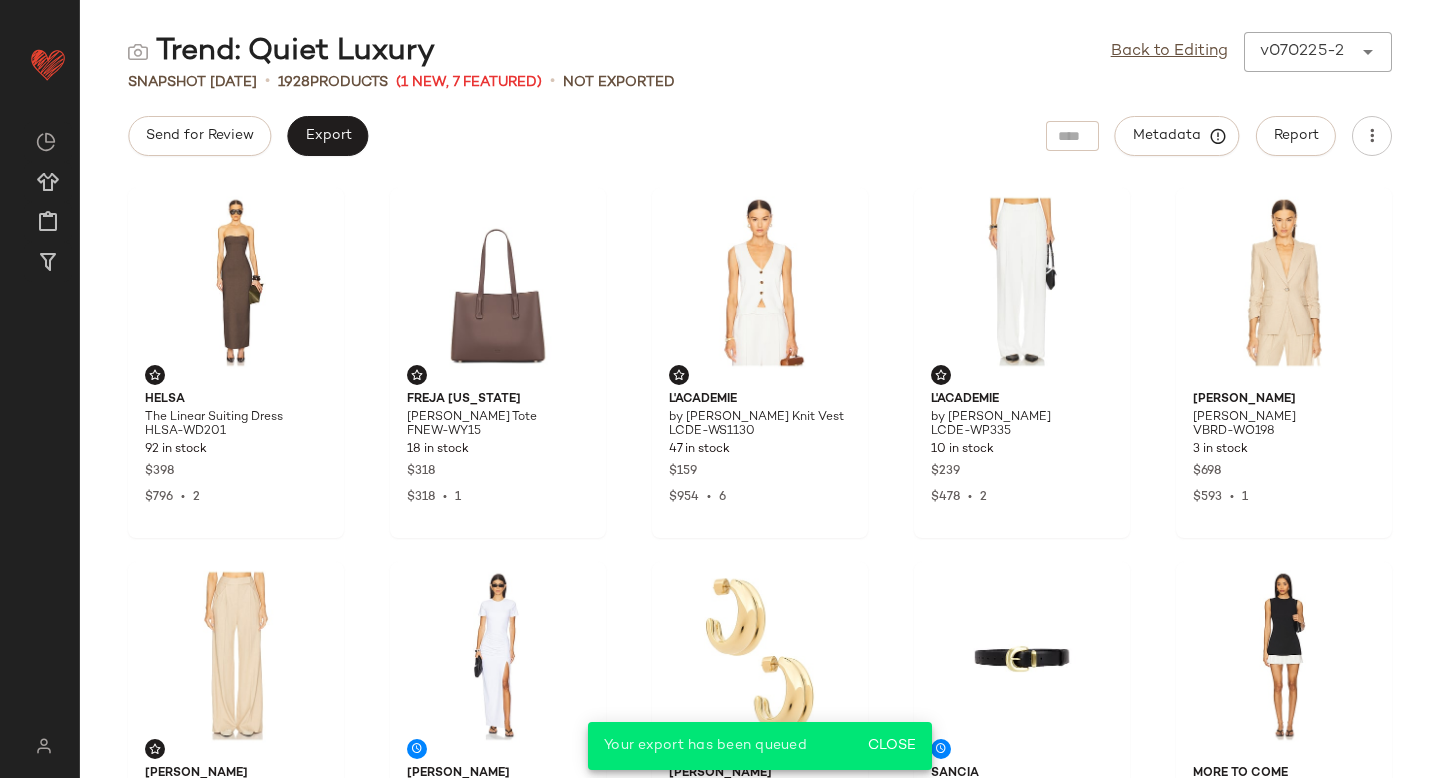scroll, scrollTop: 0, scrollLeft: 0, axis: both 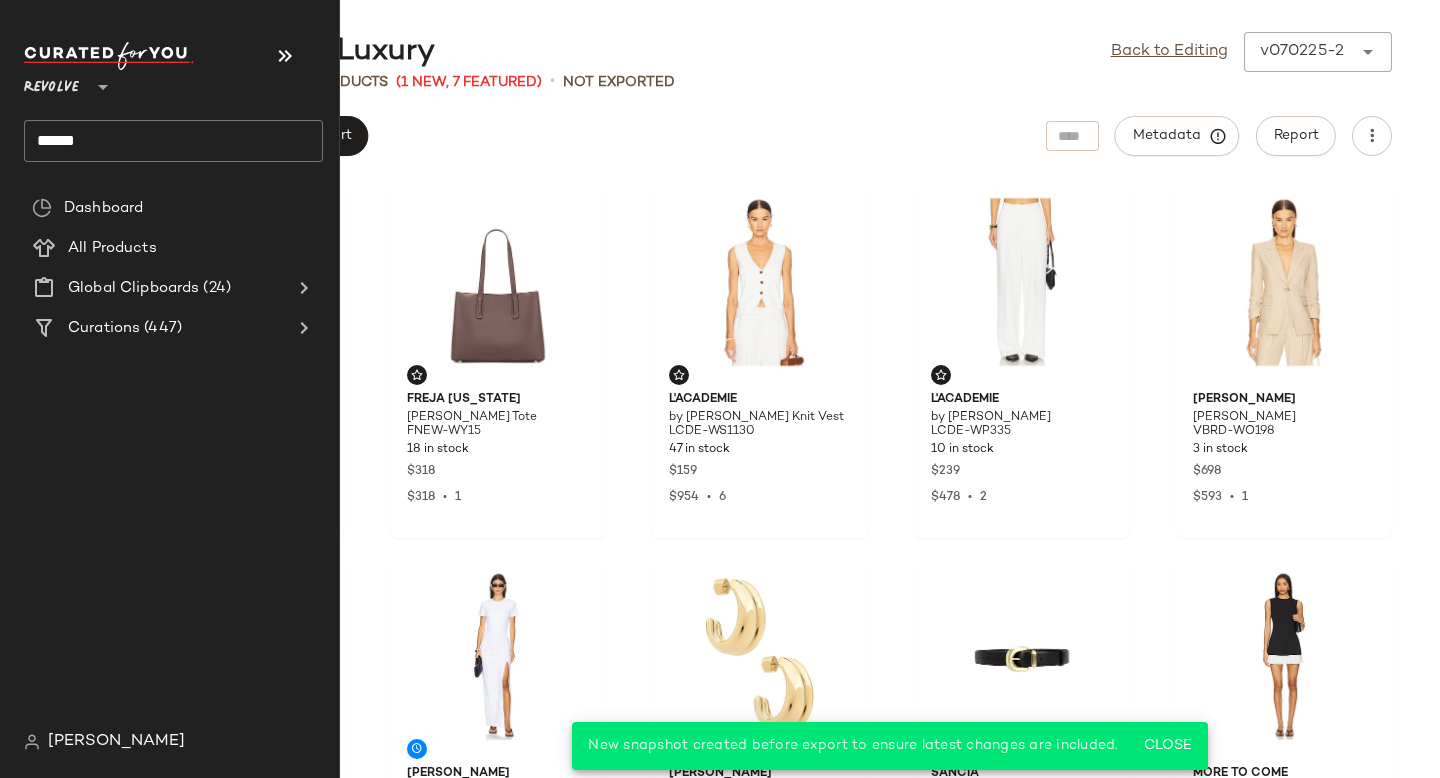 click on "Revolve ** *****" 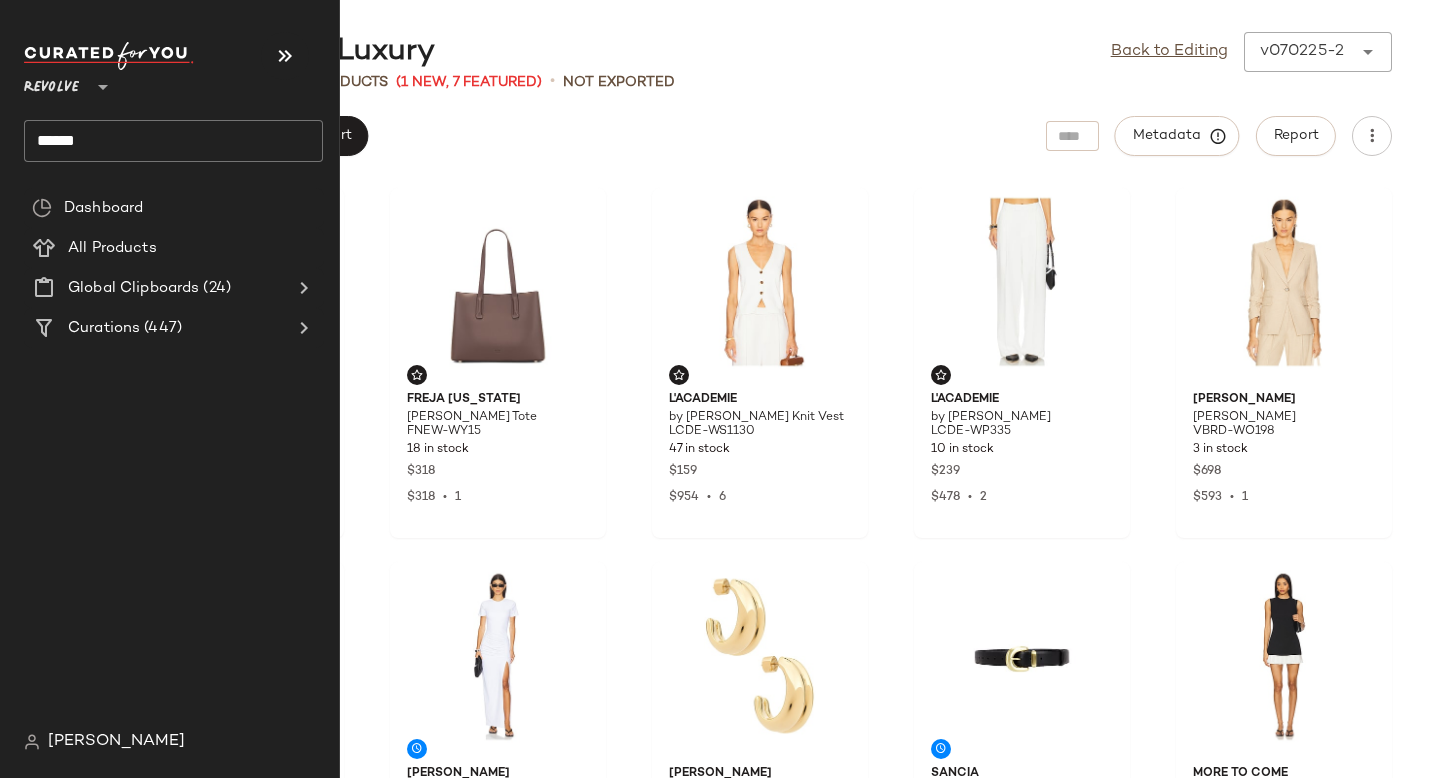 click on "*****" 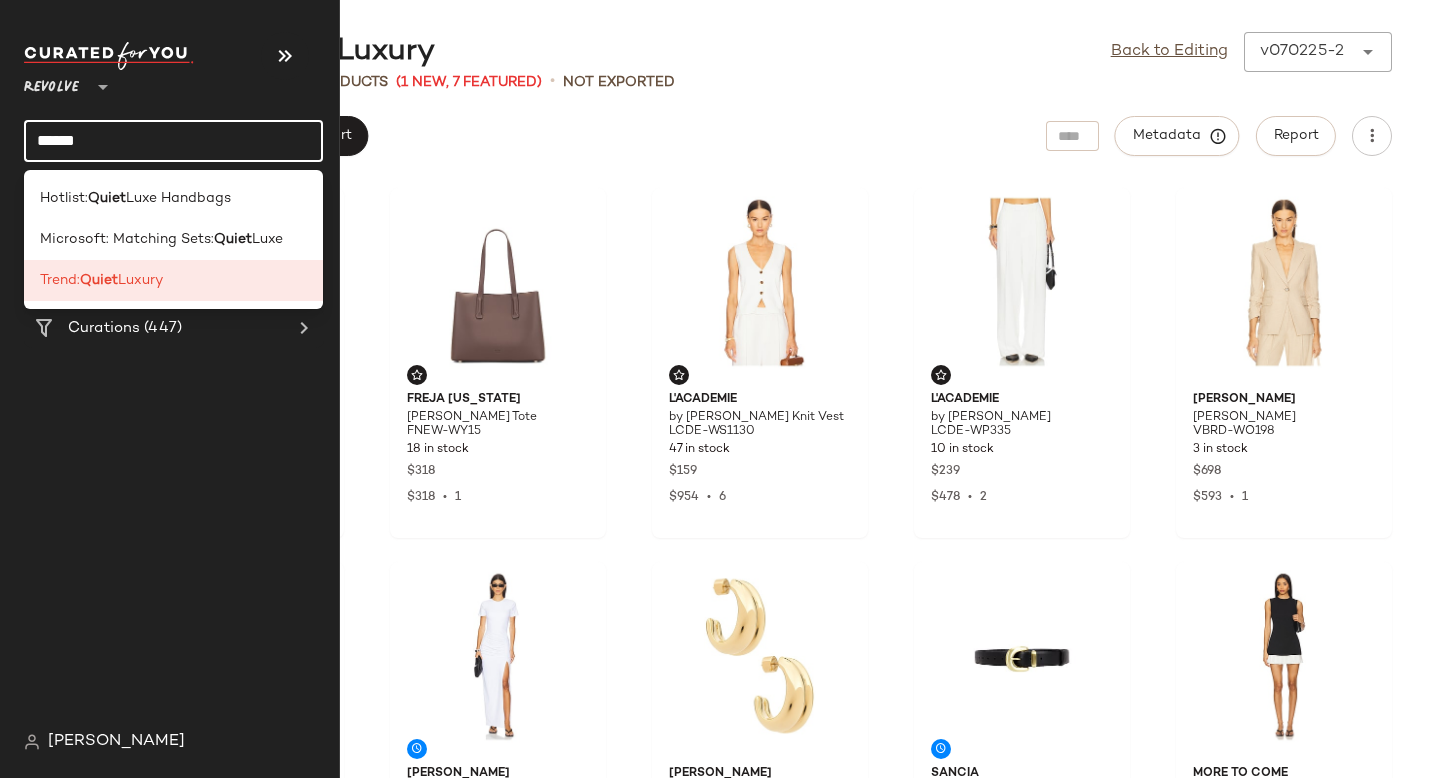 click on "*****" 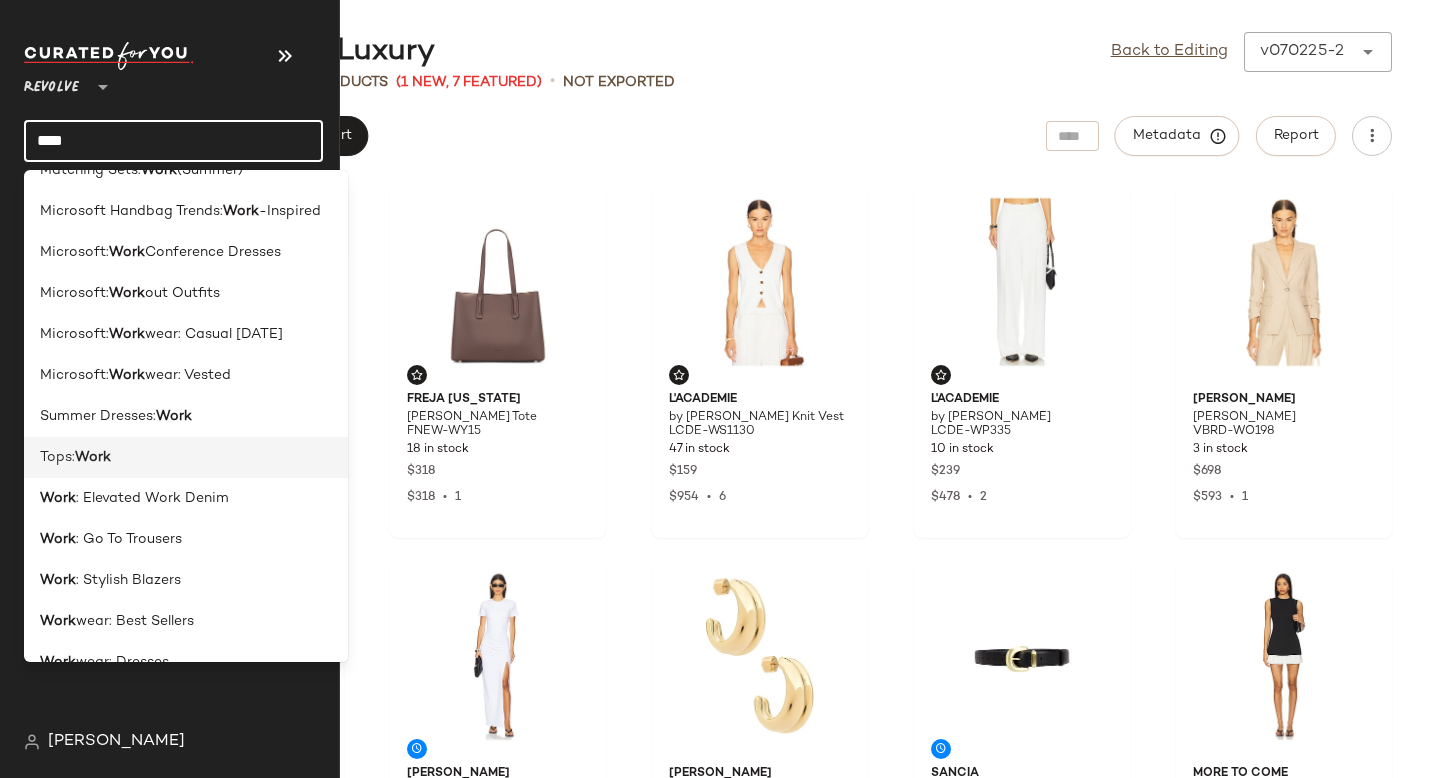 scroll, scrollTop: 262, scrollLeft: 0, axis: vertical 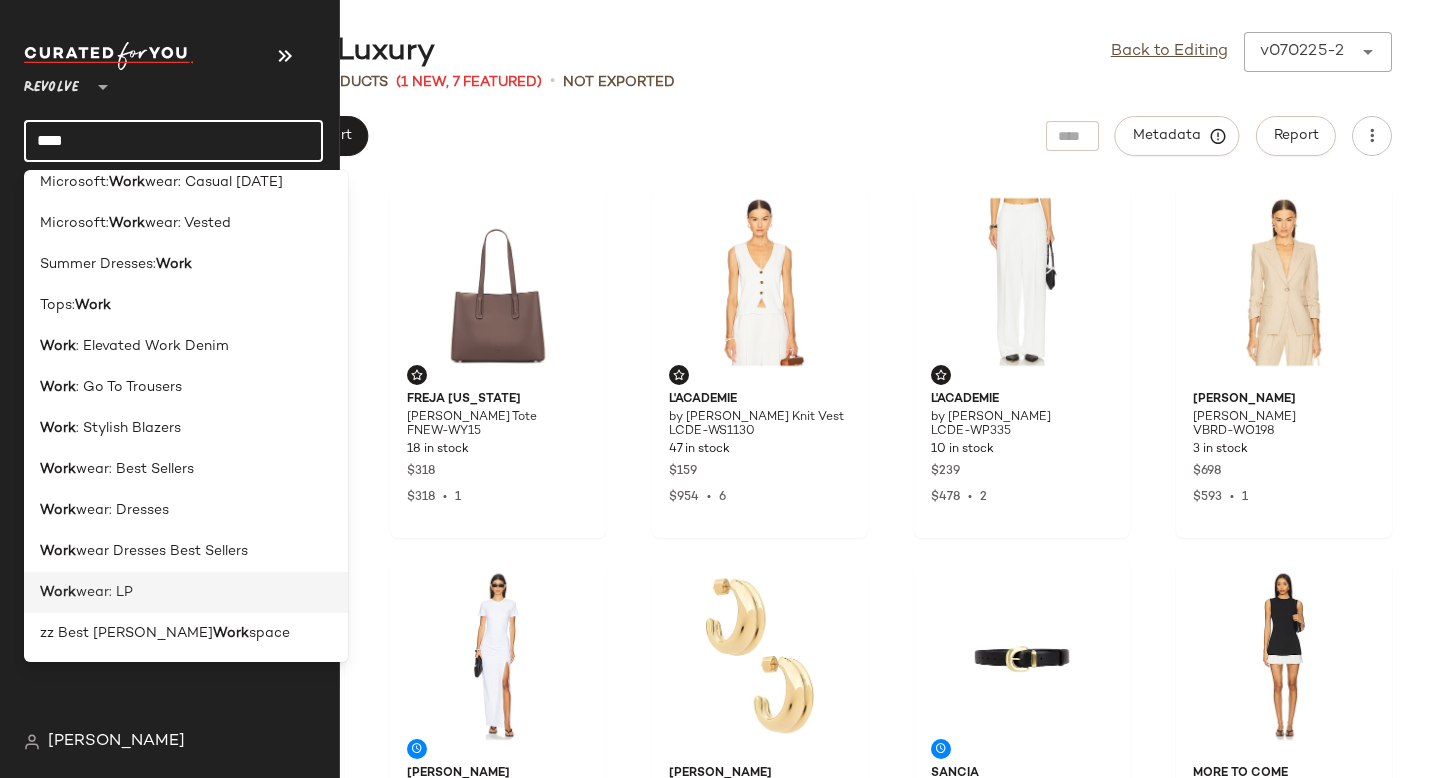 type on "****" 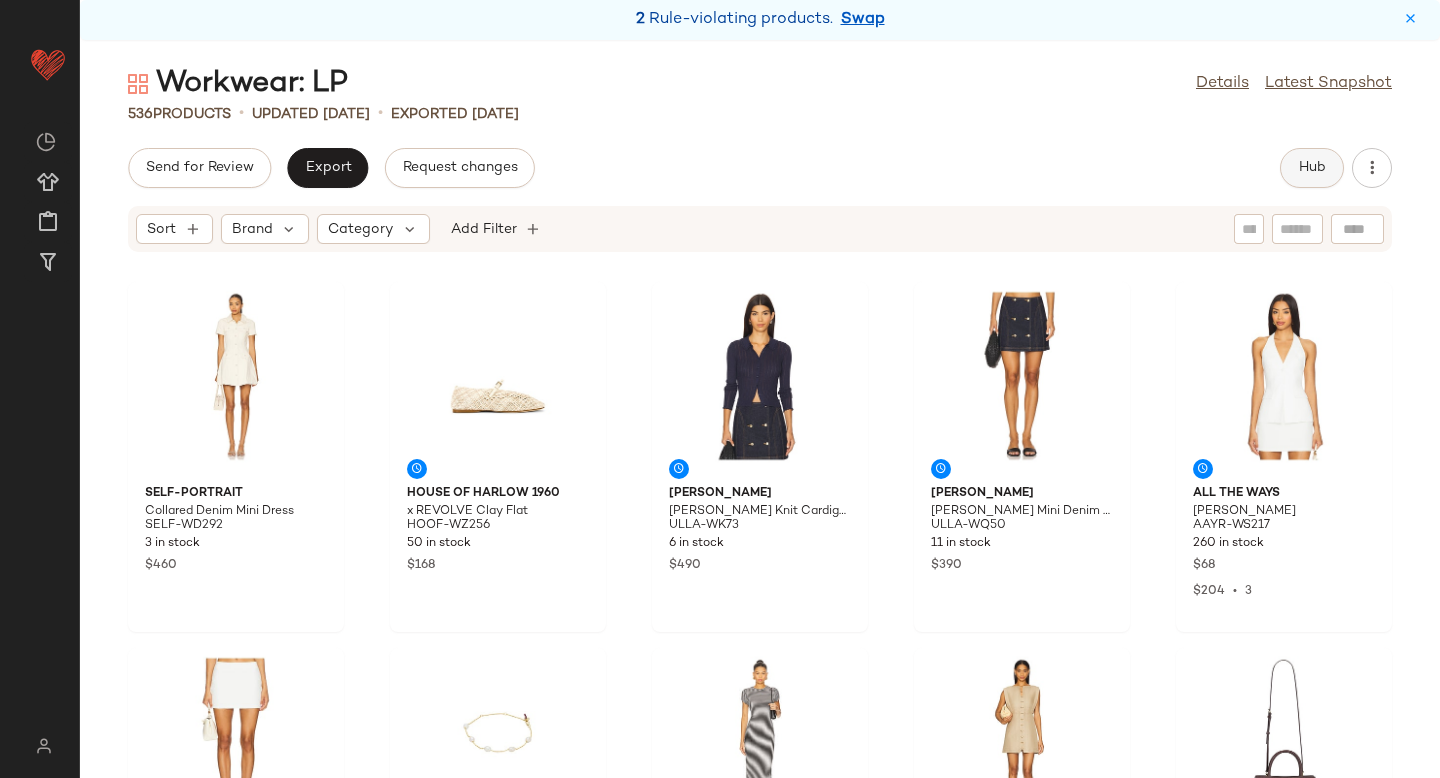 click on "Hub" at bounding box center (1312, 168) 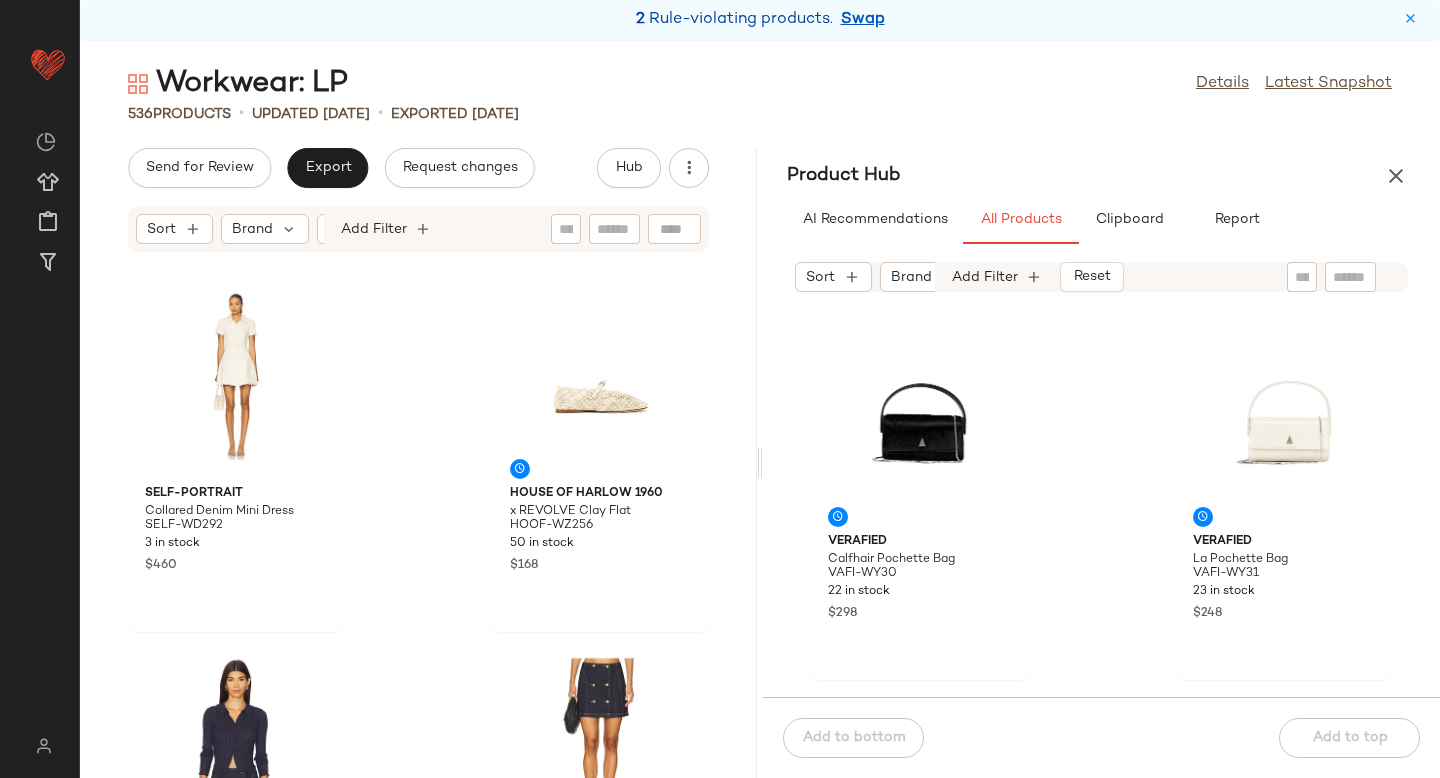 click 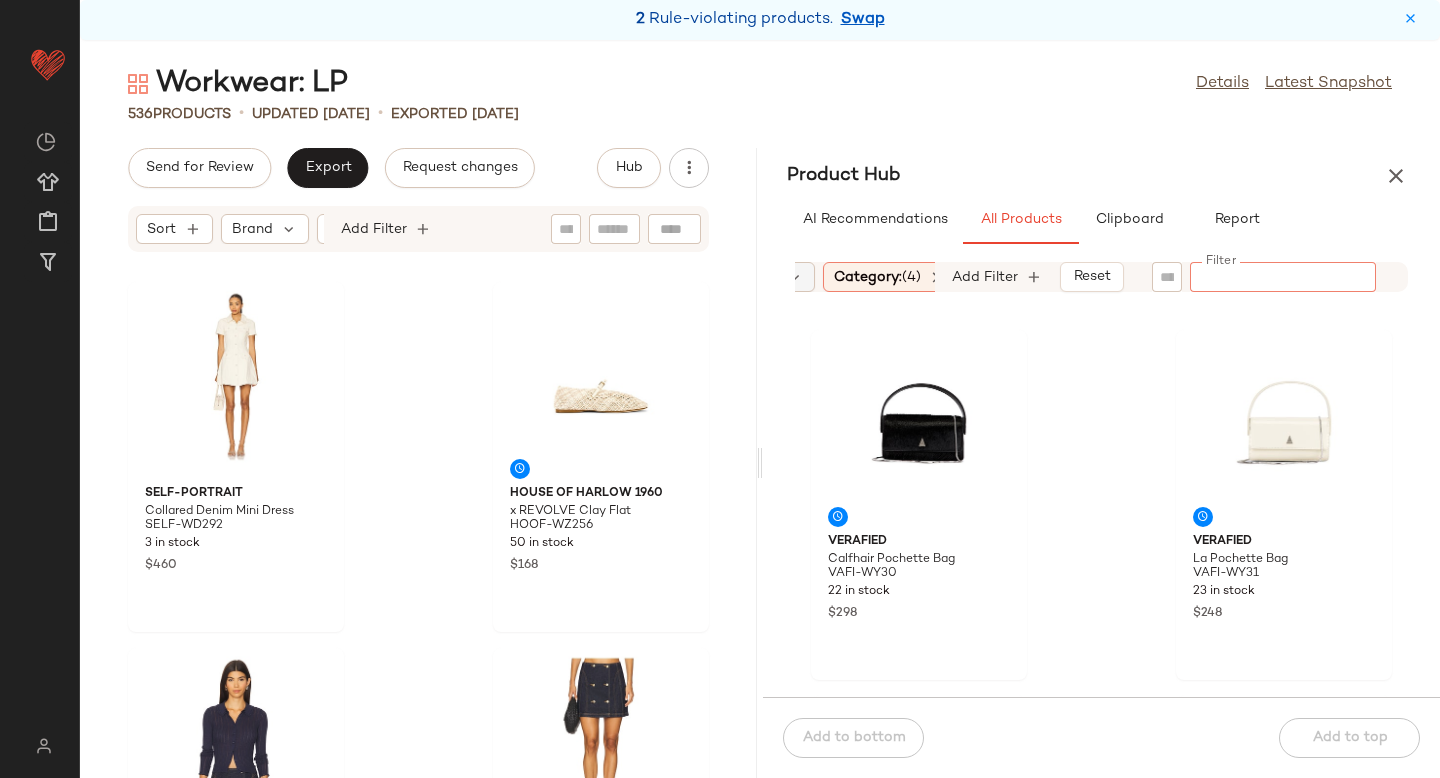 scroll, scrollTop: 0, scrollLeft: 190, axis: horizontal 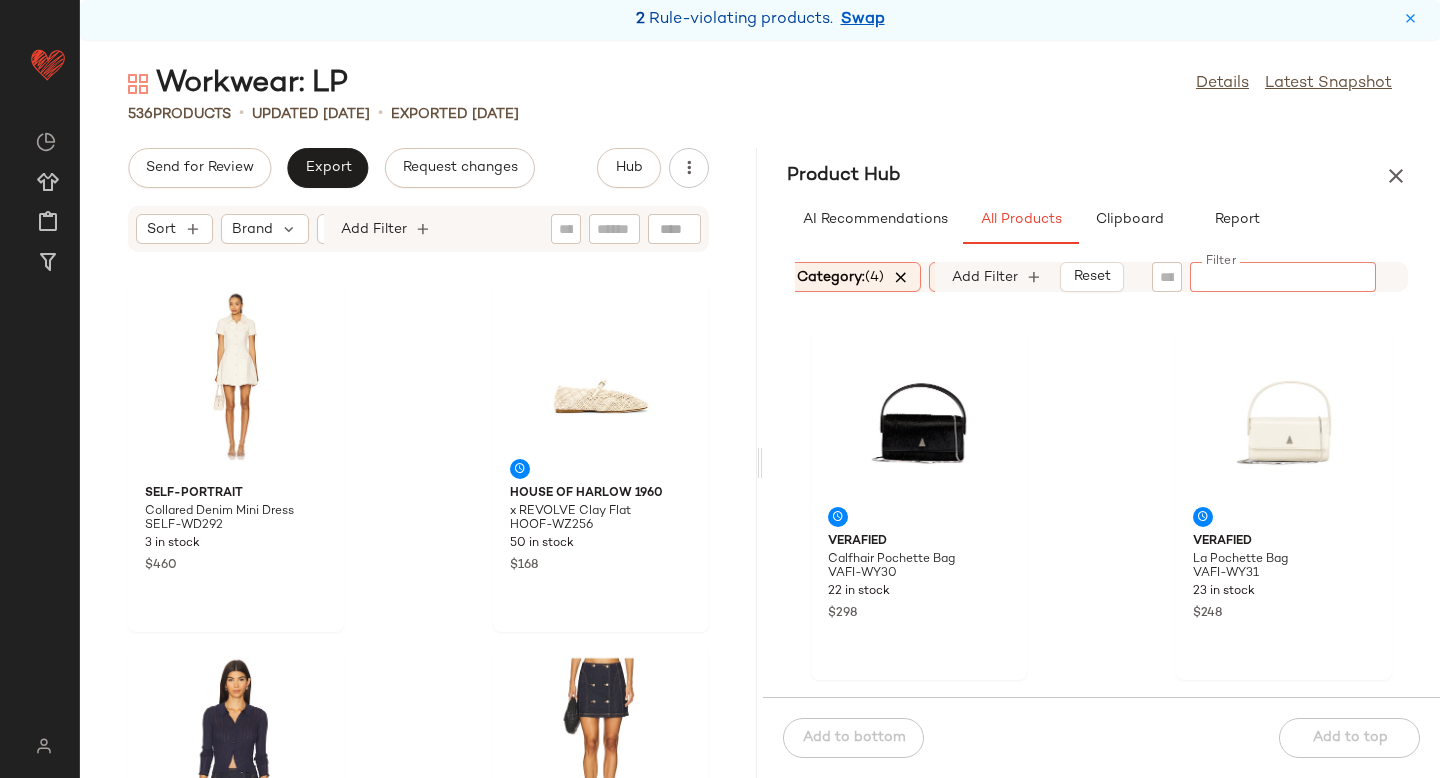 click at bounding box center [901, 277] 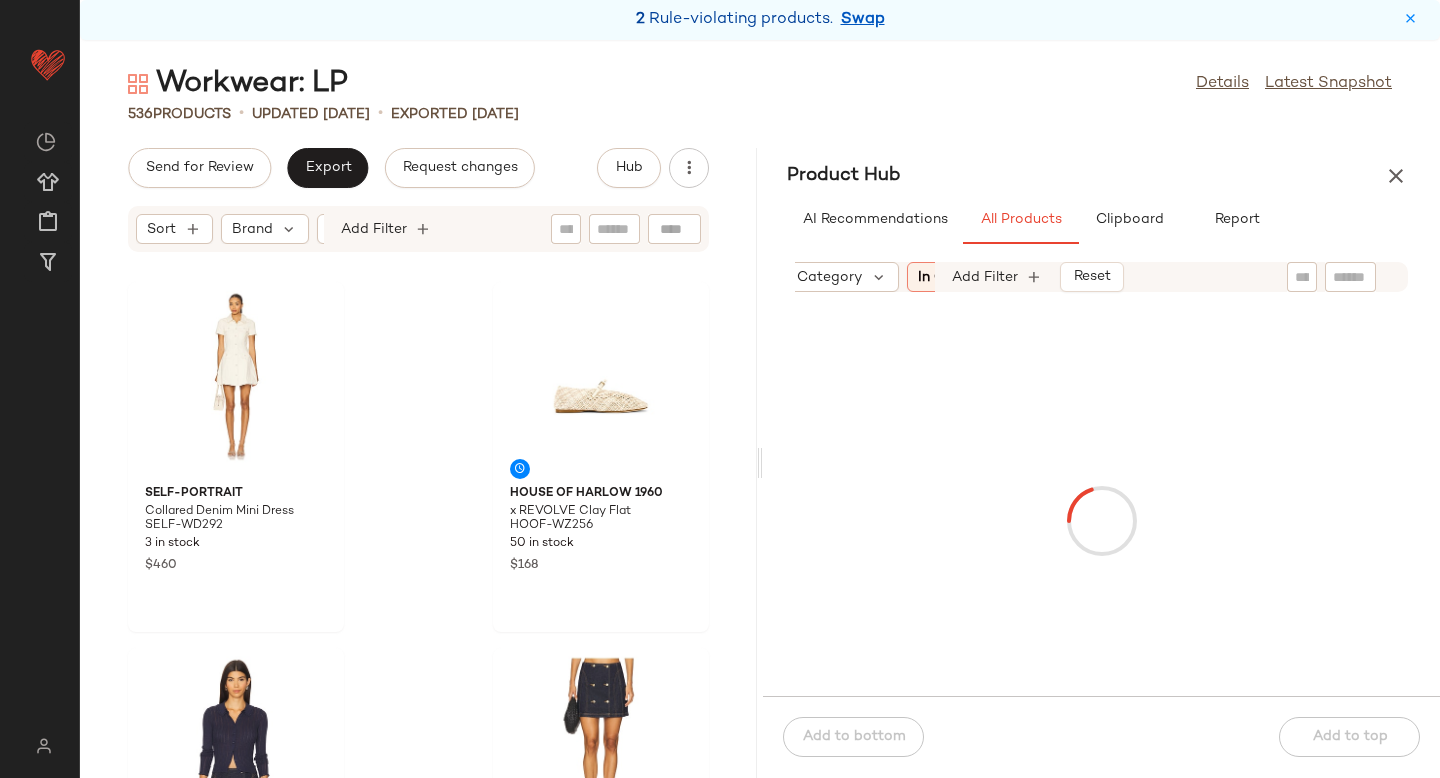 click 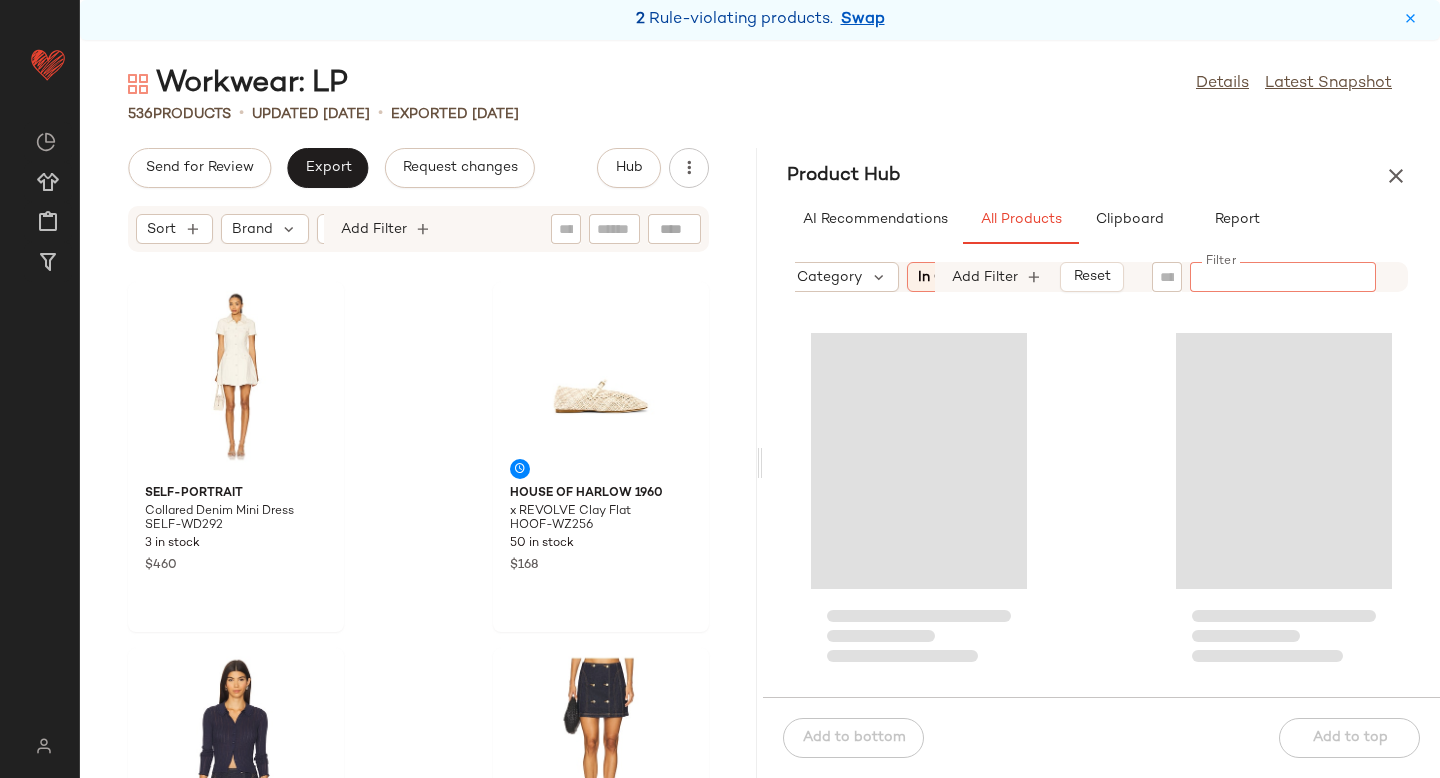 paste on "**********" 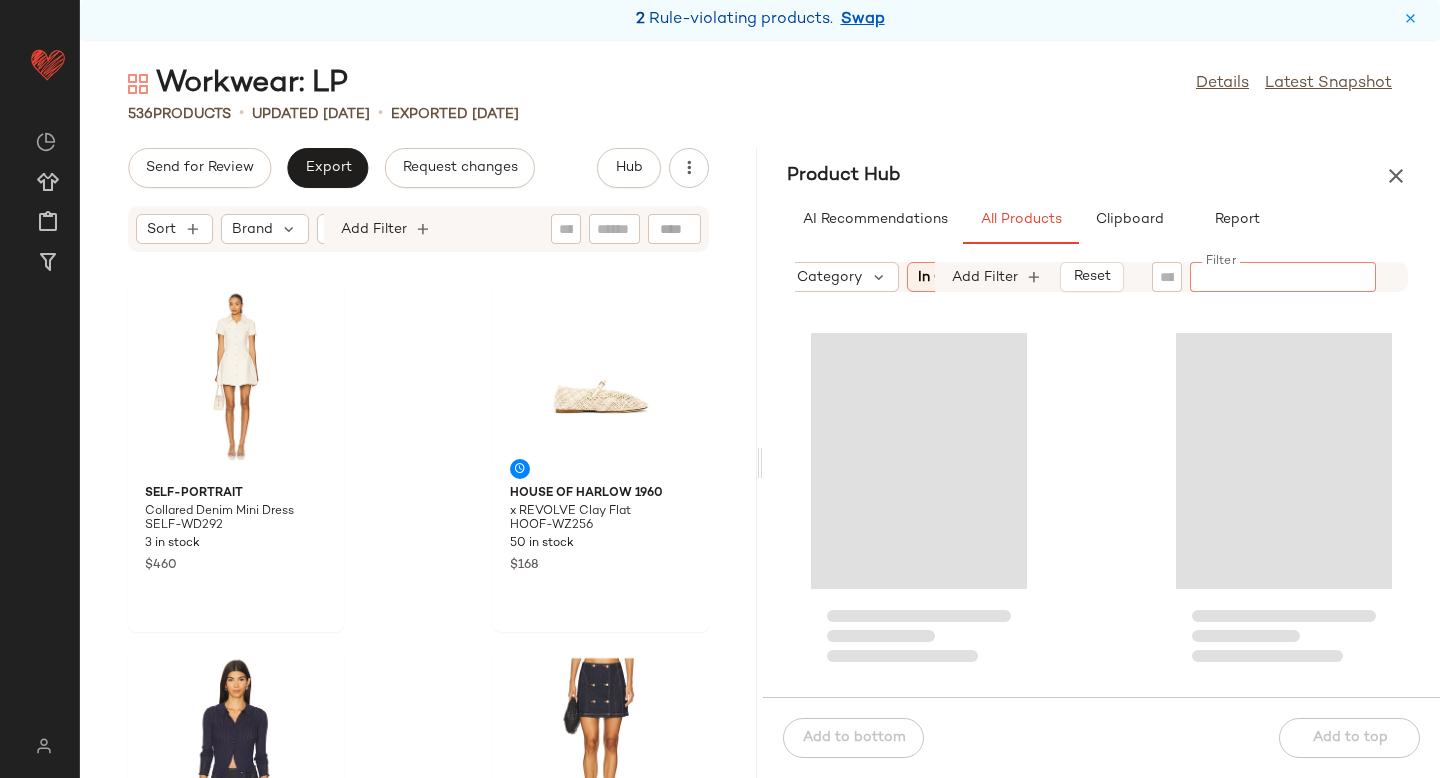 type on "**********" 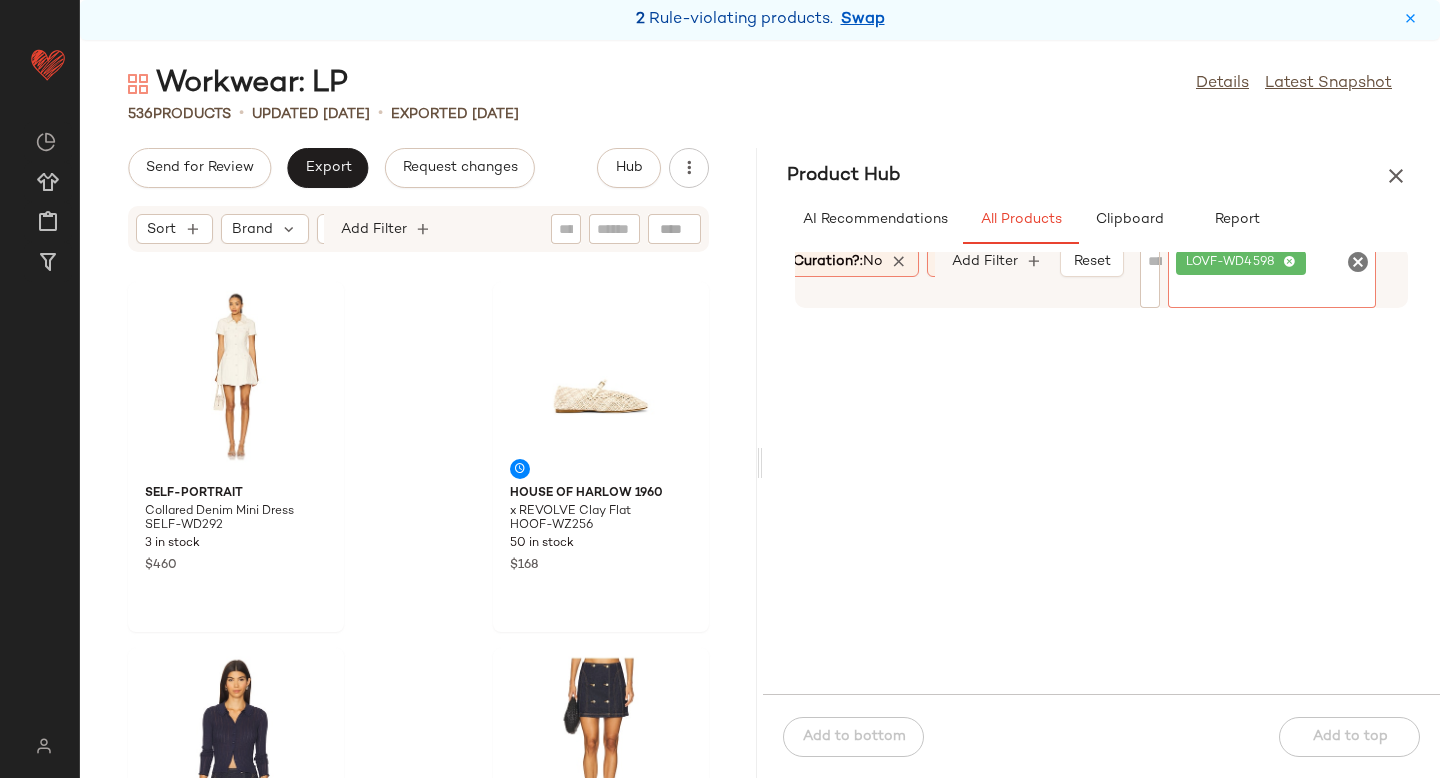 scroll, scrollTop: 0, scrollLeft: 337, axis: horizontal 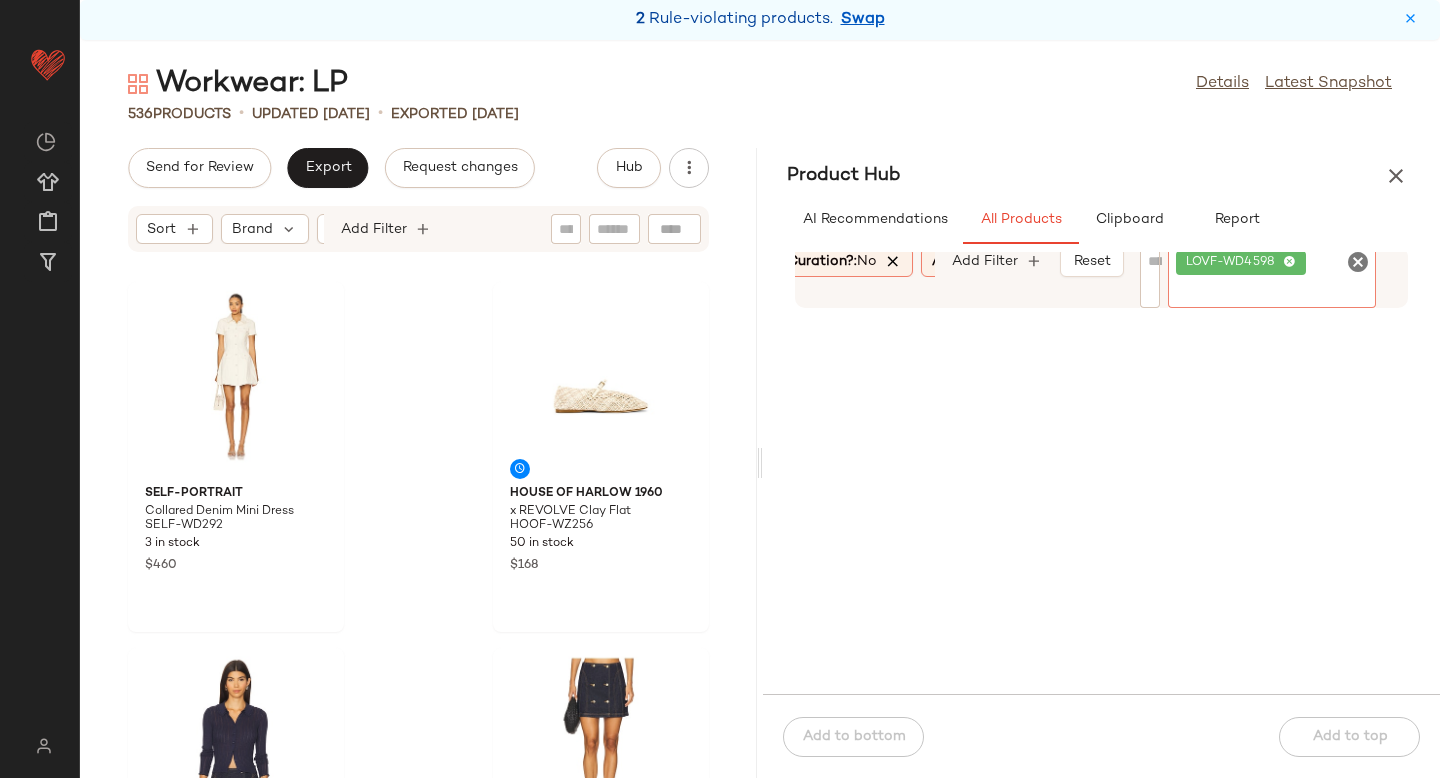 click at bounding box center [894, 262] 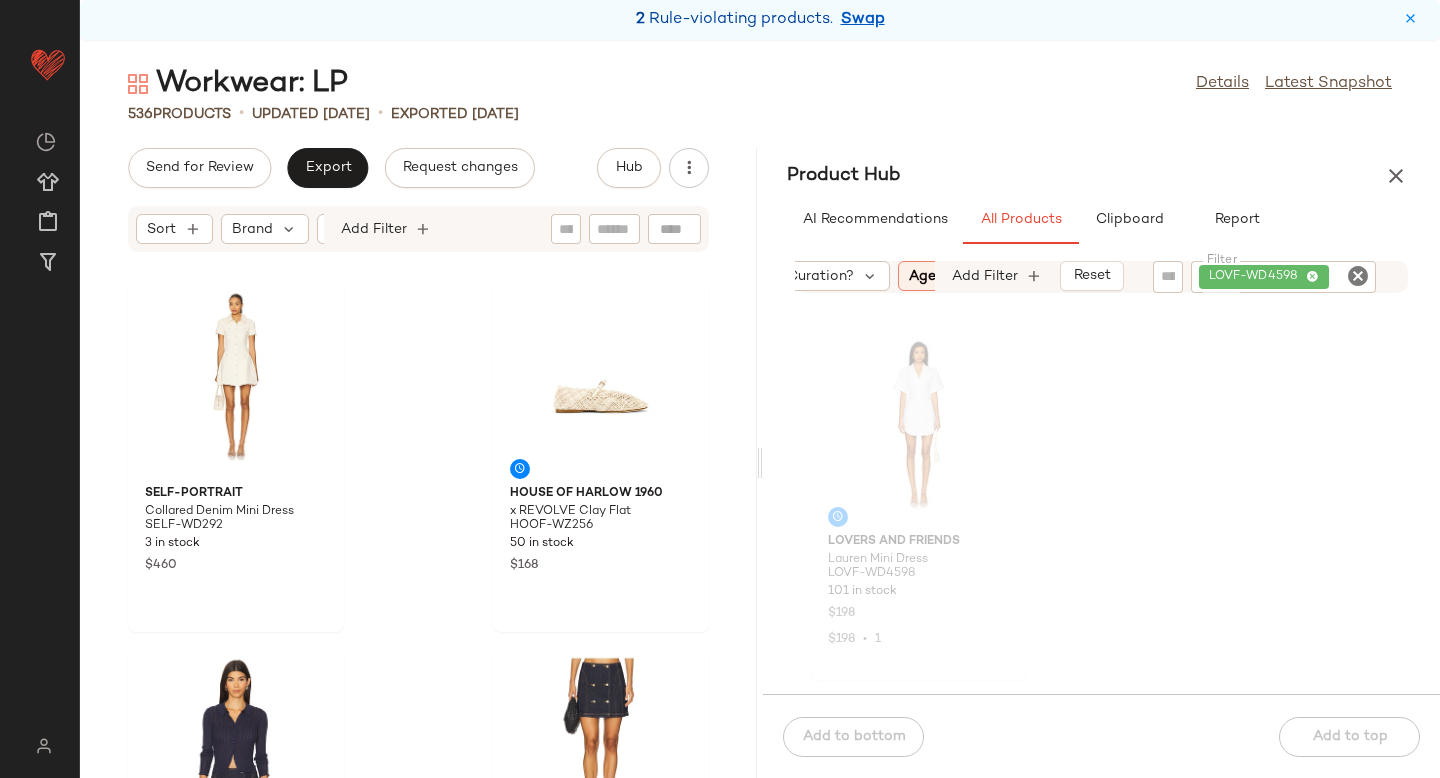 click 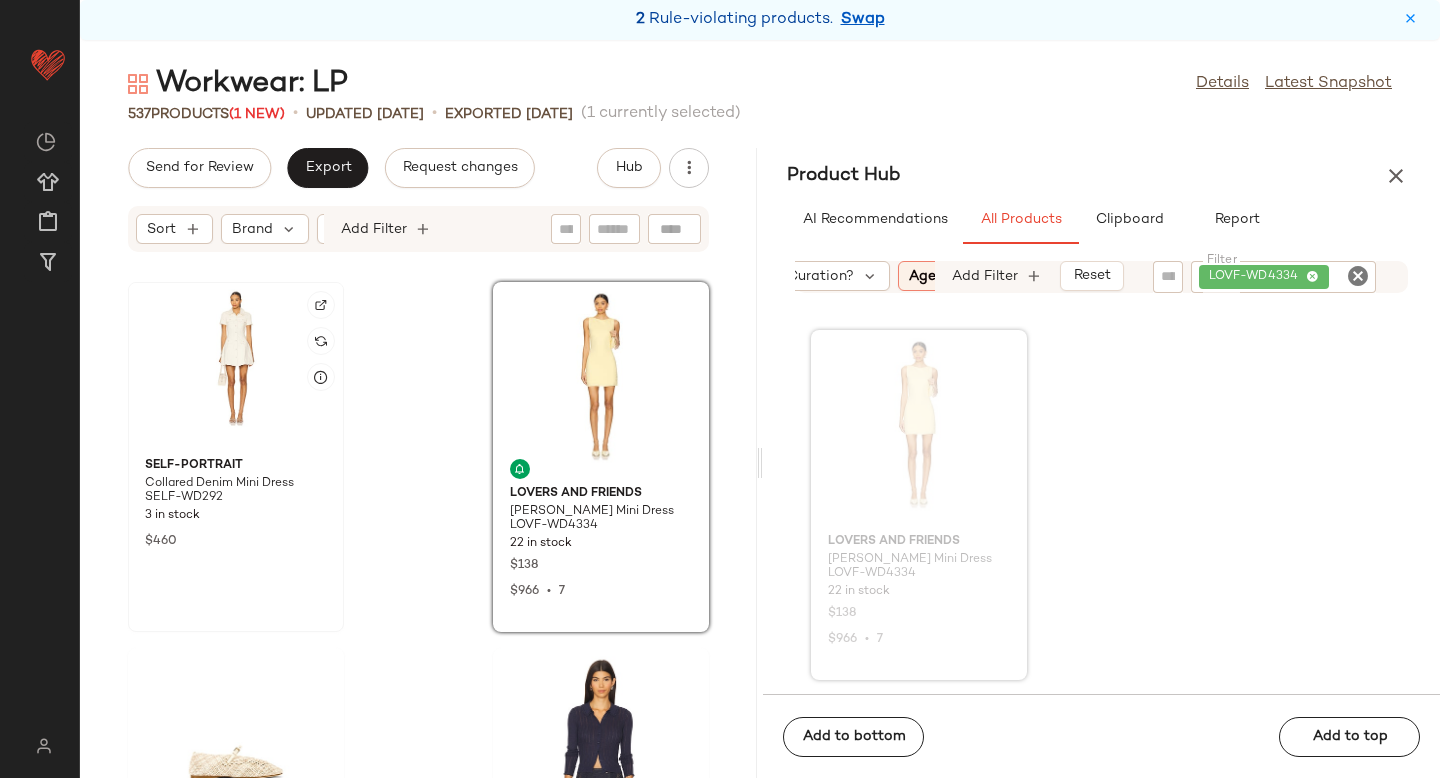 click 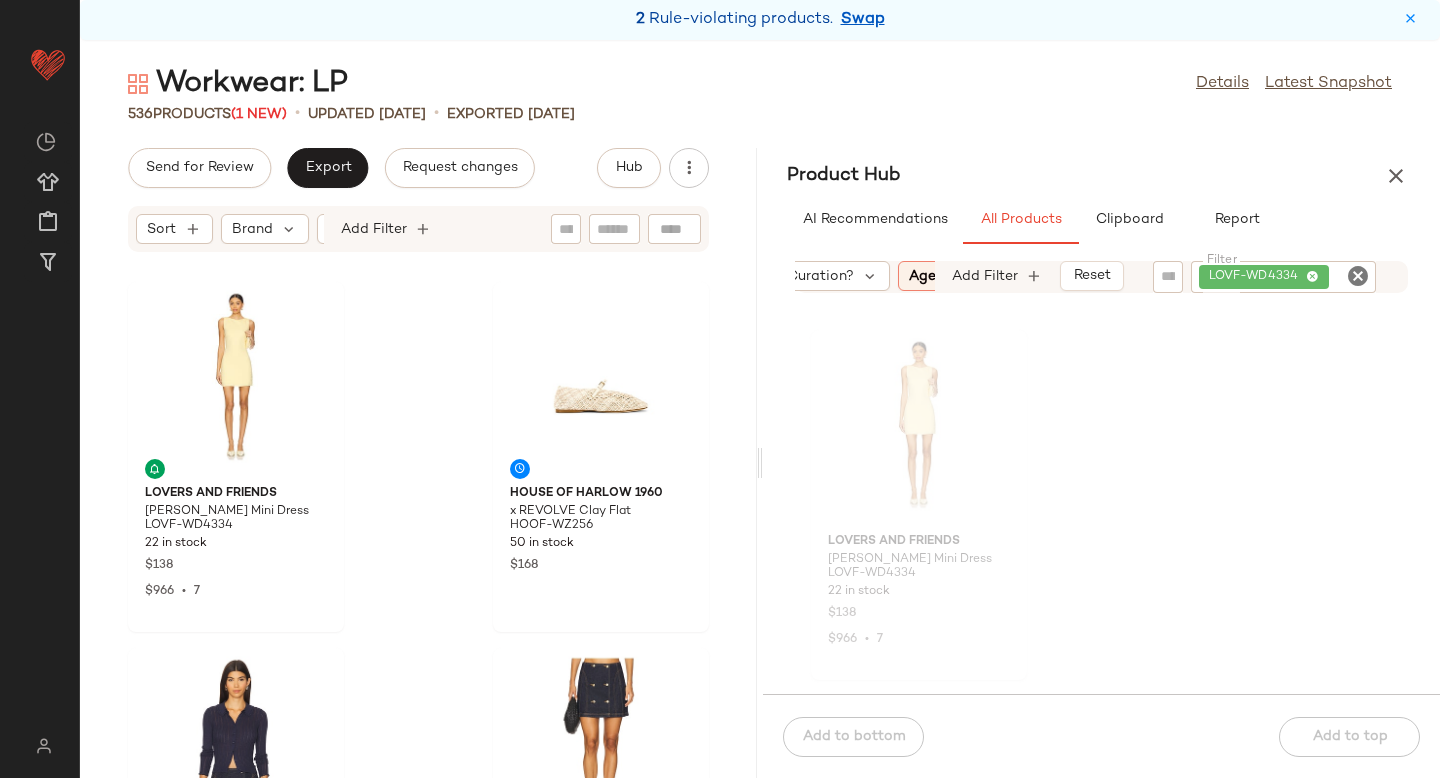 click 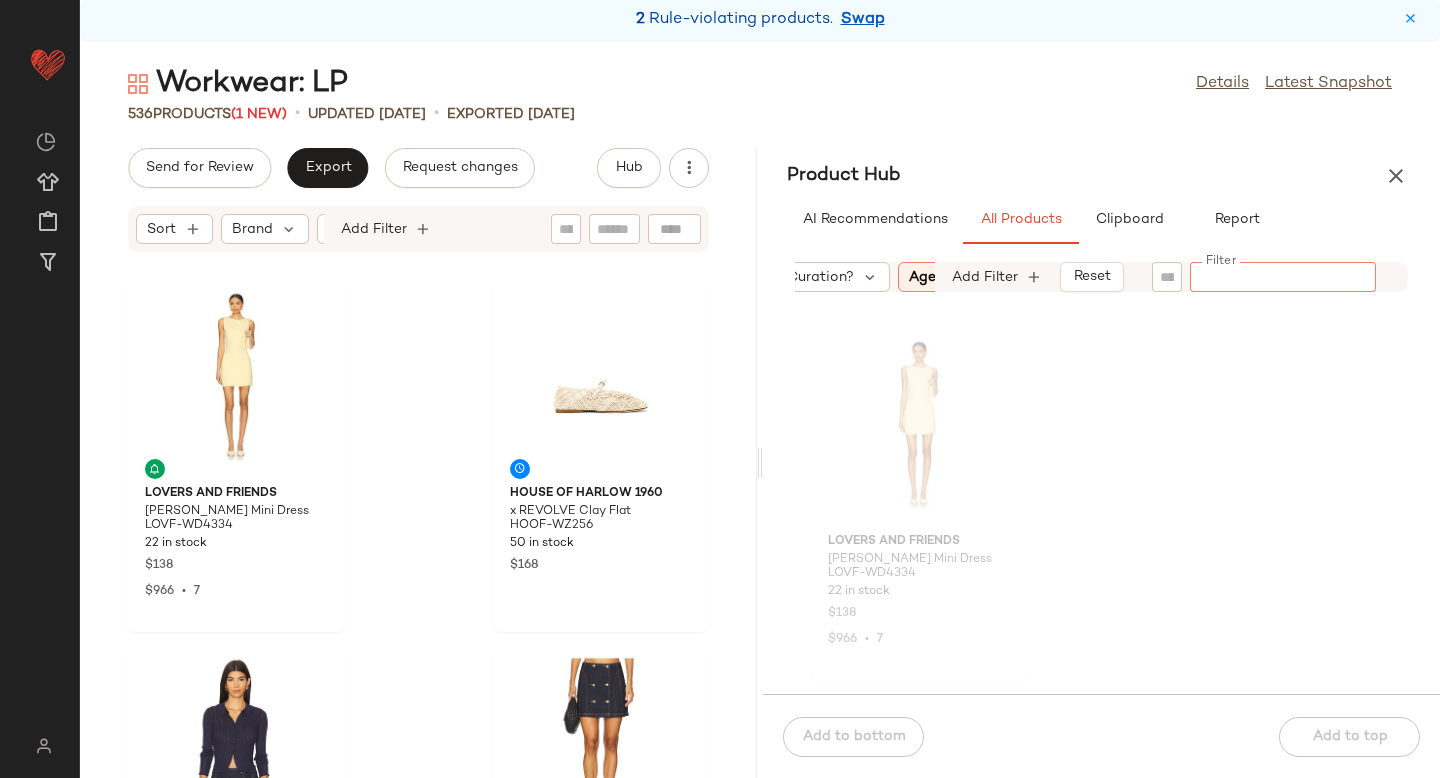 paste on "**********" 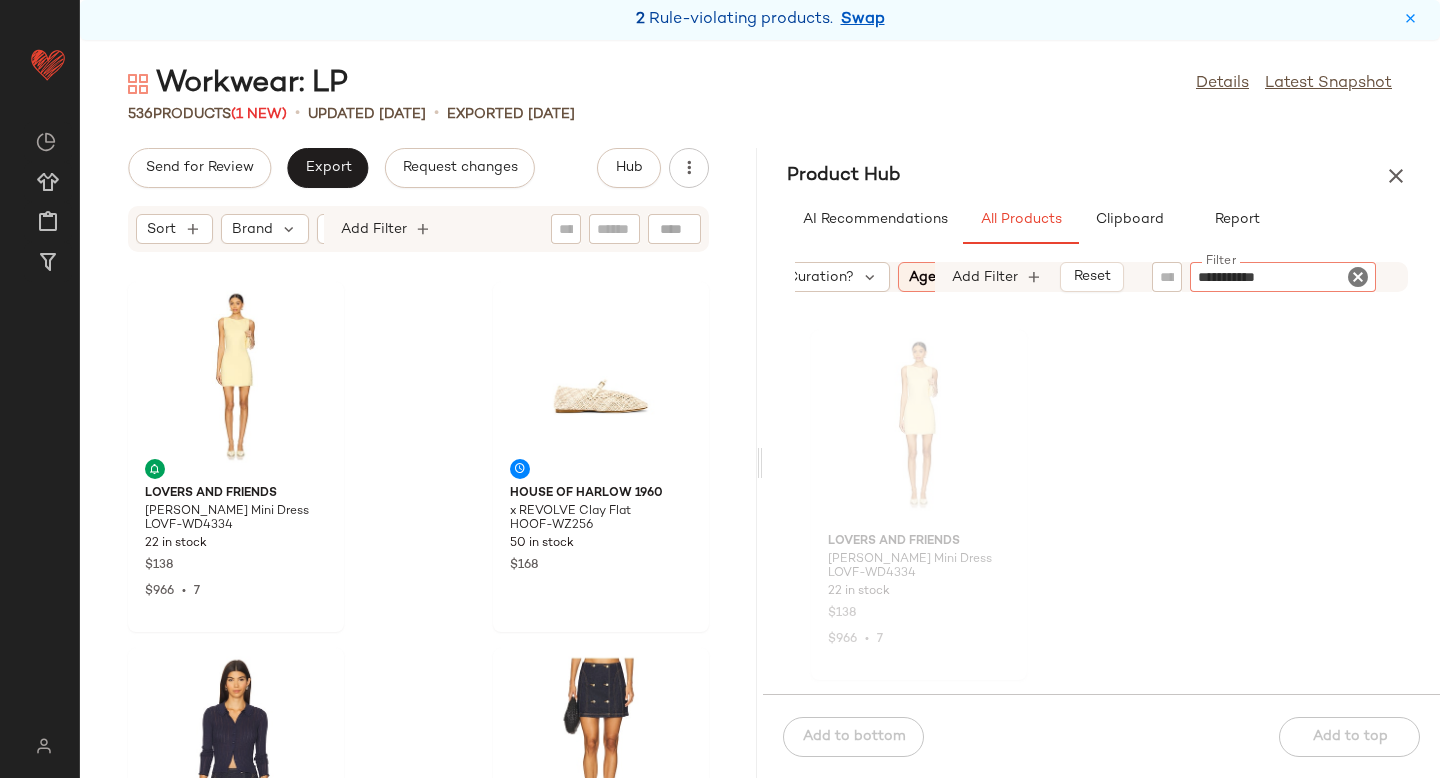 type 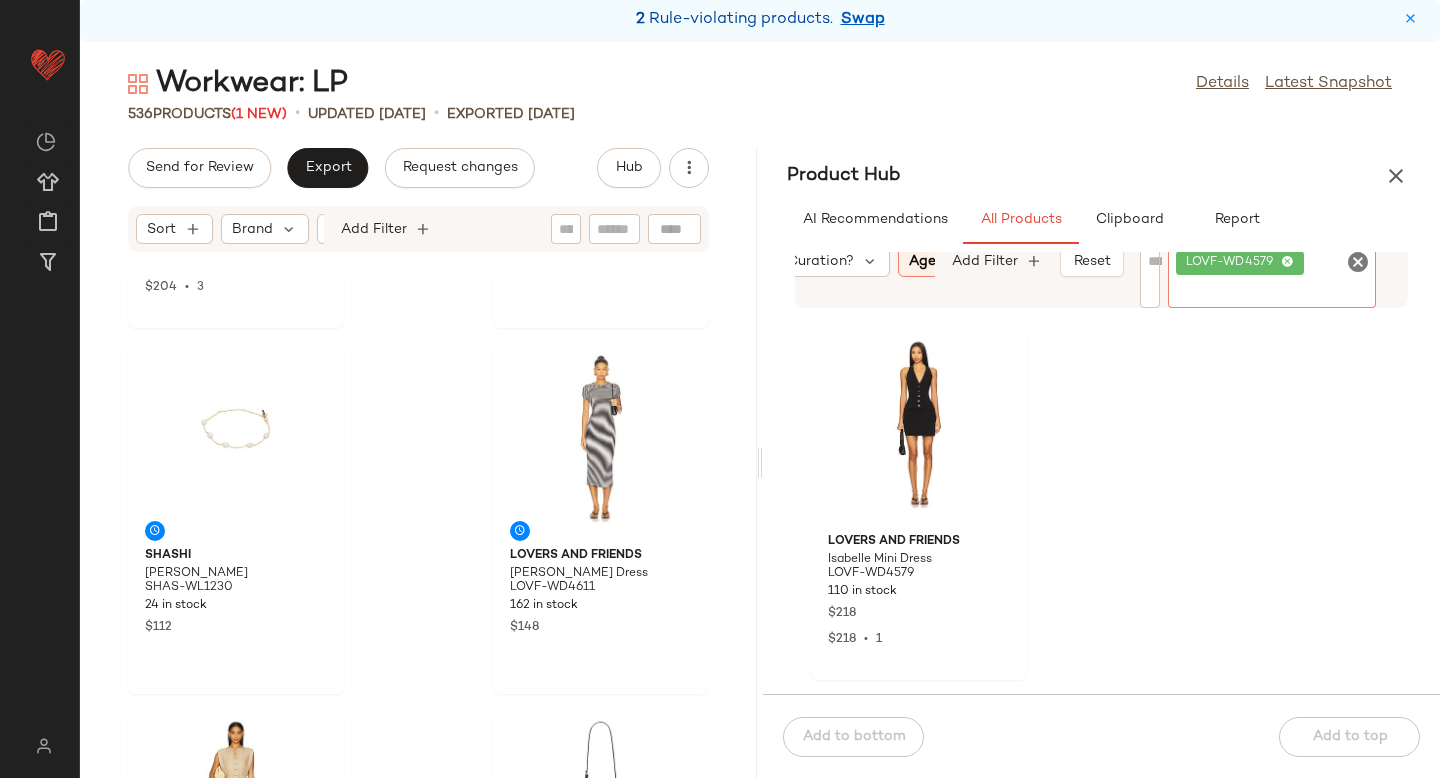 scroll, scrollTop: 1059, scrollLeft: 0, axis: vertical 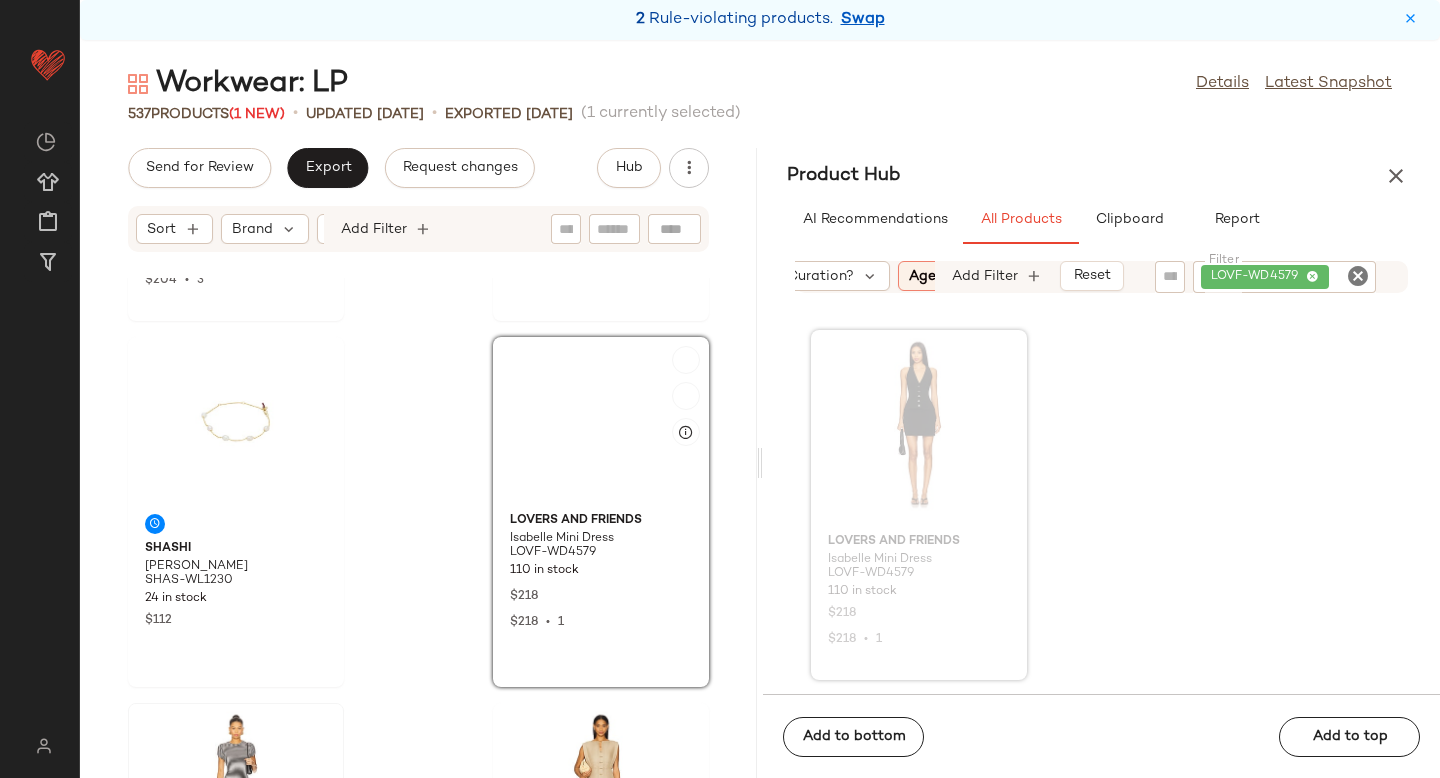 click 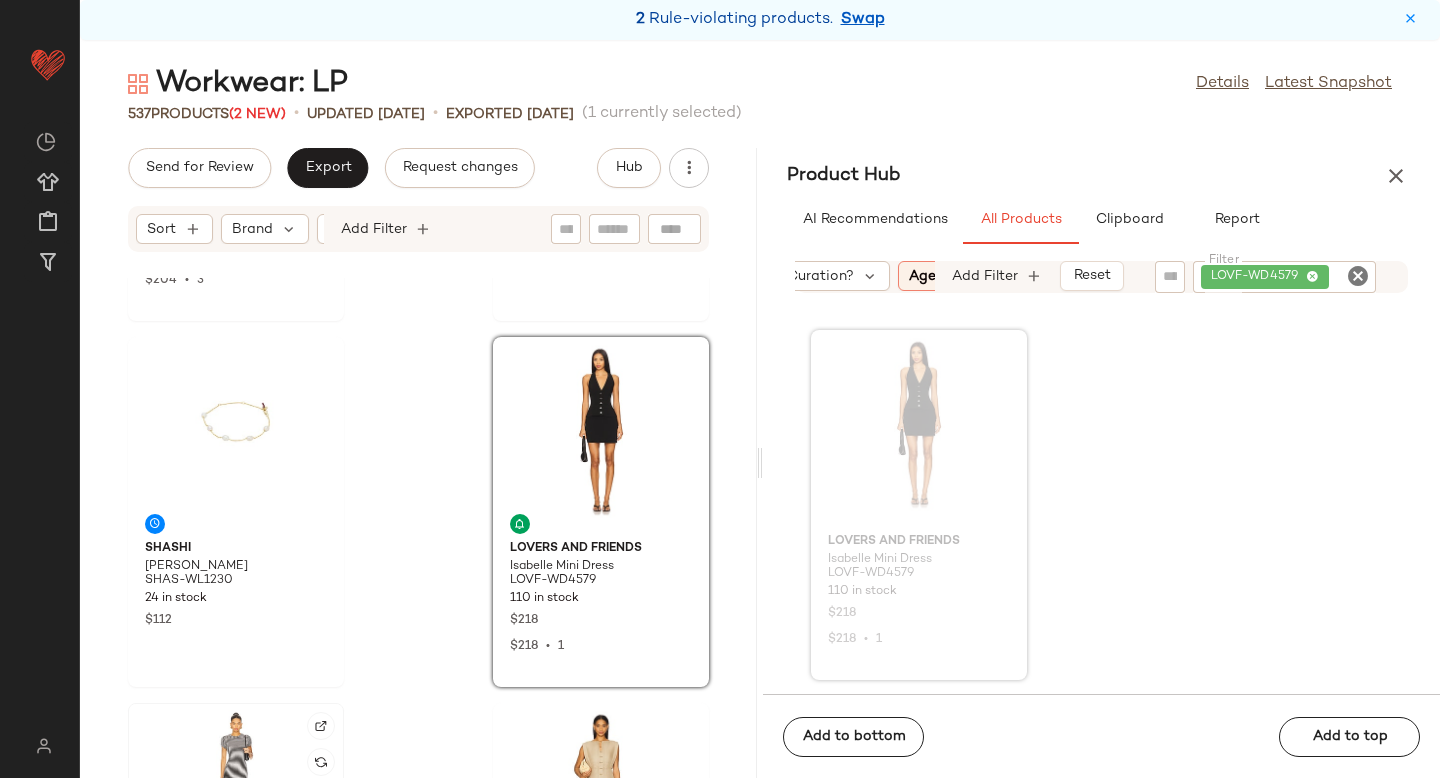 click 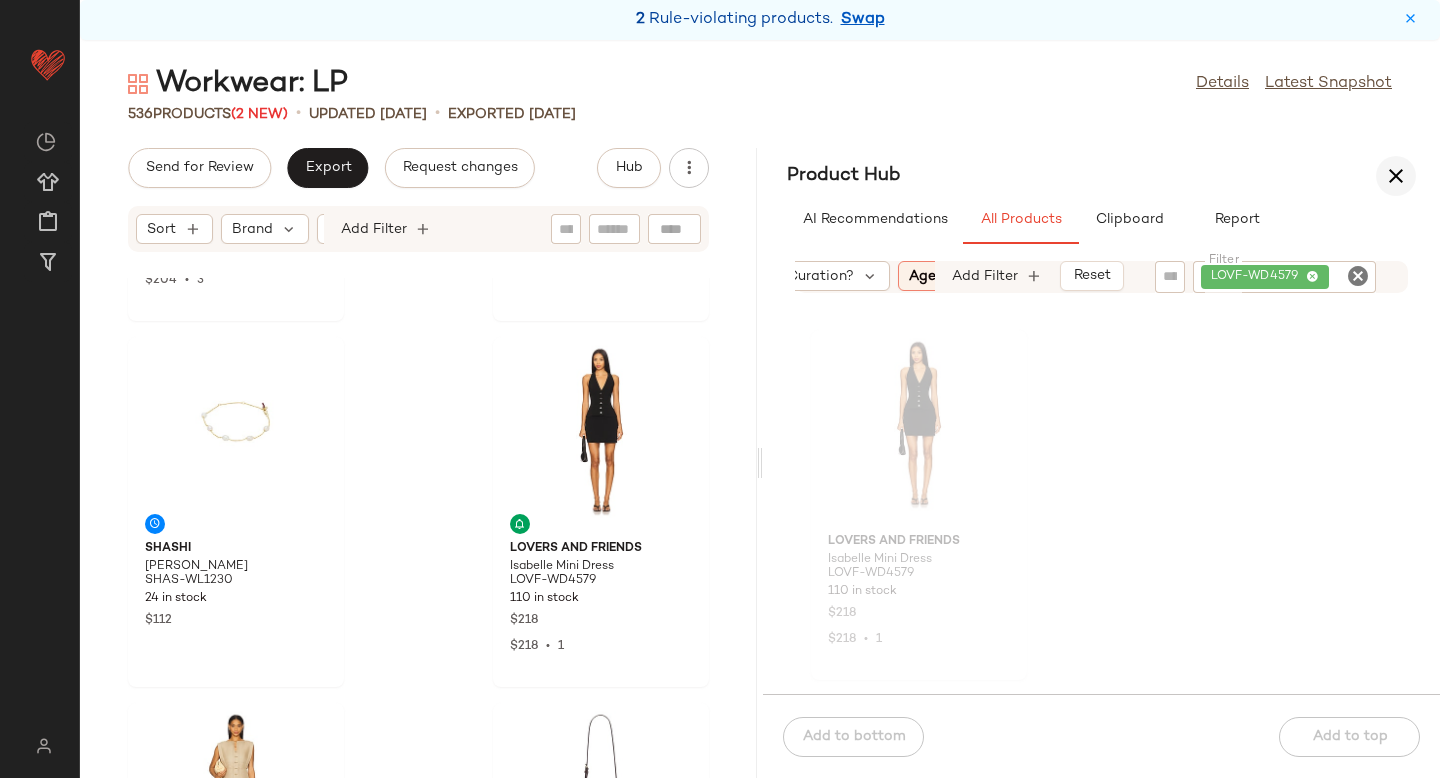 click at bounding box center (1396, 176) 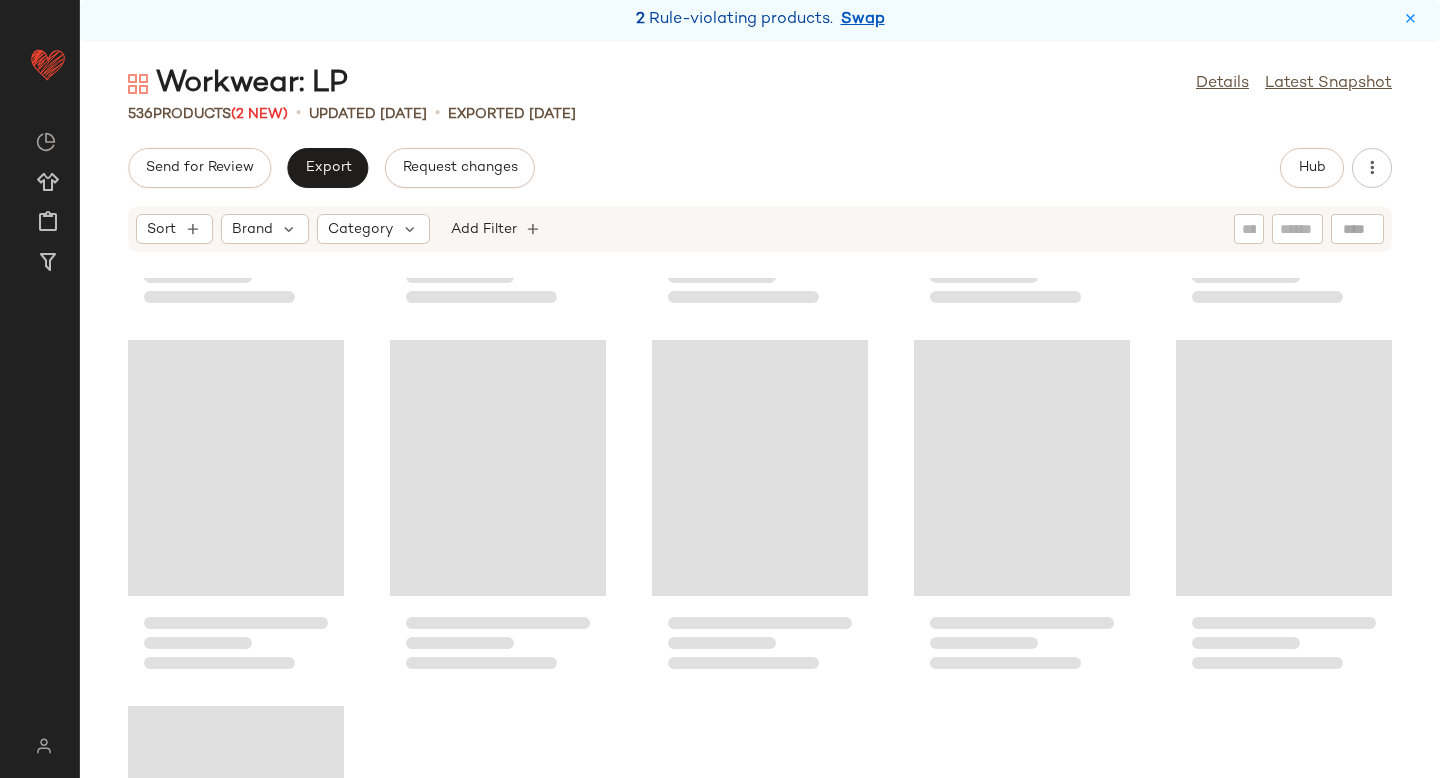 scroll, scrollTop: 311, scrollLeft: 0, axis: vertical 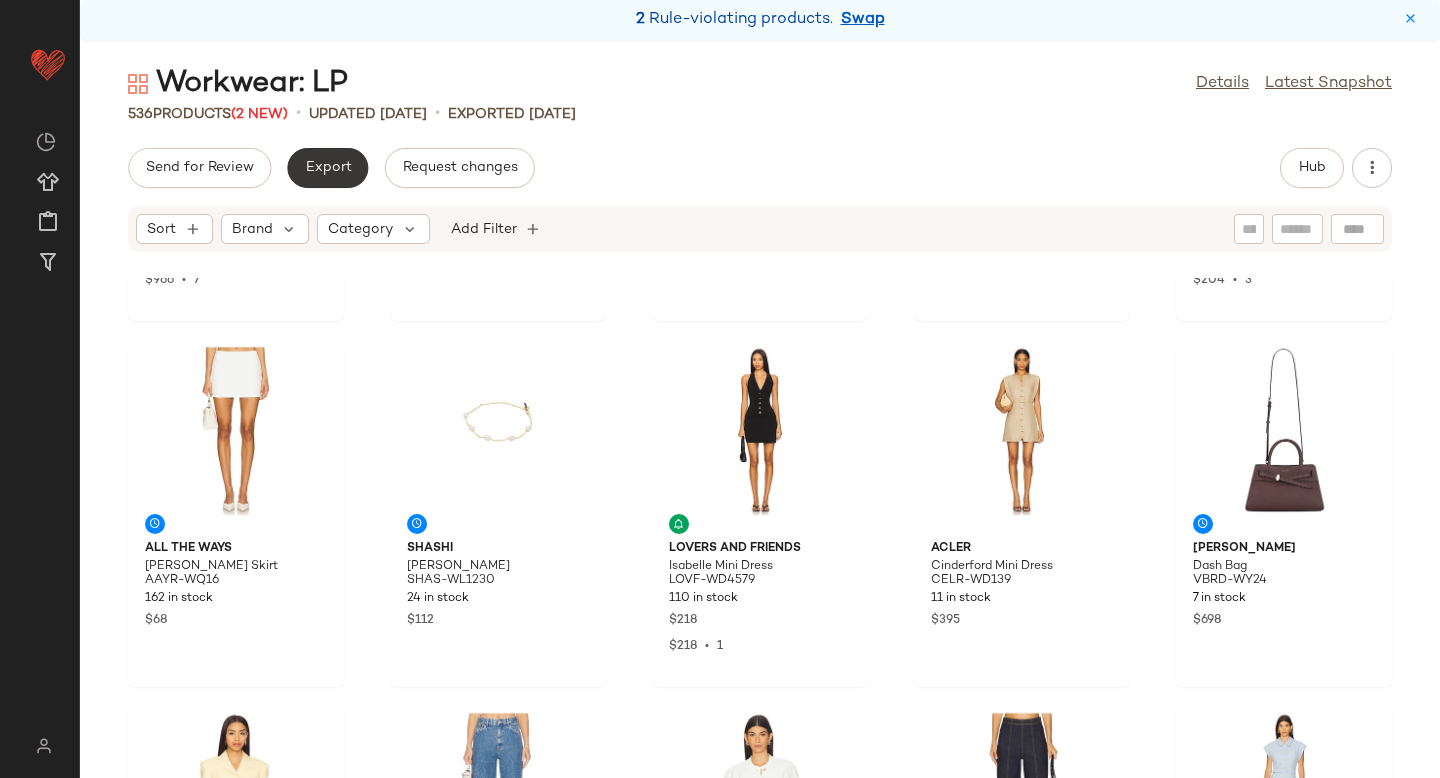 click on "Export" 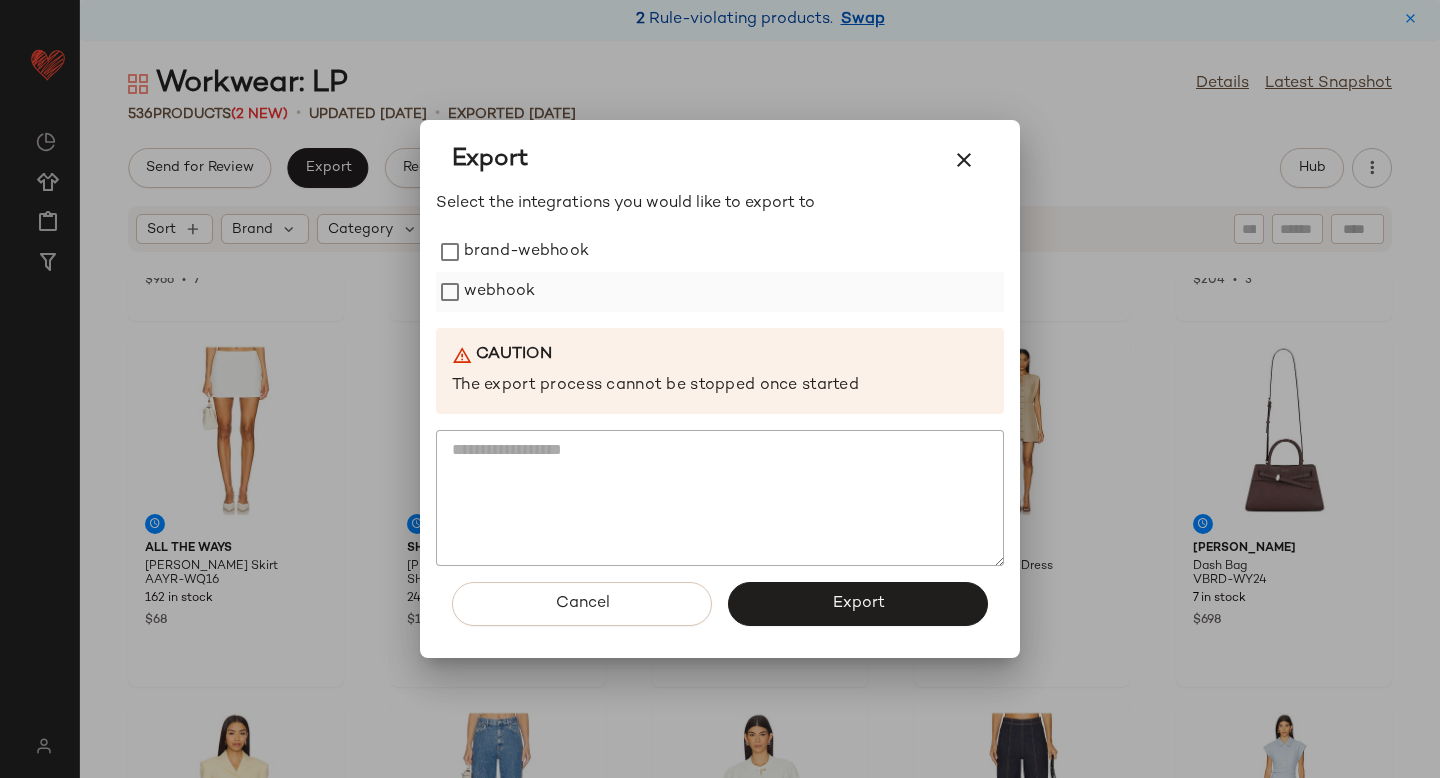 click on "webhook" at bounding box center (499, 292) 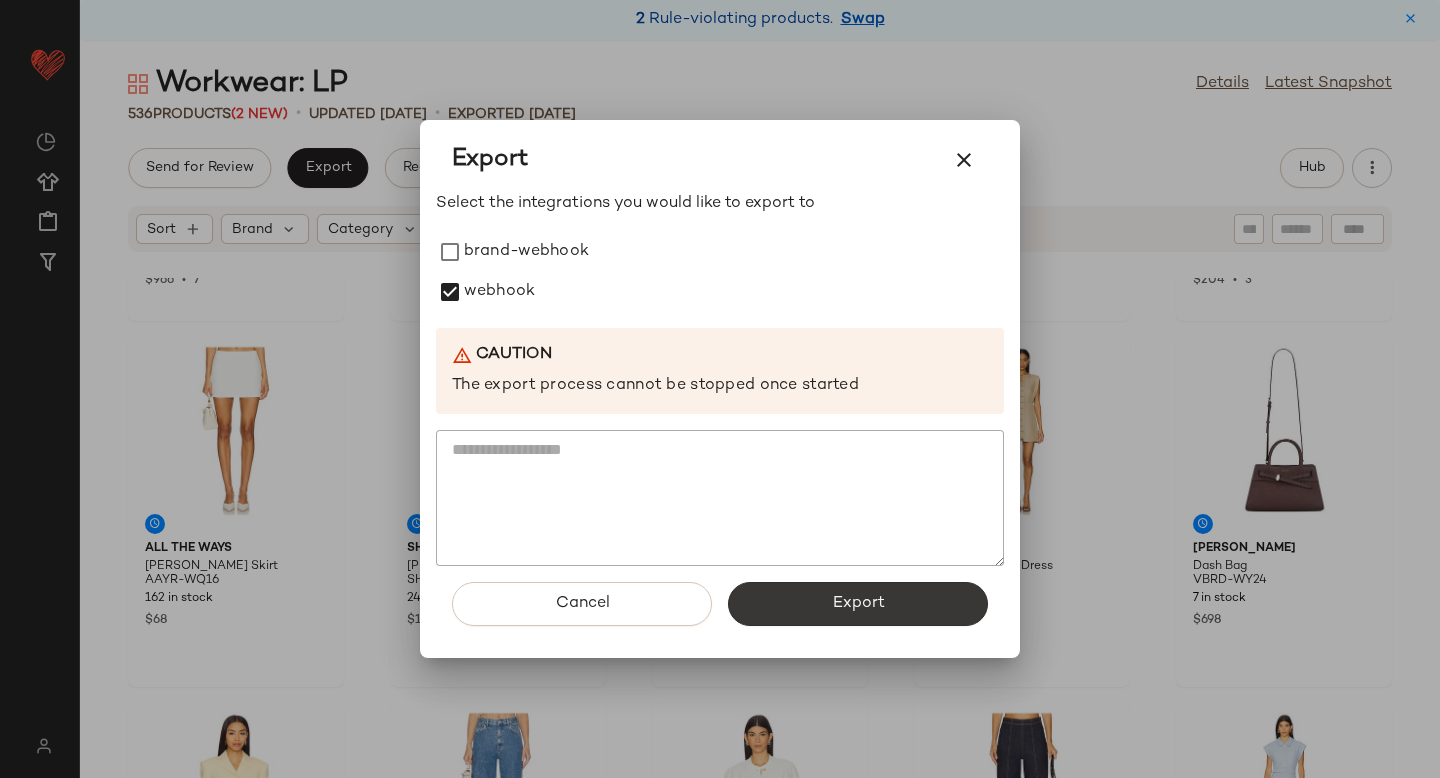click on "Export" at bounding box center (858, 604) 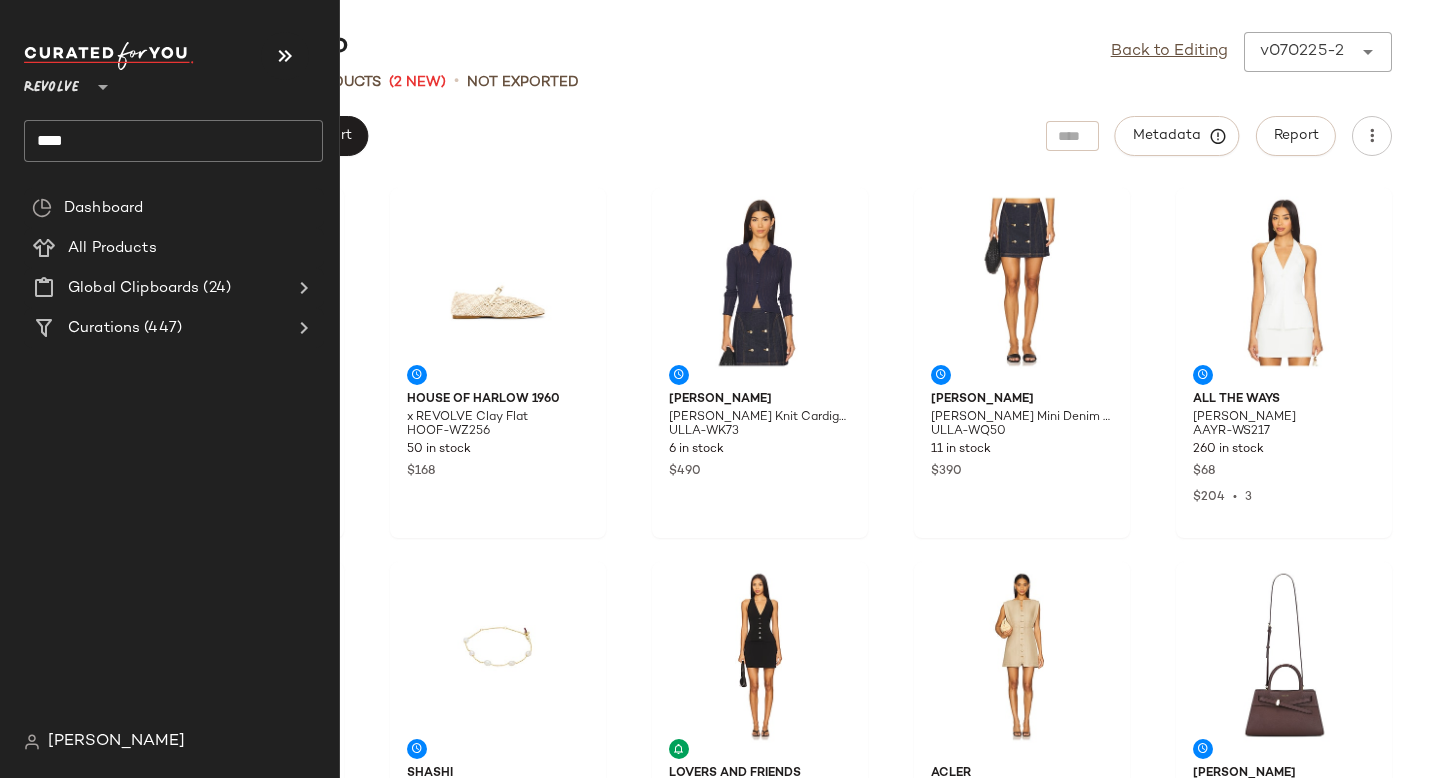 click on "****" 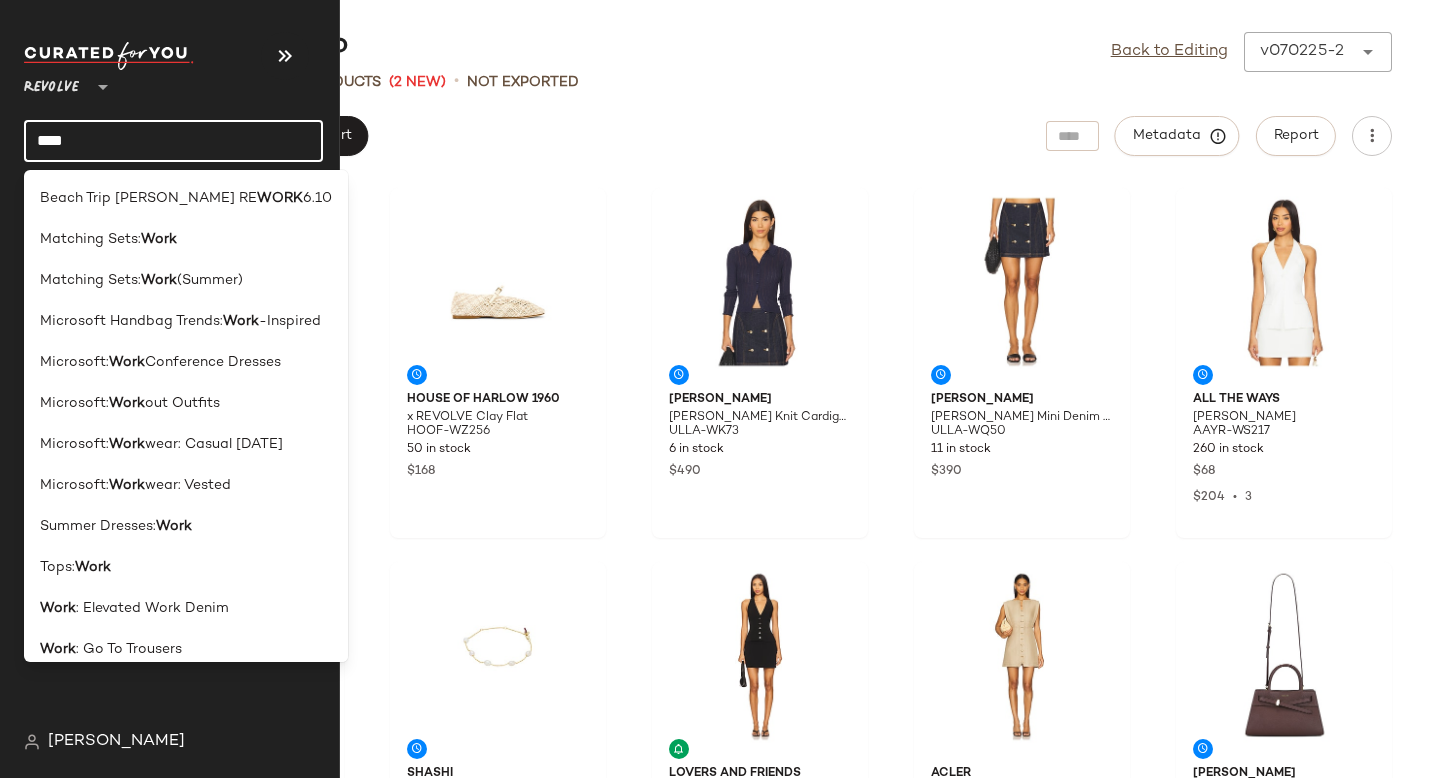 click on "****" 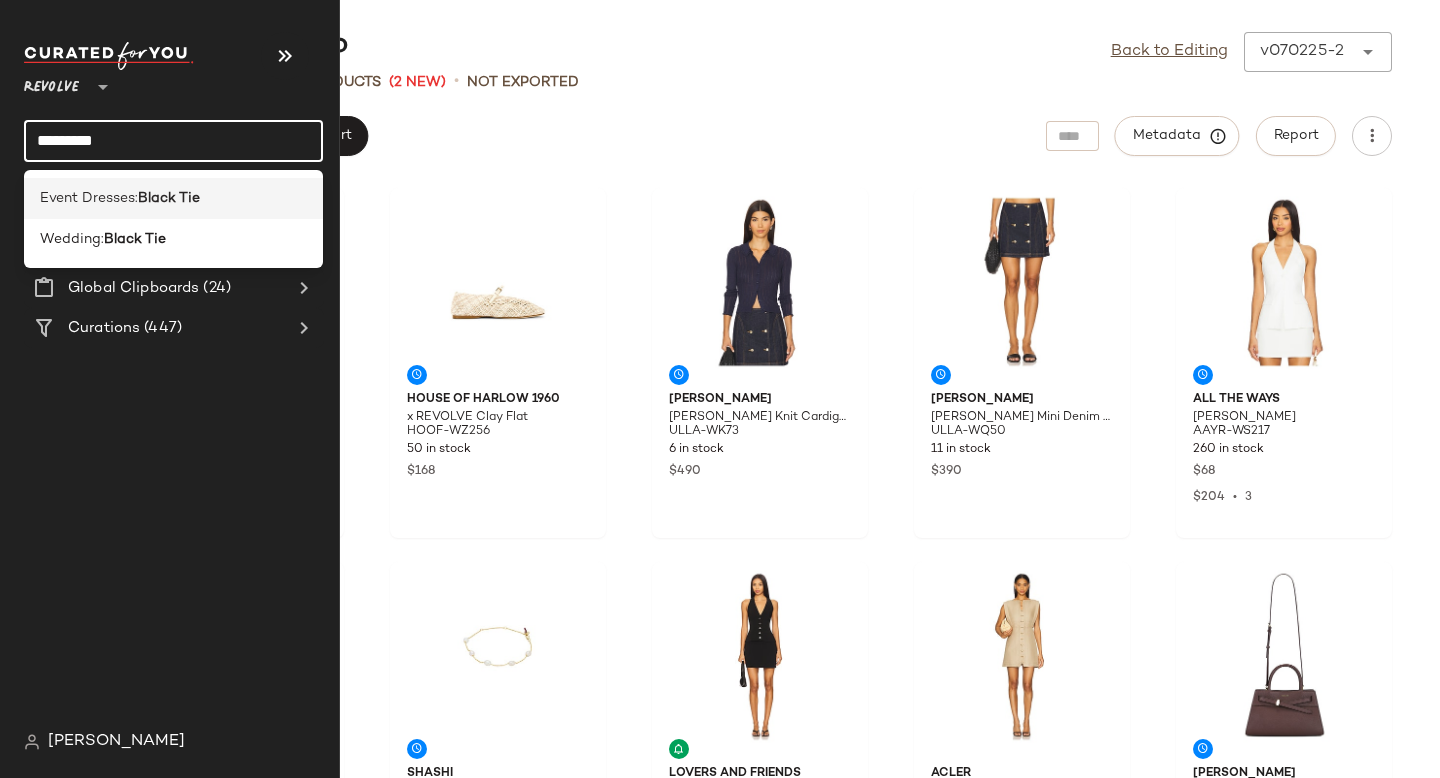type on "*********" 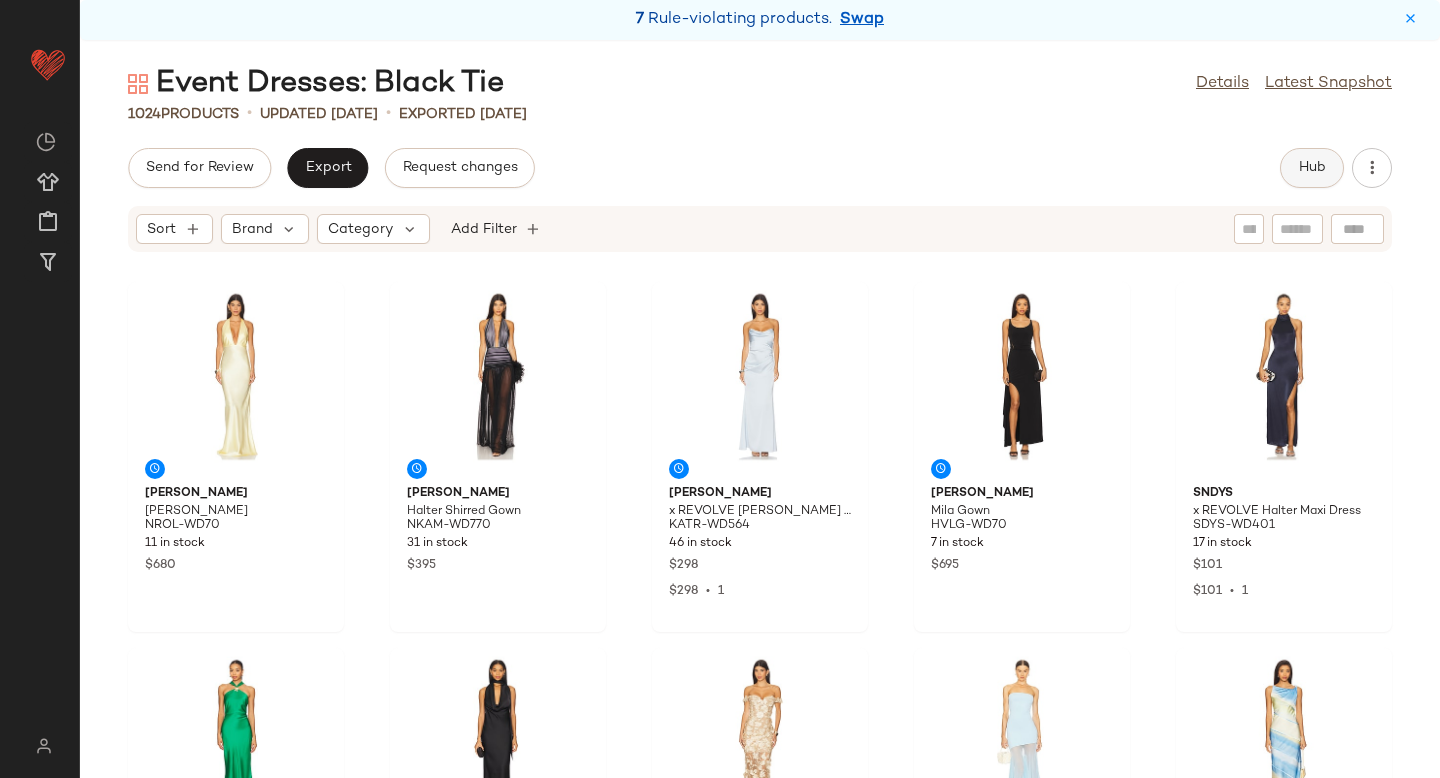click on "Hub" 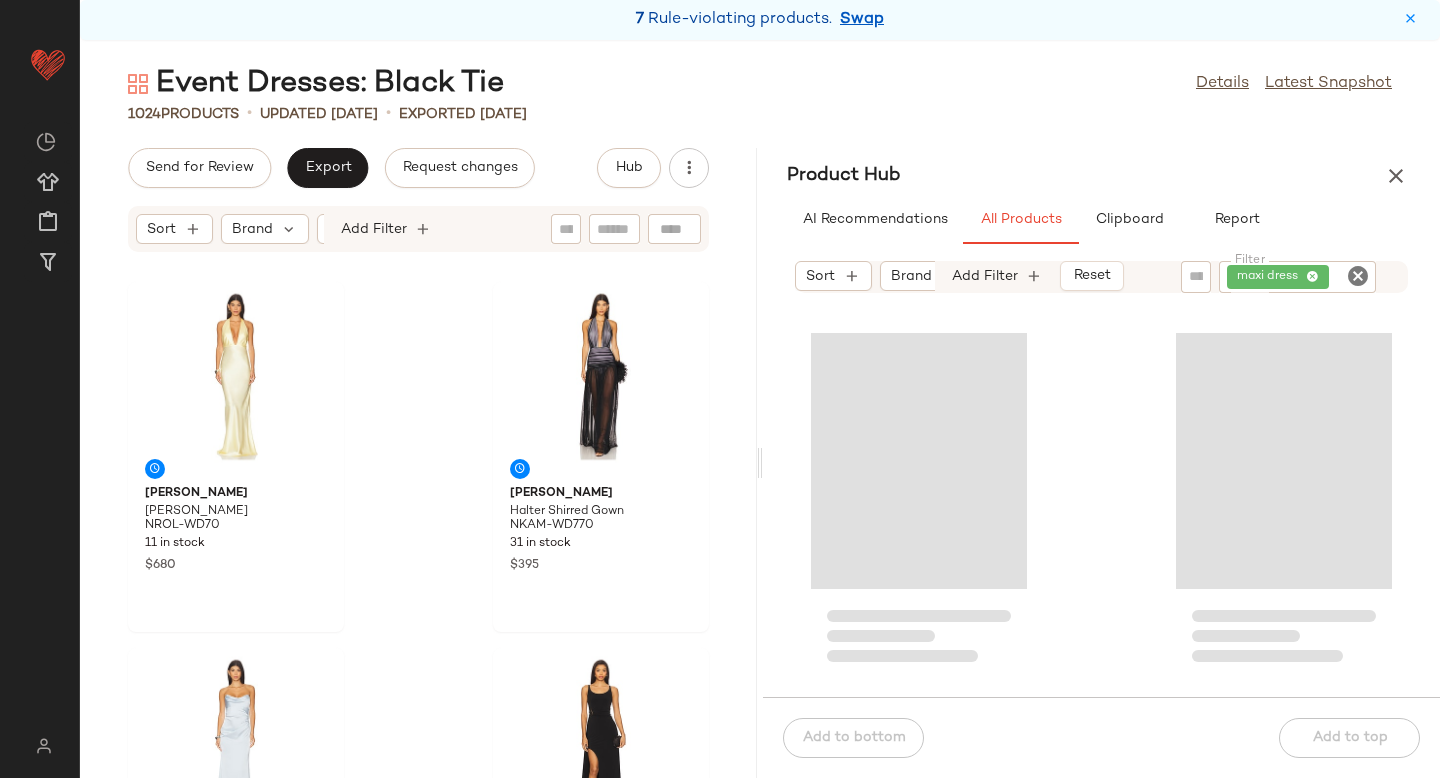 click 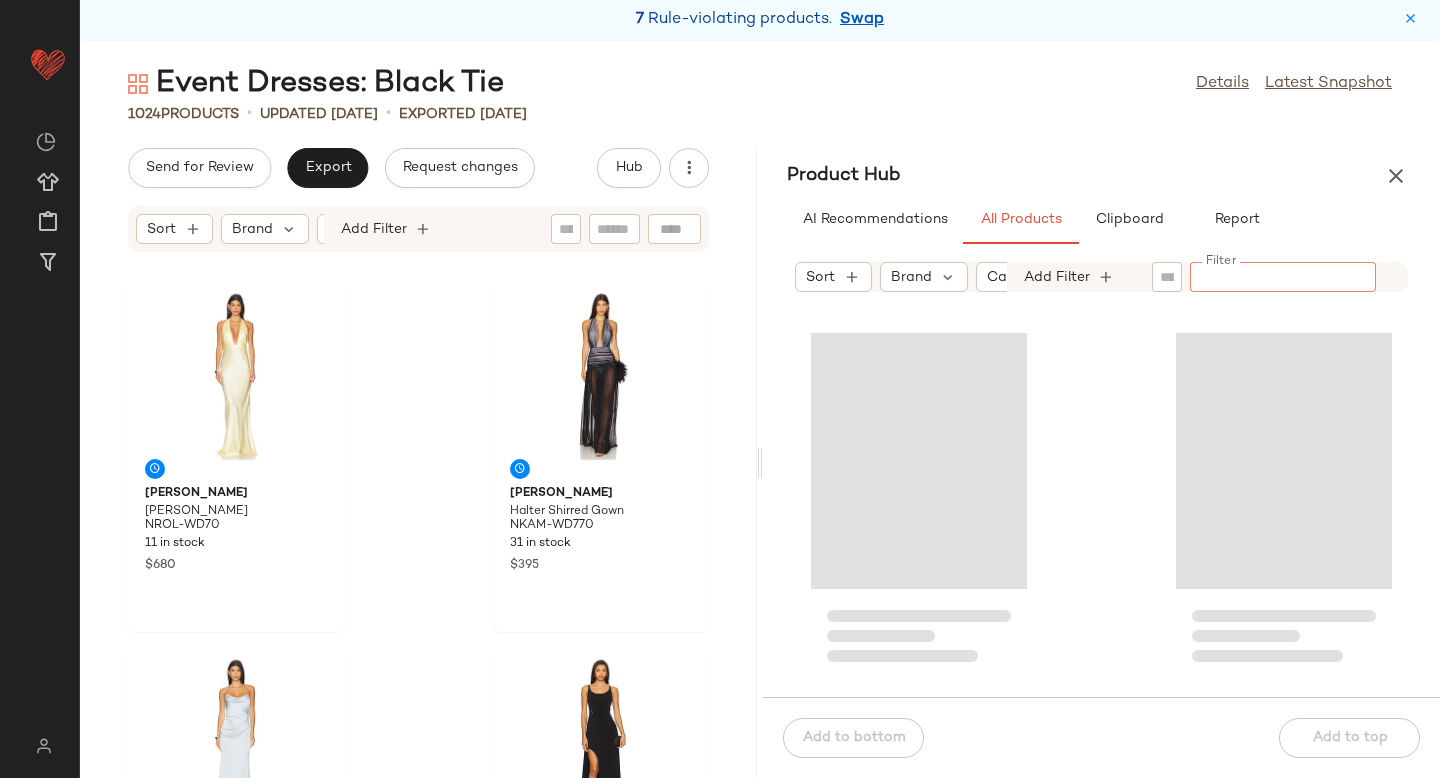 paste on "**********" 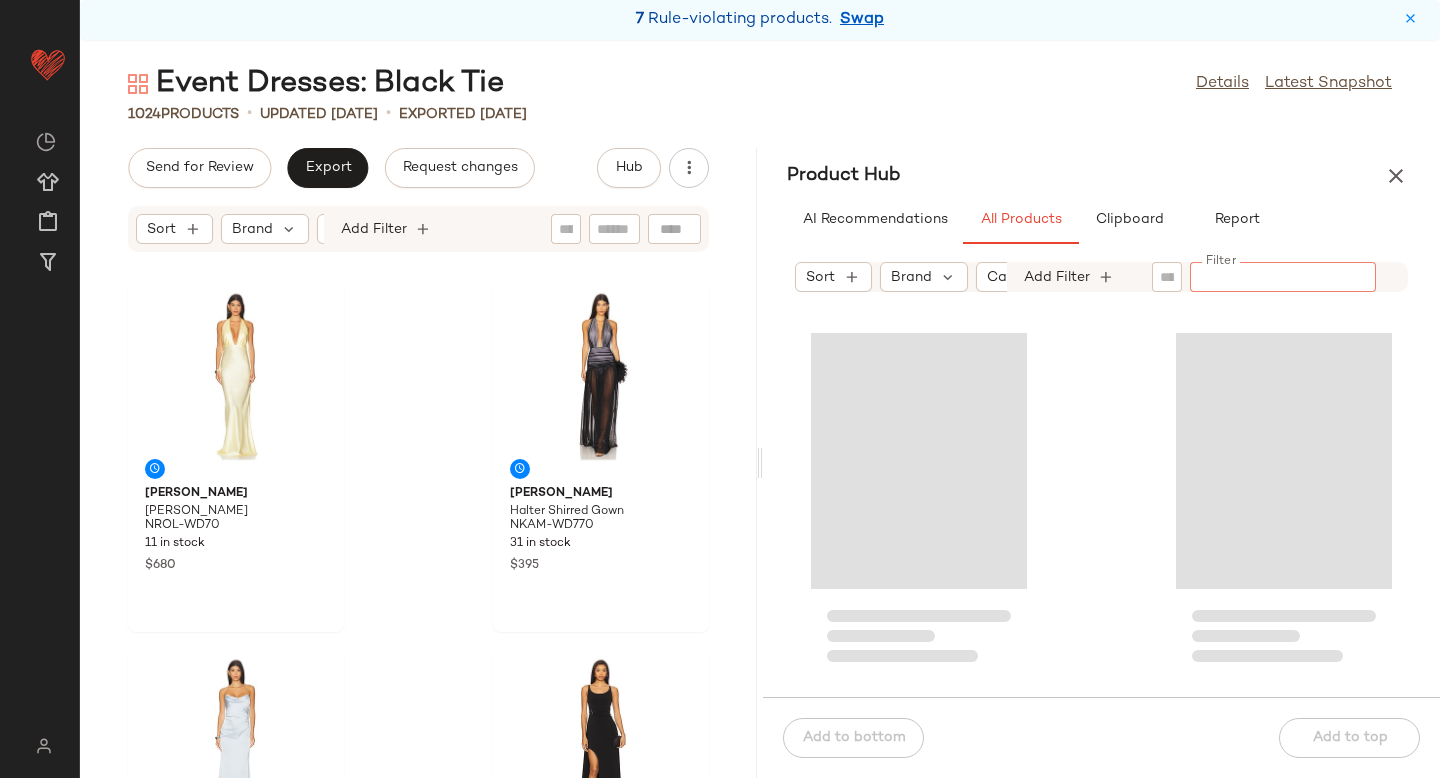 type on "**********" 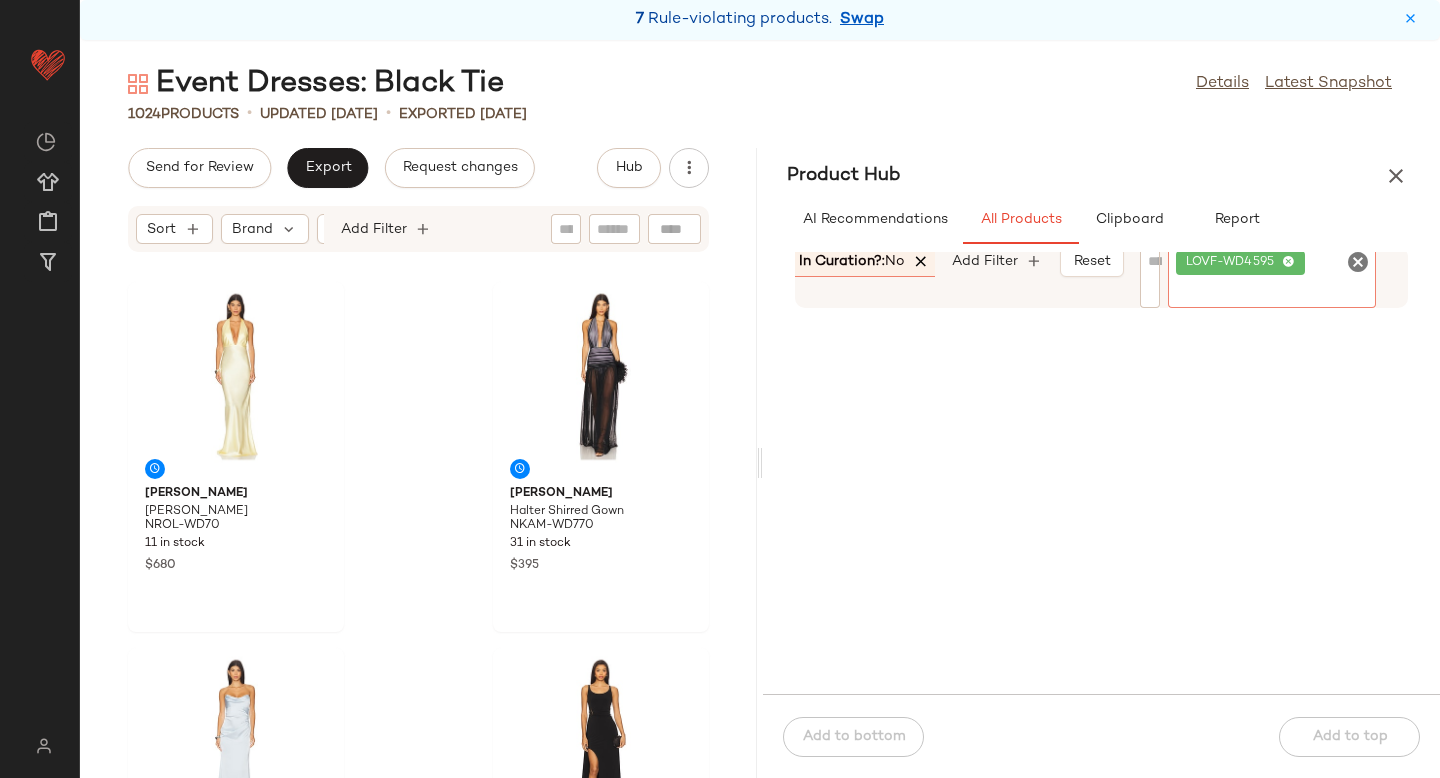 click at bounding box center [922, 262] 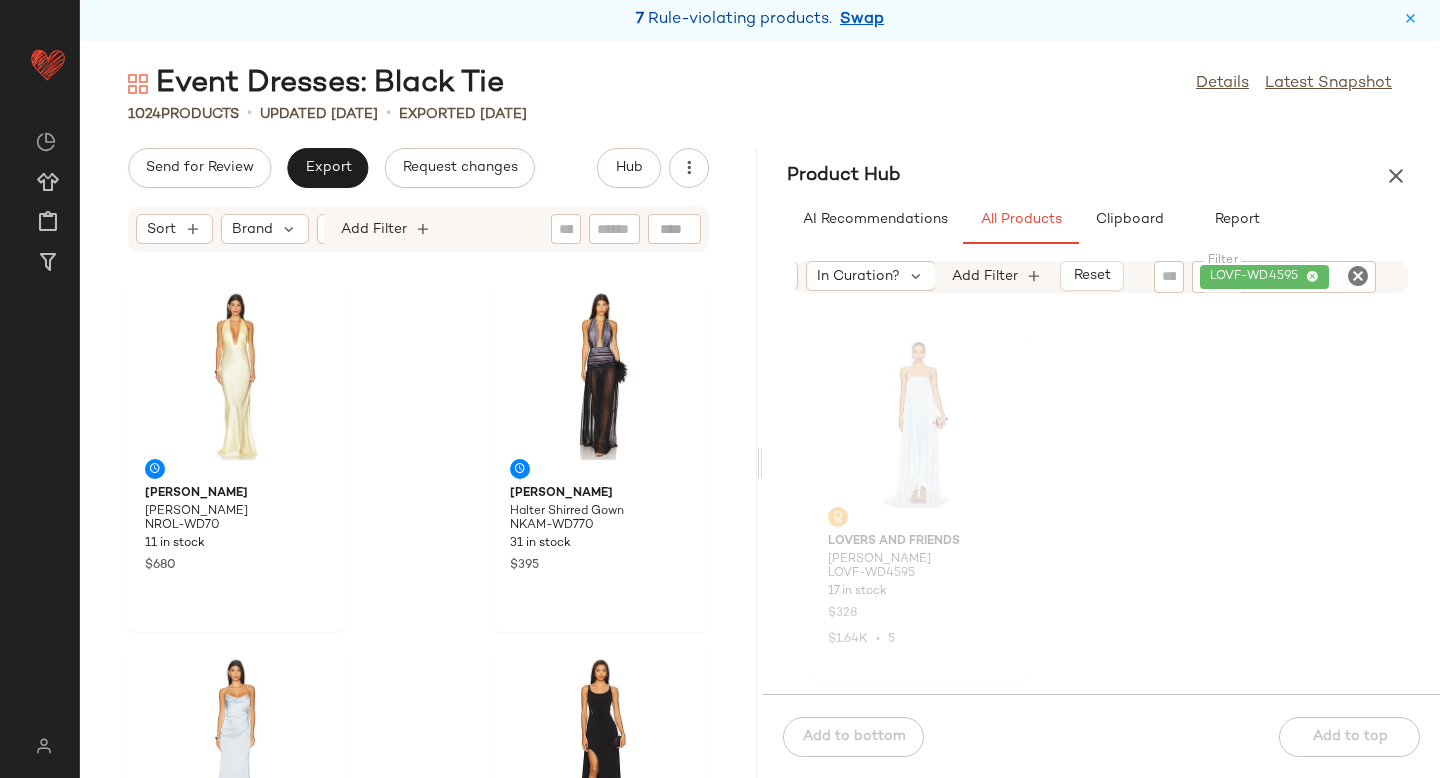 click 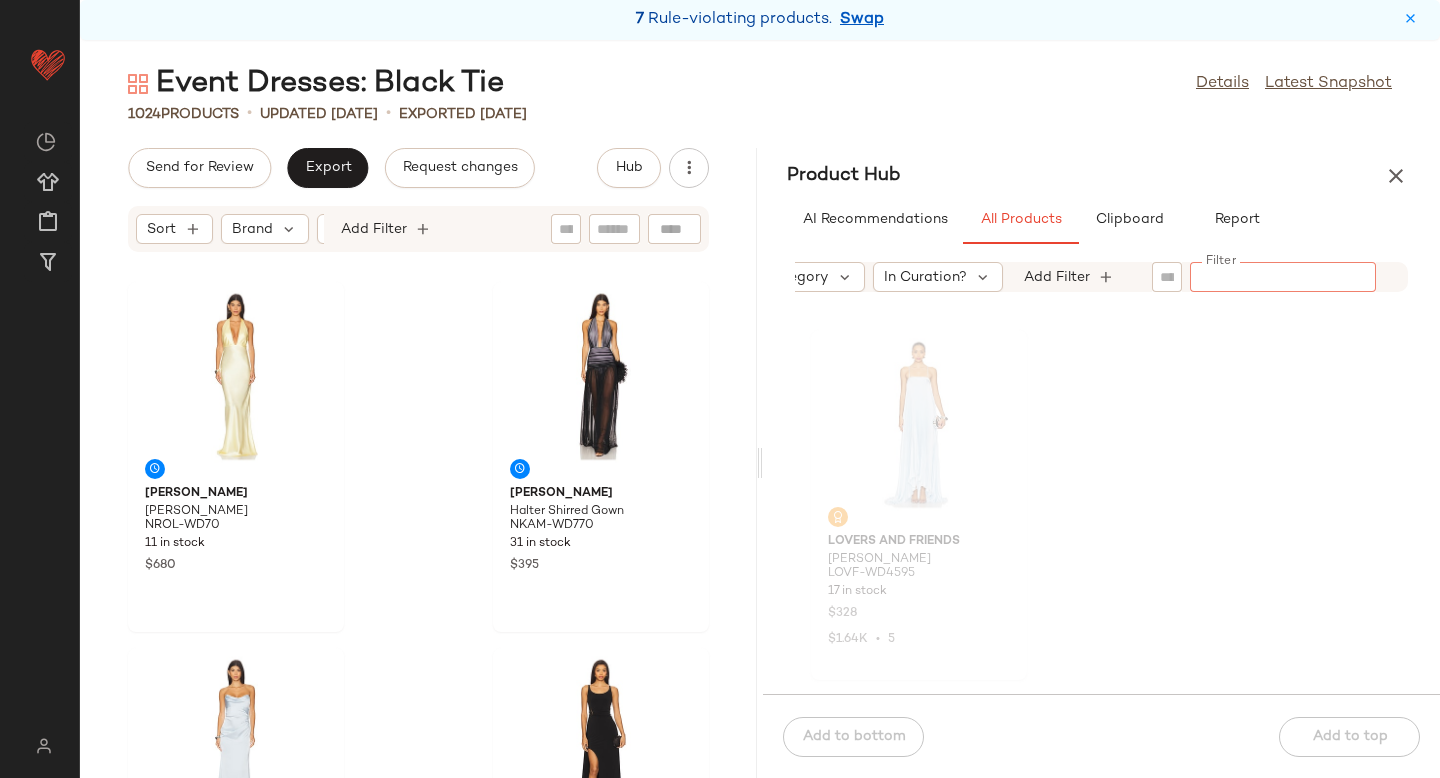 paste on "**********" 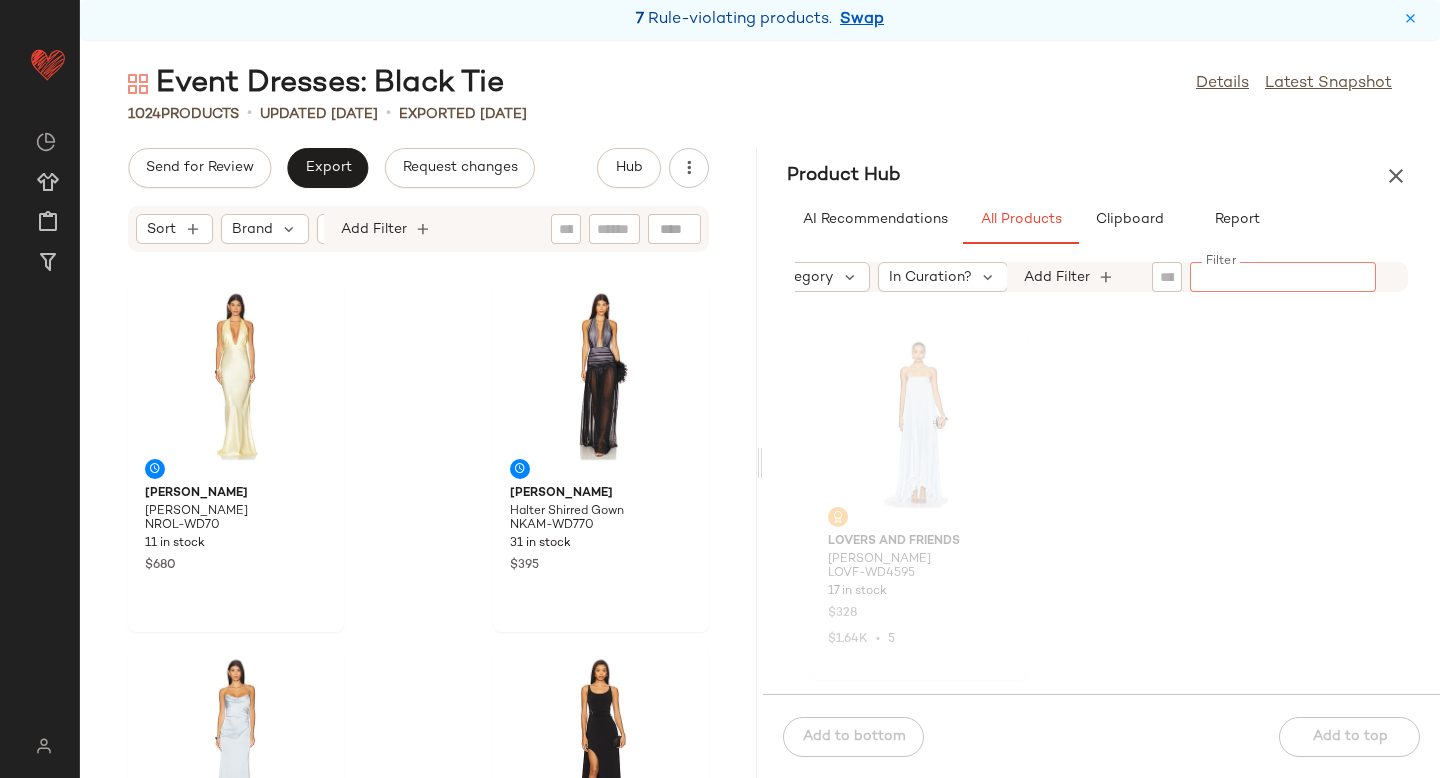 type on "**********" 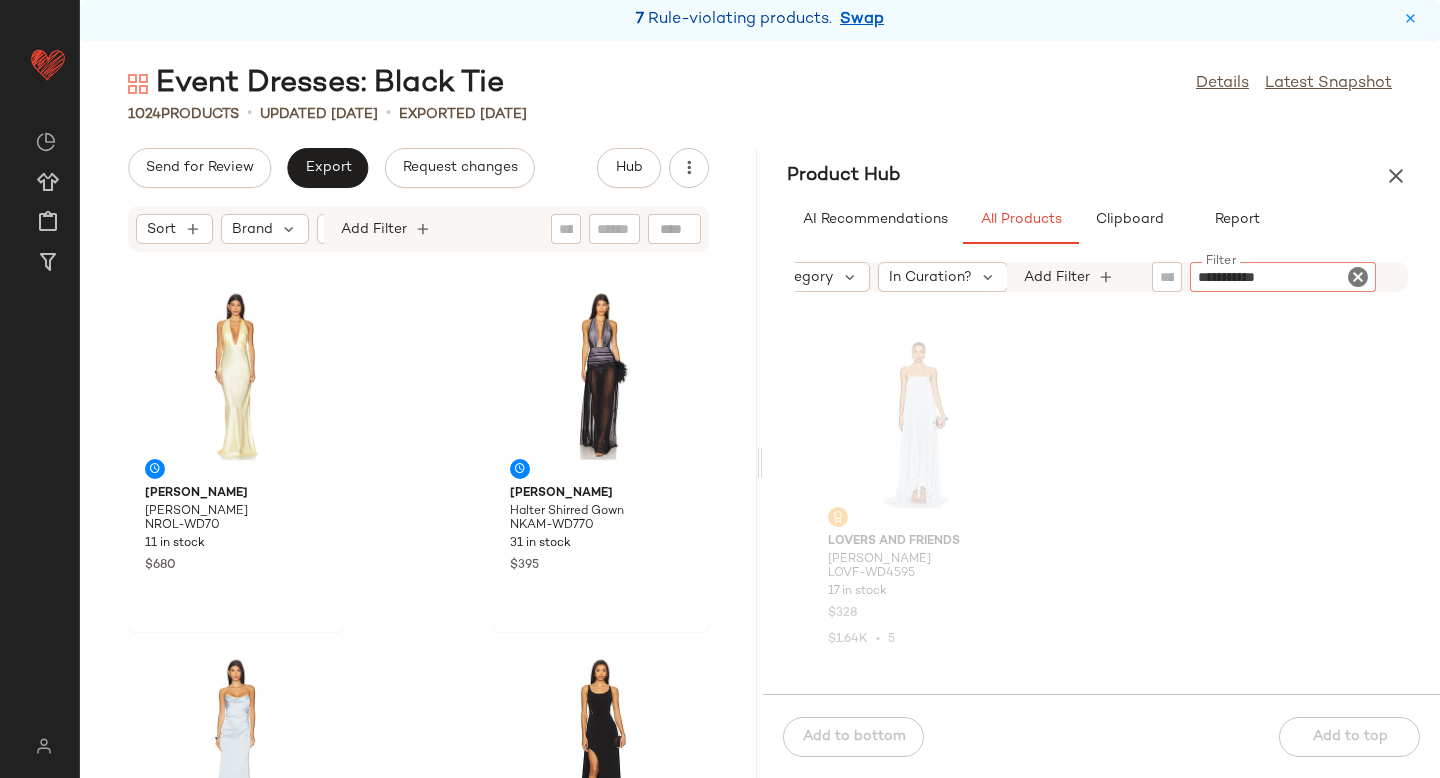 type 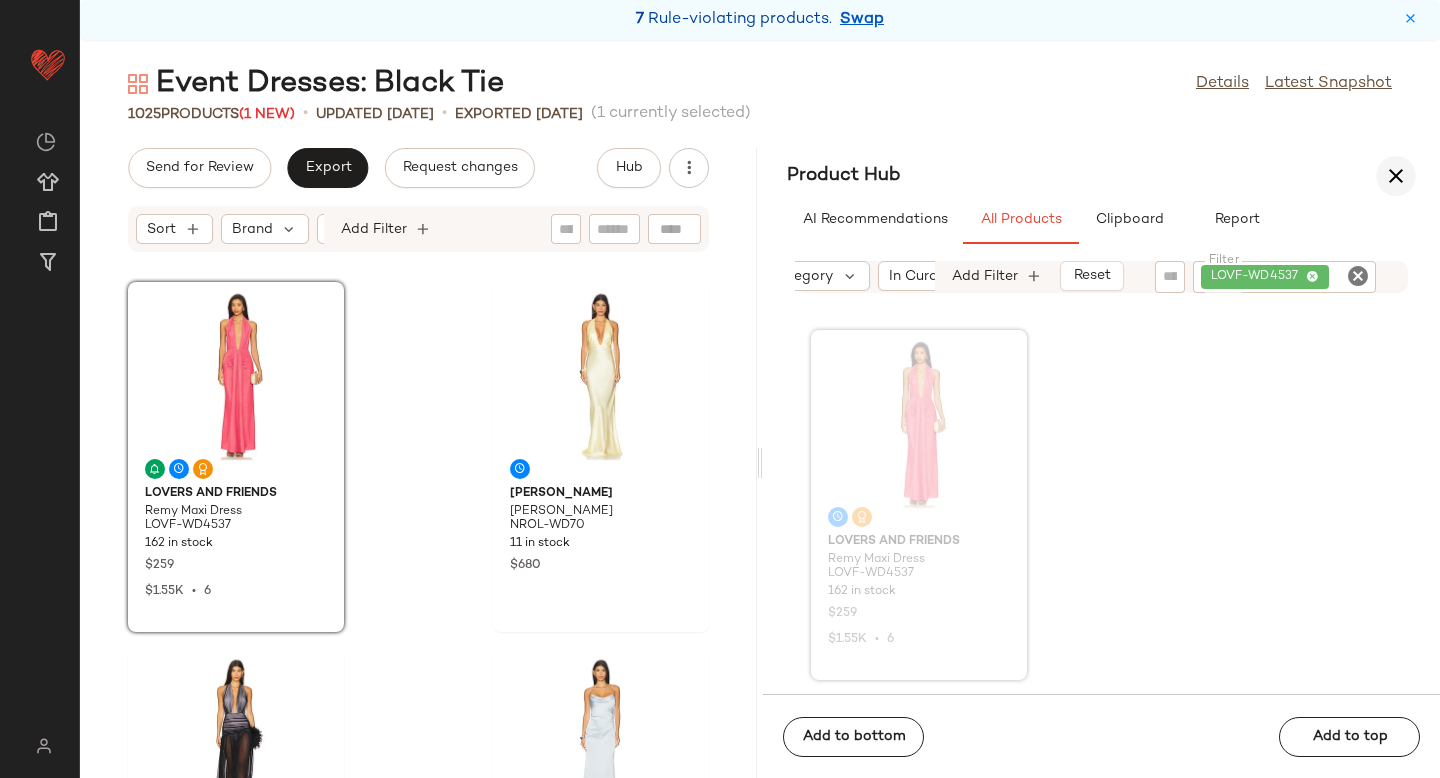 click at bounding box center [1396, 176] 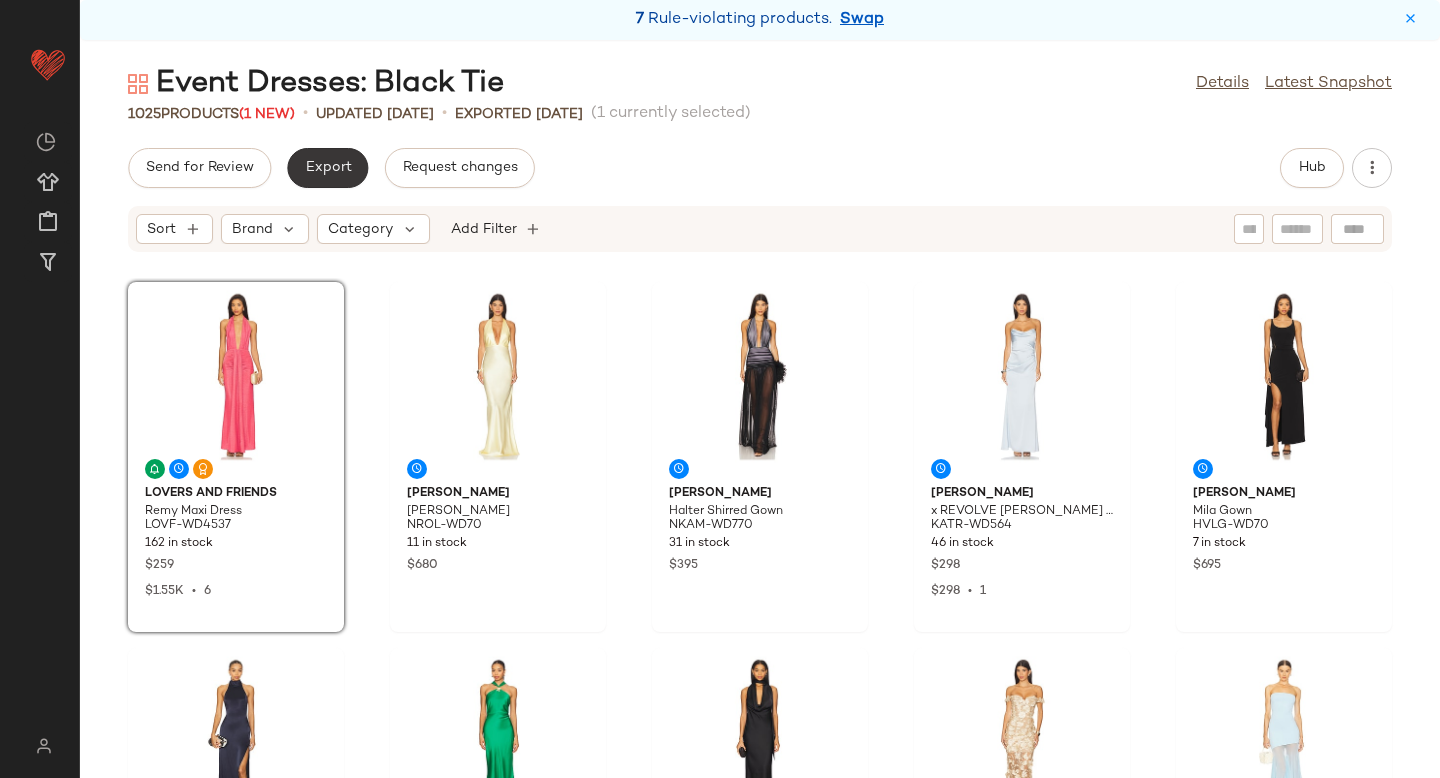 click on "Export" 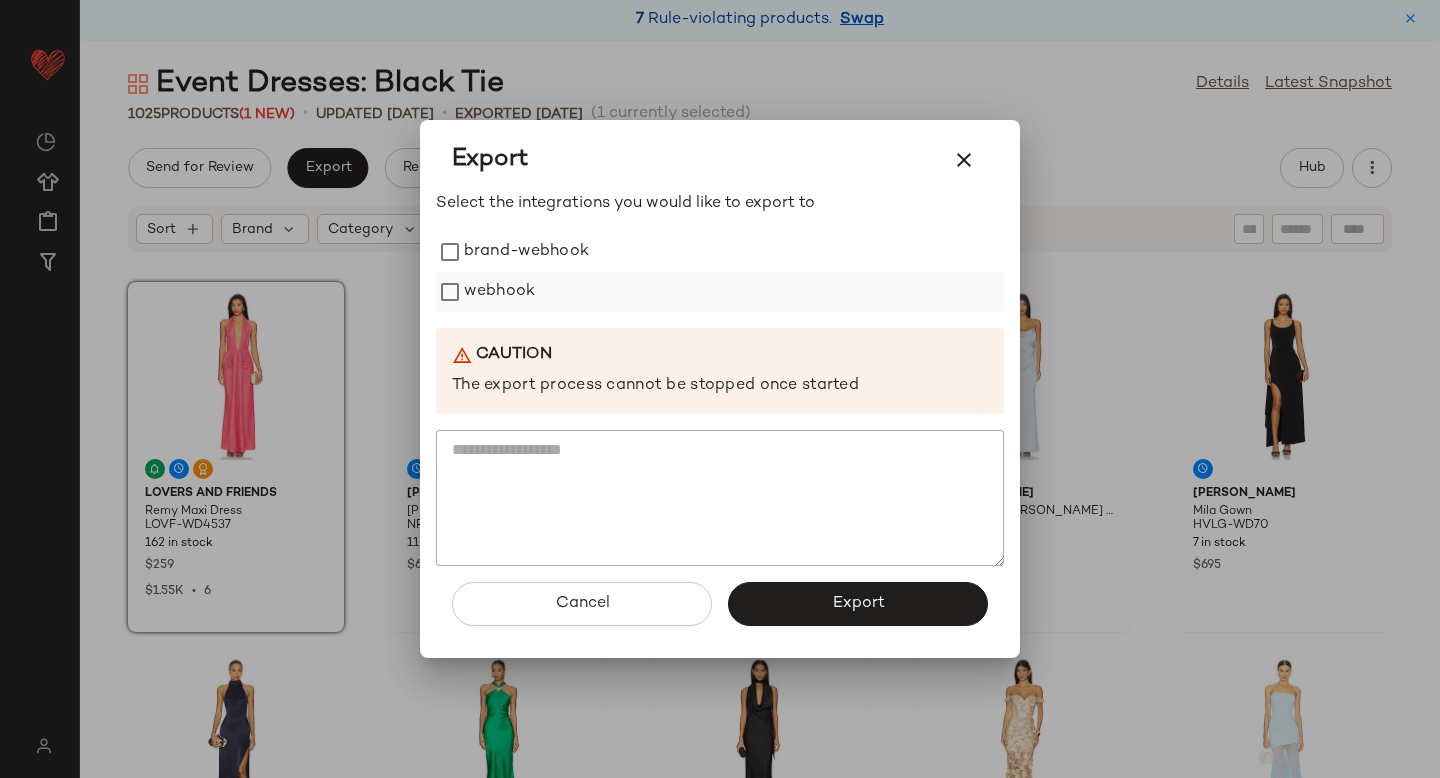 click on "webhook" at bounding box center [499, 292] 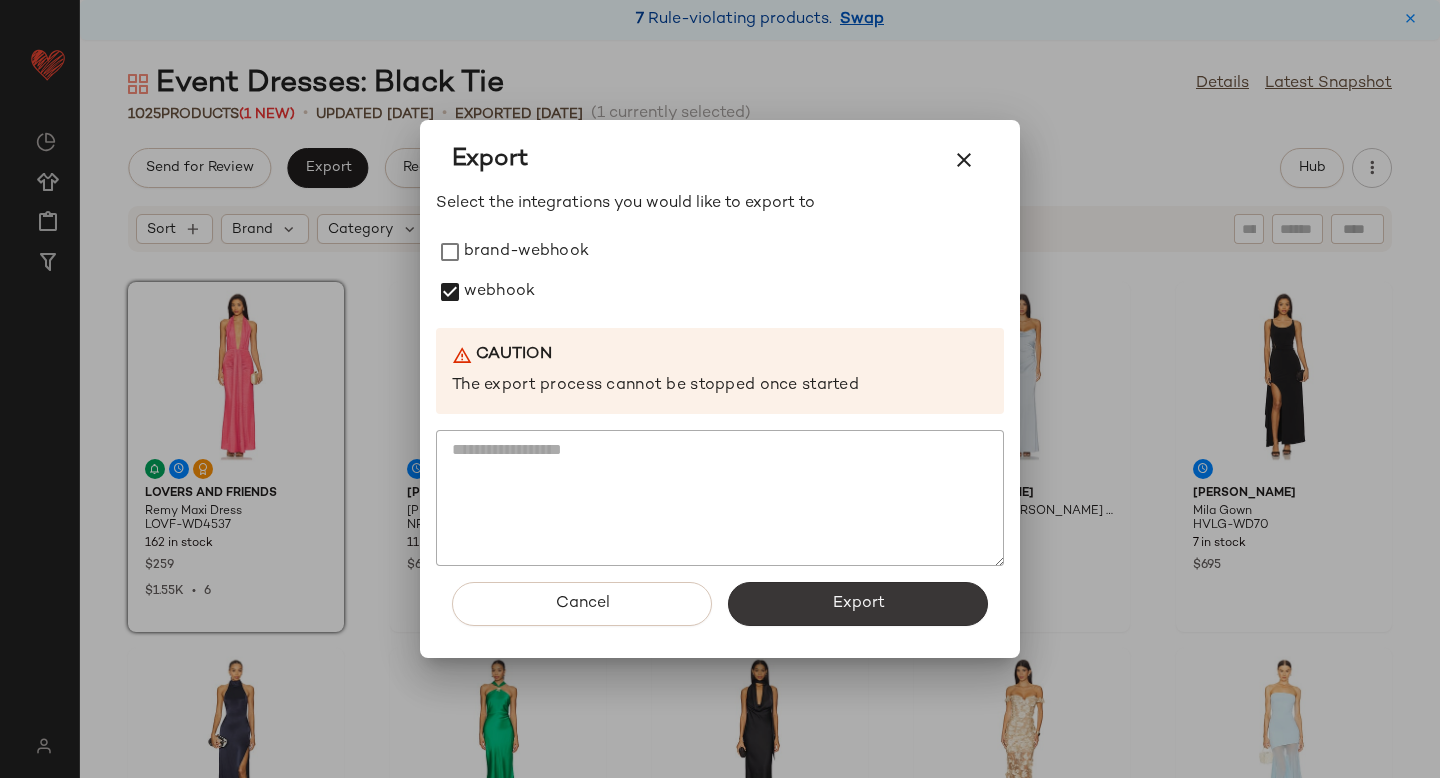 click on "Export" 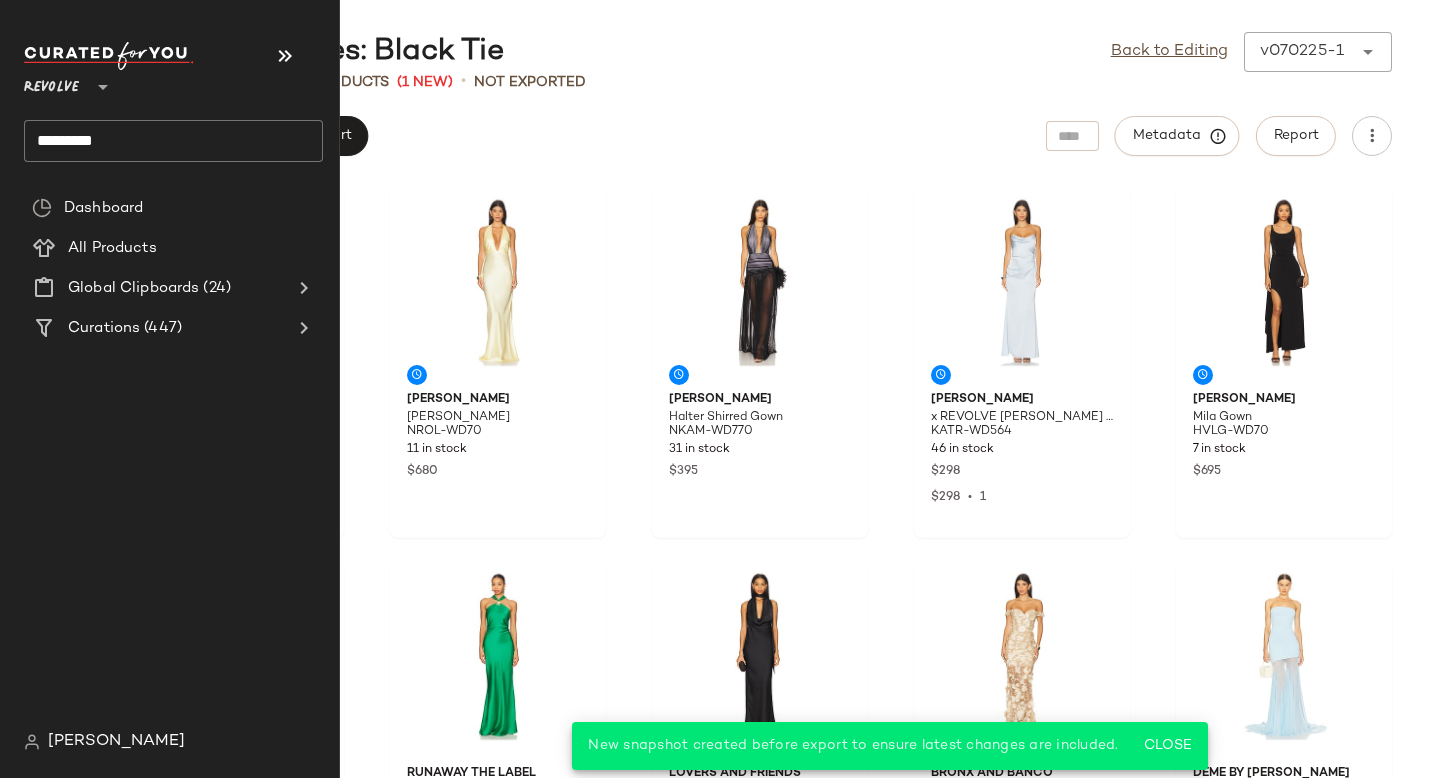 click on "*********" 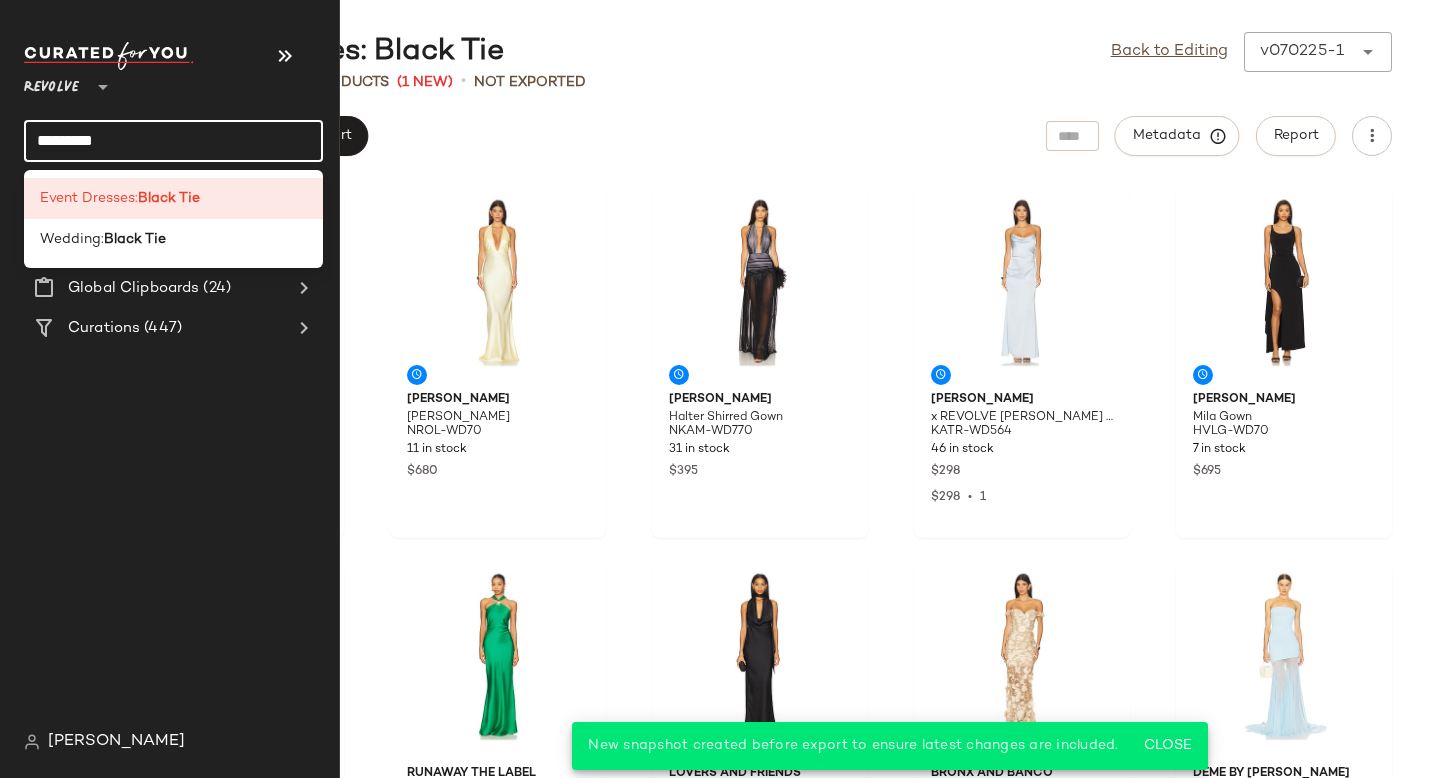 click on "*********" 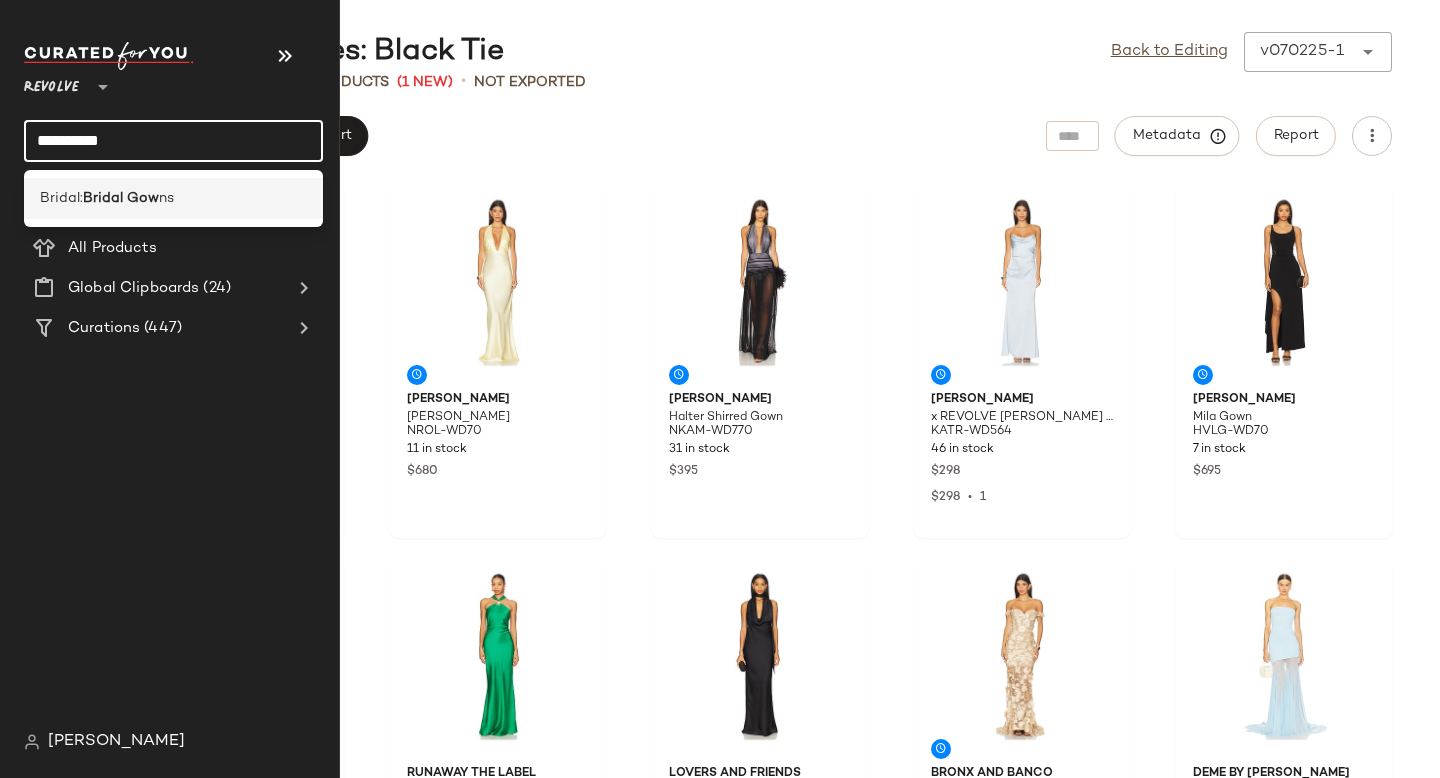 type on "**********" 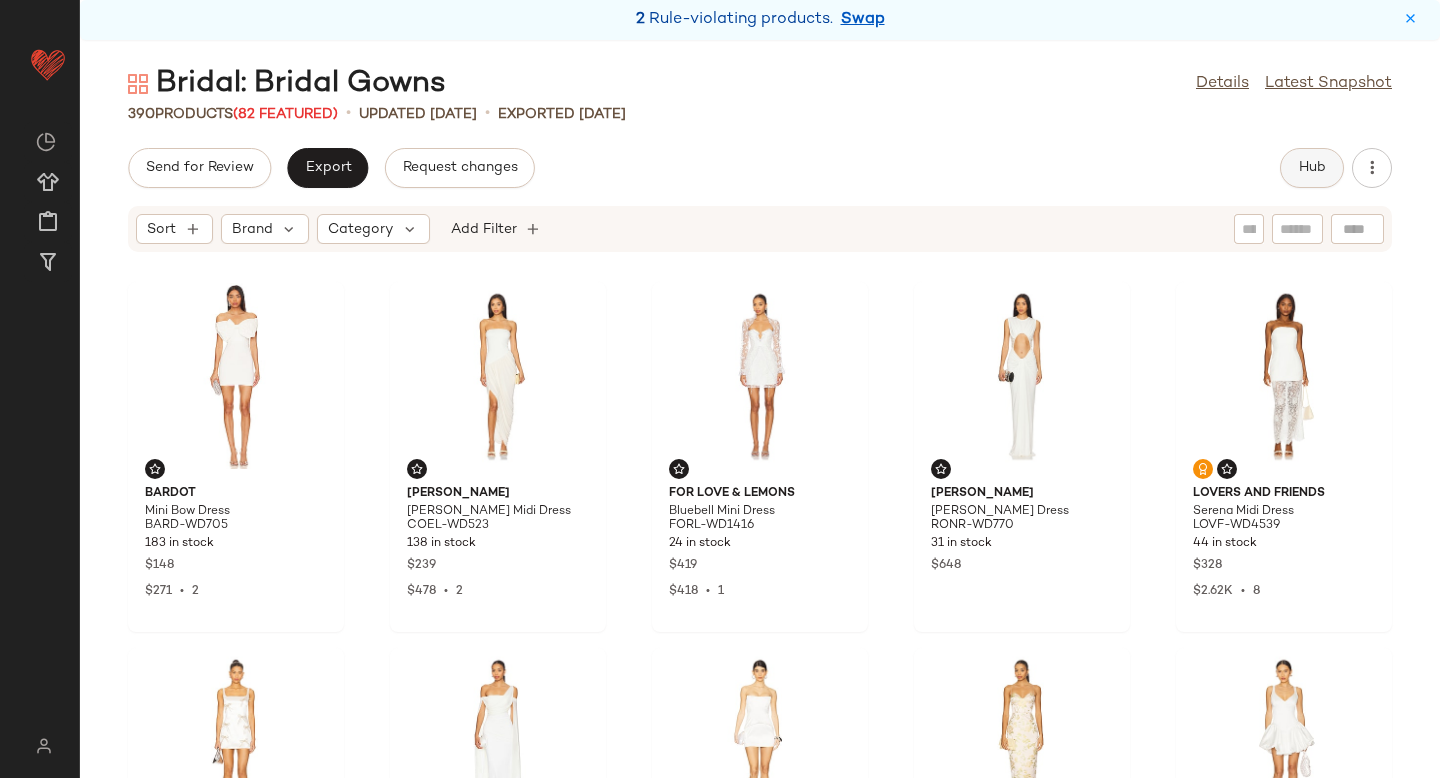 click on "Hub" 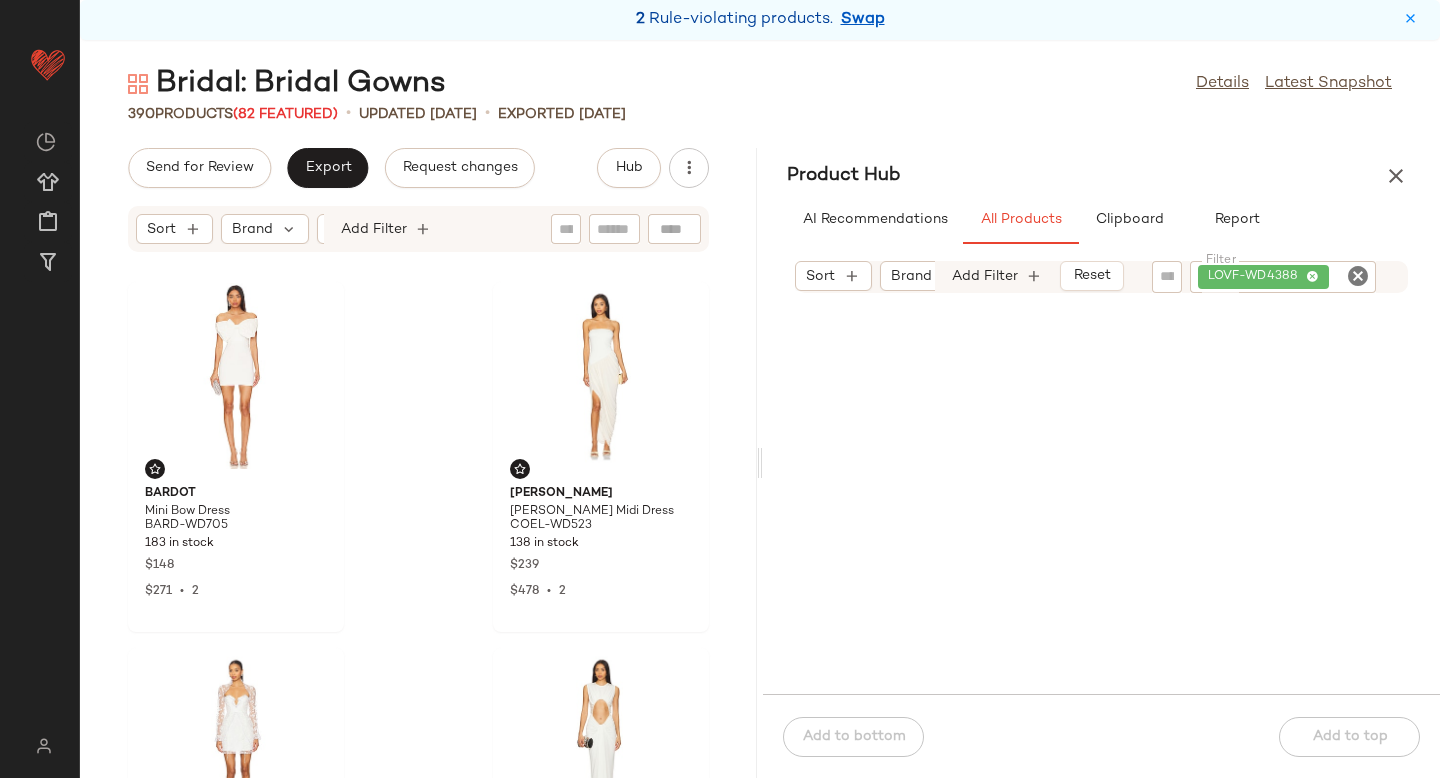 click 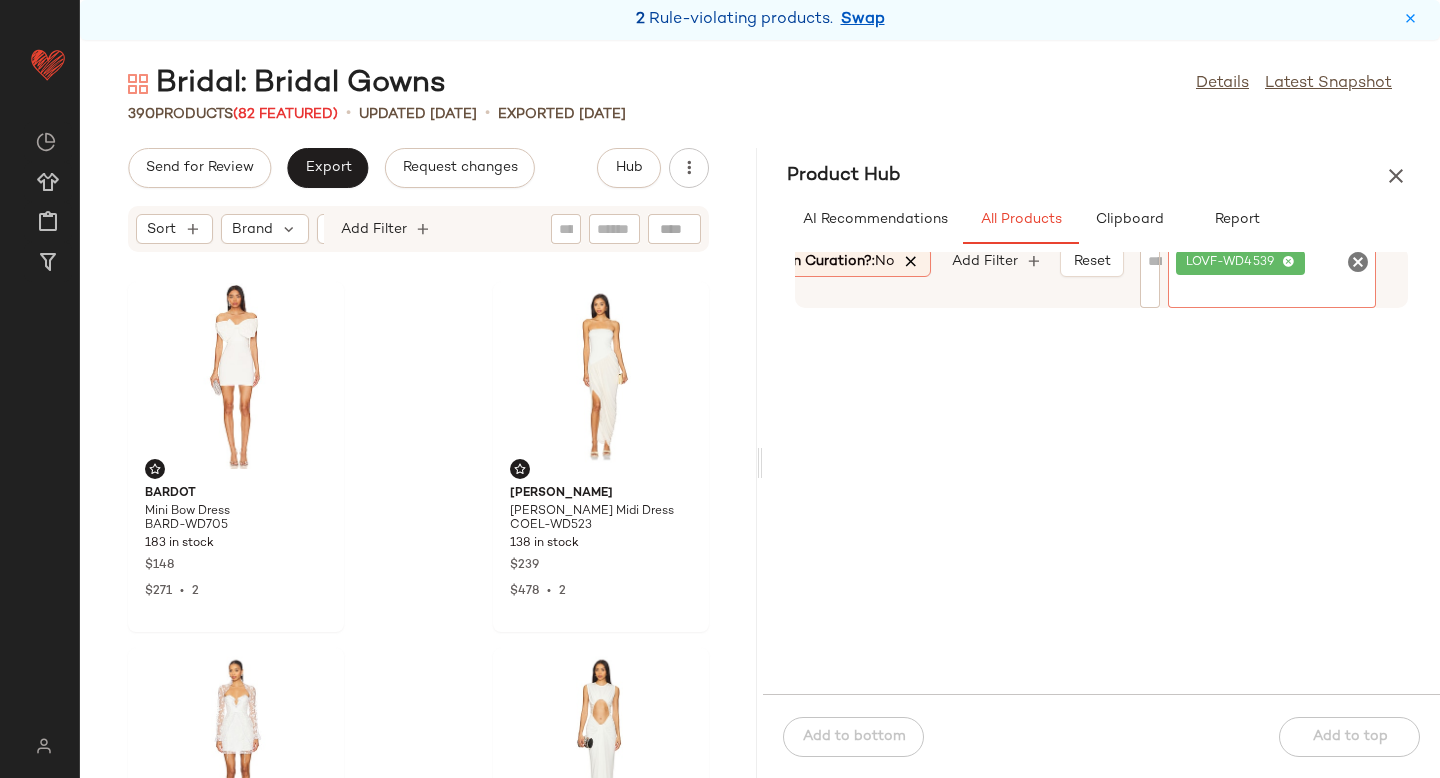 click at bounding box center [912, 262] 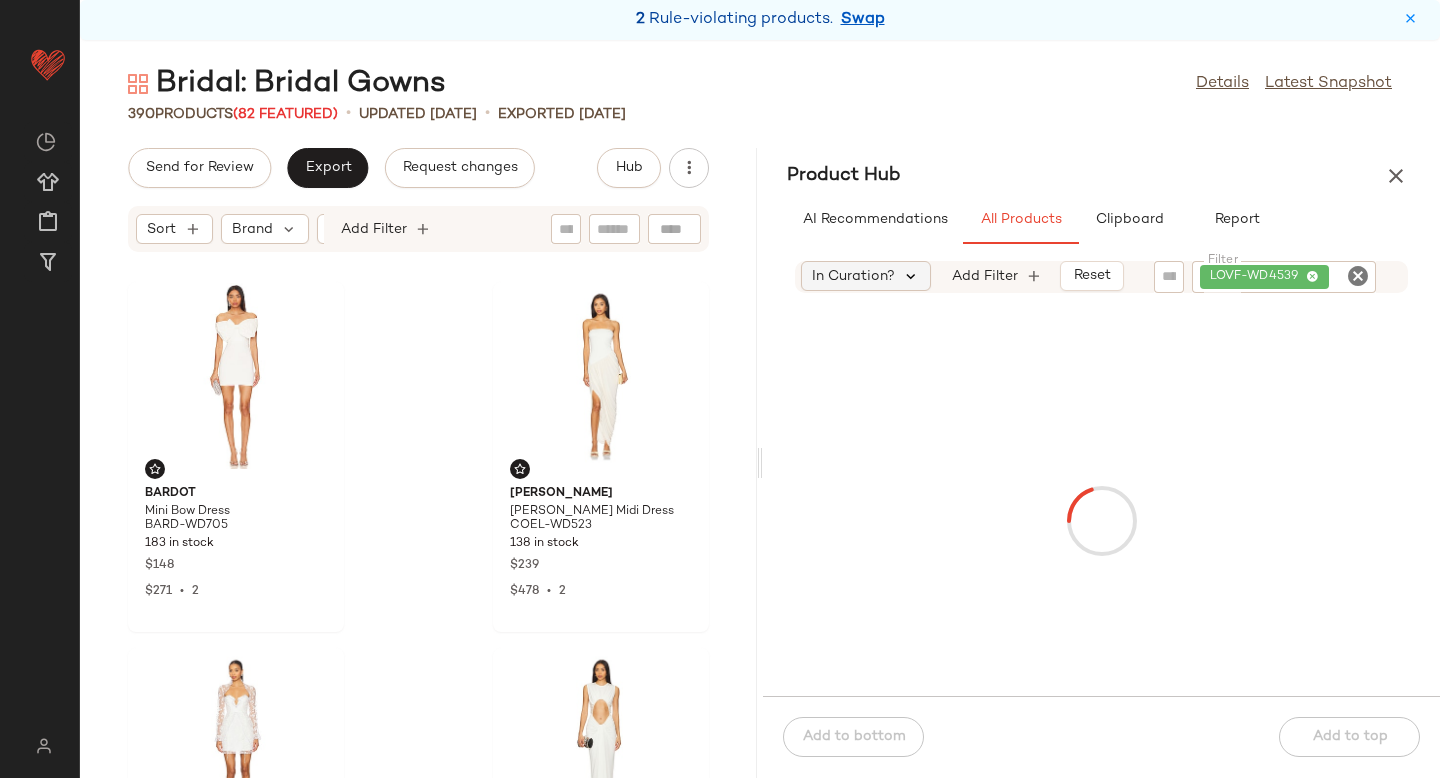 scroll, scrollTop: 0, scrollLeft: 291, axis: horizontal 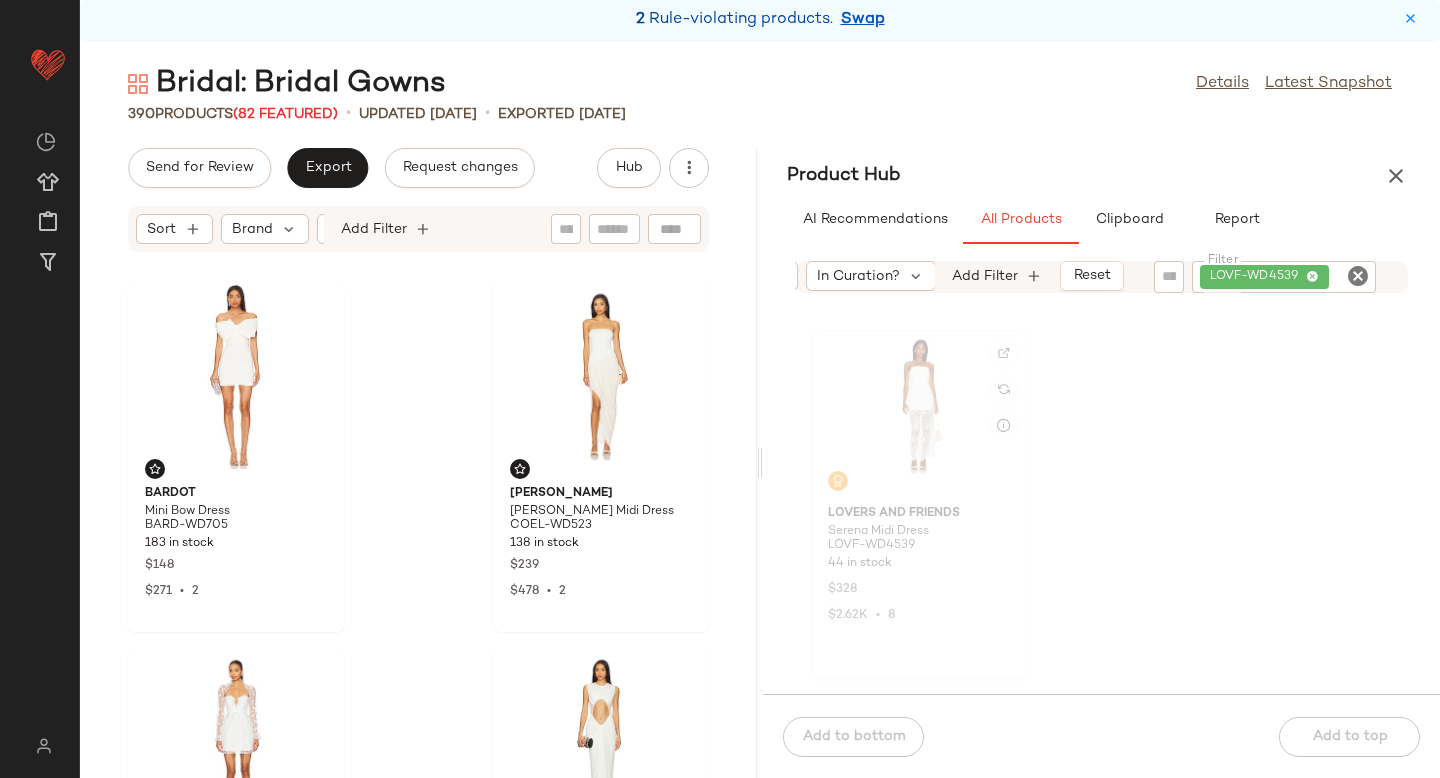 click 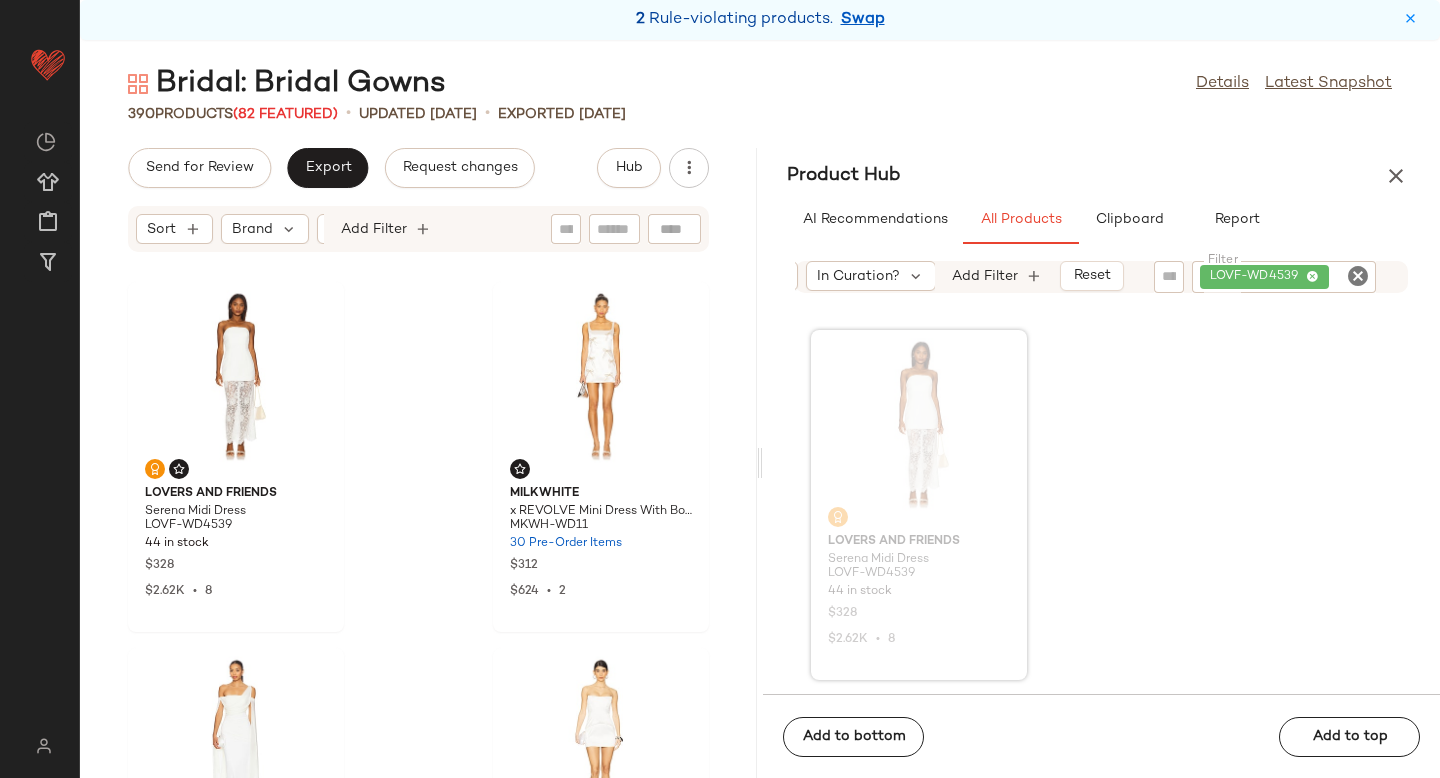 click 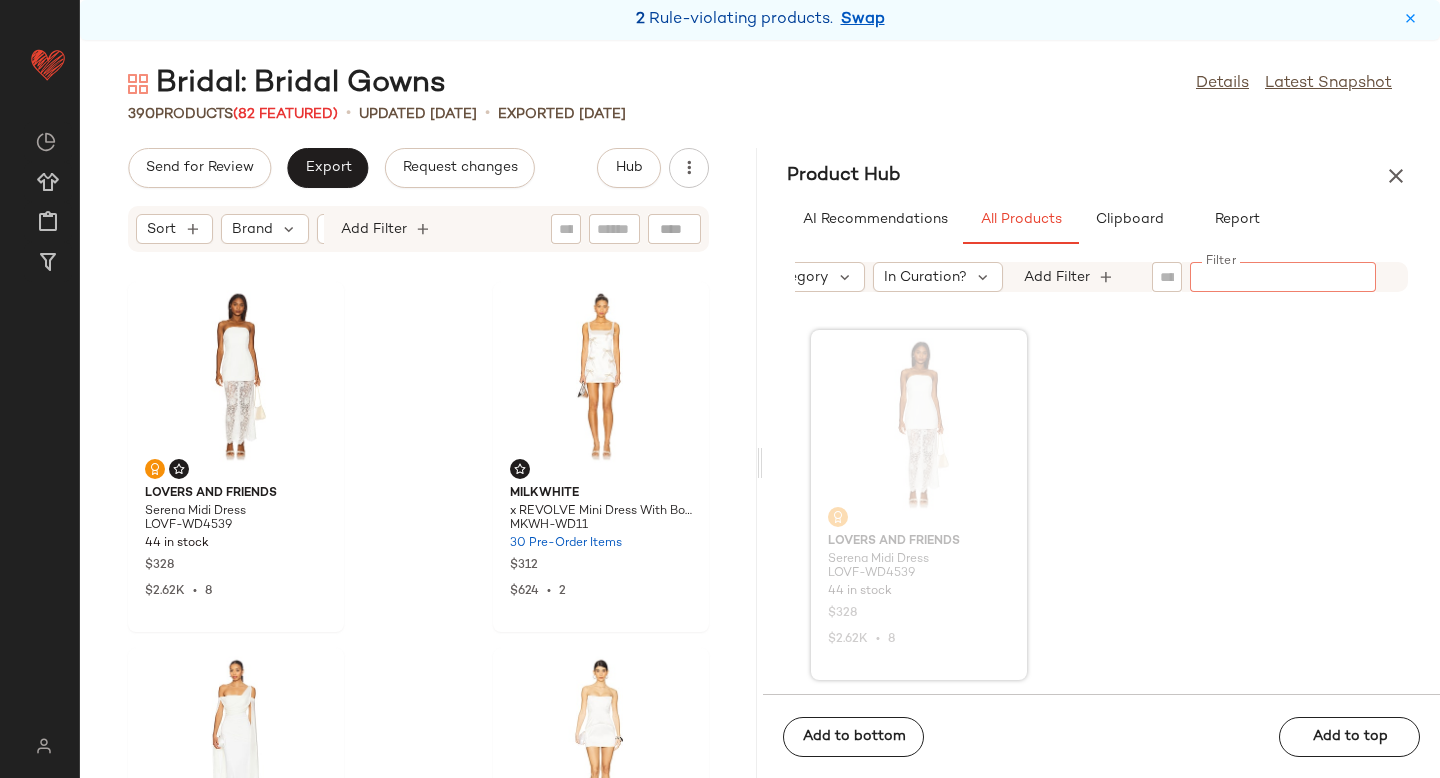 scroll, scrollTop: 0, scrollLeft: 219, axis: horizontal 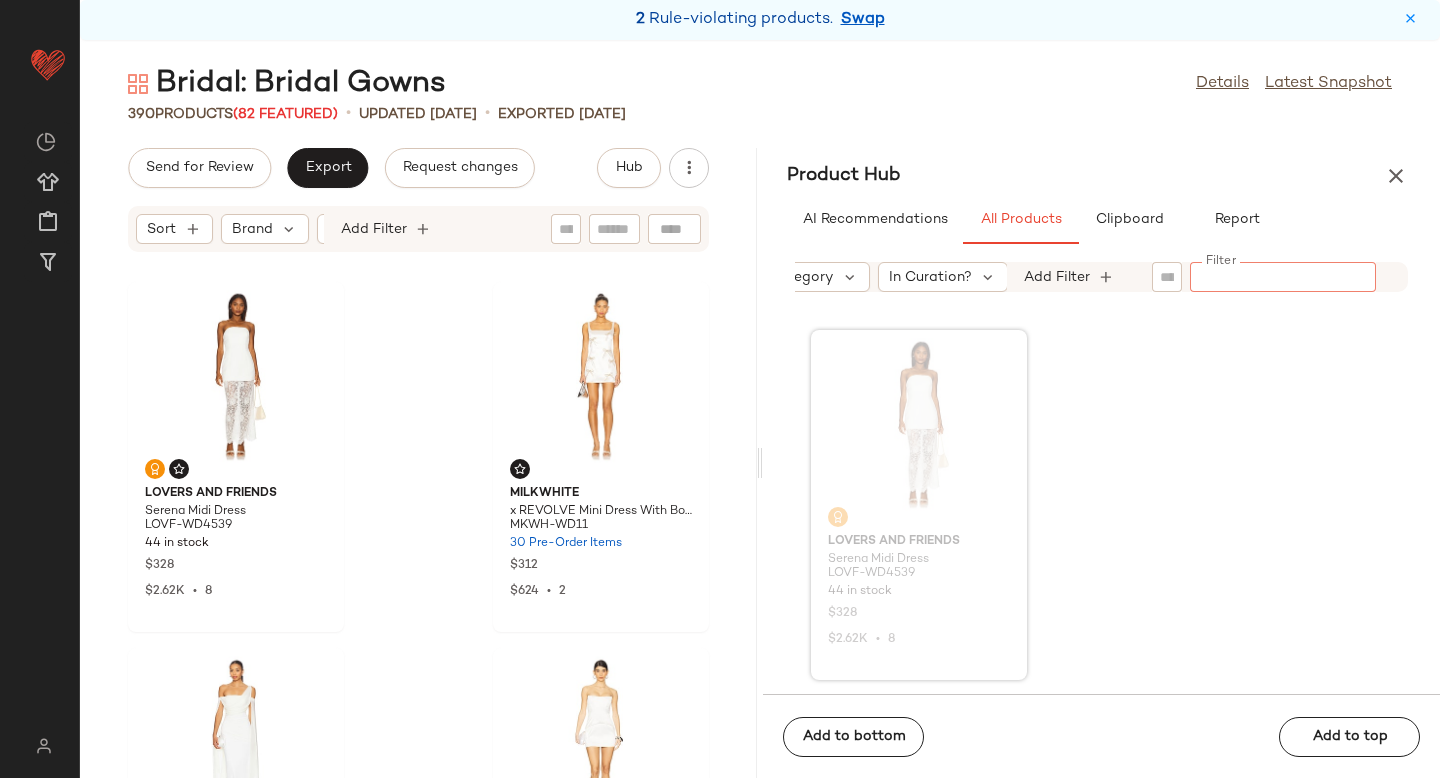 paste on "**********" 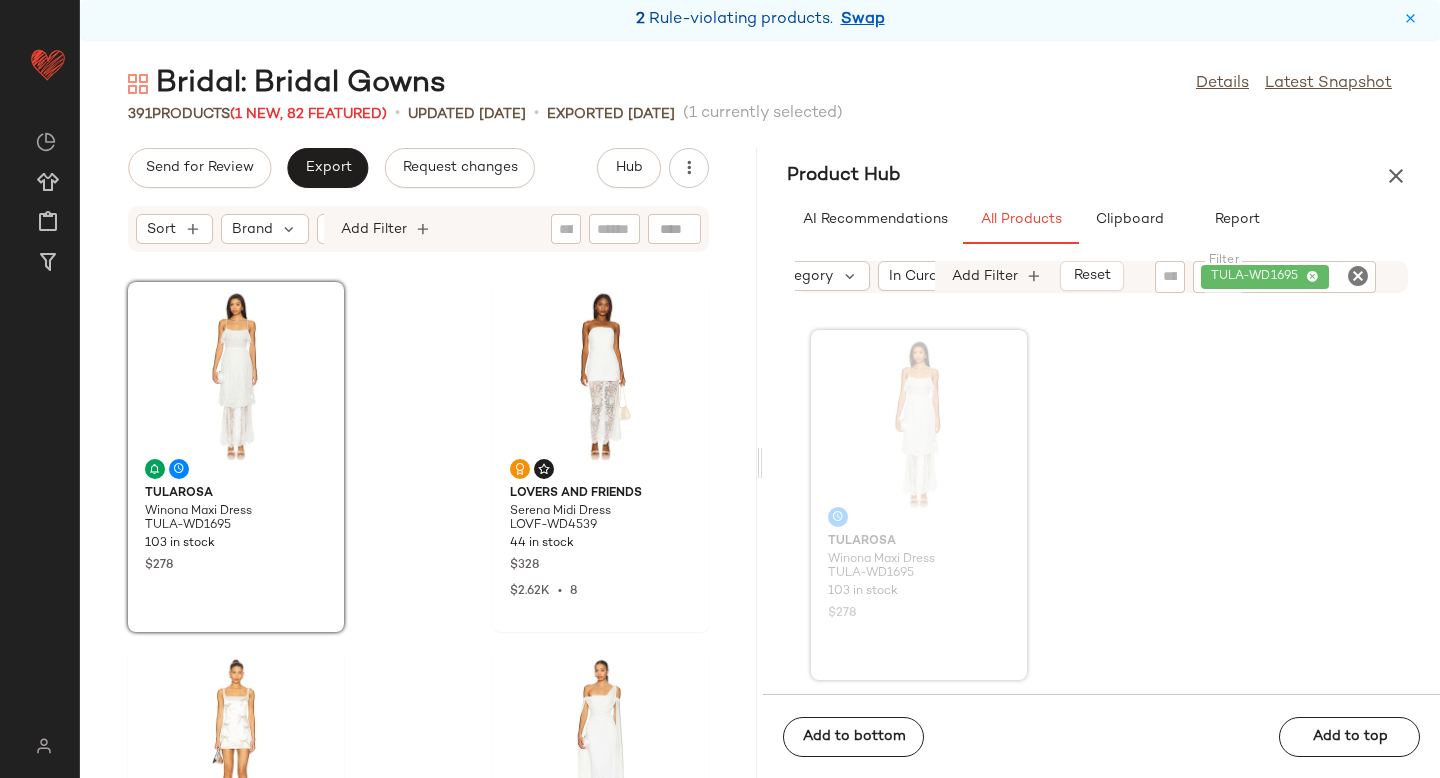 drag, startPoint x: 928, startPoint y: 403, endPoint x: 223, endPoint y: 24, distance: 800.41614 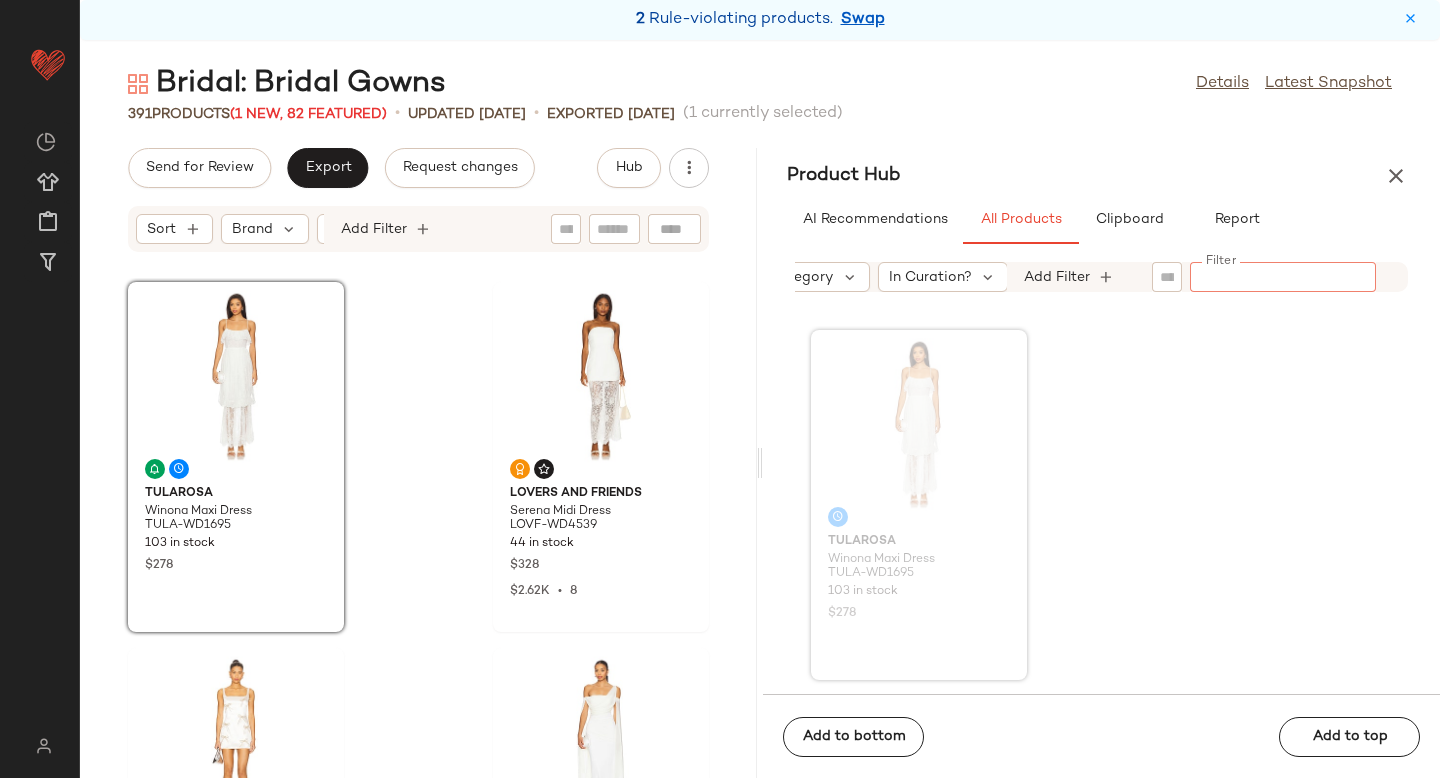 paste on "**********" 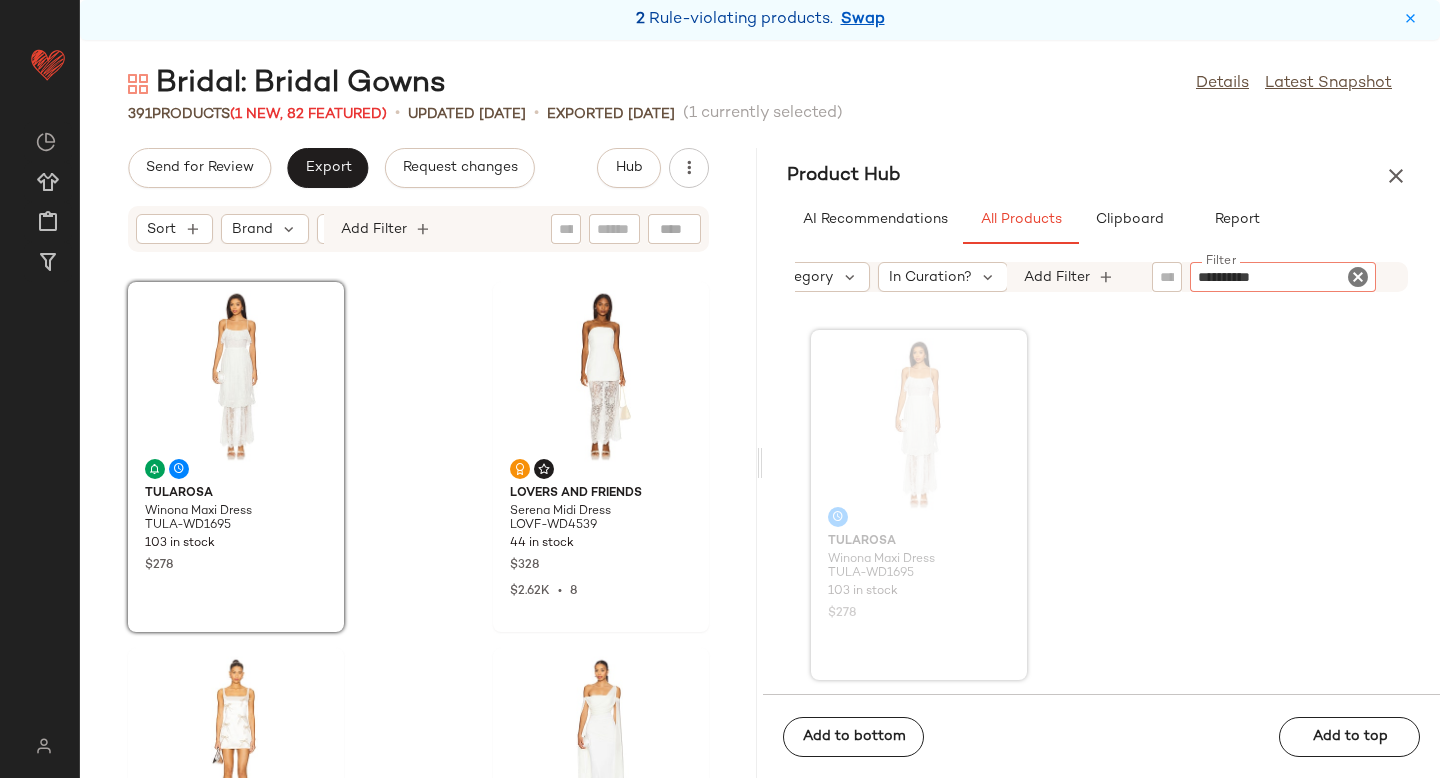 type 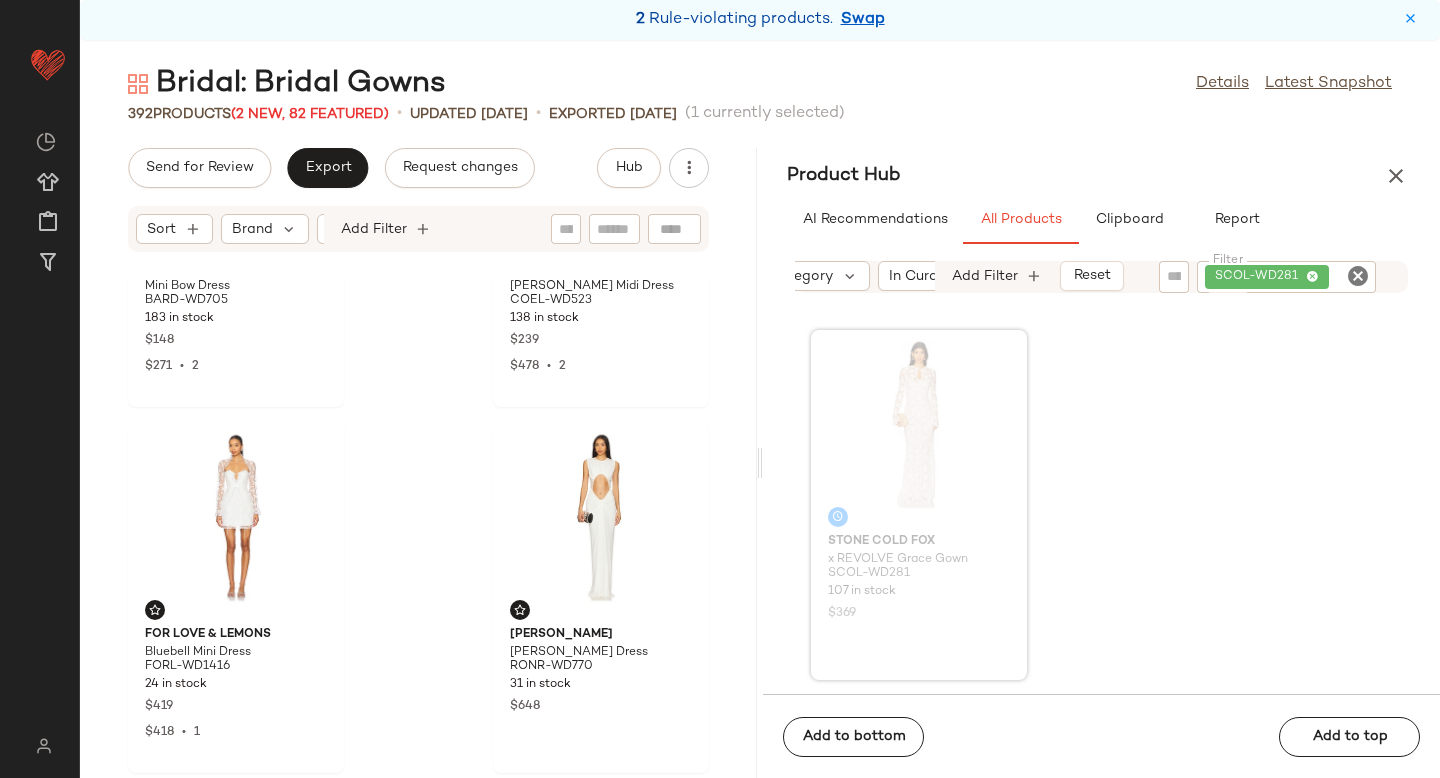 scroll, scrollTop: 0, scrollLeft: 0, axis: both 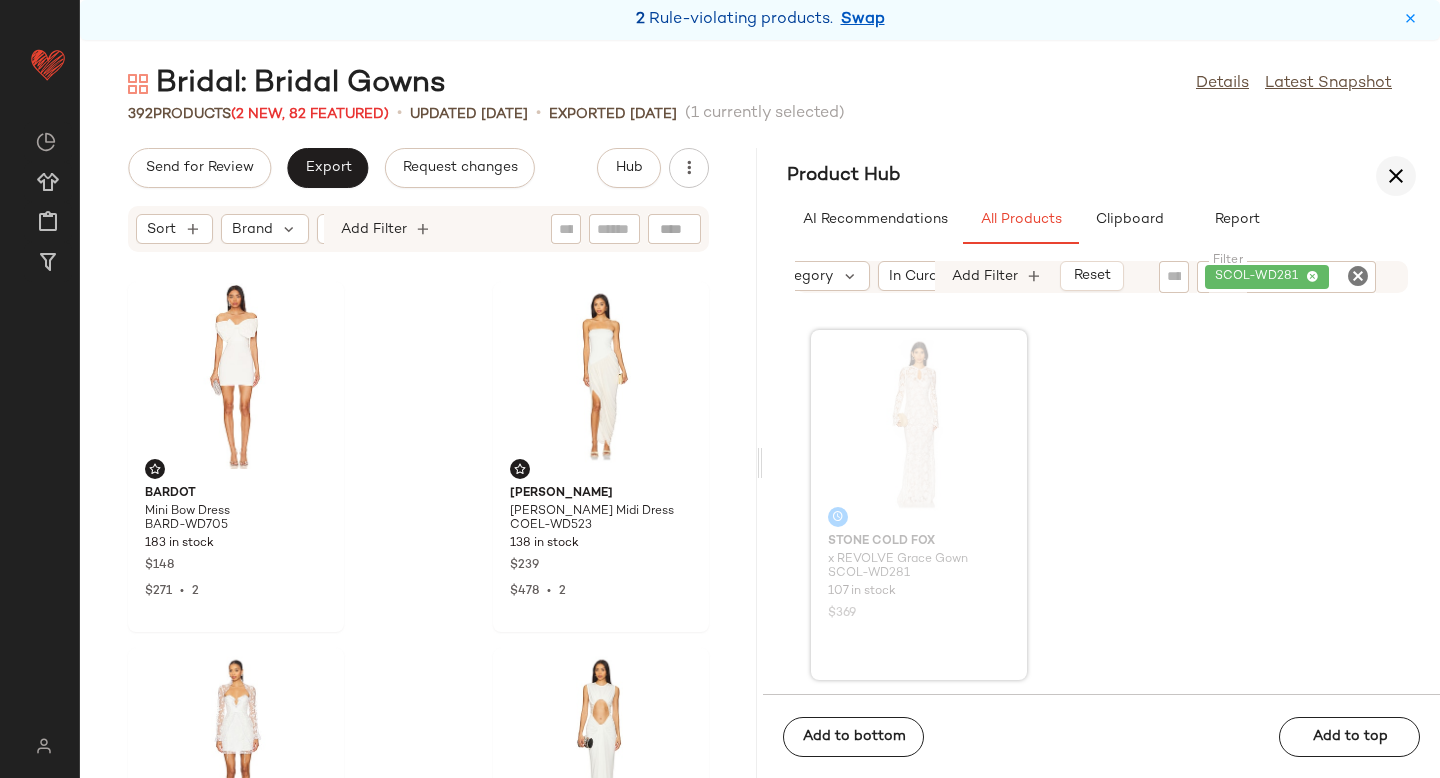 click at bounding box center [1396, 176] 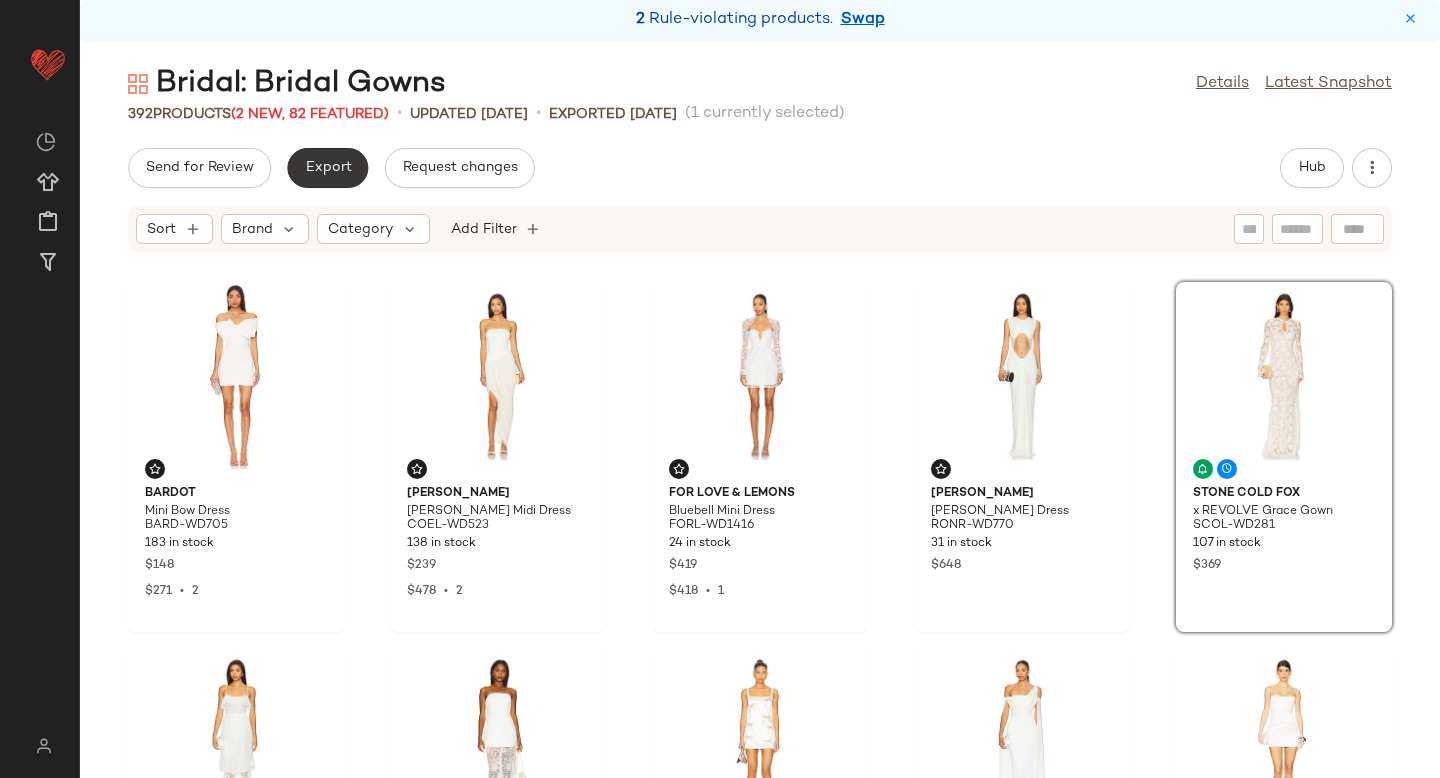 click on "Export" at bounding box center (327, 168) 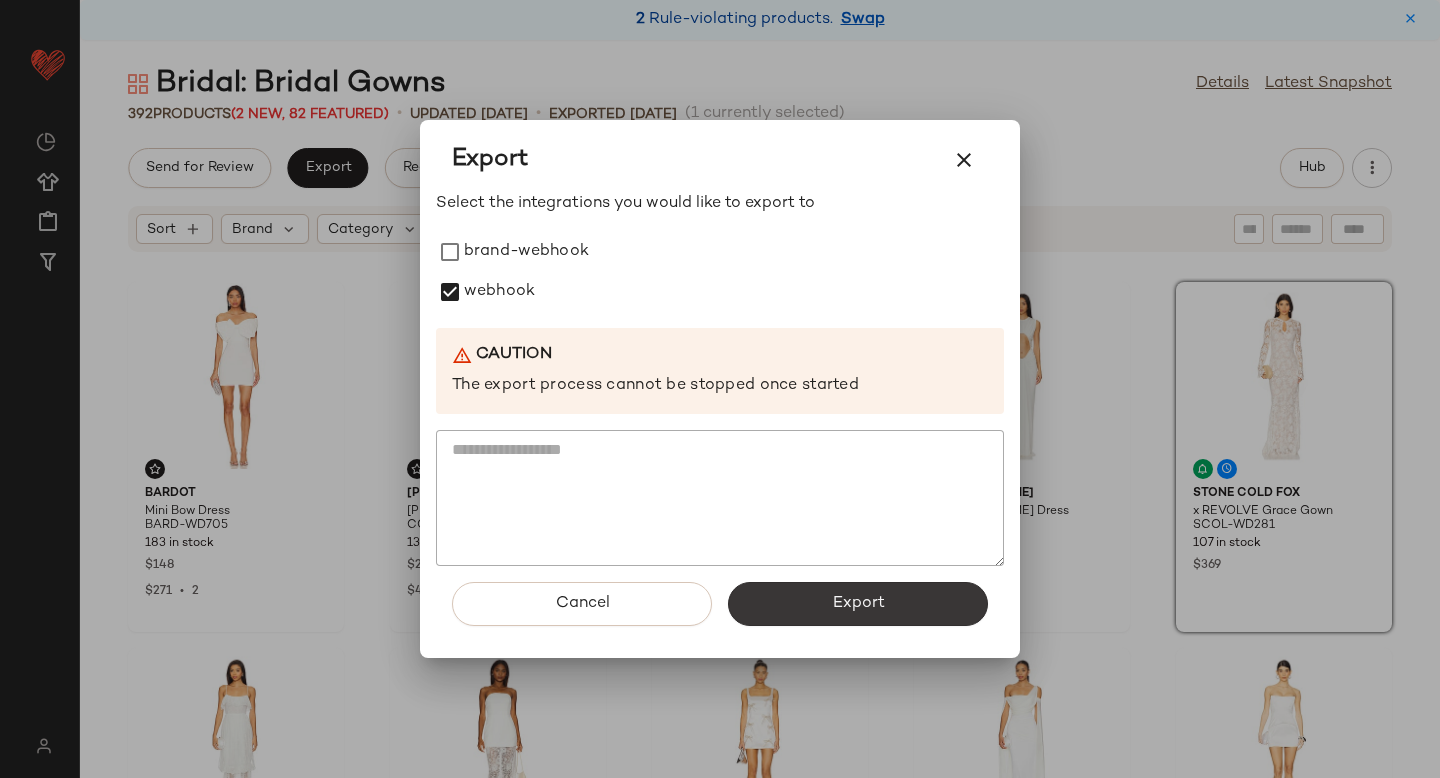 click on "Export" at bounding box center [858, 604] 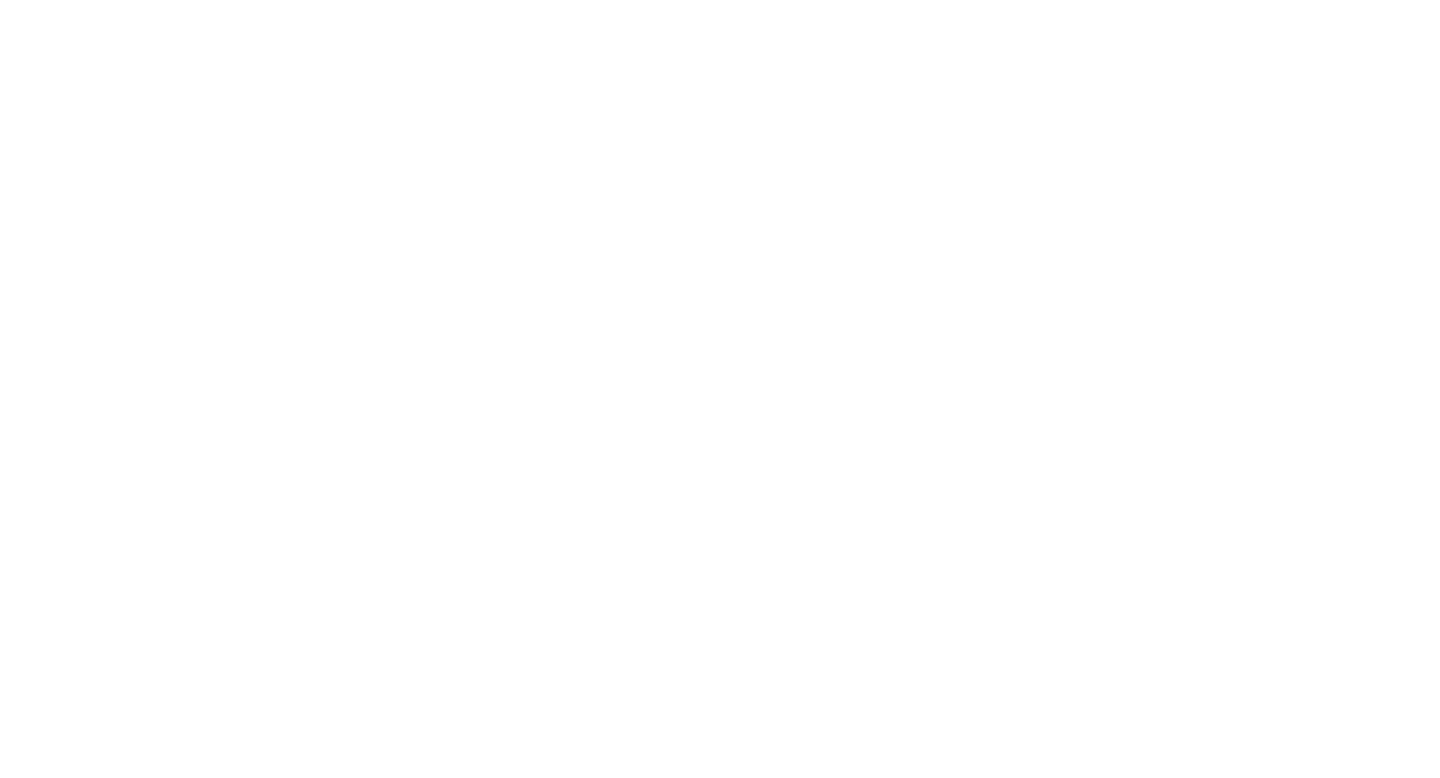scroll, scrollTop: 0, scrollLeft: 0, axis: both 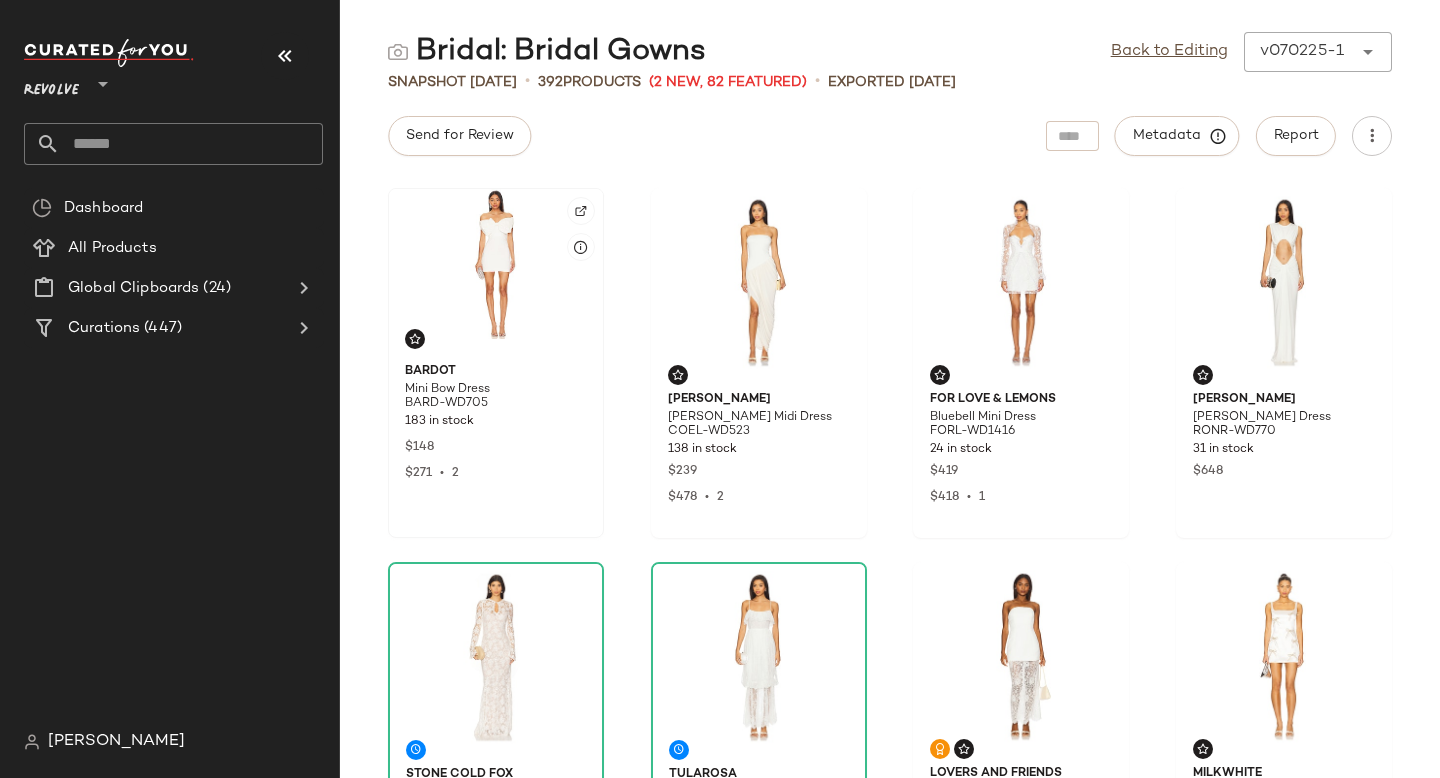 click 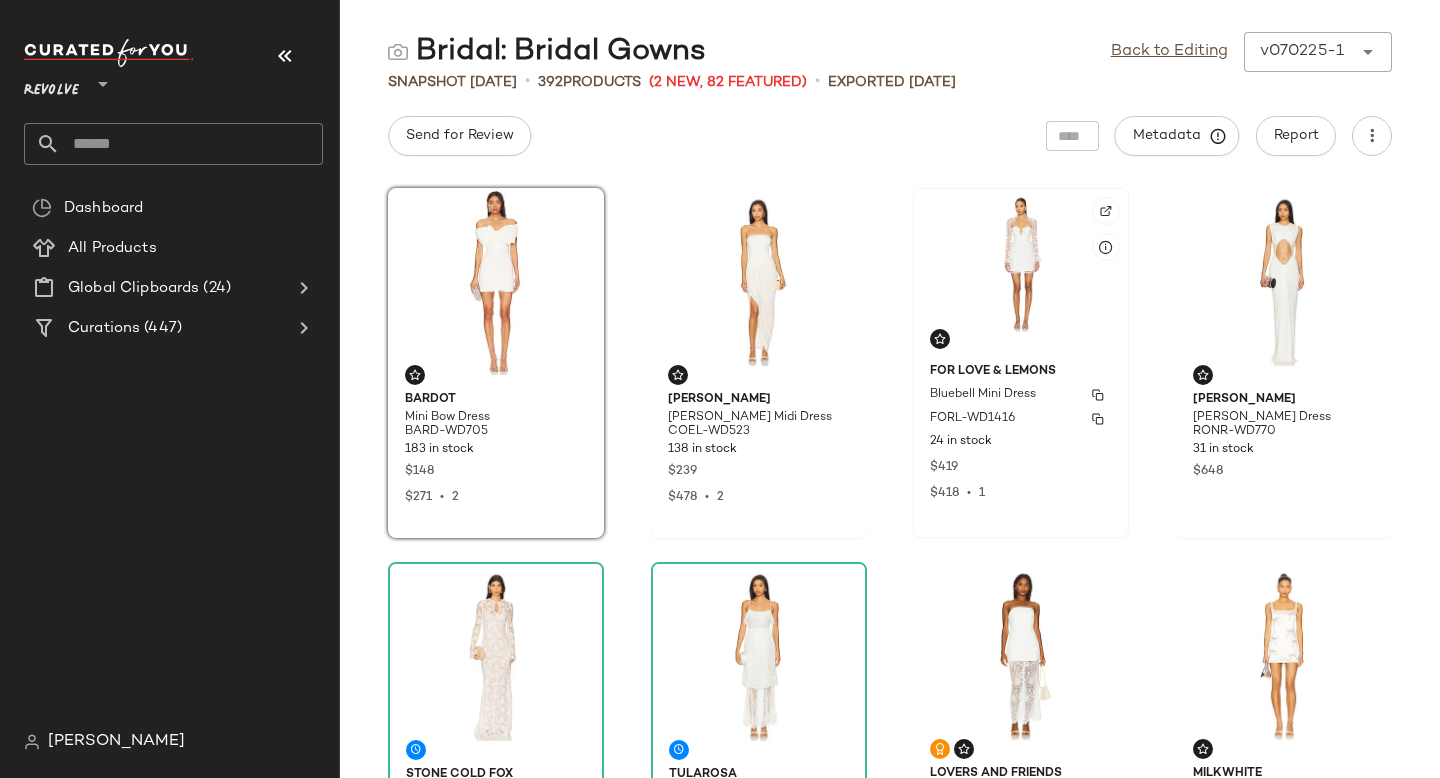 click on "Bluebell Mini Dress" at bounding box center [1021, 395] 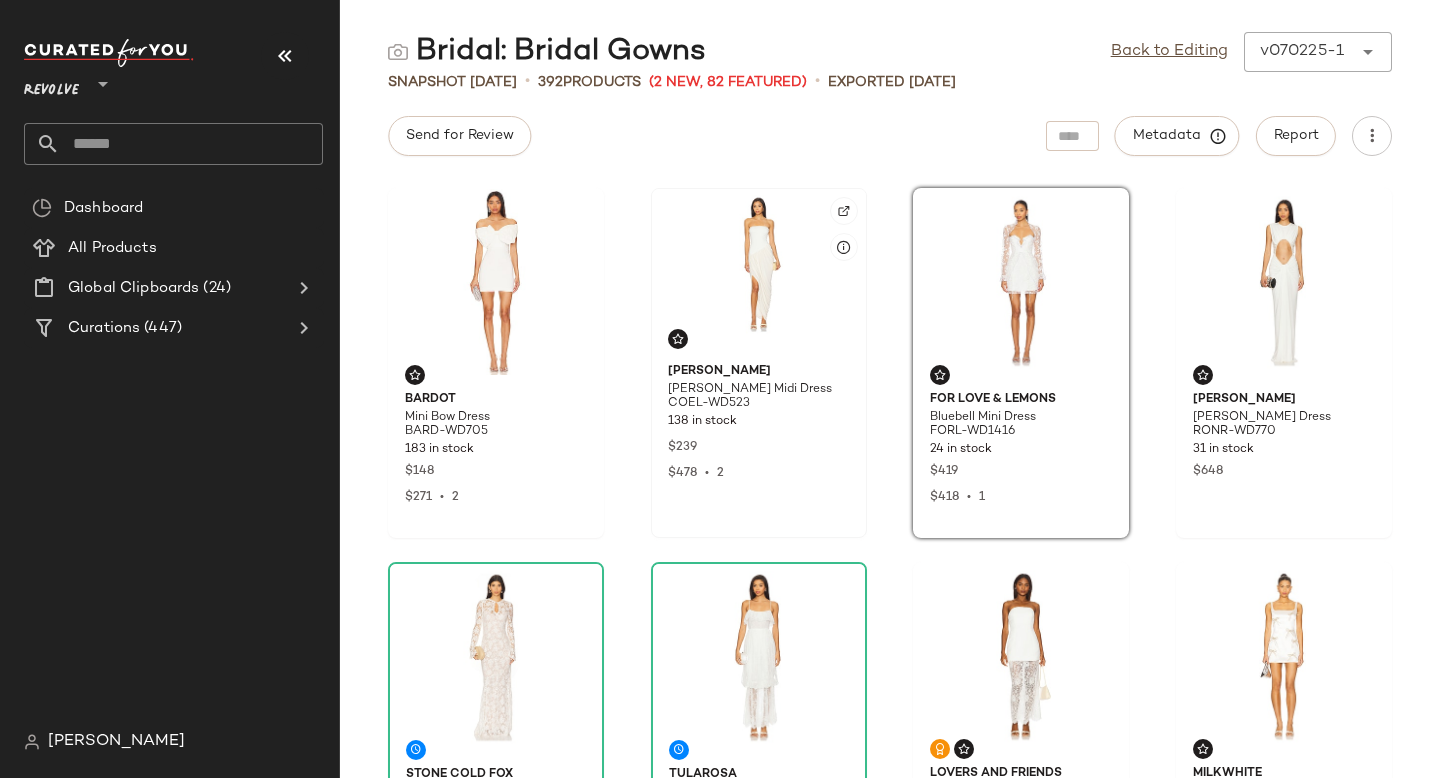 click 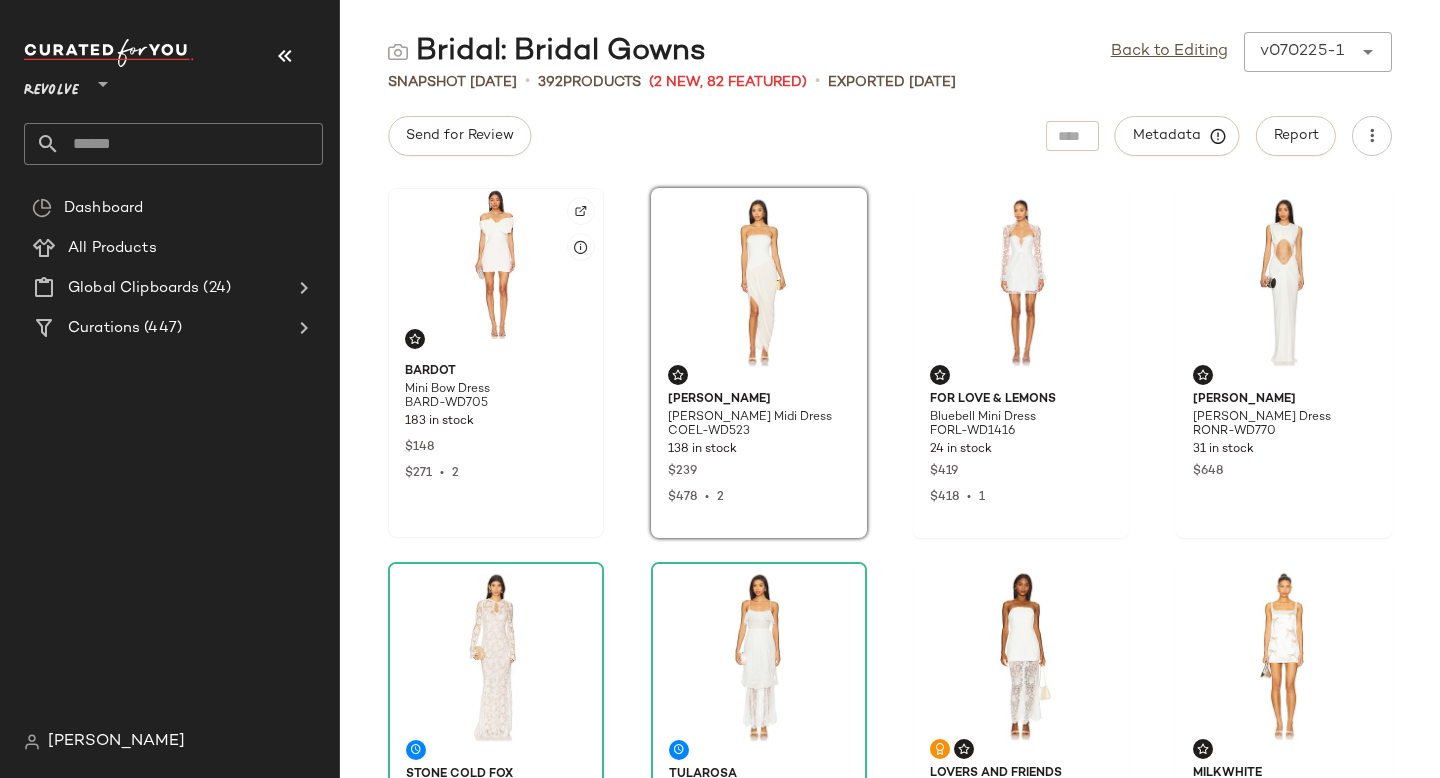 click 